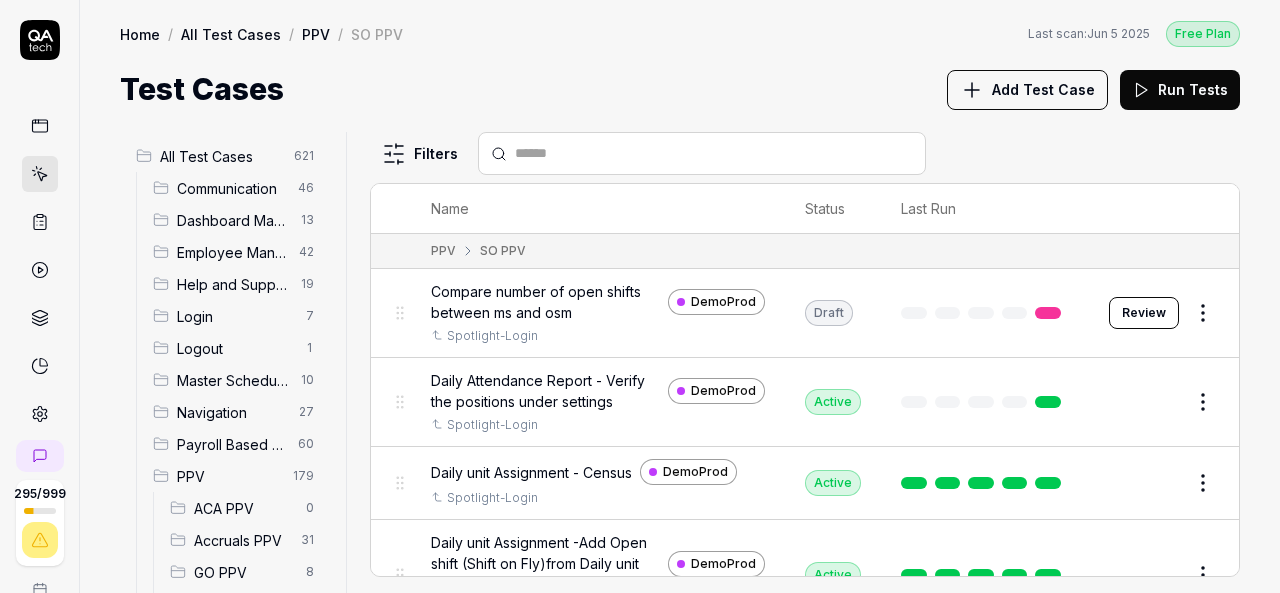 scroll, scrollTop: 0, scrollLeft: 0, axis: both 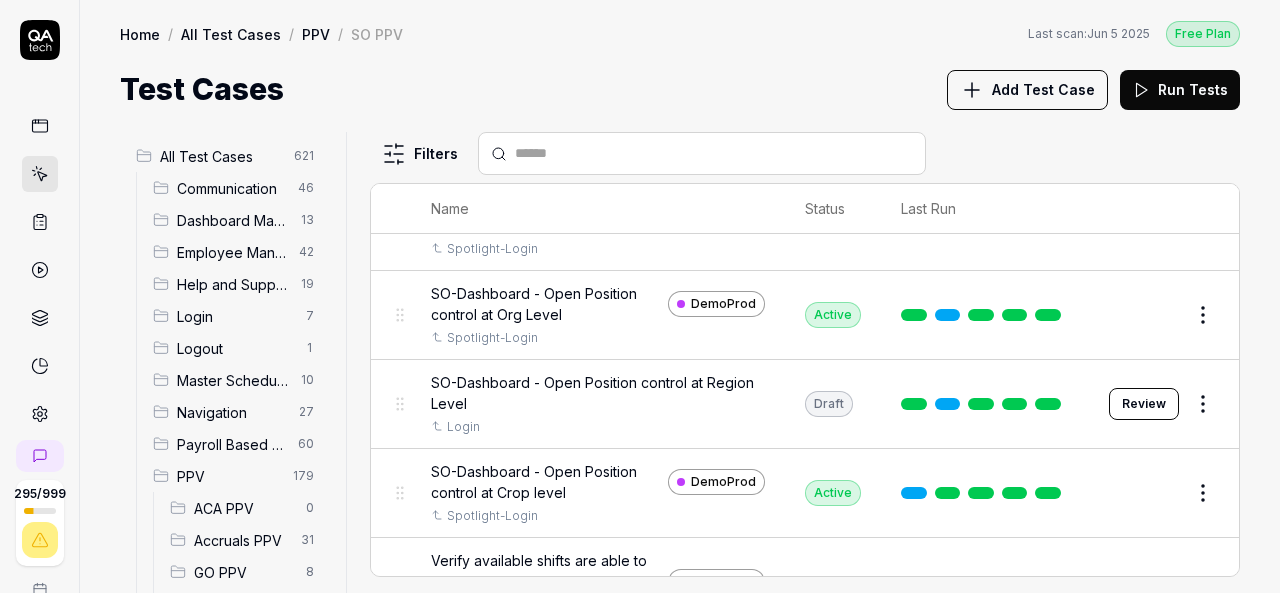 click on "Edit" at bounding box center (1155, 315) 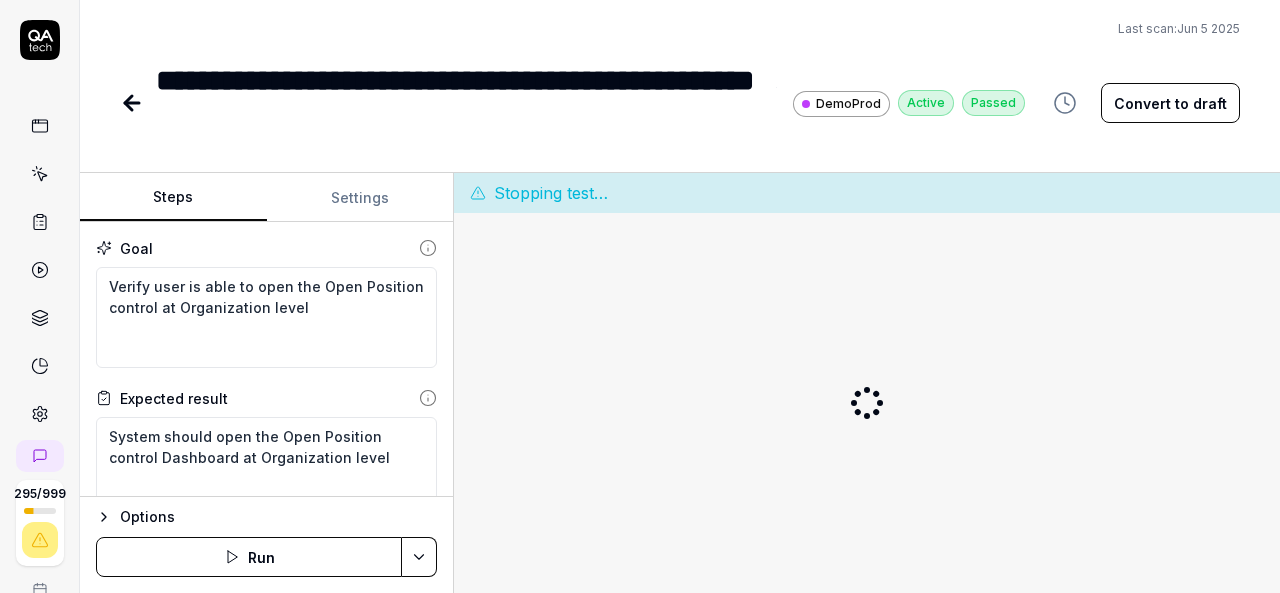 click on "Steps Settings Goal Verify user is able to open the Open Position control at Organization level Expected result System should open the Open Position control Dashboard at Organization level Steps Mouse move to Organization breadcrumb Click on organization Mouse move to top organization Click on Organization Move mouse to below the organization and click below top organization Move mouse to hamburger  and Click on hamburger Move mouse to Schedule Optimizer Click on Schedule Optimizer Move mouse to Dashboard Click Dashboard Mouse move to Open Position Control Click Open Position Control Wait for until load the page Mouse move to Action Click on Action Mouse move to Export to excel Click on Export to excel and close the download popup window
To pick up a draggable item, press the space bar.
While dragging, use the arrow keys to move the item.
Press space again to drop the item in its new position, or press escape to cancel.
Options Run Stopping test…" at bounding box center (680, 383) 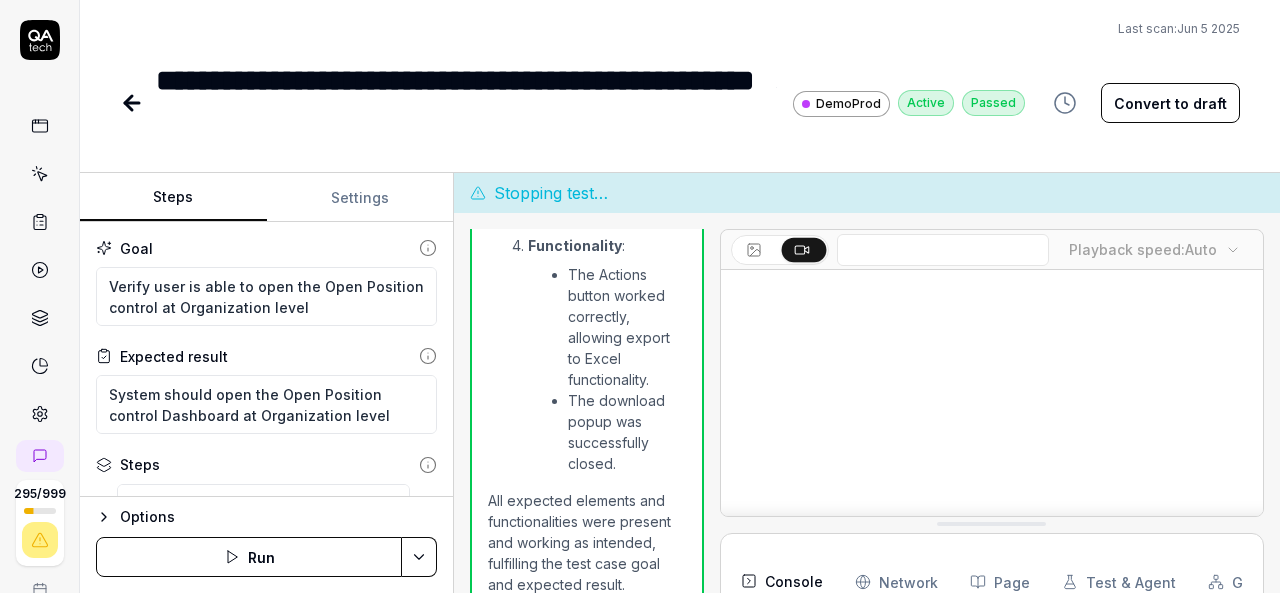 scroll, scrollTop: 3673, scrollLeft: 0, axis: vertical 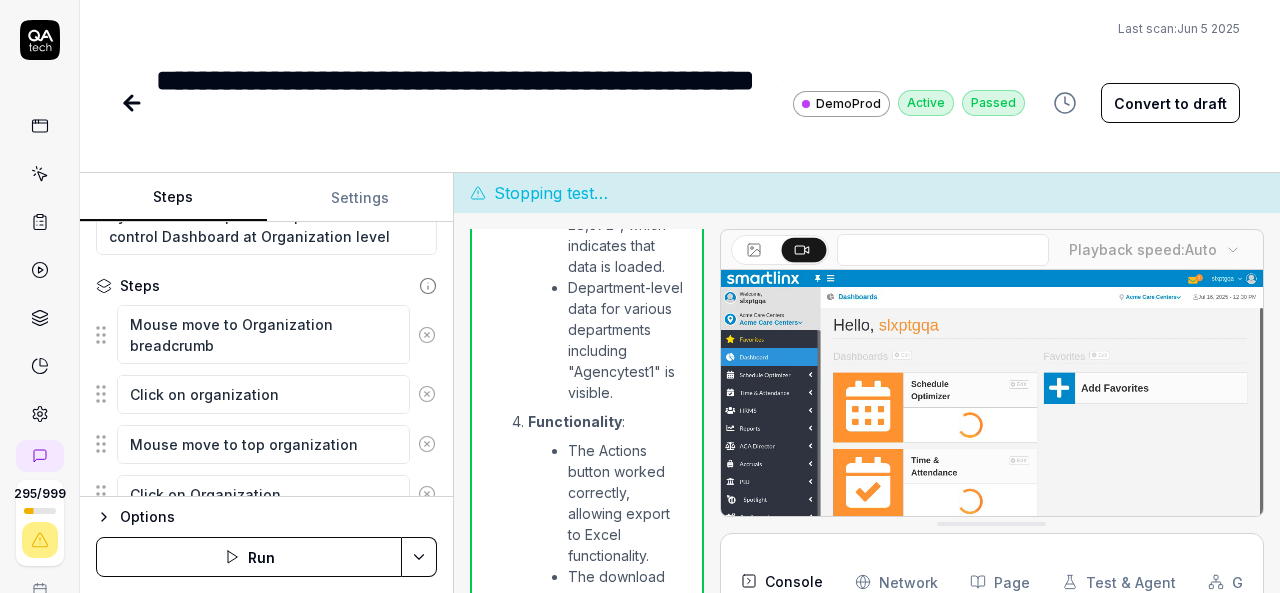 click on "Mouse move to Organization breadcrumb Click on organization Mouse move to top organization Click on Organization Move mouse to below the organization and click below top organization Move mouse to hamburger  and Click on hamburger Move mouse to Schedule Optimizer Click on Schedule Optimizer Move mouse to Dashboard Click Dashboard Mouse move to Open Position Control Click Open Position Control Wait for until load the page Mouse move to Action Click on Action Mouse move to Export to excel Click on Export to excel and close the download popup window
To pick up a draggable item, press the space bar.
While dragging, use the arrow keys to move the item.
Press space again to drop the item in its new position, or press escape to cancel." at bounding box center [266, 774] 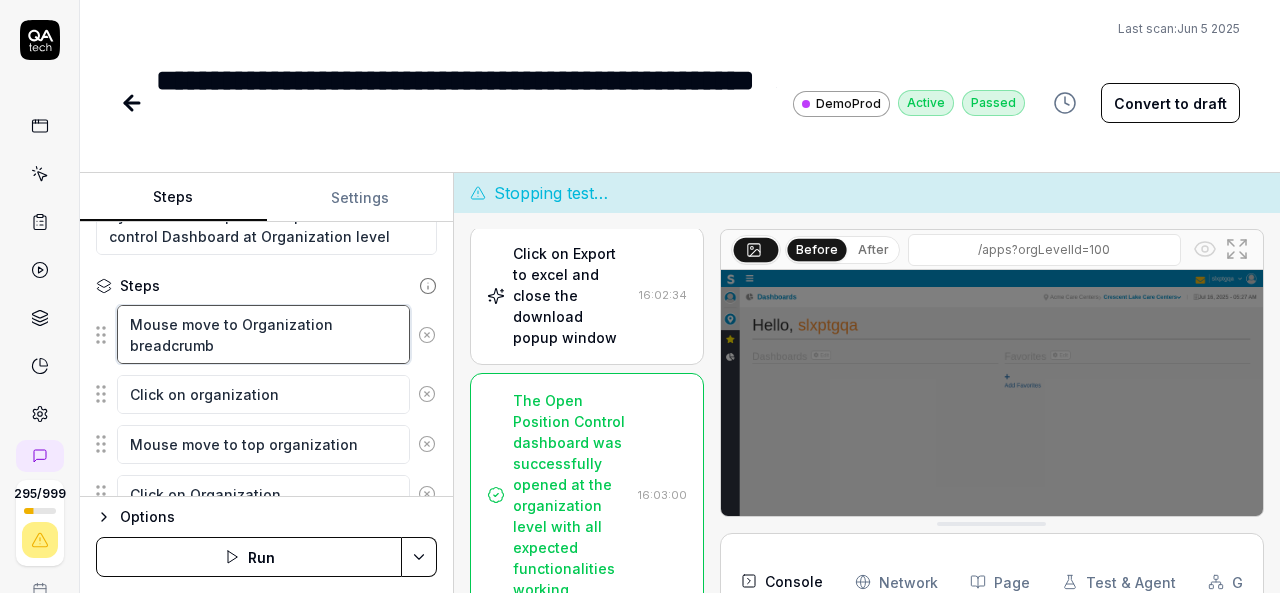 click on "Mouse move to Organization breadcrumb" at bounding box center [263, 334] 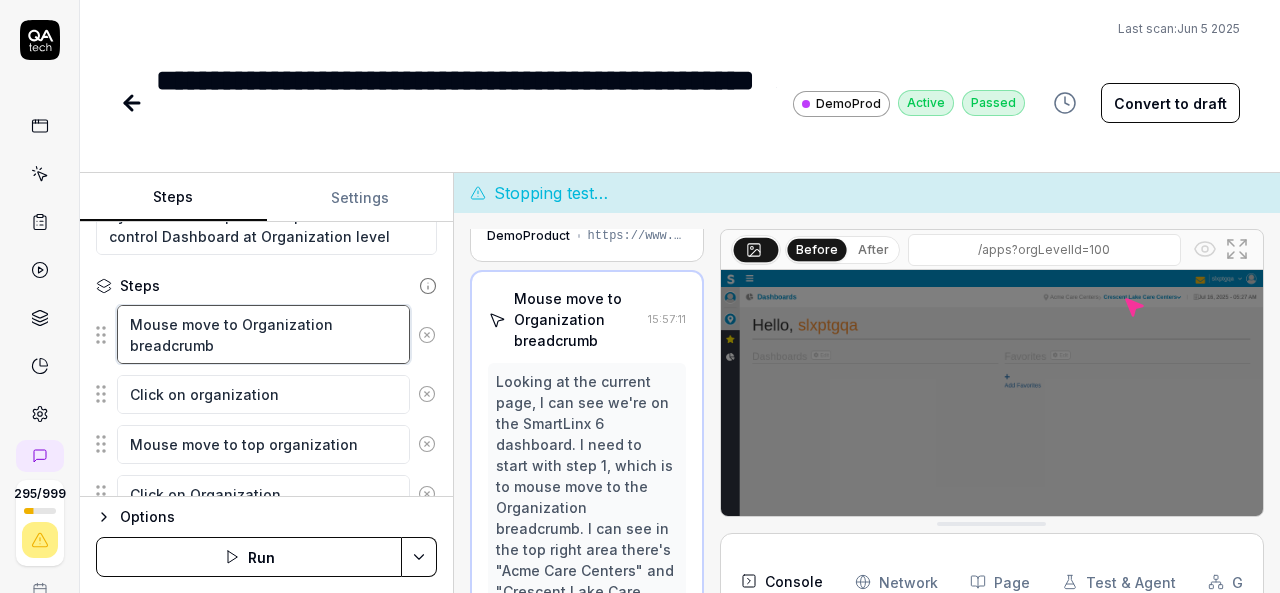 scroll, scrollTop: 0, scrollLeft: 0, axis: both 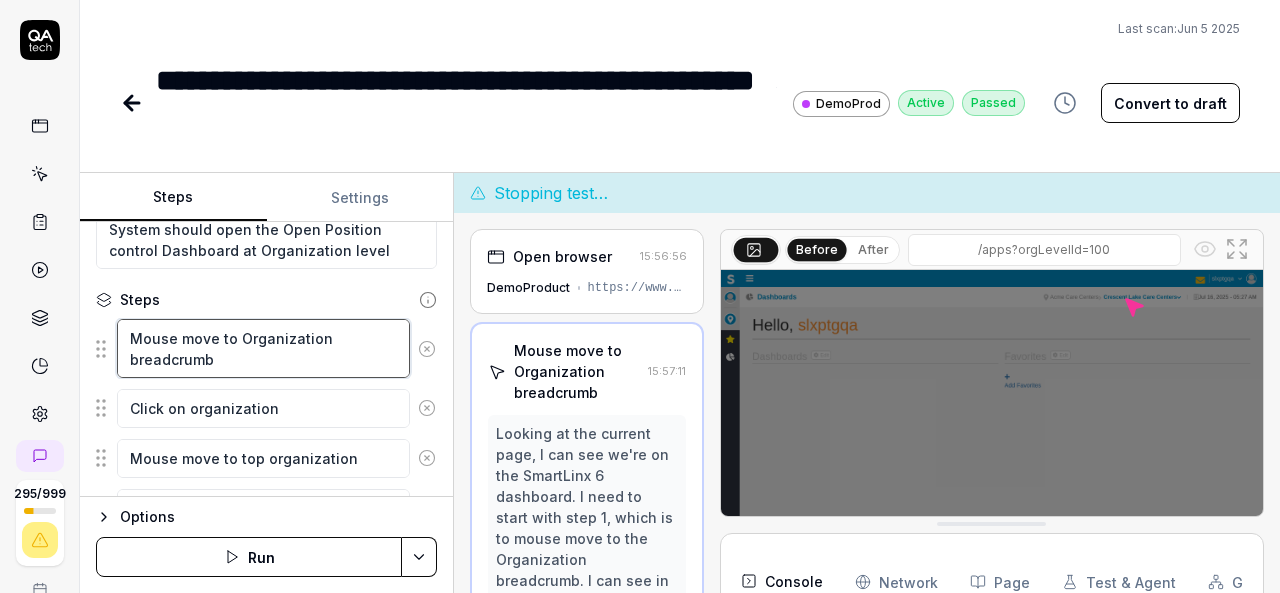 click on "Mouse move to Organization breadcrumb" at bounding box center (263, 348) 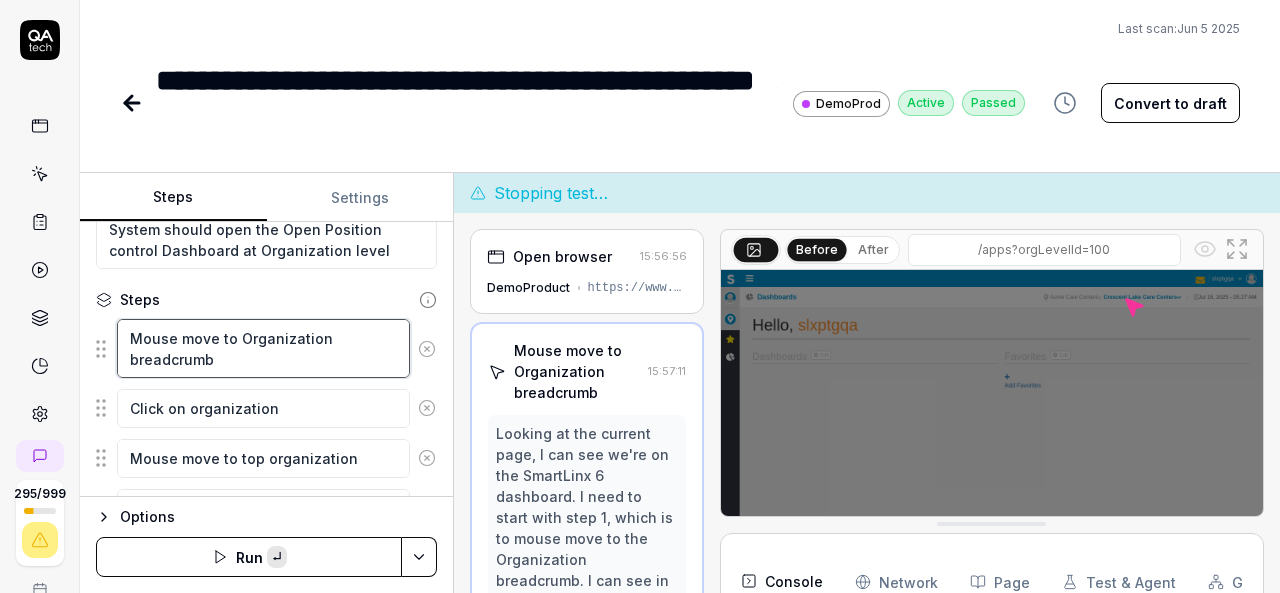 paste on "ve mouse to Organization breadcrumb at top right side" 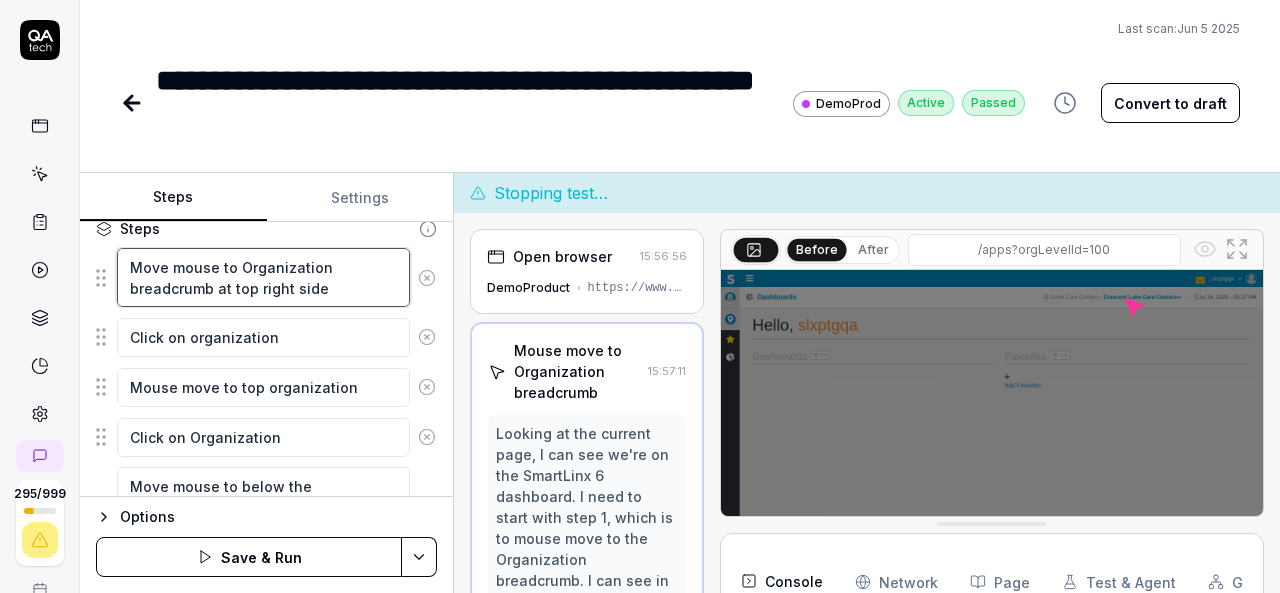 scroll, scrollTop: 239, scrollLeft: 0, axis: vertical 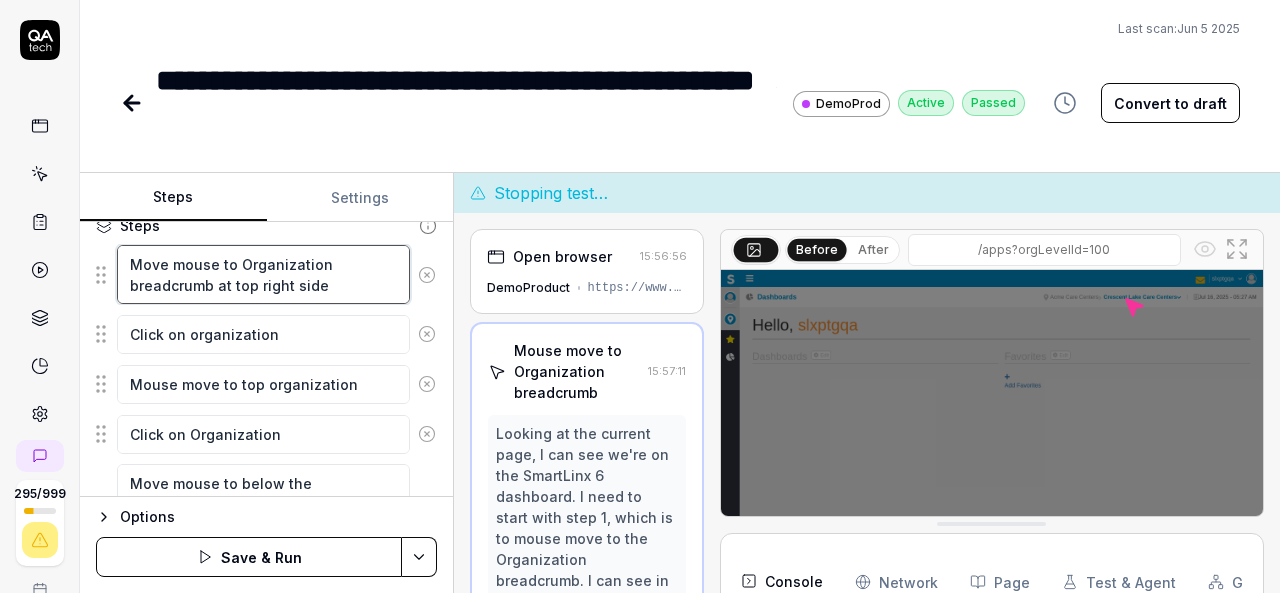 type on "Move mouse to Organization breadcrumb at top right side" 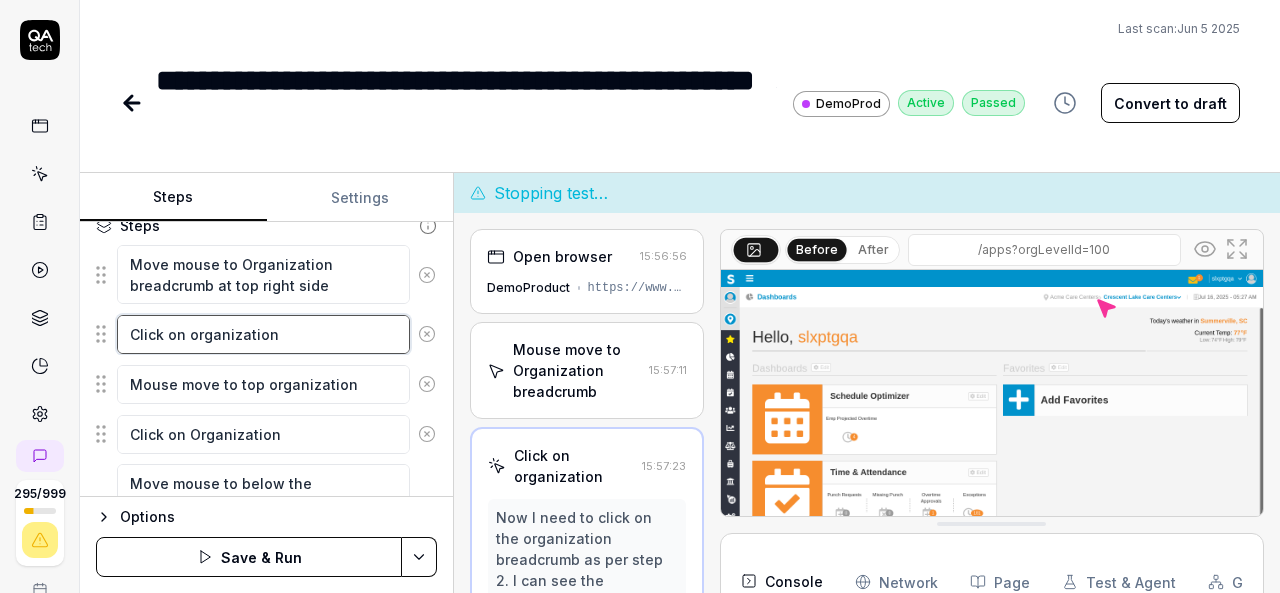click on "Click on organization" at bounding box center (263, 334) 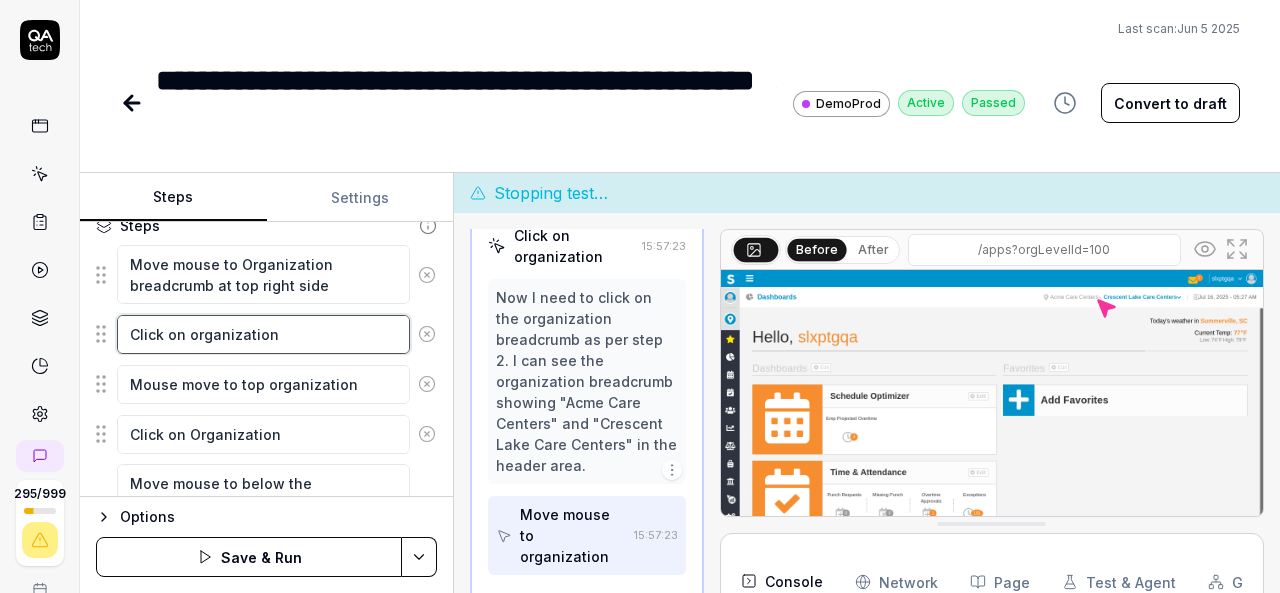 scroll, scrollTop: 277, scrollLeft: 0, axis: vertical 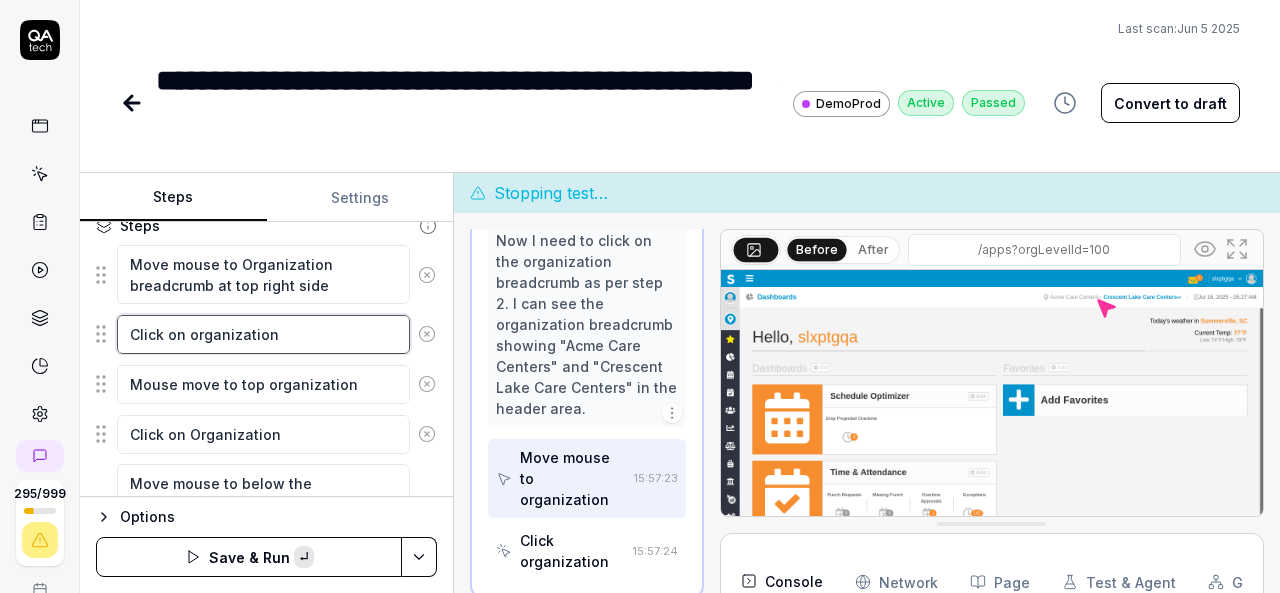 paste on "Select 'Celestial Care Center' from Orglevel breadcrumb" 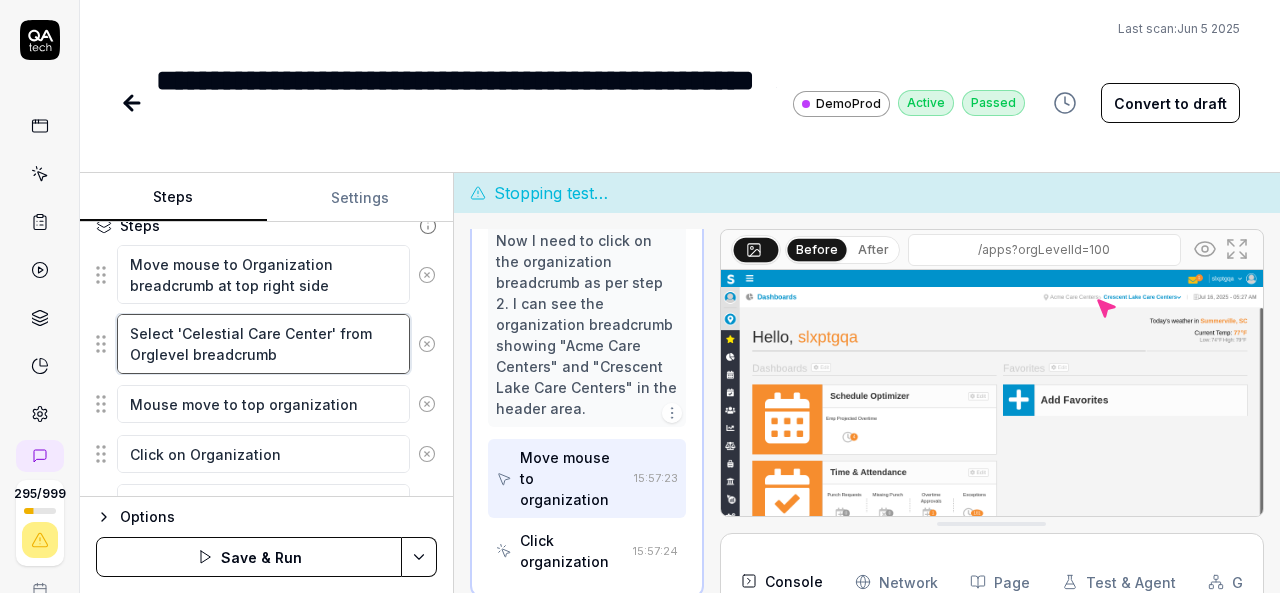 type on "Select 'Celestial Care Center' from Orglevel breadcrumb" 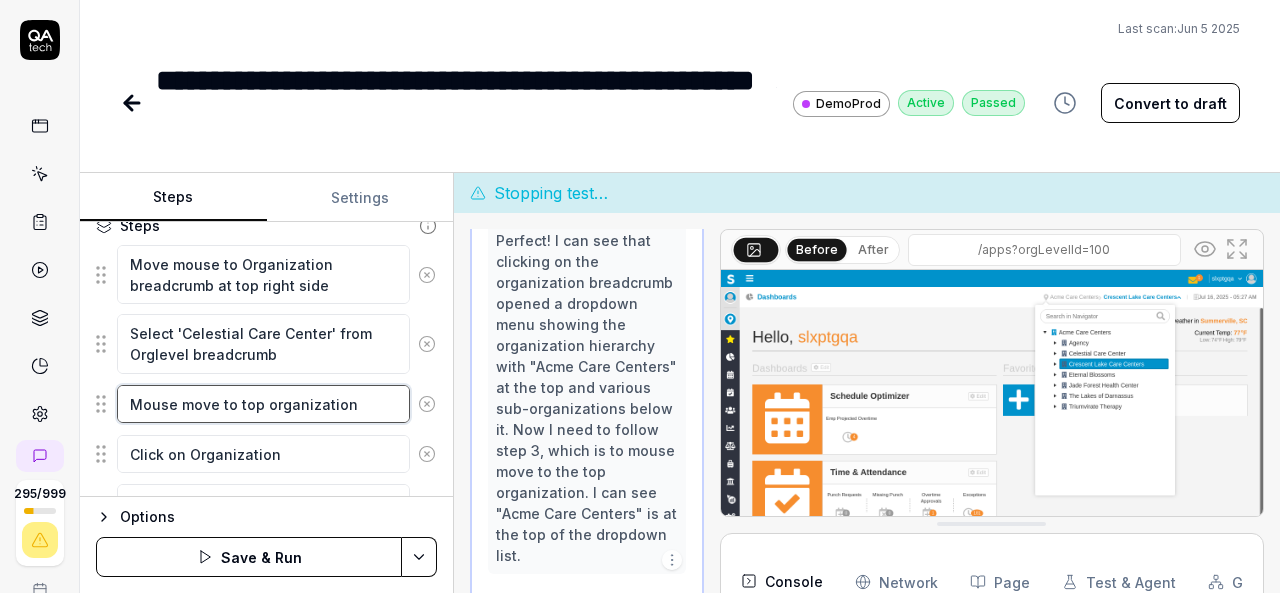 click on "Mouse move to top organization" at bounding box center [263, 404] 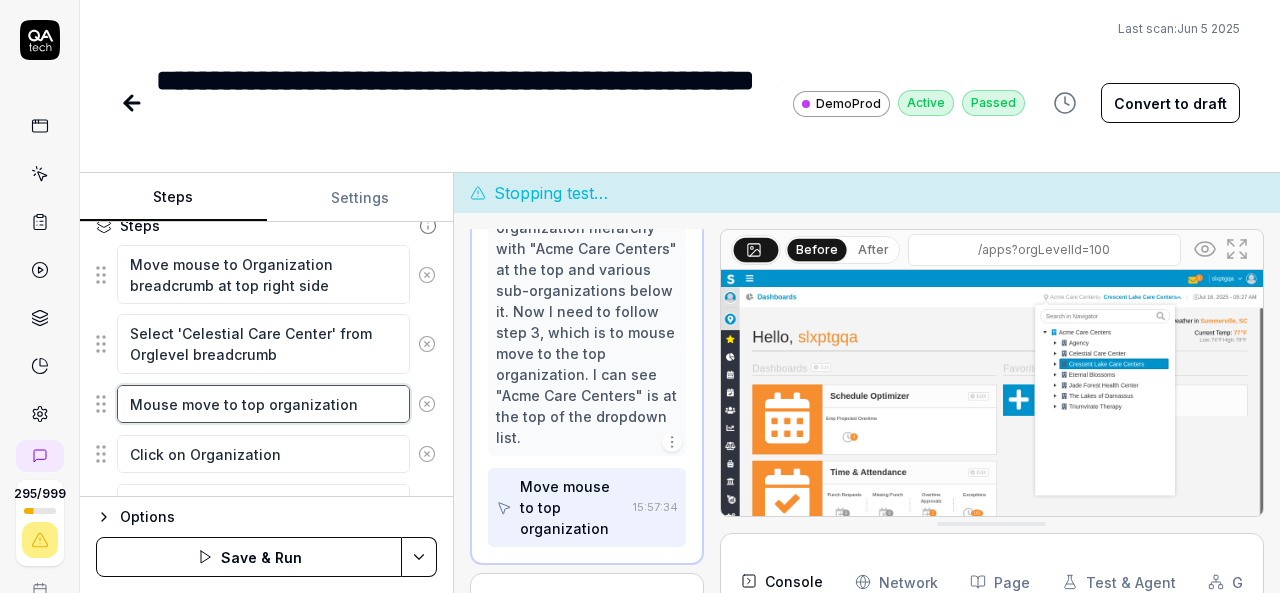 scroll, scrollTop: 508, scrollLeft: 0, axis: vertical 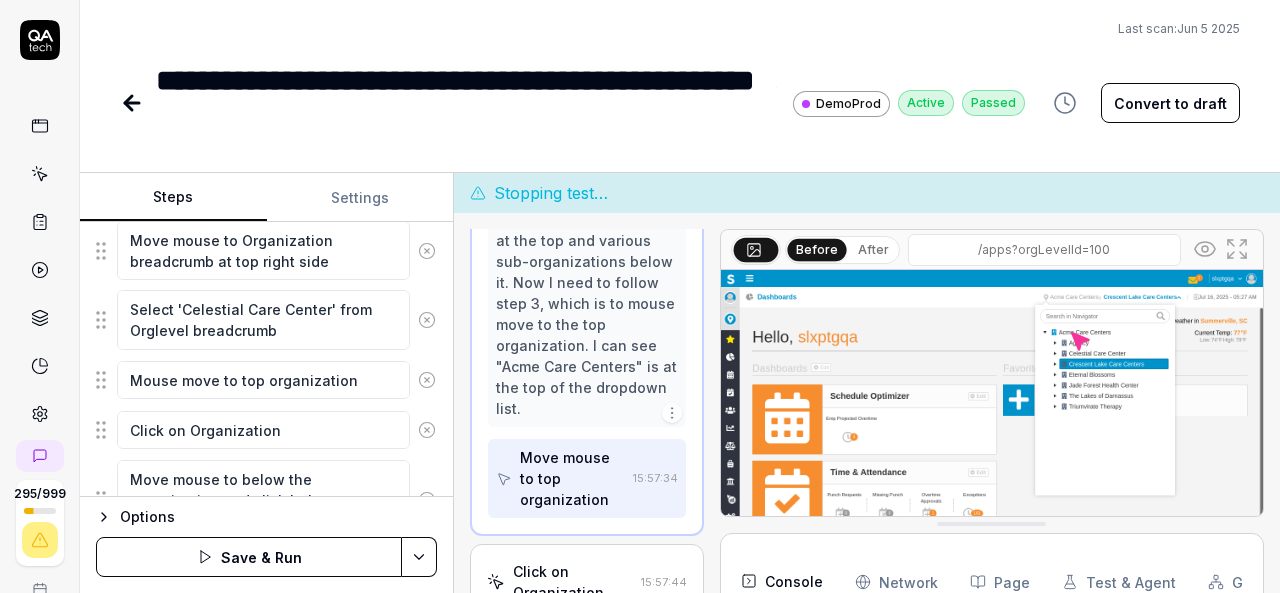 click 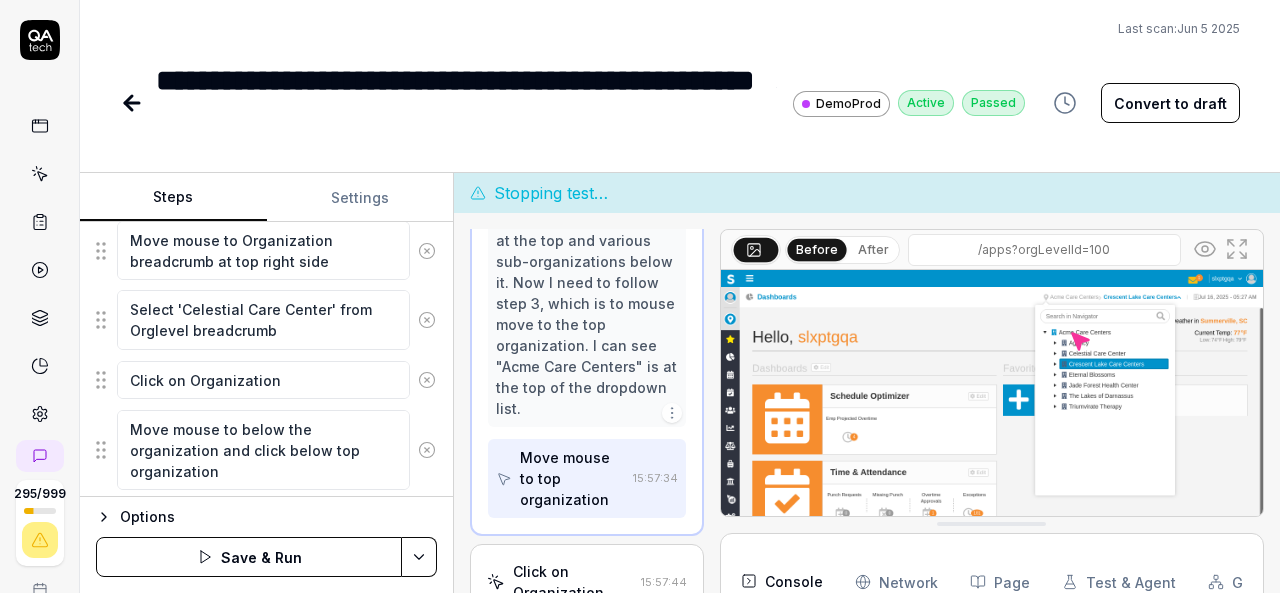 click 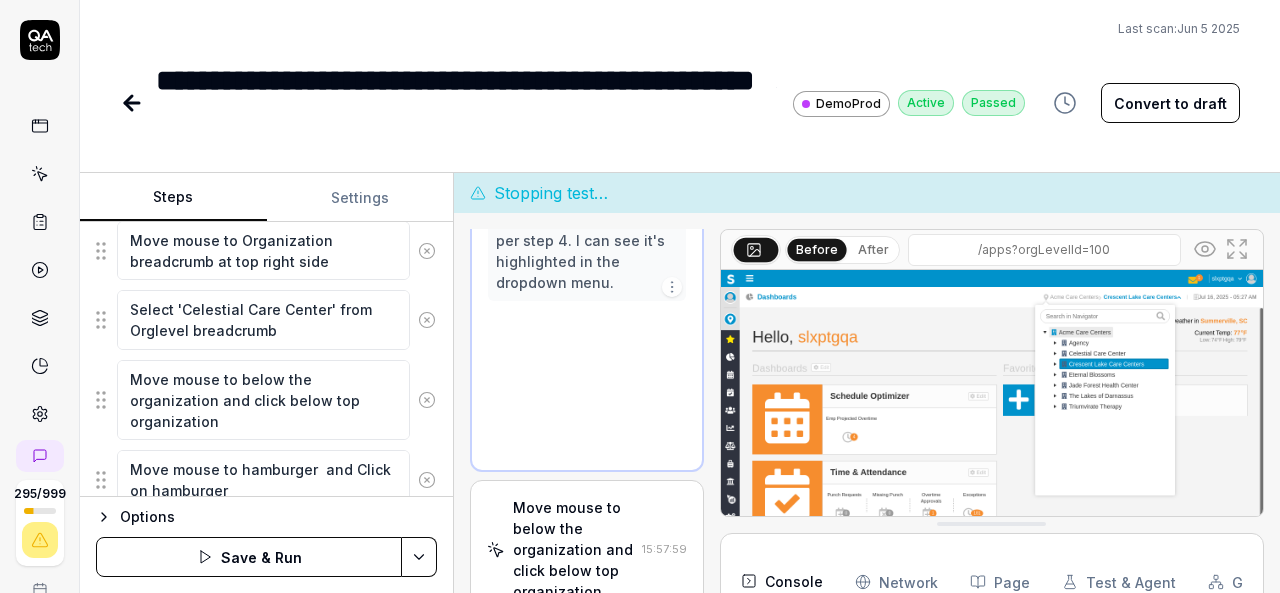 scroll, scrollTop: 380, scrollLeft: 0, axis: vertical 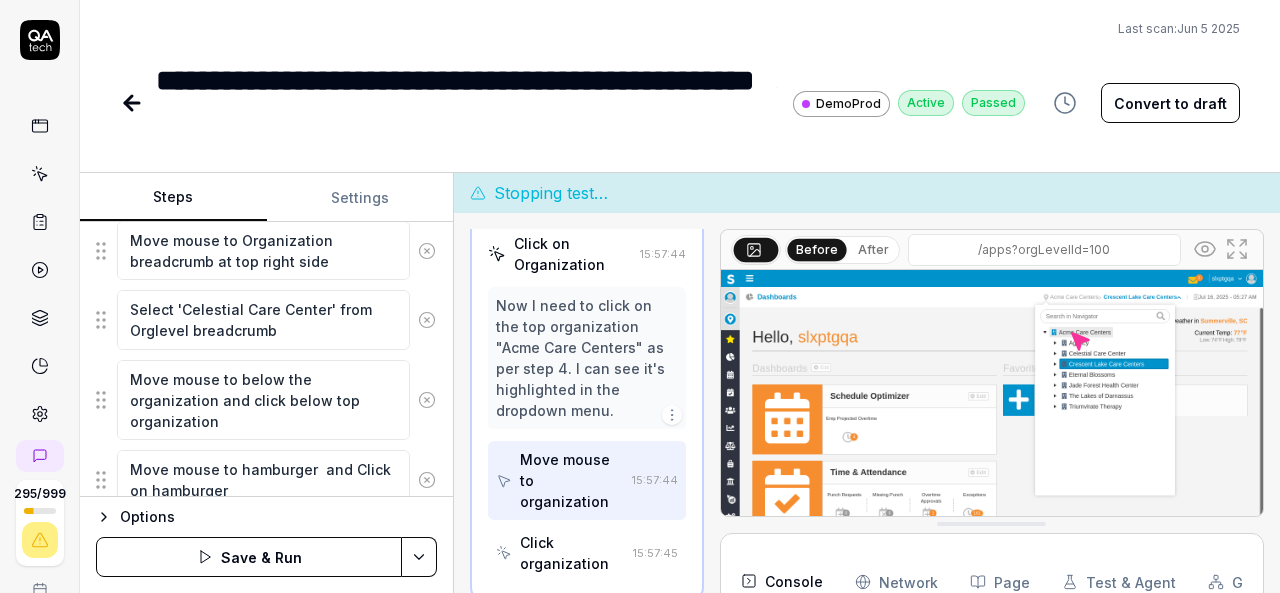 click 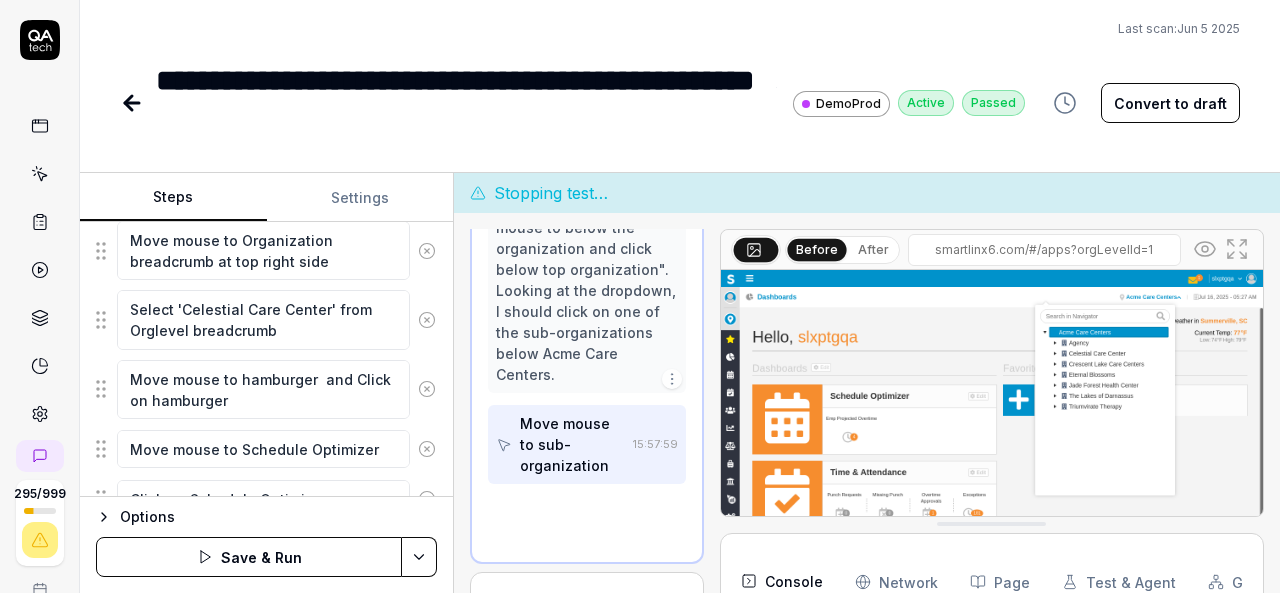 scroll, scrollTop: 737, scrollLeft: 0, axis: vertical 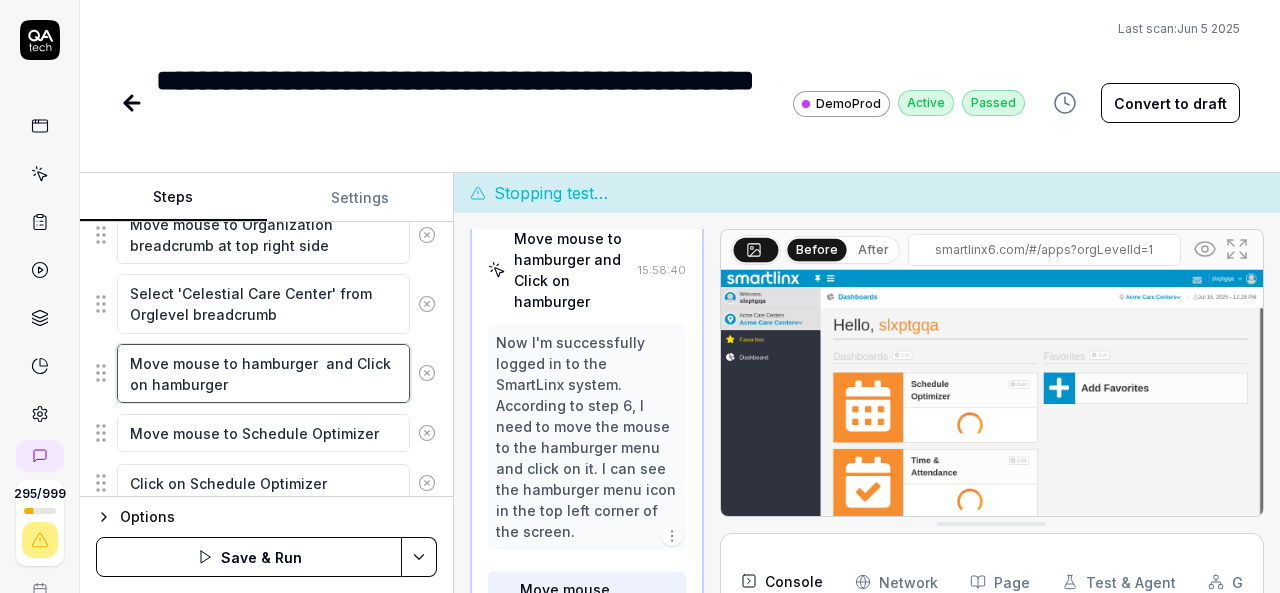 click on "Move mouse to hamburger  and Click on hamburger" at bounding box center (263, 373) 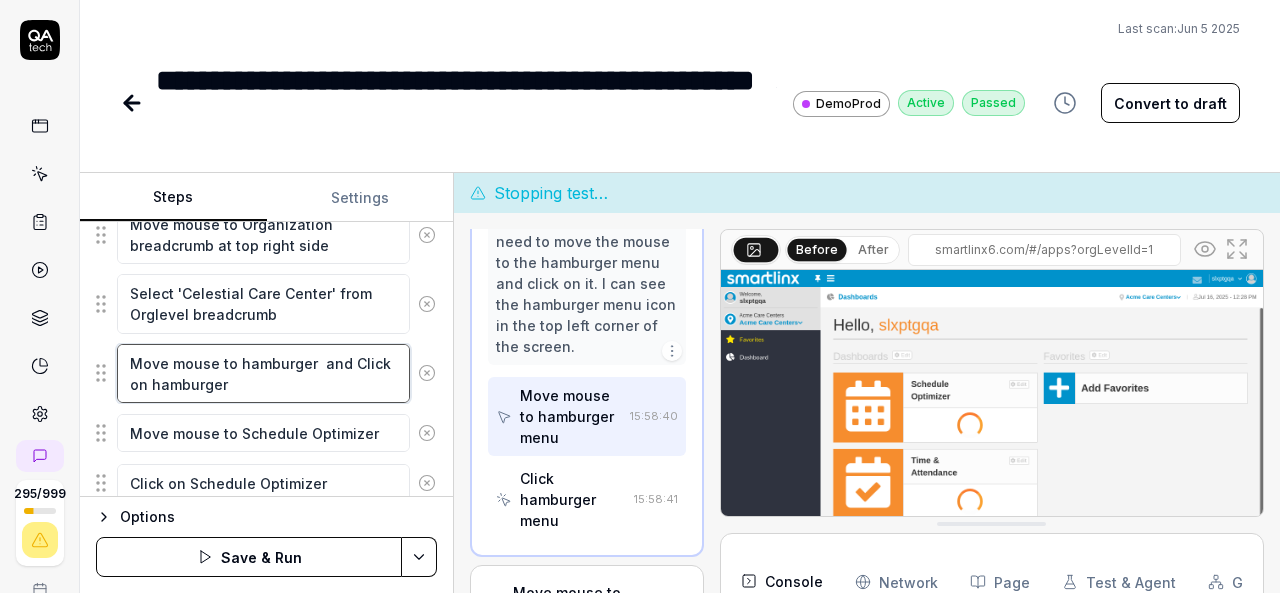 scroll, scrollTop: 1049, scrollLeft: 0, axis: vertical 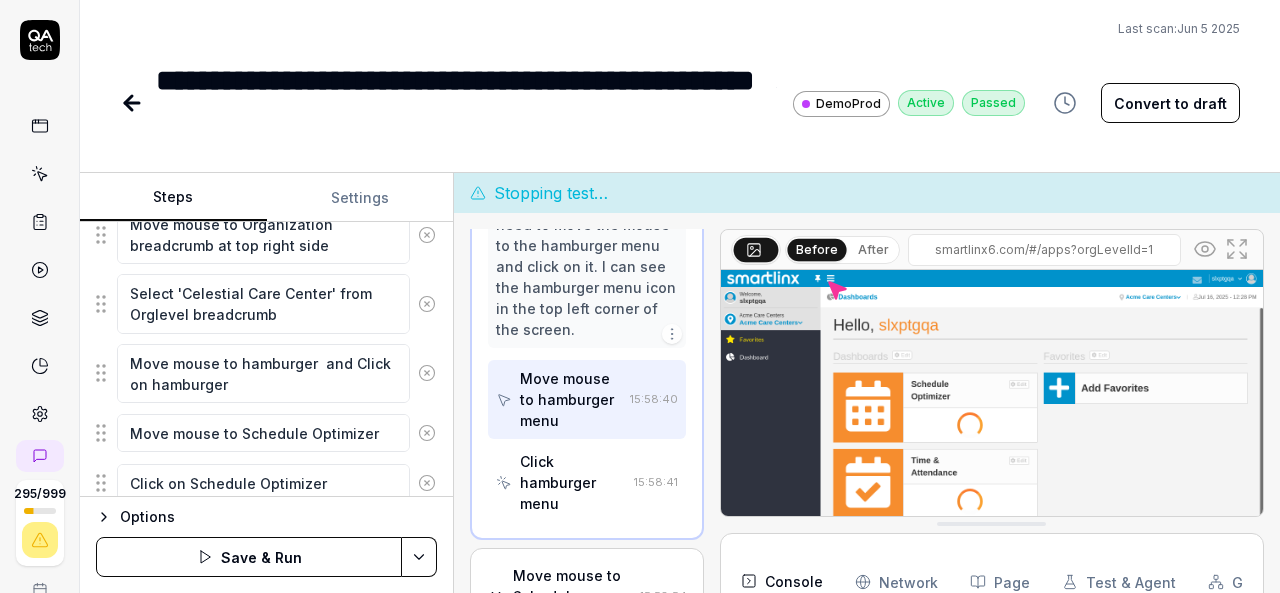 click on "**********" at bounding box center [640, 296] 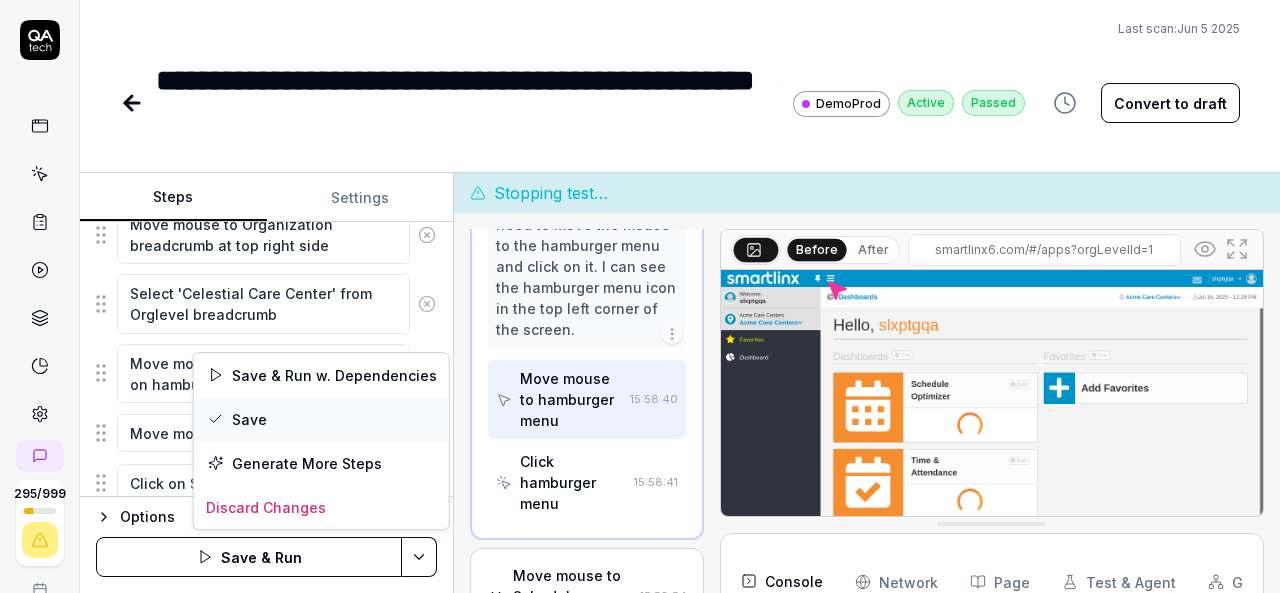 click on "Save" at bounding box center (321, 419) 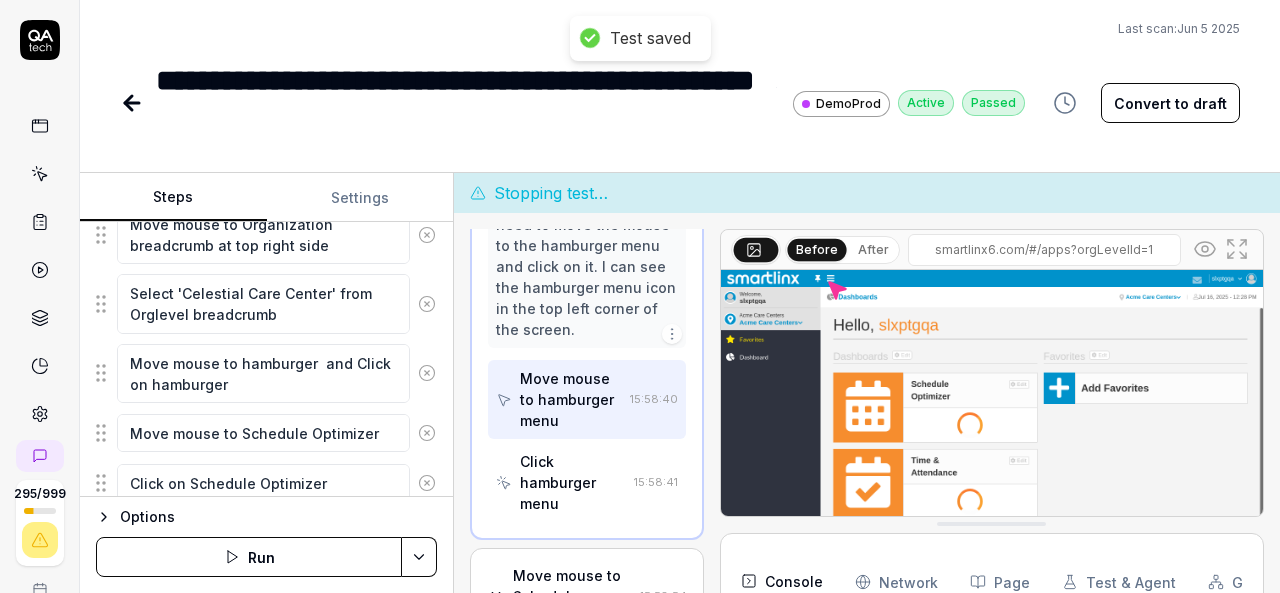 click on "Run" at bounding box center (249, 557) 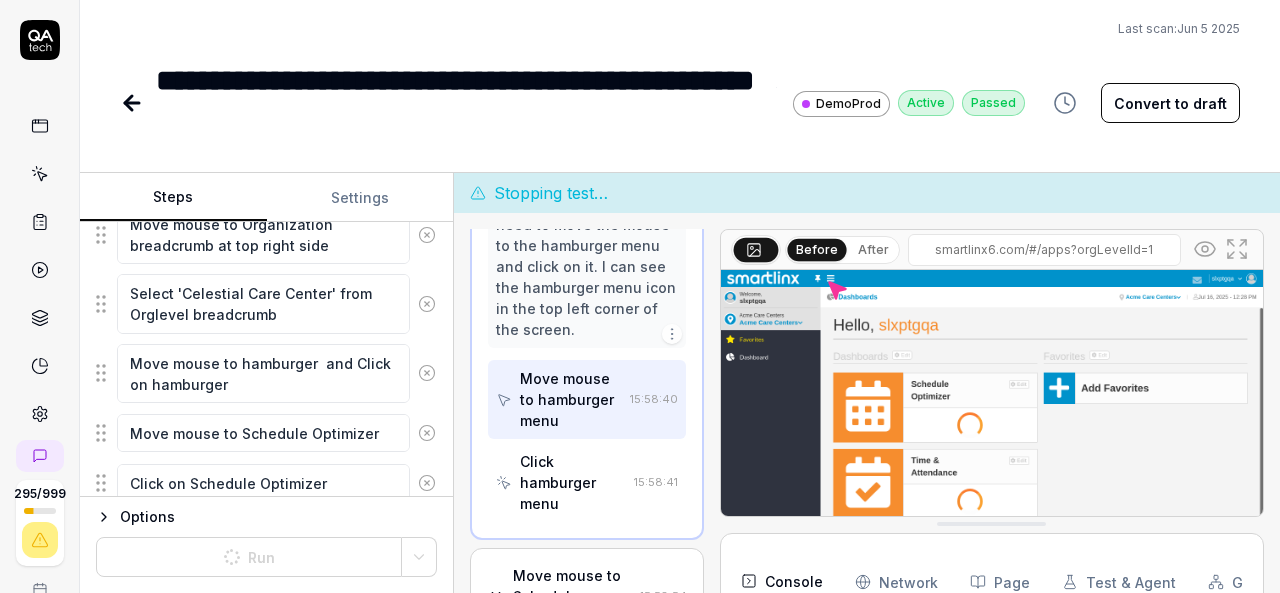 type on "*" 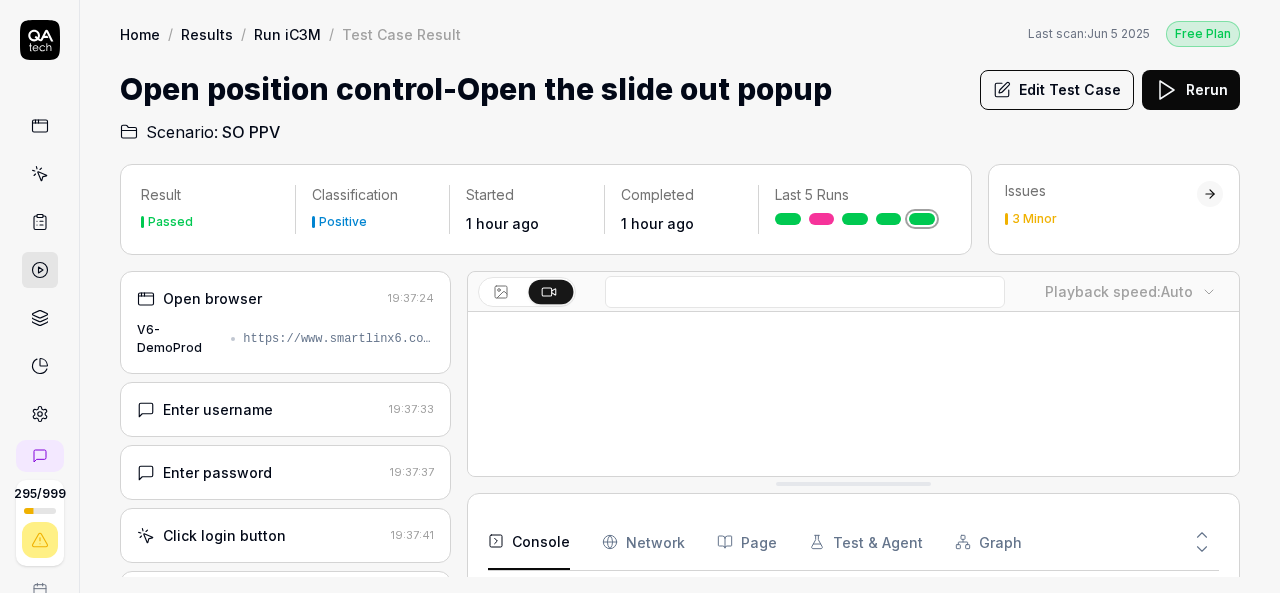 scroll, scrollTop: 0, scrollLeft: 0, axis: both 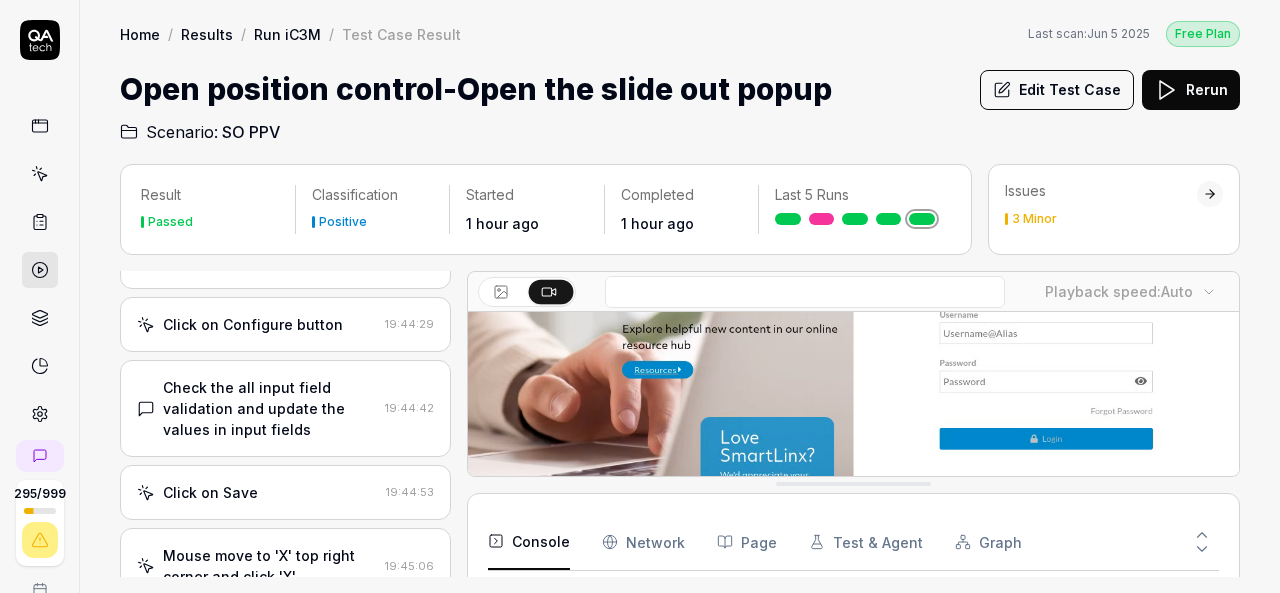 click 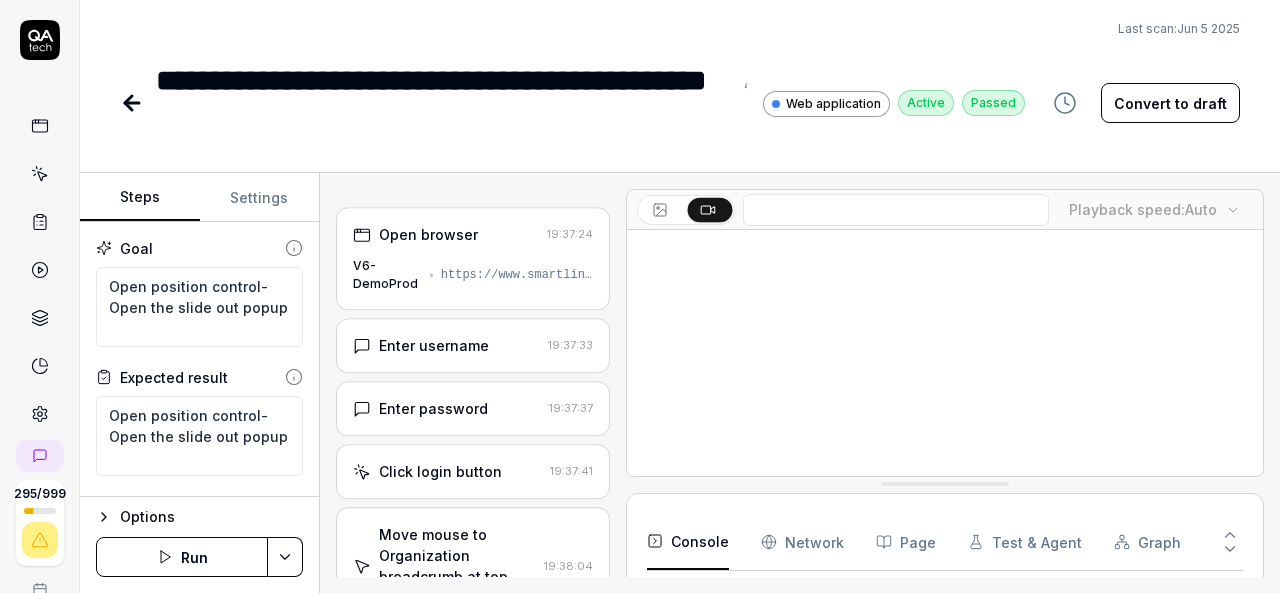 scroll, scrollTop: 413, scrollLeft: 0, axis: vertical 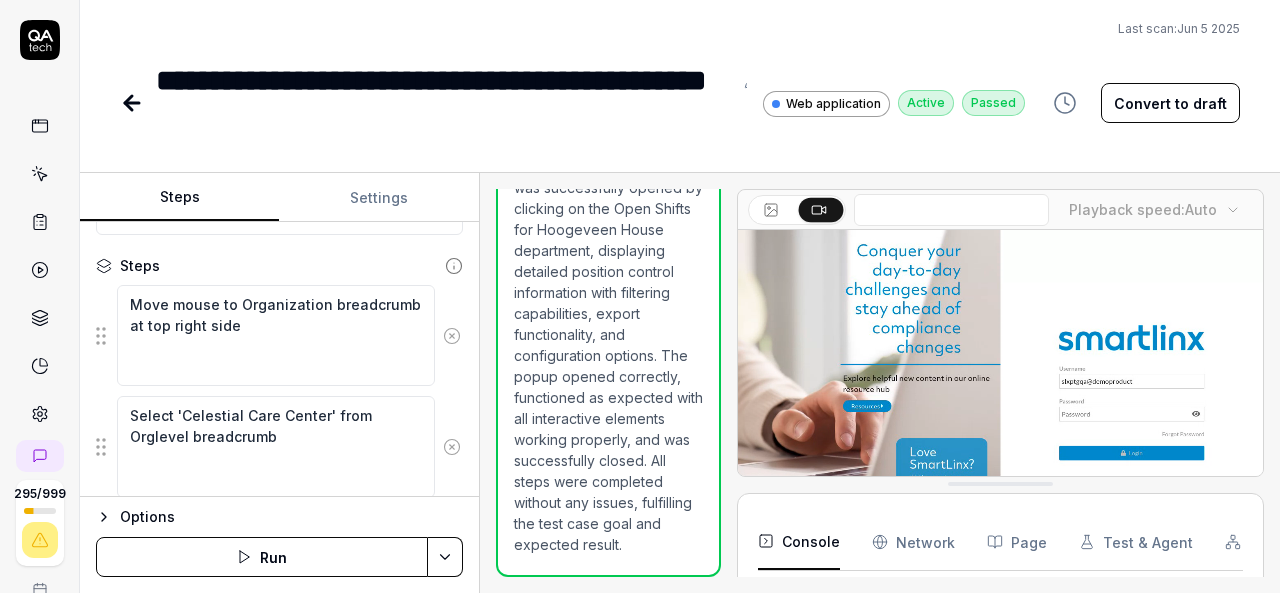 click on "Steps Settings Goal Open position control-Open the slide out popup Expected result Open position control-Open the slide out popup Steps Move mouse to Organization breadcrumb at top right side Select 'Celestial Care Center' from Orglevel breadcrumb Mouse move to hamburger menu Click on hamburger menu if left side menu section is not open Mouse Move to Schedule Optimizer Click on Schedule Optimizer Mouse Move to Dashboard Click on Dashboard Mouse move to Open Position Control Click on Open Position Control Expand the Organization Collapse Click on  Open Shifts or  Total Hours on  which is having Open Shifts and Total Hours Gap department Click on Actions Mouse Move to Export Excel Click on Export to excel and close the download popup window Select Day Radio Button Click on Actions Mouse Move to Export Excel Click on Export to excel and close the download popup window Select Evening Radio Button Click on Actions Mouse Move to Export Excel Click on Export to excel and close the download popup window Click on Save" at bounding box center [680, 383] 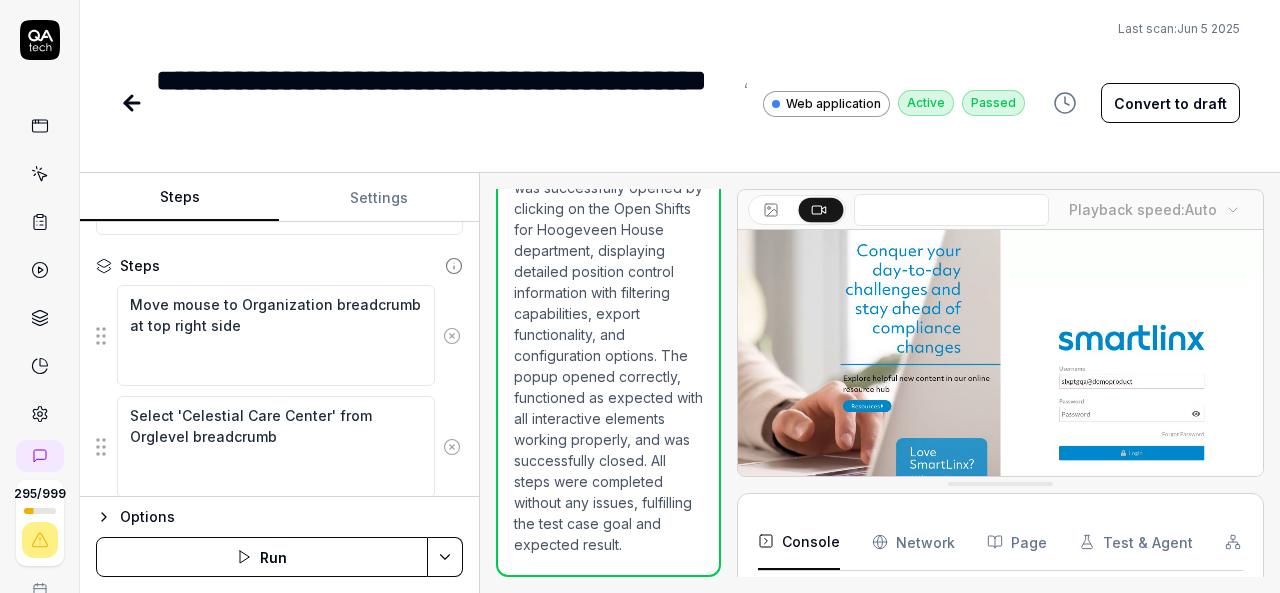 scroll, scrollTop: 4202, scrollLeft: 0, axis: vertical 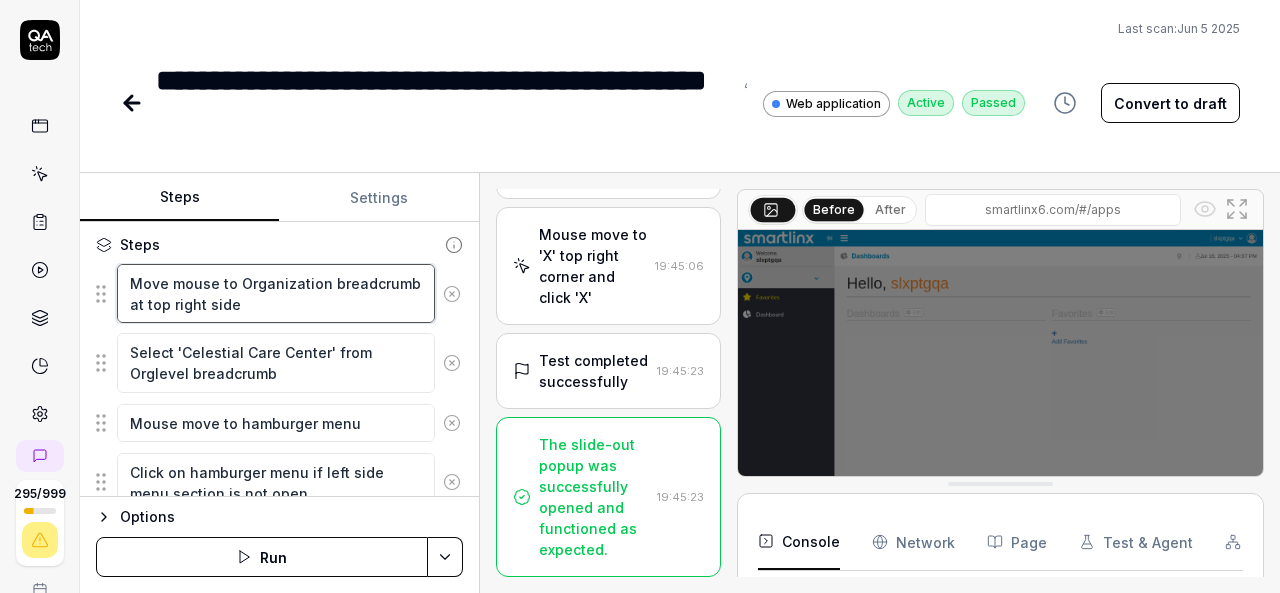 click on "Move mouse to Organization breadcrumb at top right side Select 'Celestial Care Center' from Orglevel breadcrumb Mouse move to hamburger menu Click on hamburger menu if left side menu section is not open Mouse Move to Schedule Optimizer Click on Schedule Optimizer Mouse Move to Dashboard Click on Dashboard Mouse move to Open Position Control Click on Open Position Control Expand the Organization Collapse Click on  Open Shifts or  Total Hours on  which is having Open Shifts and Total Hours Gap department Click on Actions Mouse Move to Export Excel Click on Export to excel and close the download popup window Select Day Radio Button Click on Actions Mouse Move to Export Excel Click on Export to excel and close the download popup window Select Evening Radio Button Click on Actions Mouse Move to Export Excel Click on Export to excel and close the download popup window Select Night Radio Button Click on Actions Mouse Move to Export Excel Click on Export to excel and close the download popup window Click on Save" at bounding box center (279, 1166) 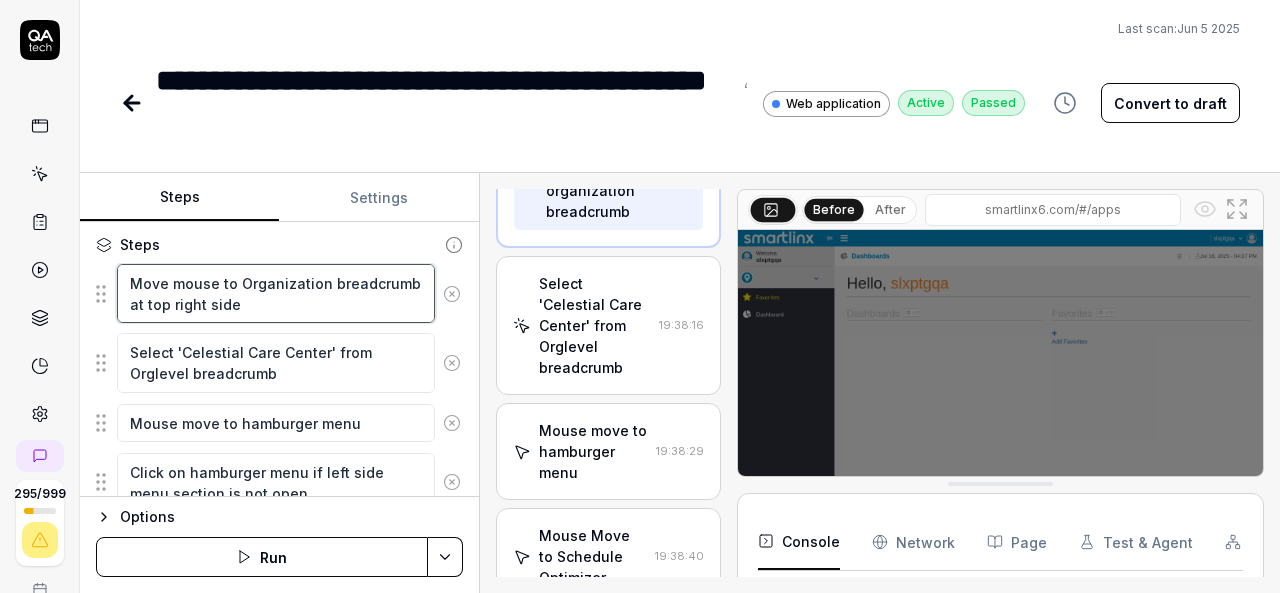 scroll, scrollTop: 694, scrollLeft: 0, axis: vertical 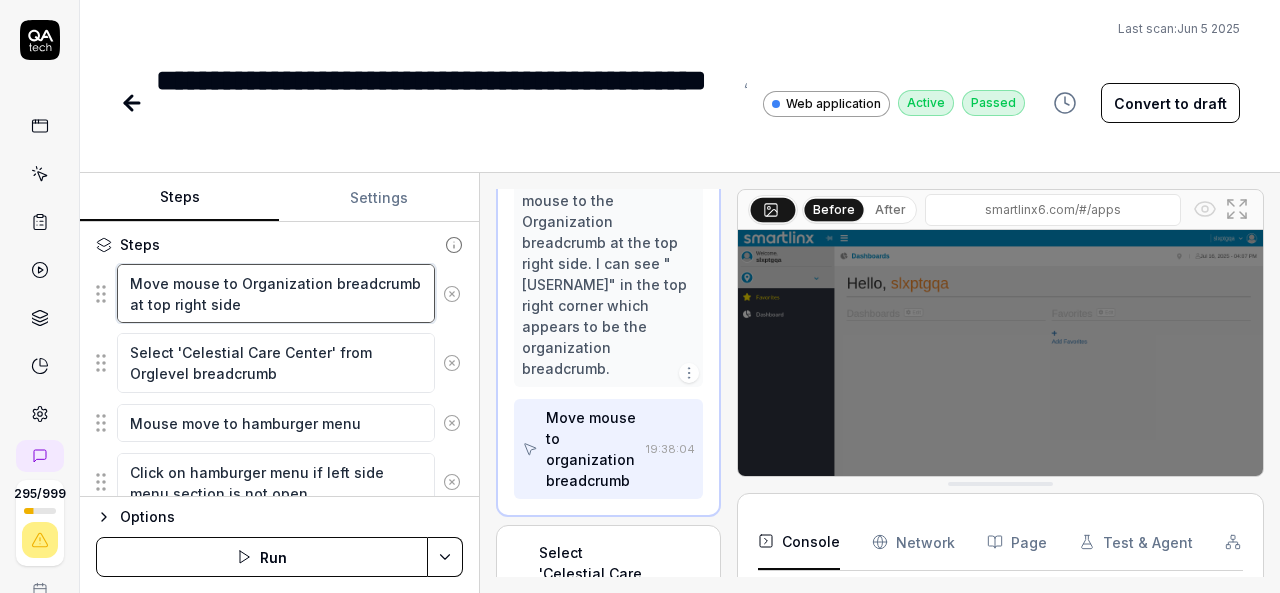 click on "Move mouse to Organization breadcrumb at top right side" at bounding box center [276, 293] 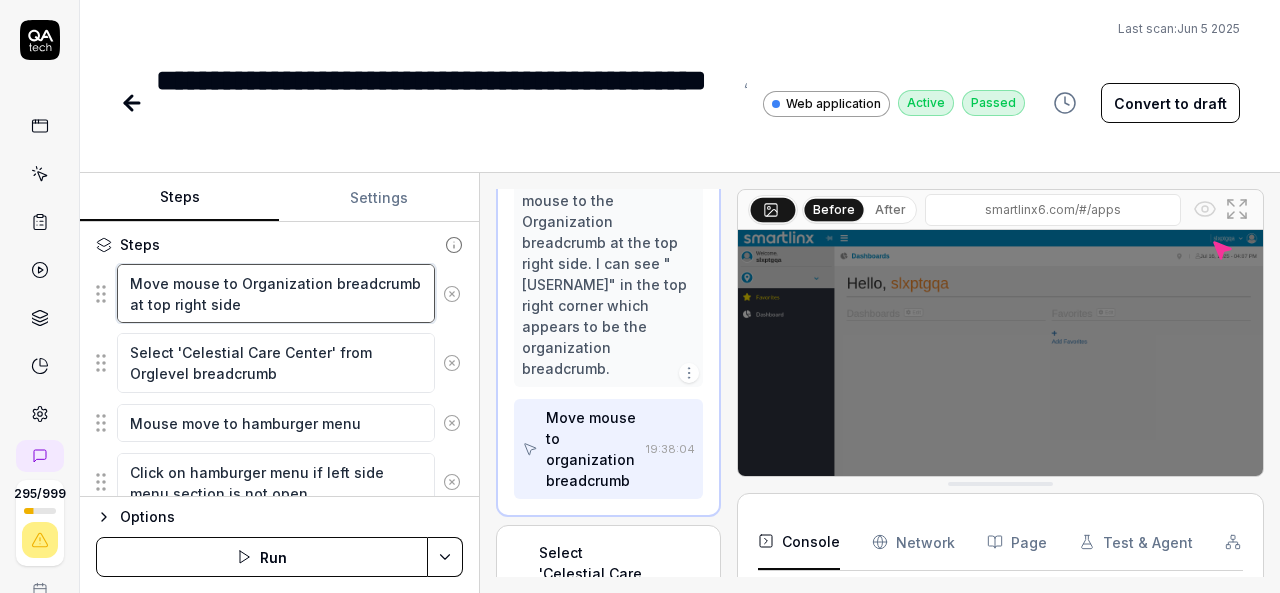 drag, startPoint x: 273, startPoint y: 313, endPoint x: 126, endPoint y: 289, distance: 148.9463 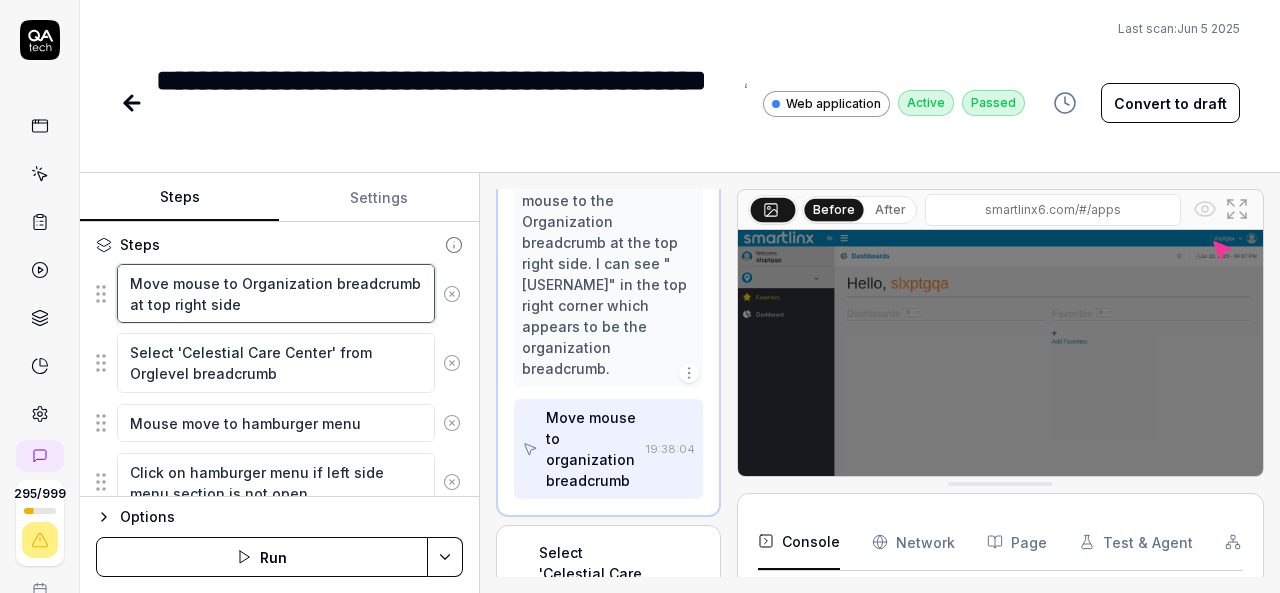 click on "Move mouse to Organization breadcrumb at top right side" at bounding box center [276, 293] 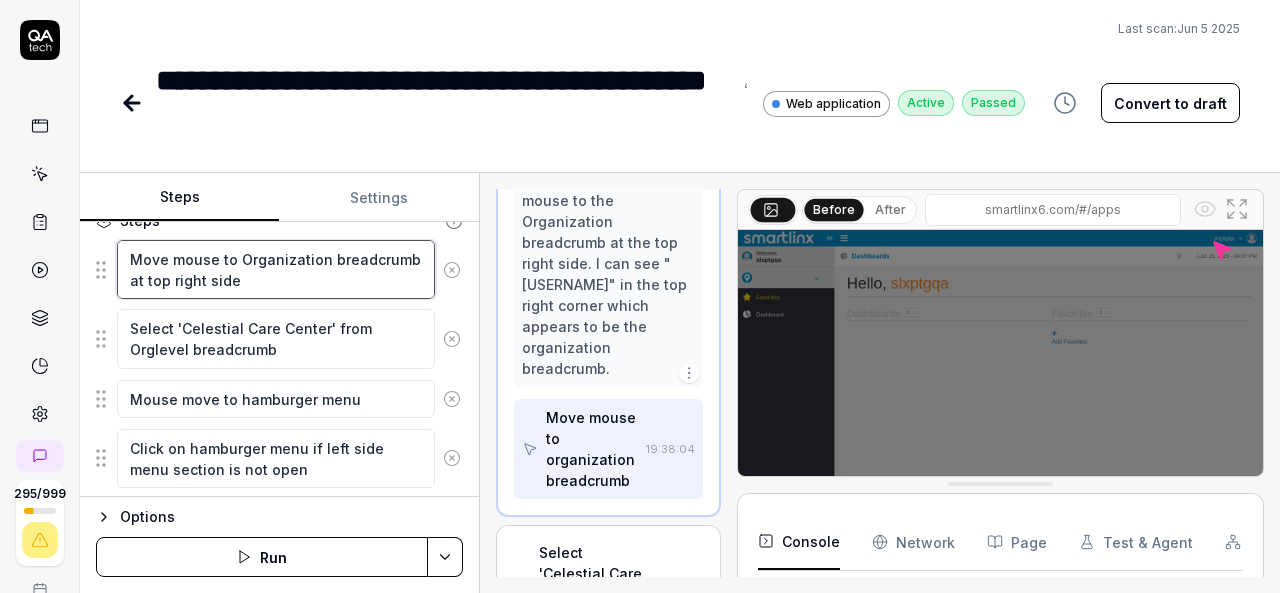 scroll, scrollTop: 246, scrollLeft: 0, axis: vertical 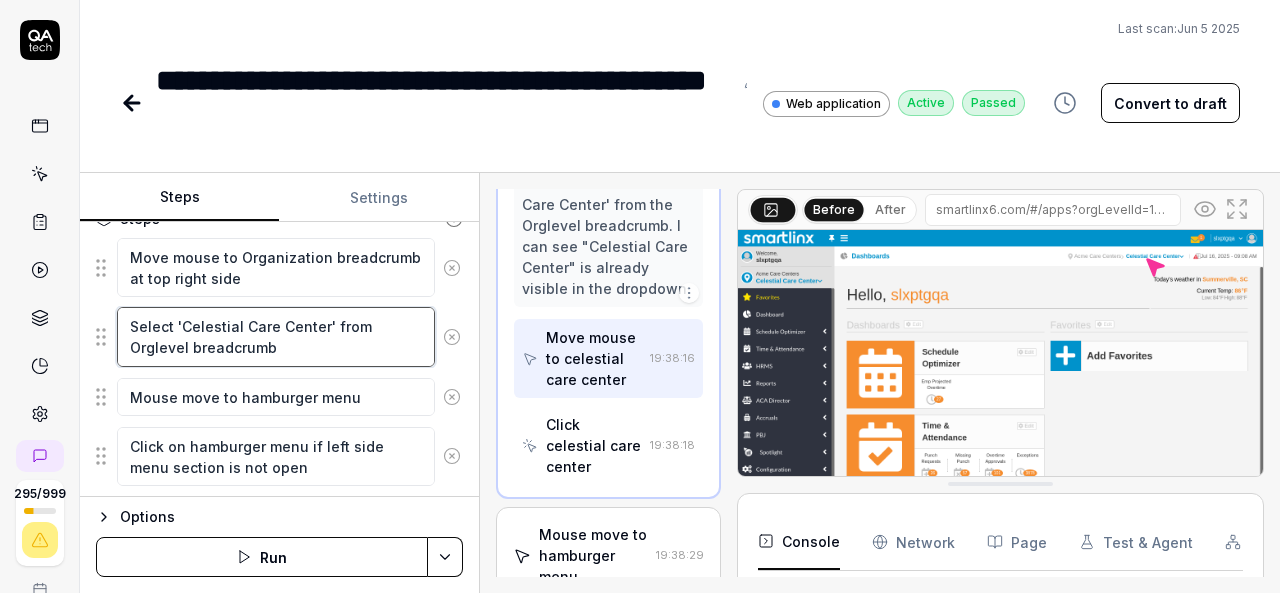 click on "Select 'Celestial Care Center' from Orglevel breadcrumb" at bounding box center [276, 336] 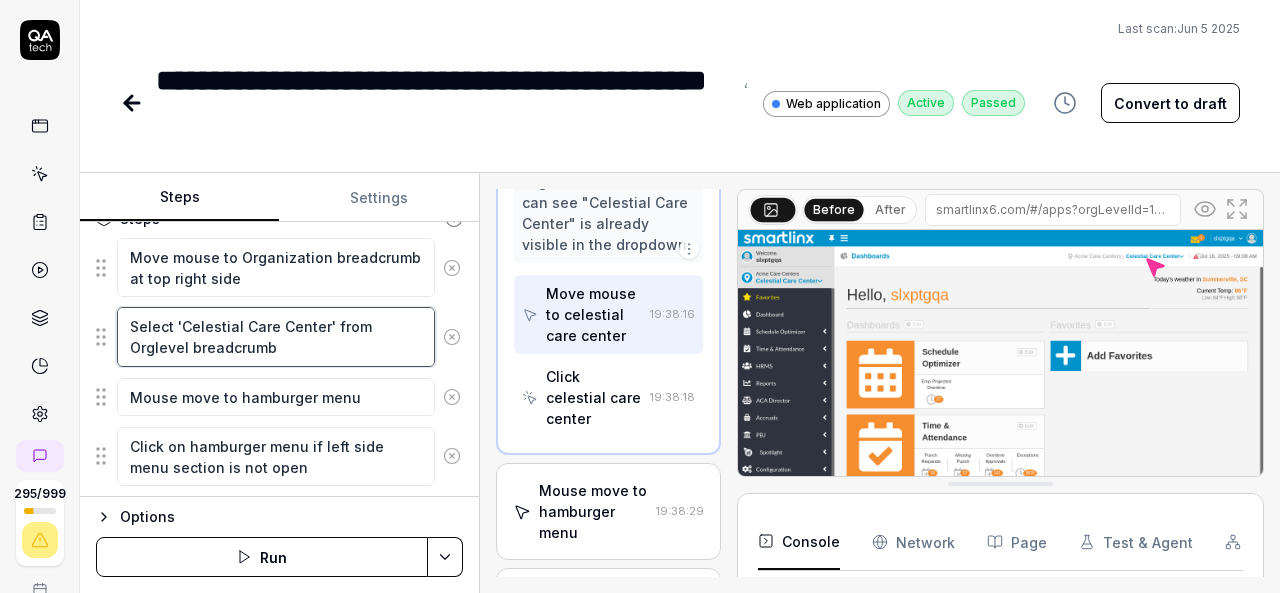 drag, startPoint x: 294, startPoint y: 337, endPoint x: 128, endPoint y: 321, distance: 166.7693 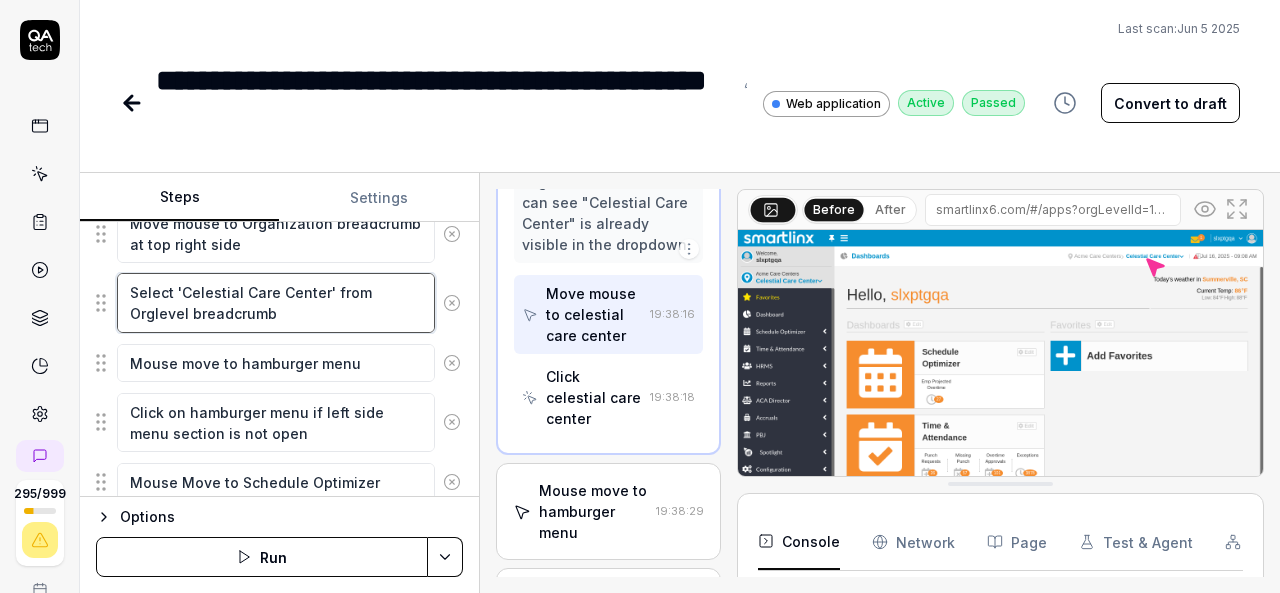 scroll, scrollTop: 290, scrollLeft: 0, axis: vertical 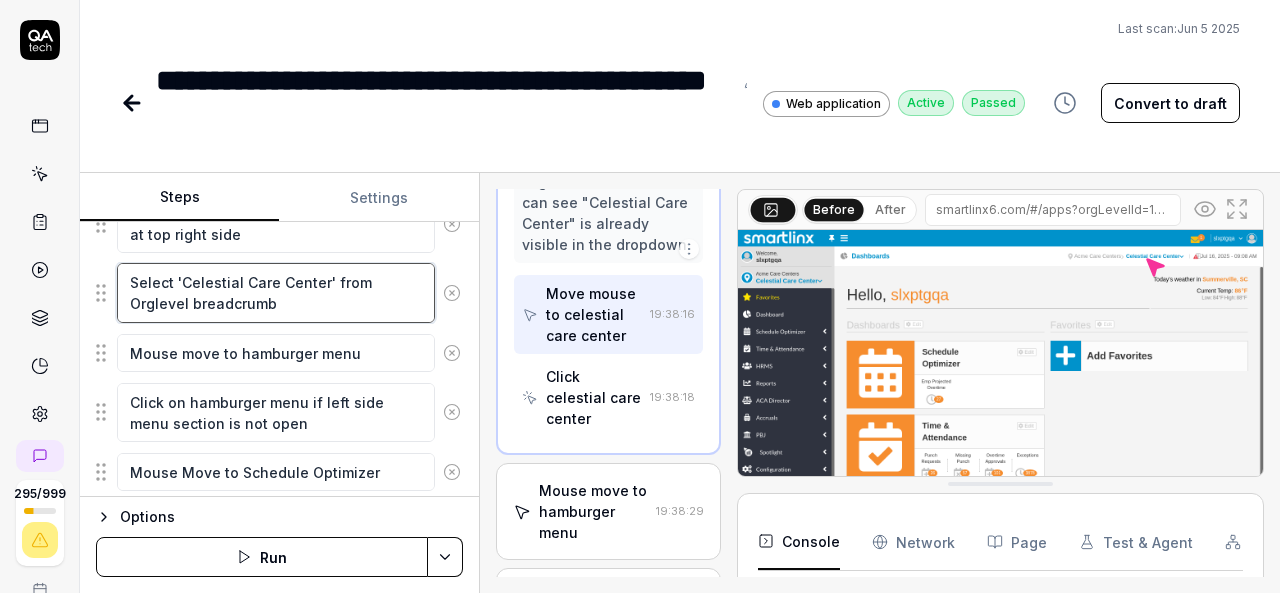 type on "*" 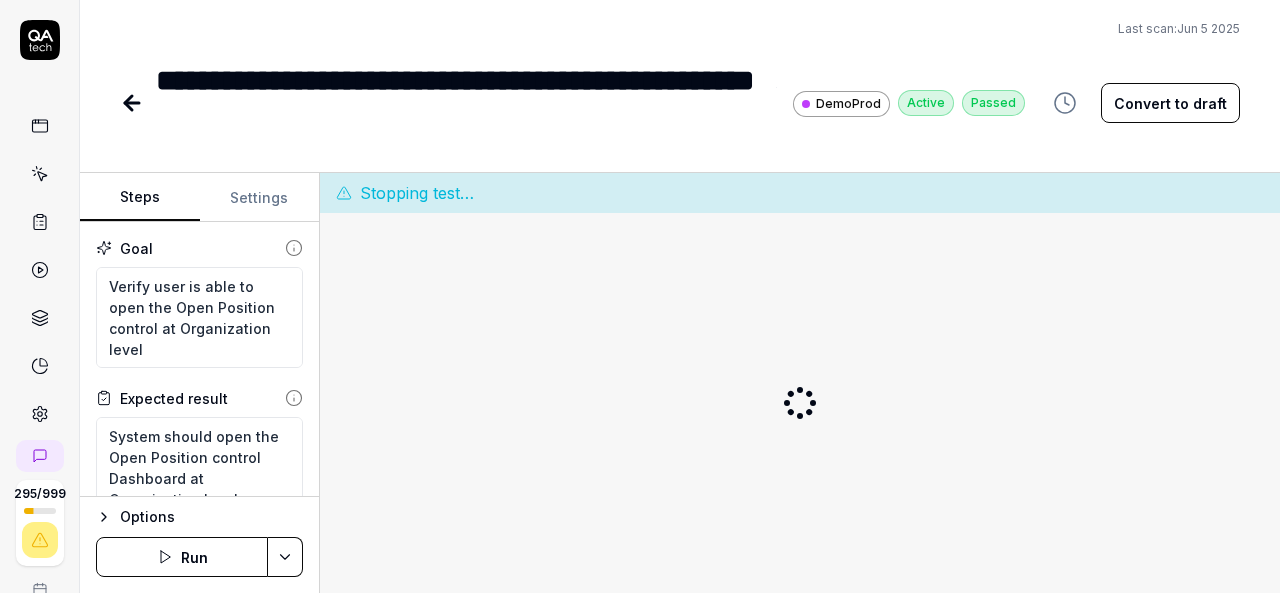 scroll, scrollTop: 0, scrollLeft: 0, axis: both 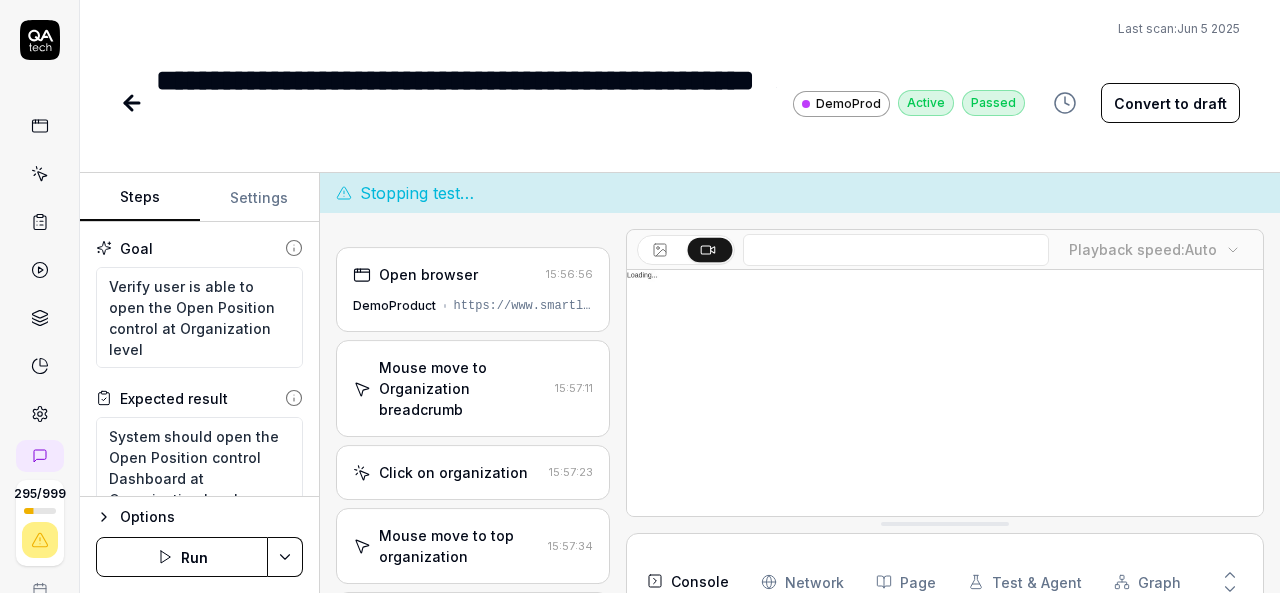 click on "Run" at bounding box center (182, 557) 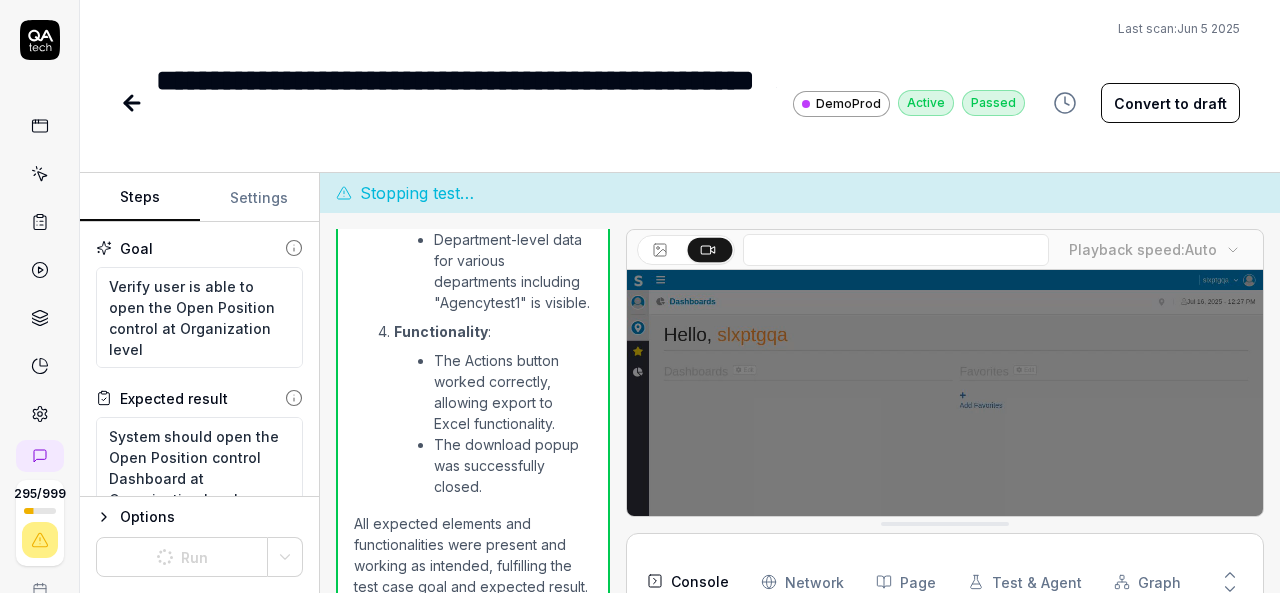 scroll, scrollTop: 2917, scrollLeft: 0, axis: vertical 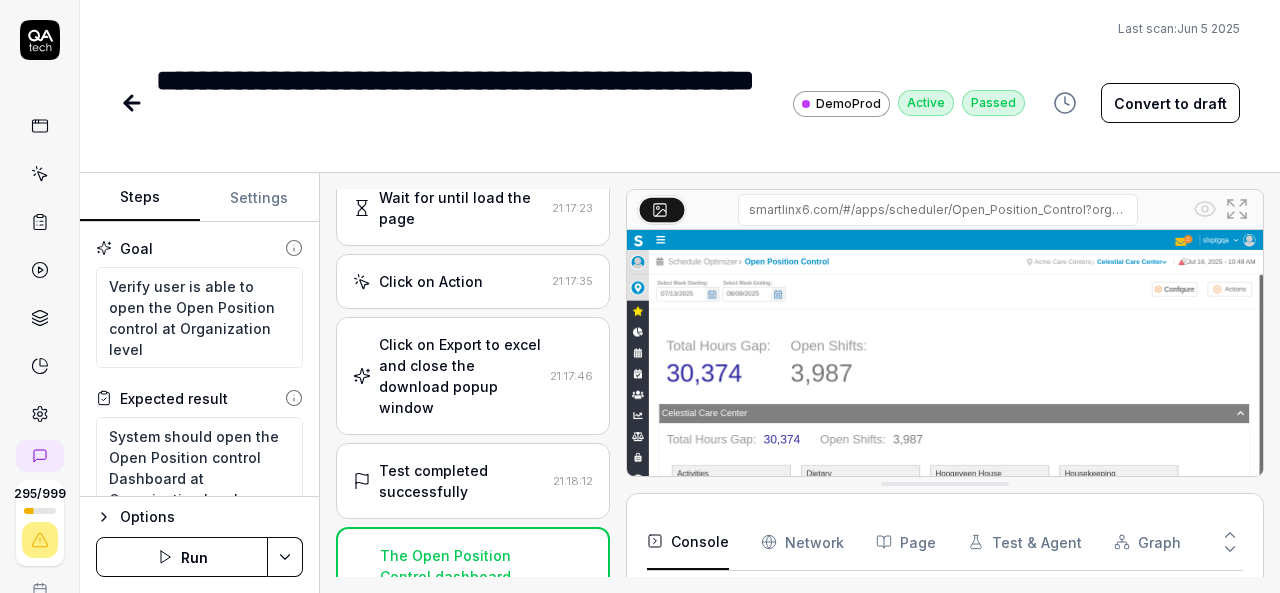 click 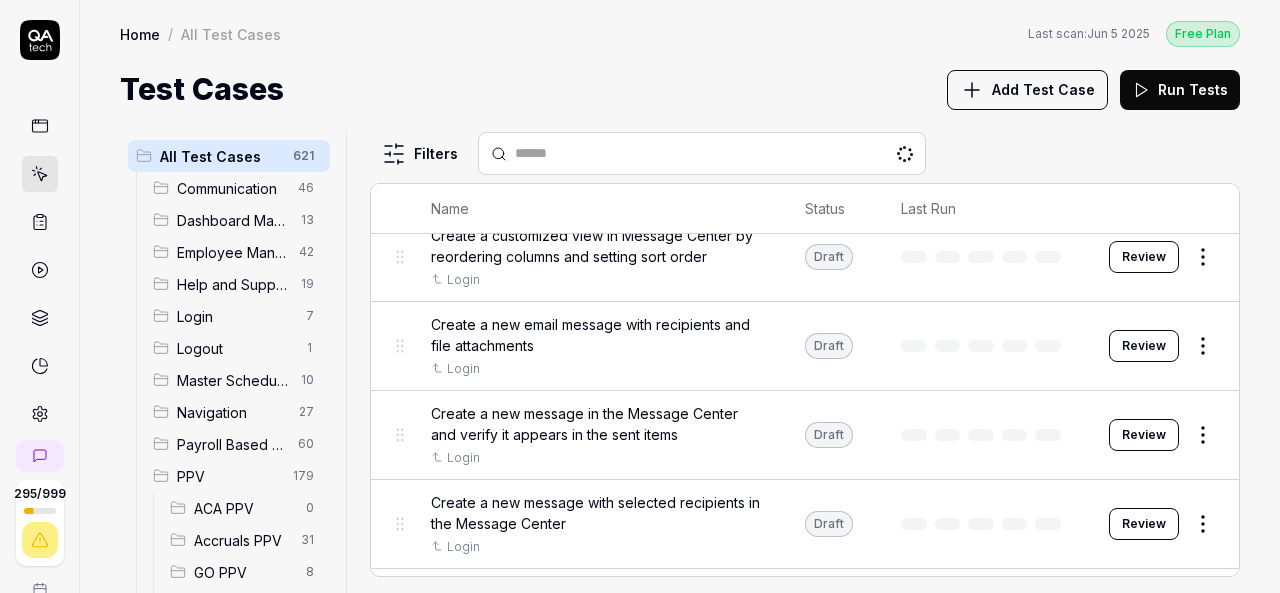 scroll, scrollTop: 774, scrollLeft: 0, axis: vertical 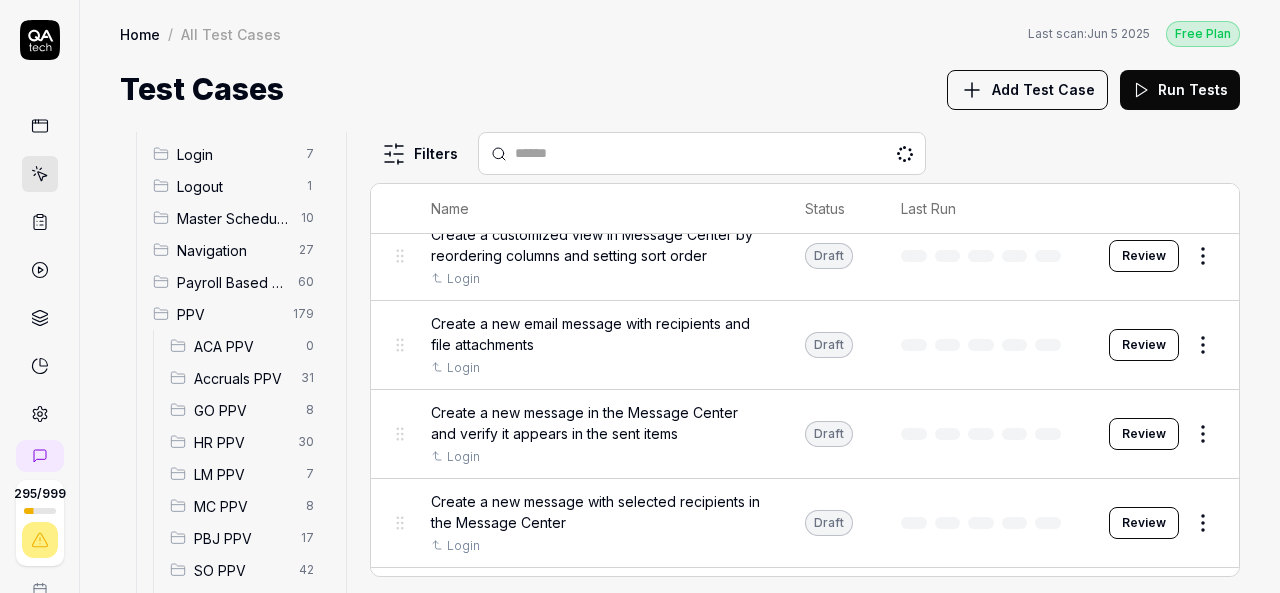 click on "SO PPV" at bounding box center [240, 570] 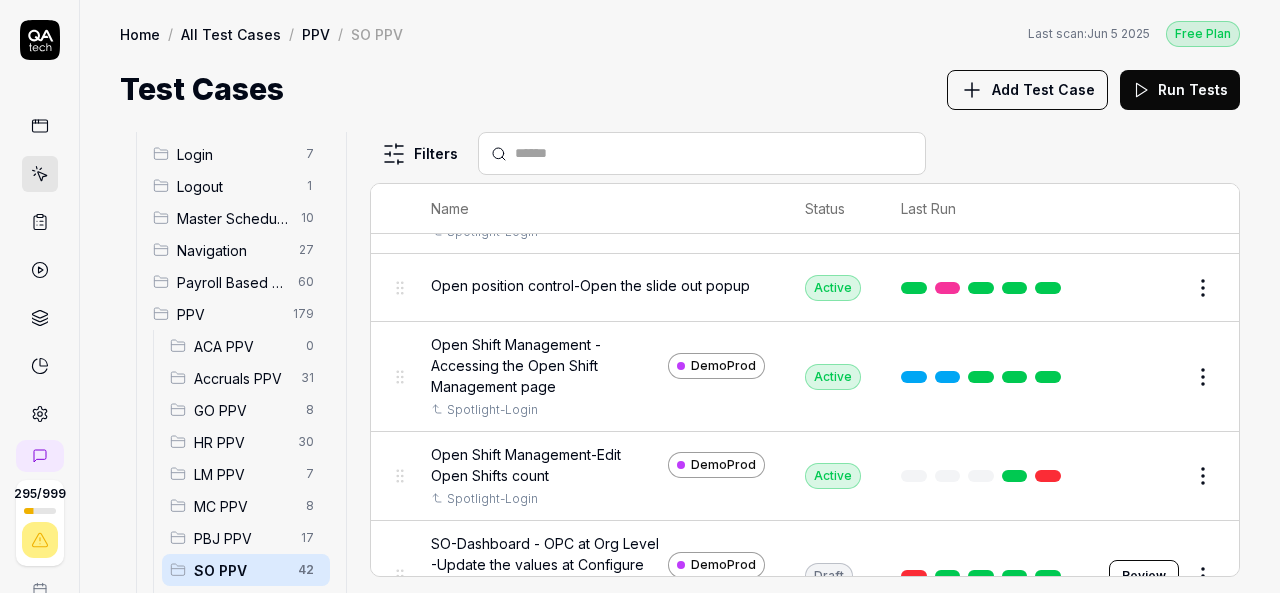 scroll, scrollTop: 799, scrollLeft: 0, axis: vertical 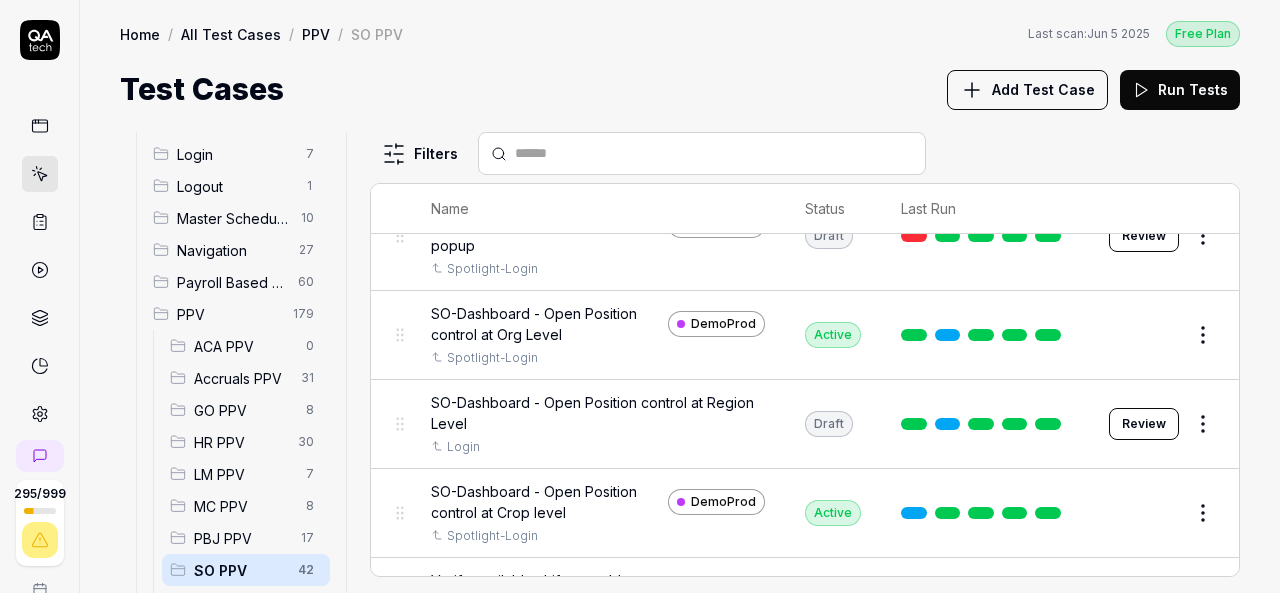 click on "295  /  999 k S Home / All Test Cases / PPV / SO PPV Free Plan Home / All Test Cases / PPV / SO PPV Last scan:  Jun 5 2025 Free Plan Test Cases Add Test Case Run Tests All Test Cases 621 Communication 46 Dashboard Management 13 Employee Management 42 Help and Support 19 Login 7 Logout 1 Master Schedule 10 Navigation 27 Payroll Based Journal 60 PPV 179 ACA PPV 0 Accruals PPV 31 GO PPV 8 HR PPV 30 LM PPV 7 MC PPV 8 PBJ PPV 17 SO PPV 42 Spotlight PPV 4 TA PPV 32 Reporting 6 Schedule Optimizer 7 Screen Loads 7 TestPPV 0 Time & Attendance 192 User Profile 1 Filters Name Status Last Run PPV SO PPV Compare number of open shifts between ms and osm DemoProd Spotlight-Login Draft Review Daily Attendance Report - Verify the positions under settings DemoProd Spotlight-Login Active Edit Daily unit Assignment - Census DemoProd Spotlight-Login Active Edit Daily unit Assignment -Add Open shift (Shift on Fly)from Daily unit assigment DemoProd Spotlight-Login Active Edit Daily unit Assignment -Assign the employee to shift Edit" at bounding box center (640, 296) 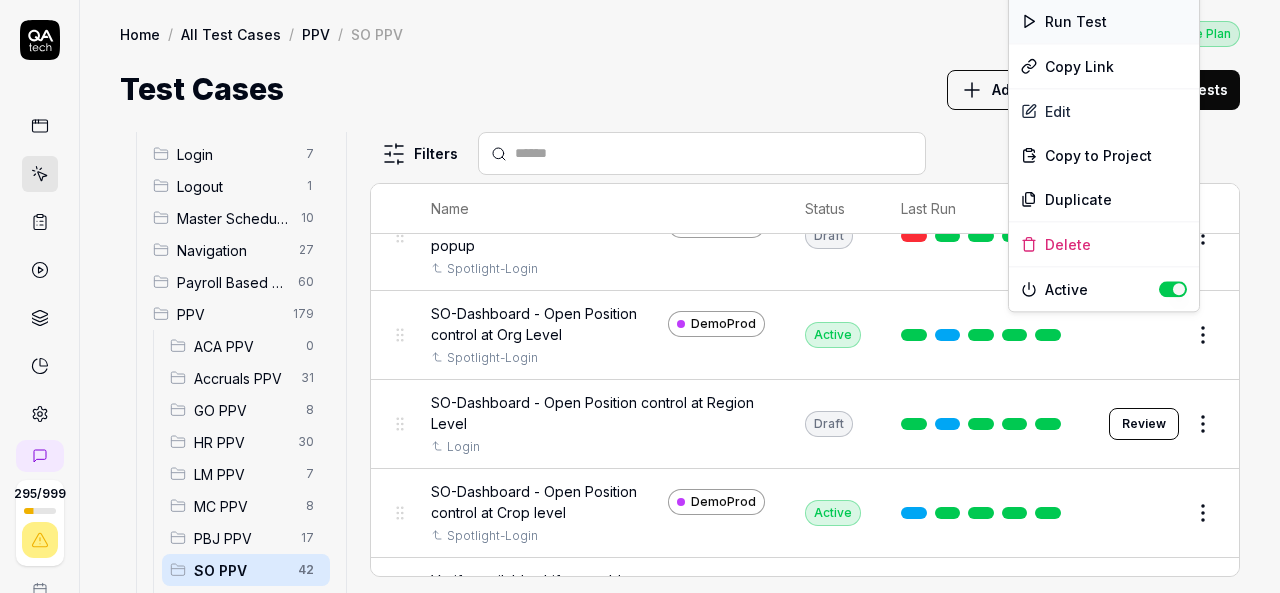 click on "Run Test" at bounding box center (1104, 21) 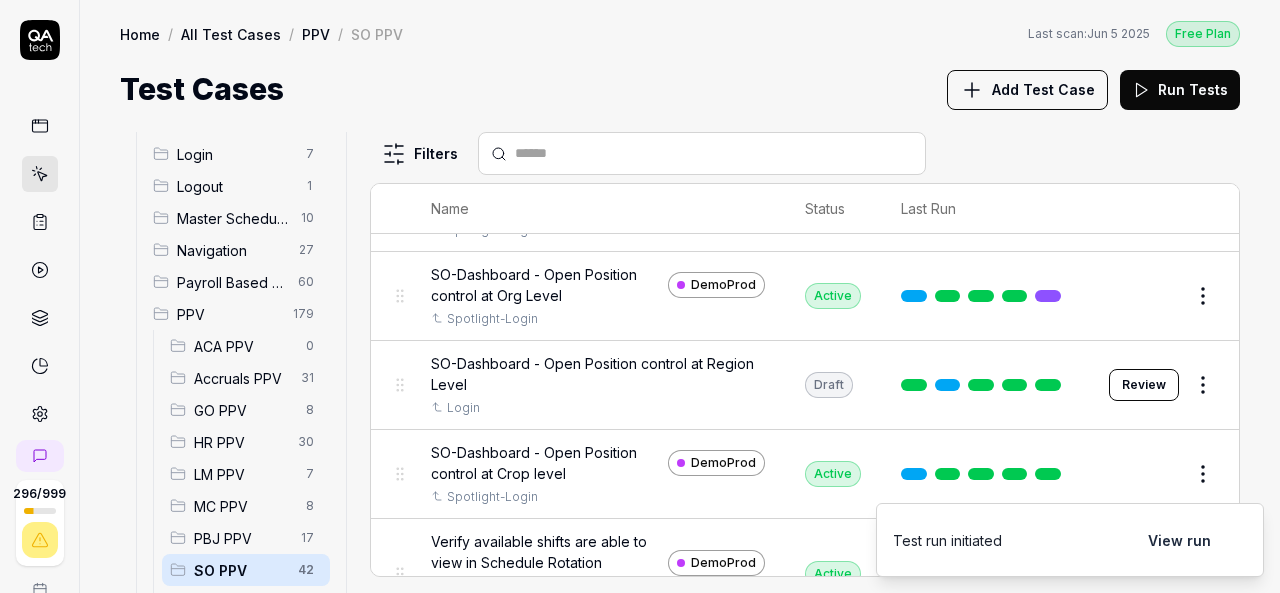 scroll, scrollTop: 1182, scrollLeft: 0, axis: vertical 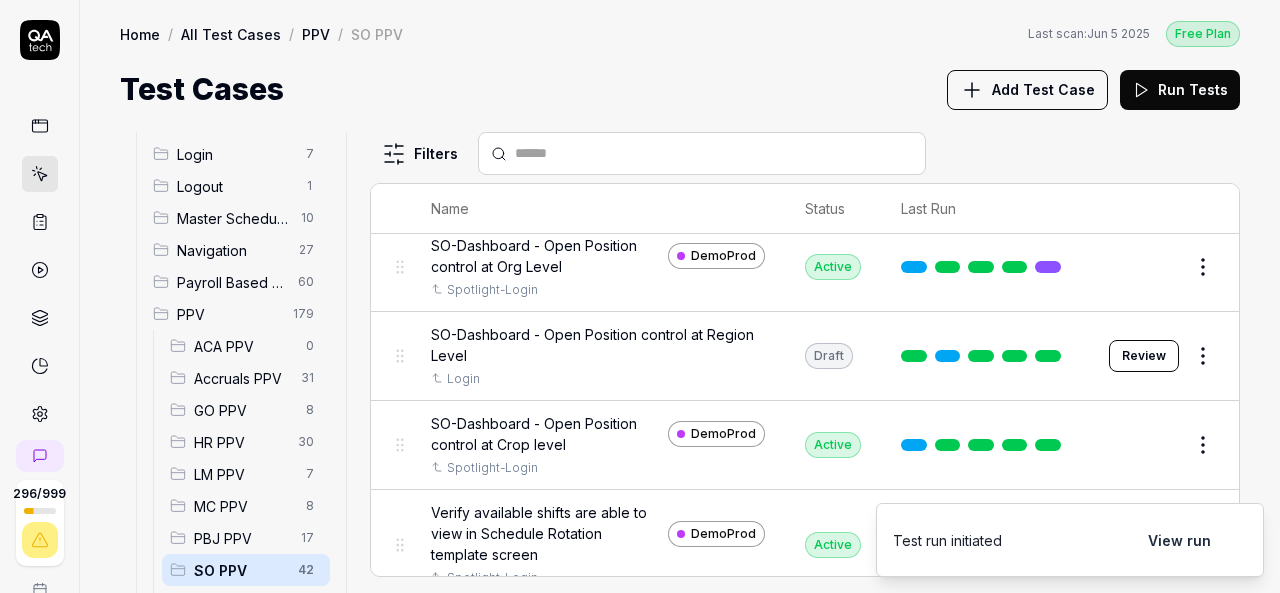 click at bounding box center (1048, 445) 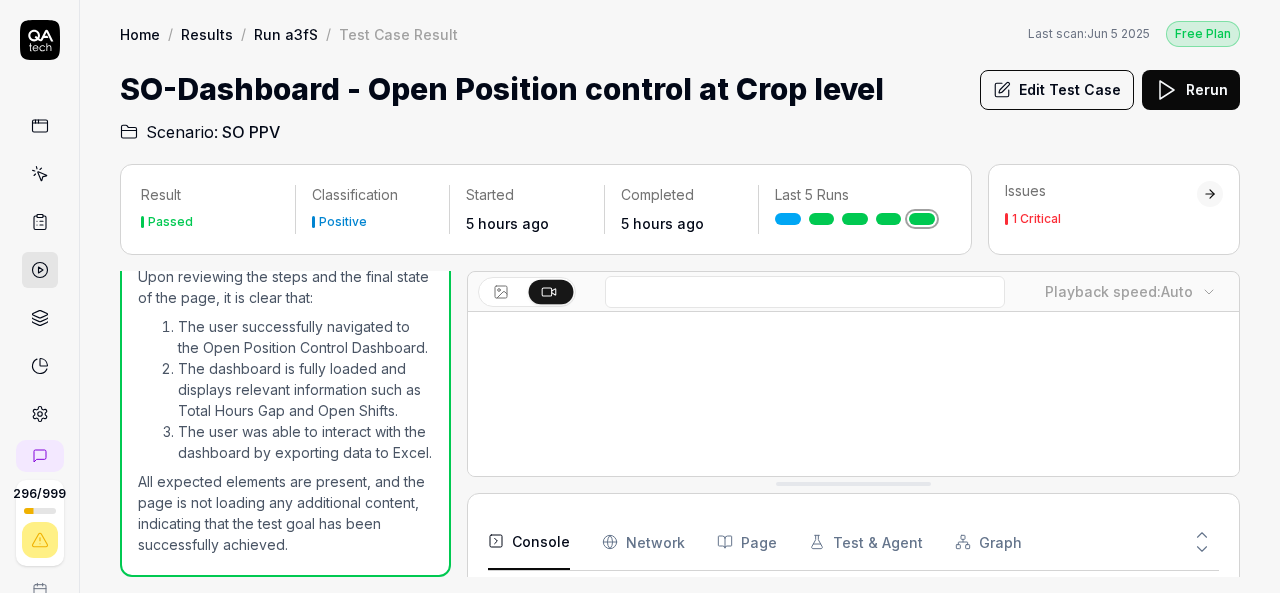scroll, scrollTop: 1504, scrollLeft: 0, axis: vertical 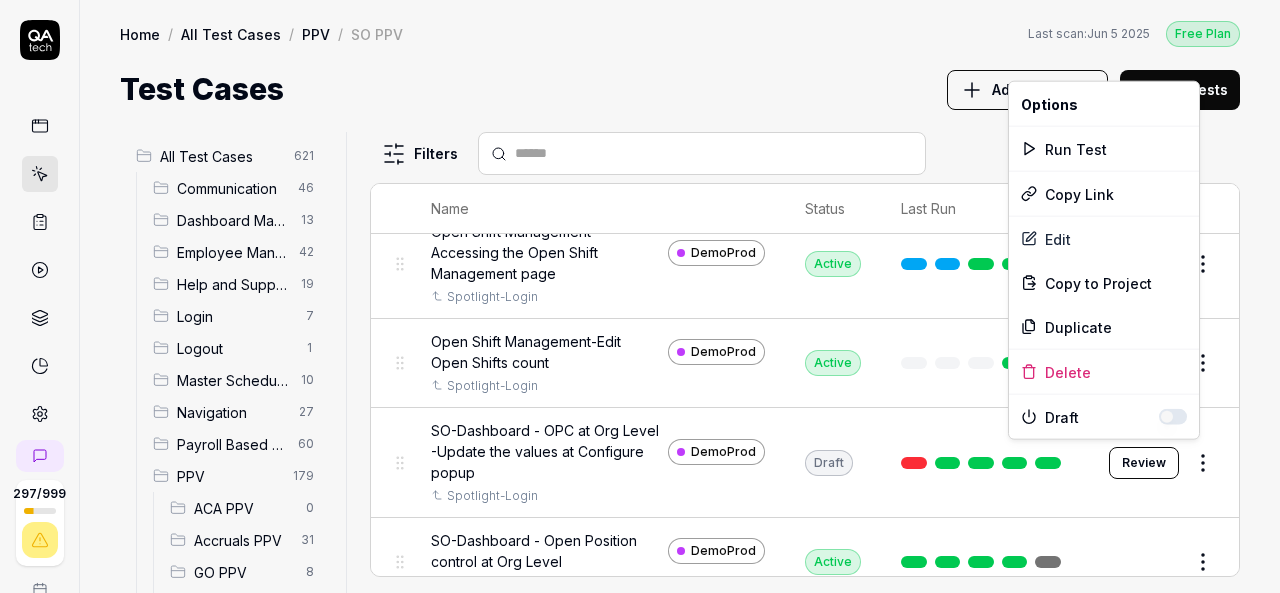 click on "297  /  999 k S Home / All Test Cases / PPV / SO PPV Free Plan Home / All Test Cases / PPV / SO PPV Last scan:  Jun 5 2025 Free Plan Test Cases Add Test Case Run Tests All Test Cases 621 Communication 46 Dashboard Management 13 Employee Management 42 Help and Support 19 Login 7 Logout 1 Master Schedule 10 Navigation 27 Payroll Based Journal 60 PPV 179 ACA PPV 0 Accruals PPV 31 GO PPV 8 HR PPV 30 LM PPV 7 MC PPV 8 PBJ PPV 17 SO PPV 42 Spotlight PPV 4 TA PPV 32 Reporting 6 Schedule Optimizer 7 Screen Loads 7 TestPPV 0 Time & Attendance 192 User Profile 1 Filters Name Status Last Run PPV SO PPV Compare number of open shifts between ms and osm DemoProd Spotlight-Login Draft Review Daily Attendance Report - Verify the positions under settings DemoProd Spotlight-Login Active Edit Daily unit Assignment - Census DemoProd Spotlight-Login Active Edit Daily unit Assignment -Add Open shift (Shift on Fly)from Daily unit assigment DemoProd Spotlight-Login Active Edit Daily unit Assignment -Assign the employee to shift Edit" at bounding box center (640, 296) 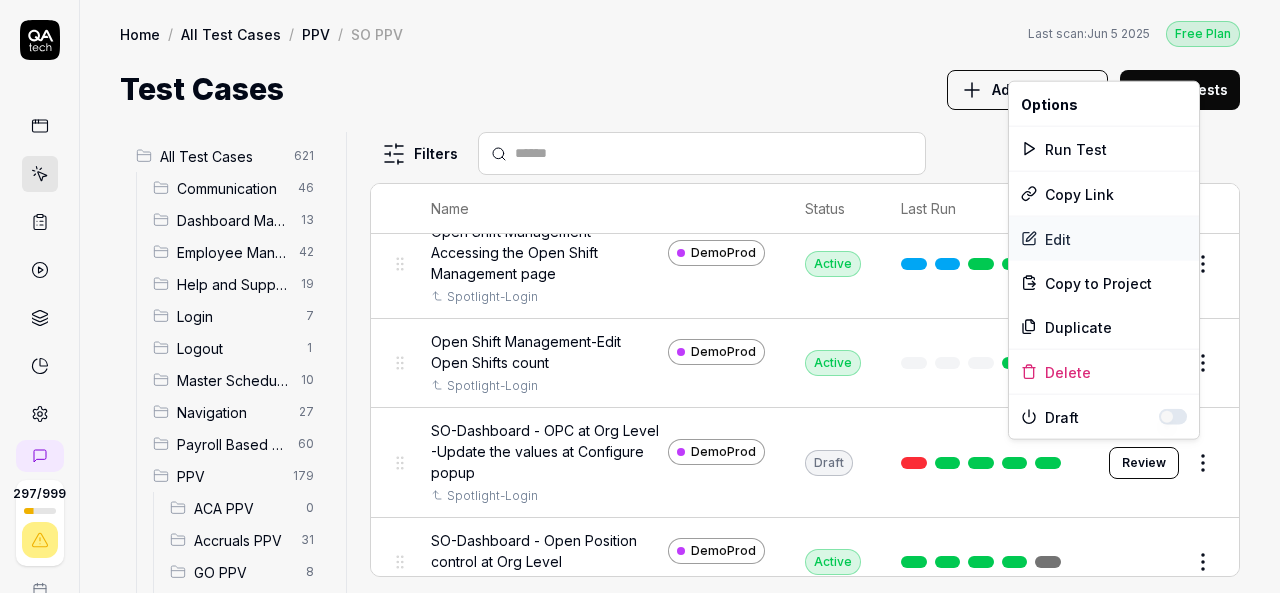 click on "Edit" at bounding box center (1104, 239) 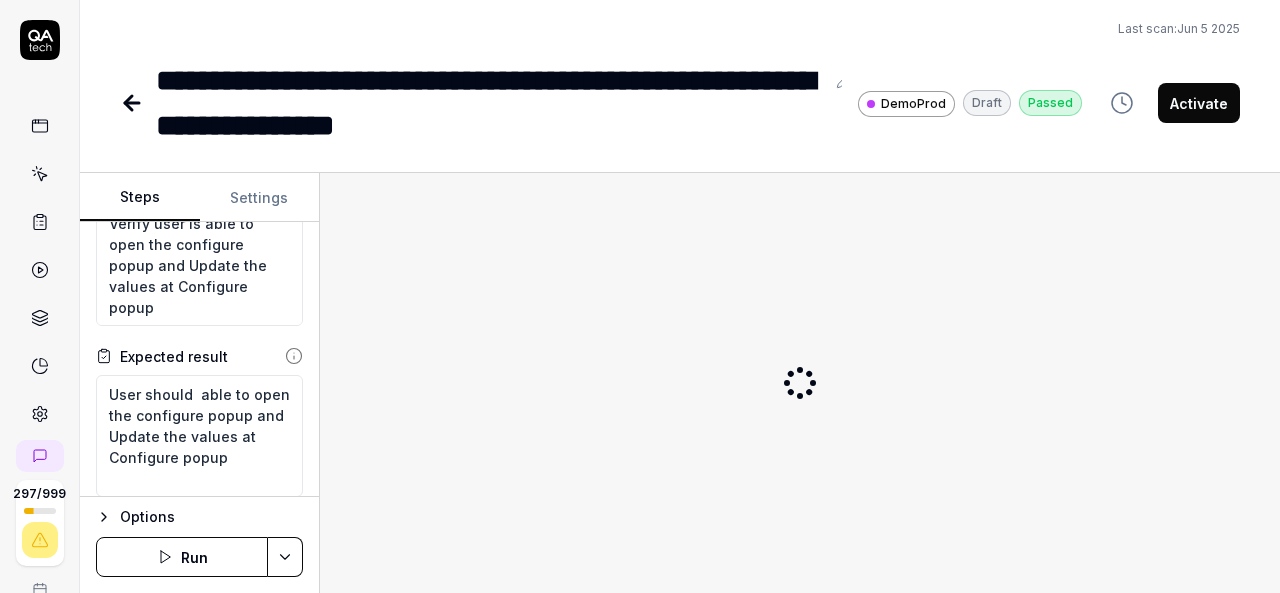 scroll, scrollTop: 65, scrollLeft: 0, axis: vertical 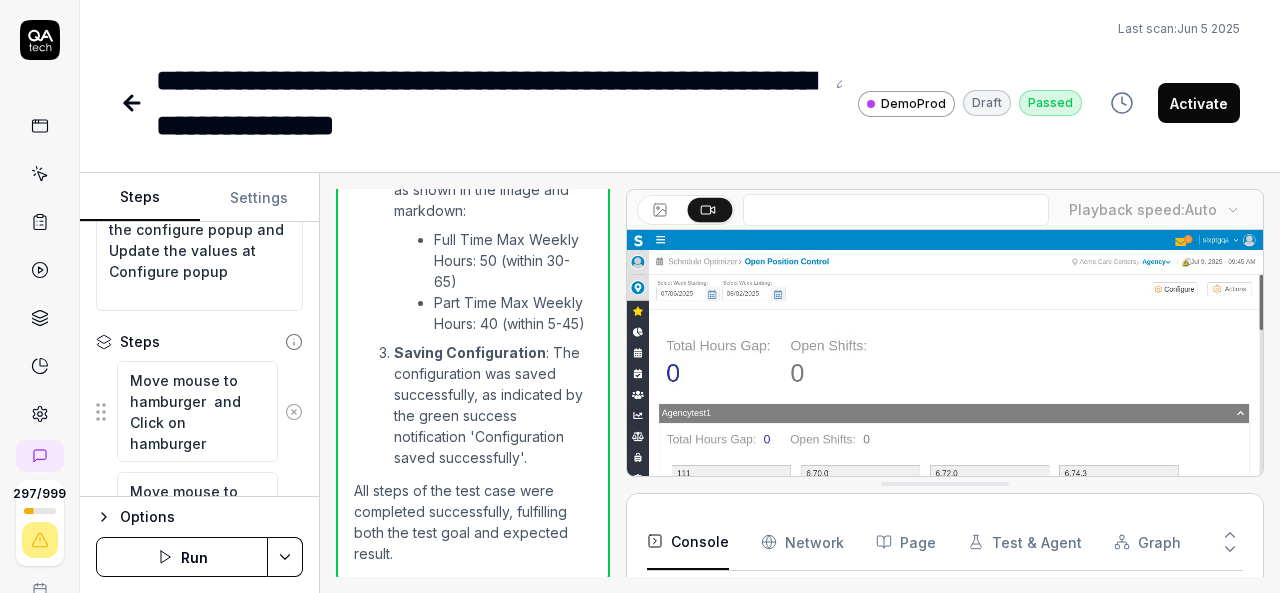 click 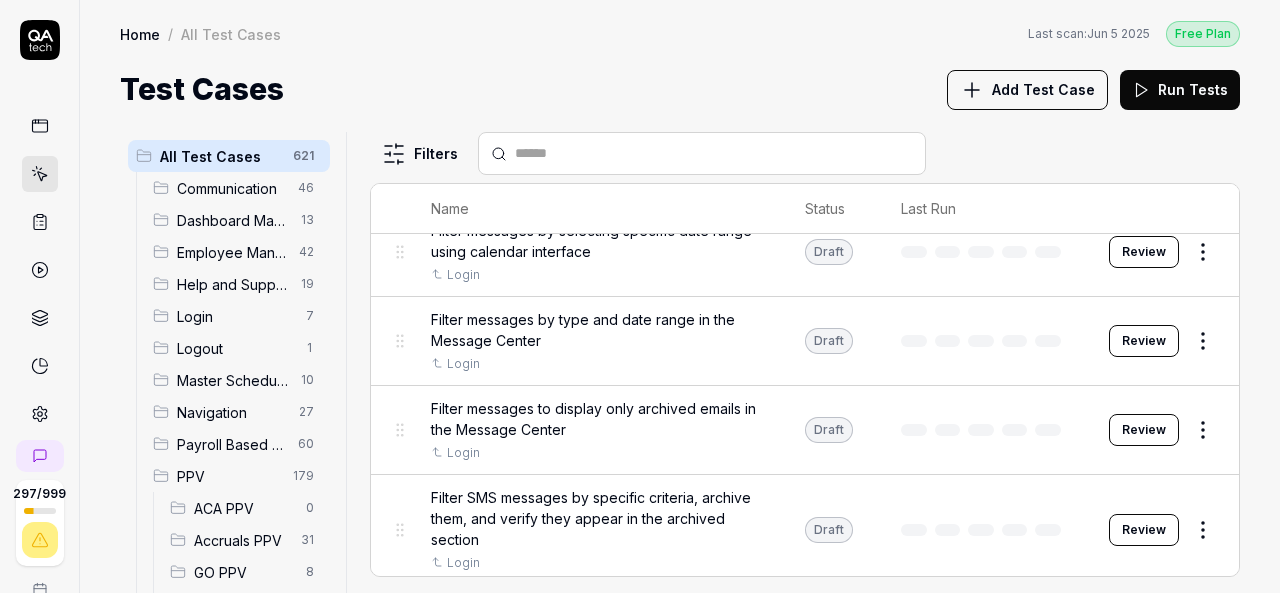 scroll, scrollTop: 1889, scrollLeft: 0, axis: vertical 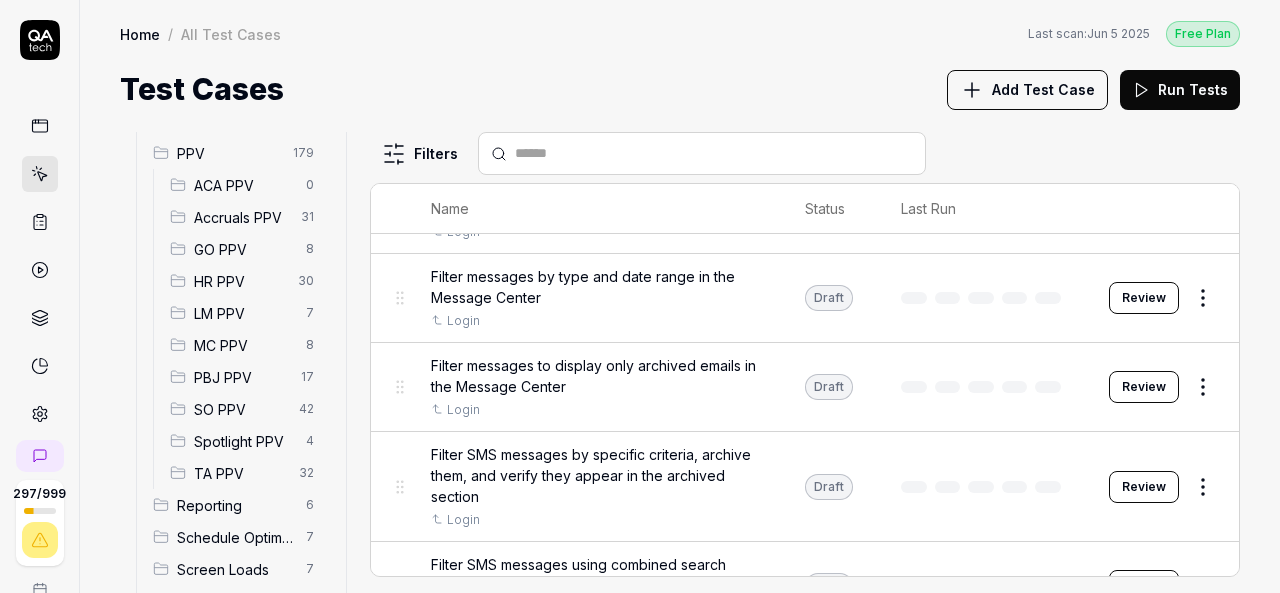 click on "SO PPV" at bounding box center [240, 409] 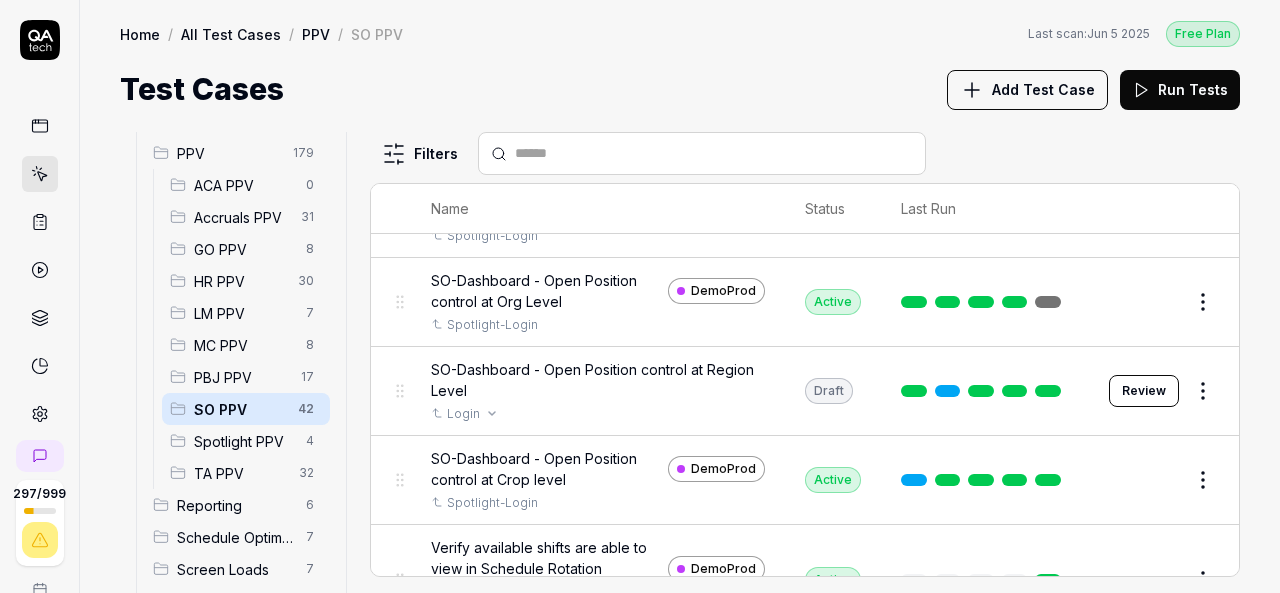 scroll, scrollTop: 1148, scrollLeft: 0, axis: vertical 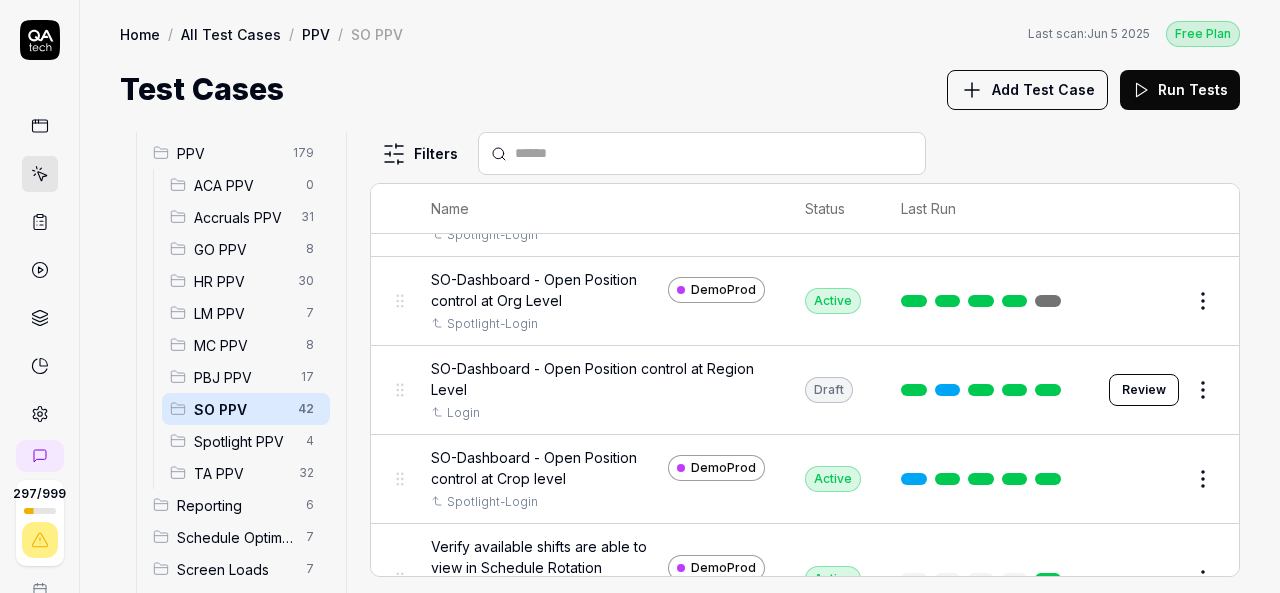 click on "Edit" at bounding box center (1155, 479) 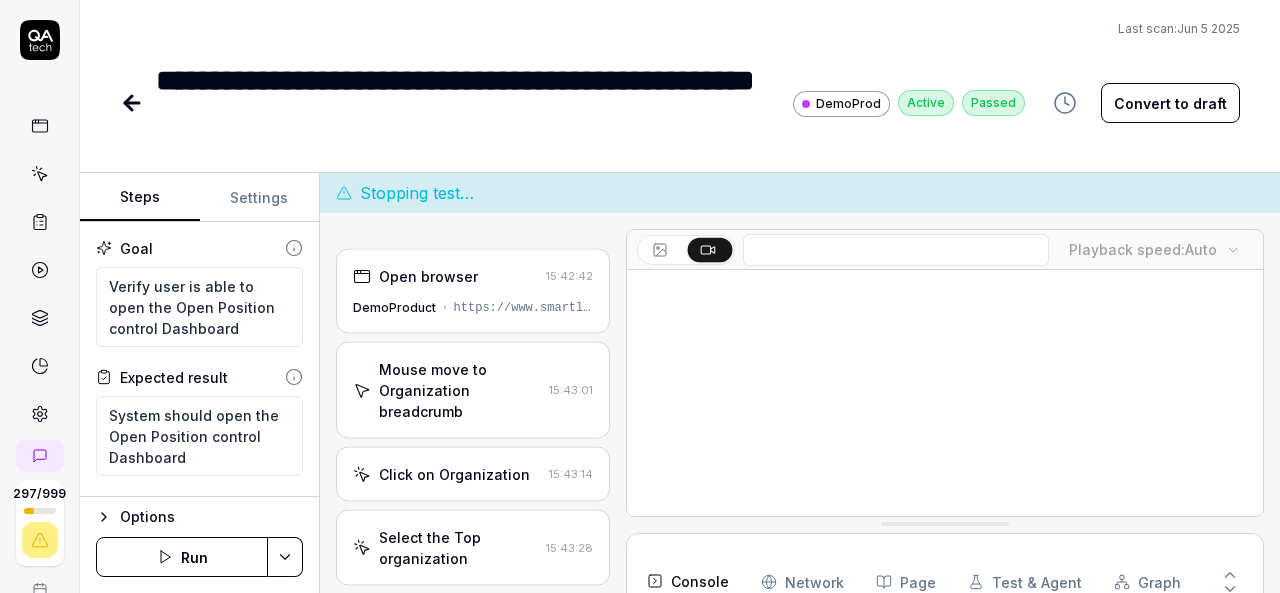 scroll, scrollTop: 372, scrollLeft: 0, axis: vertical 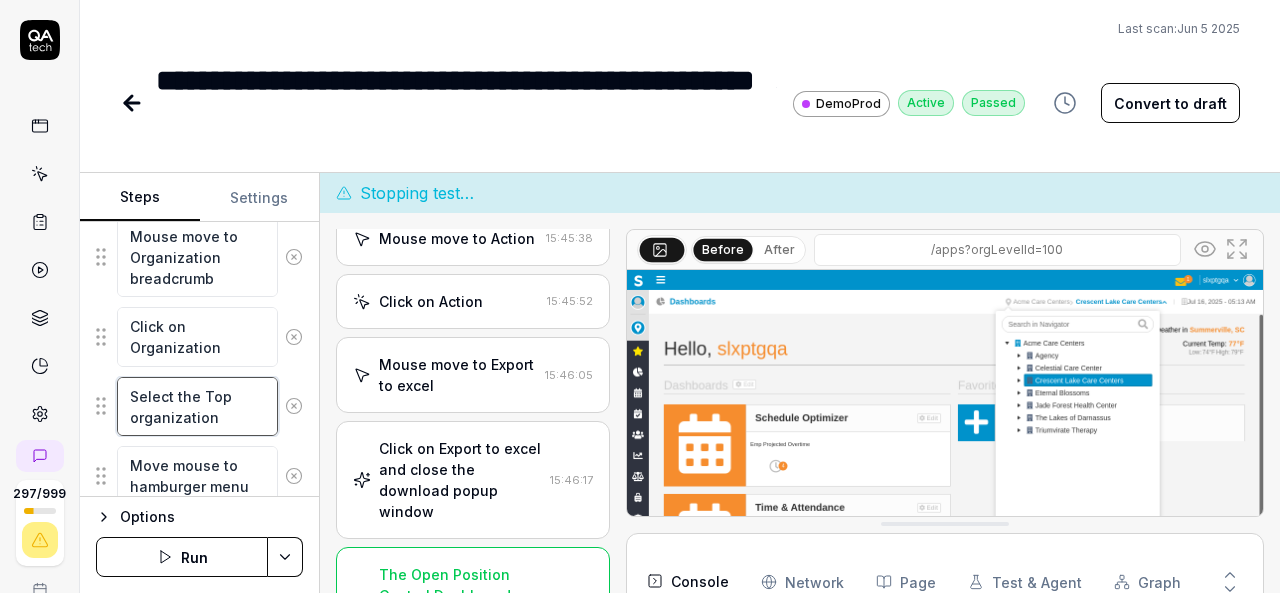 click on "Select the Top organization" at bounding box center [197, 406] 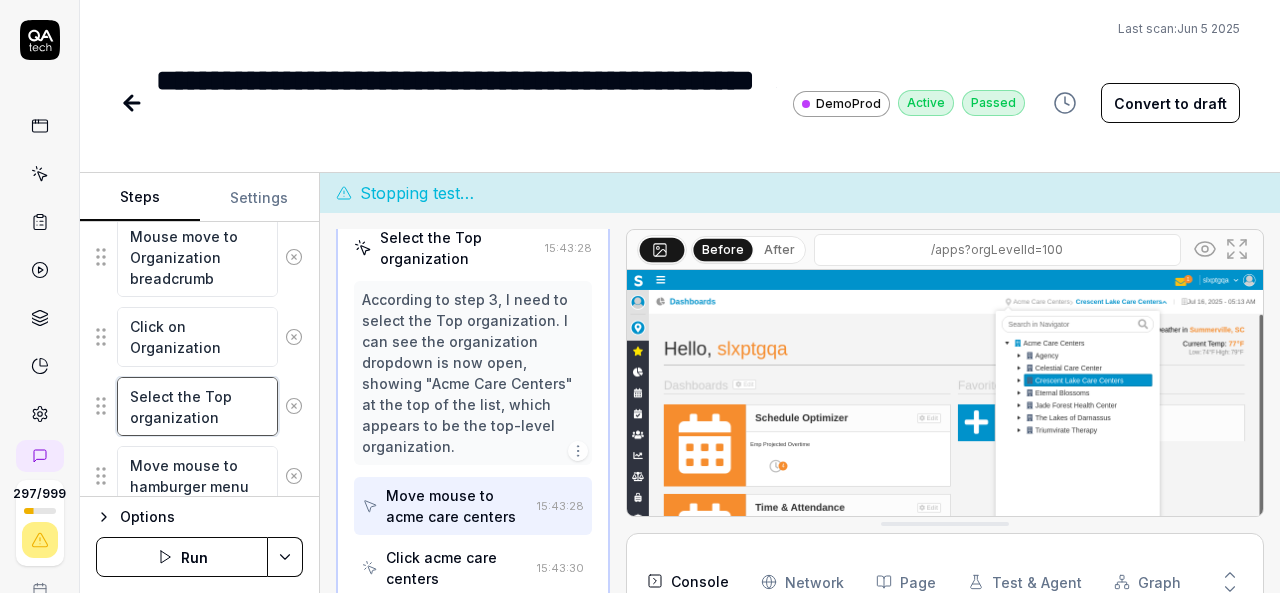 scroll, scrollTop: 276, scrollLeft: 0, axis: vertical 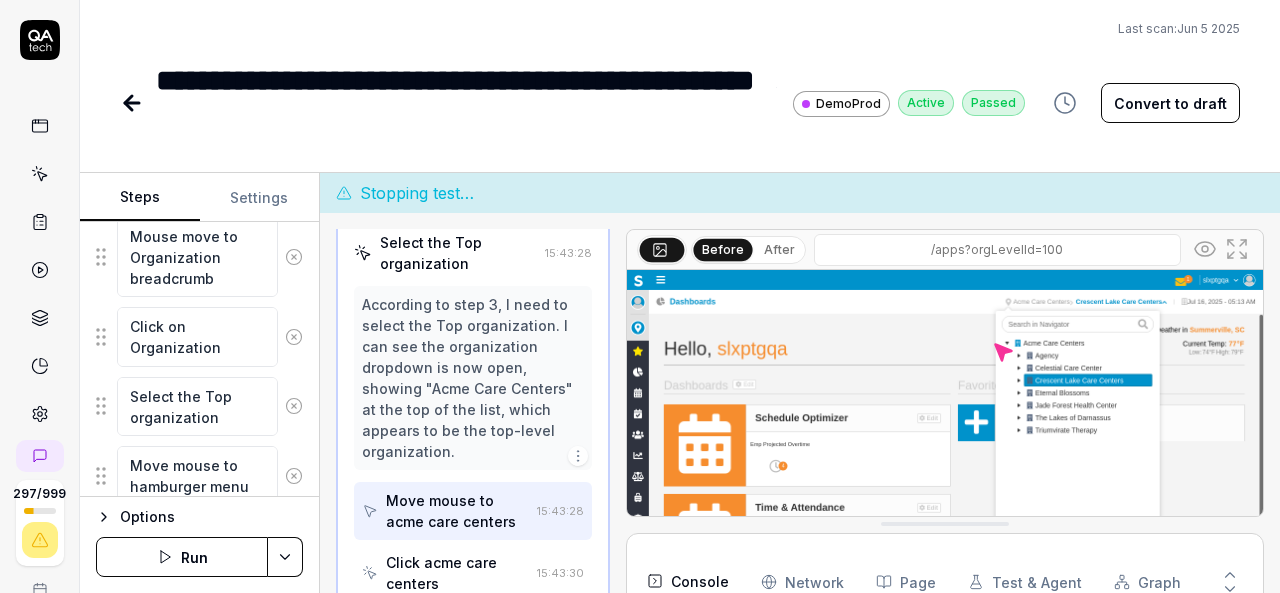 click on "Click acme care centers" at bounding box center [457, 573] 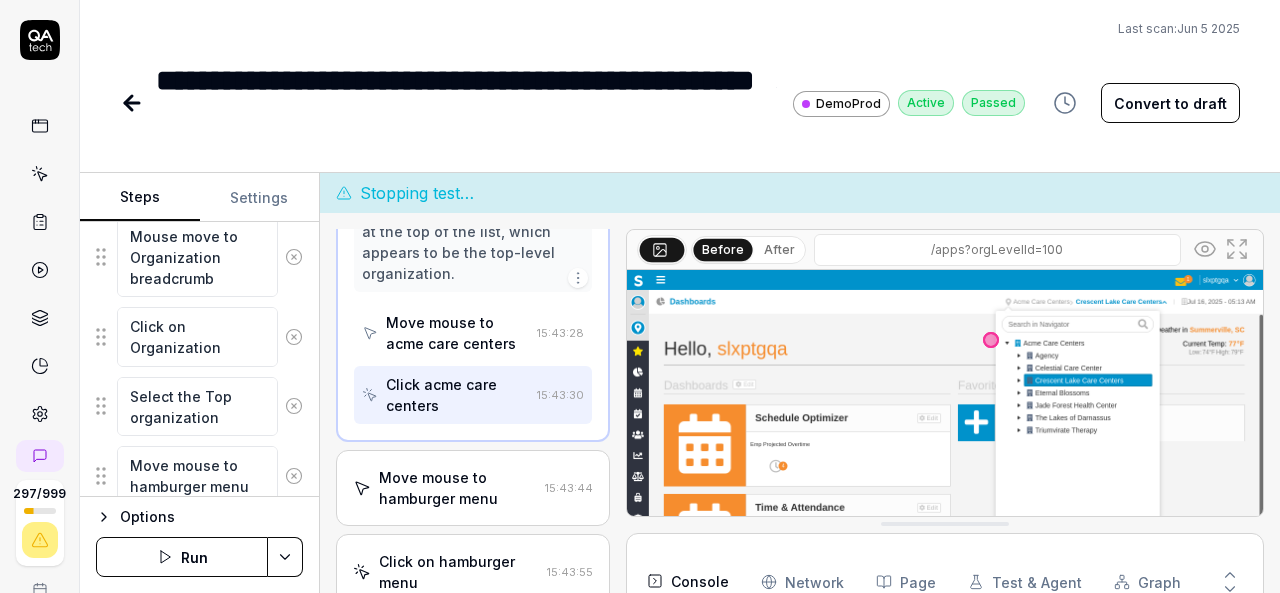 scroll, scrollTop: 455, scrollLeft: 0, axis: vertical 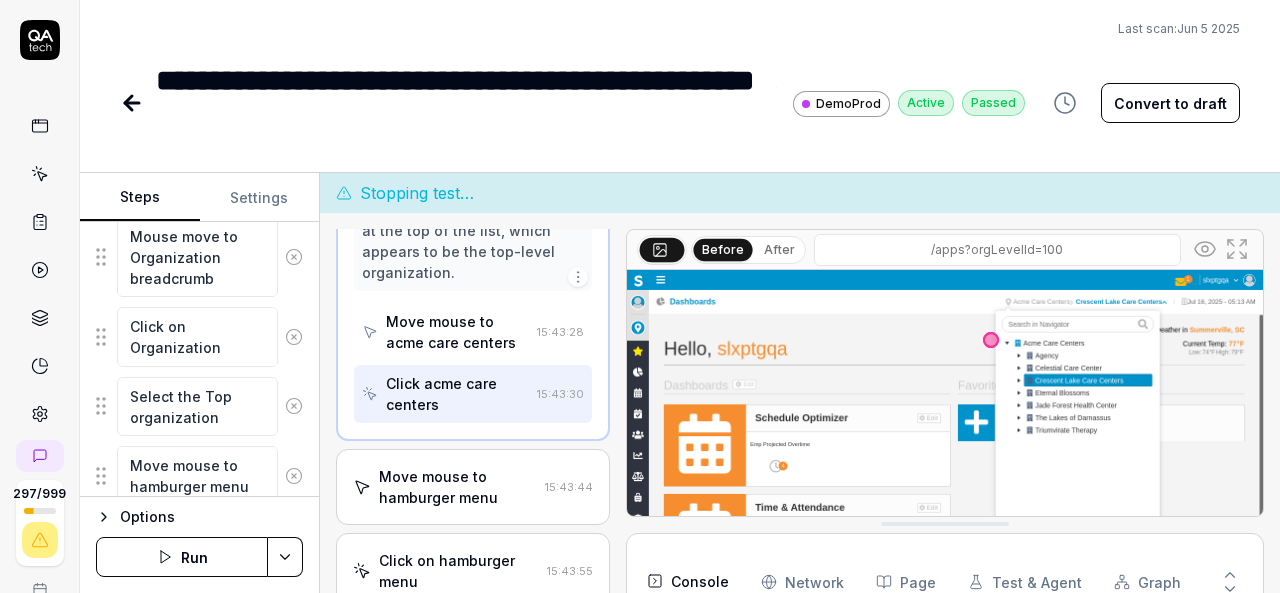 click on "Move mouse to hamburger menu" at bounding box center [458, 487] 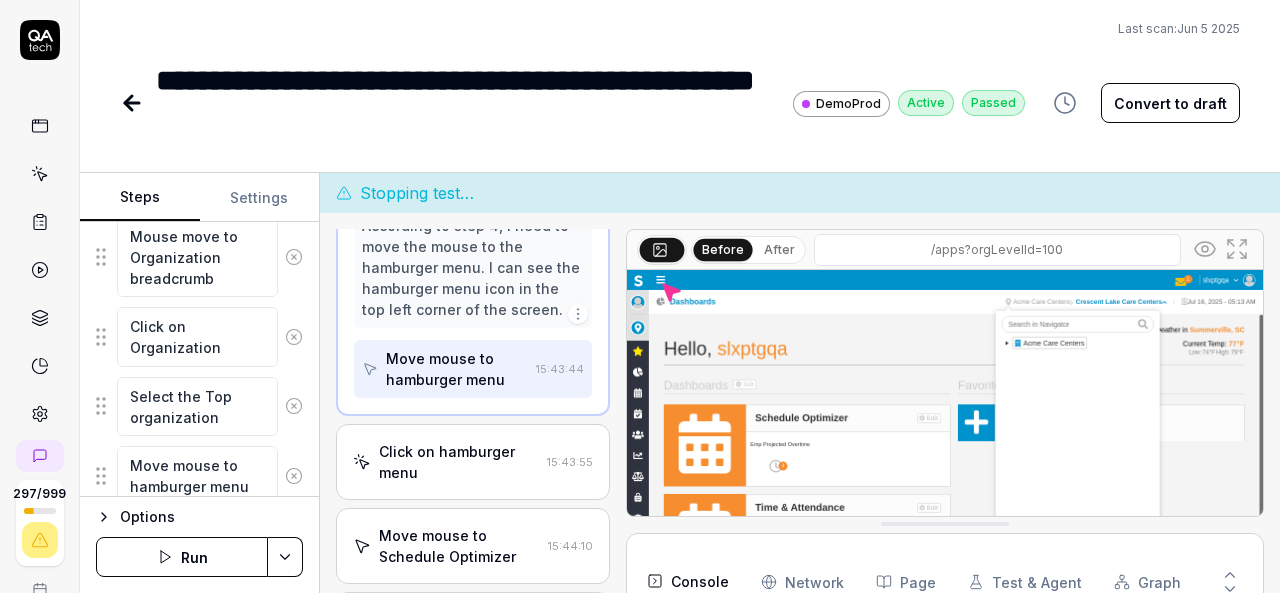 scroll, scrollTop: 506, scrollLeft: 0, axis: vertical 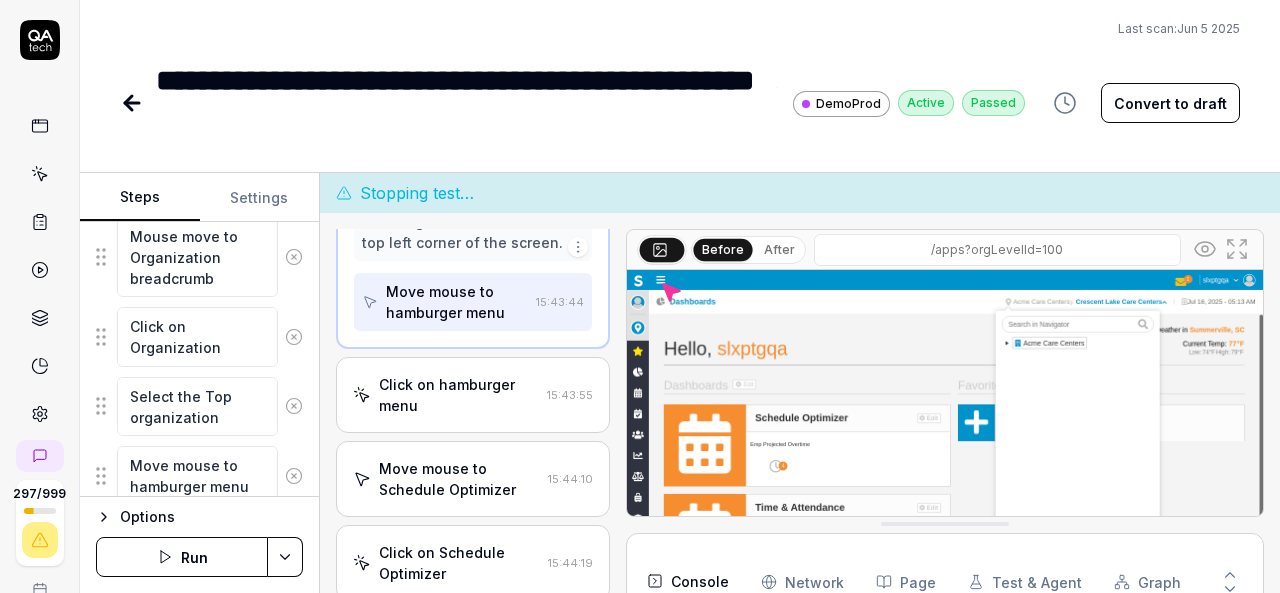 click on "Move mouse to hamburger menu 15:43:44 According to step 4, I need to move the mouse to the hamburger menu. I can see the hamburger menu icon in the top left corner of the screen. Move mouse to hamburger menu 15:43:44" at bounding box center [473, 208] 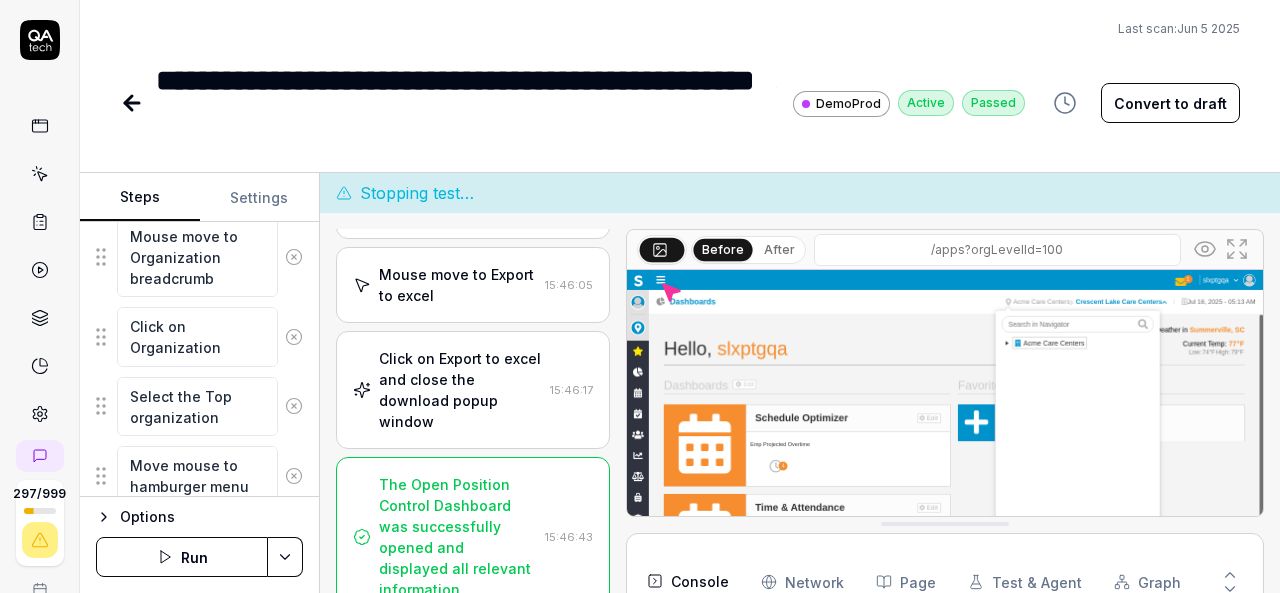scroll, scrollTop: 40, scrollLeft: 0, axis: vertical 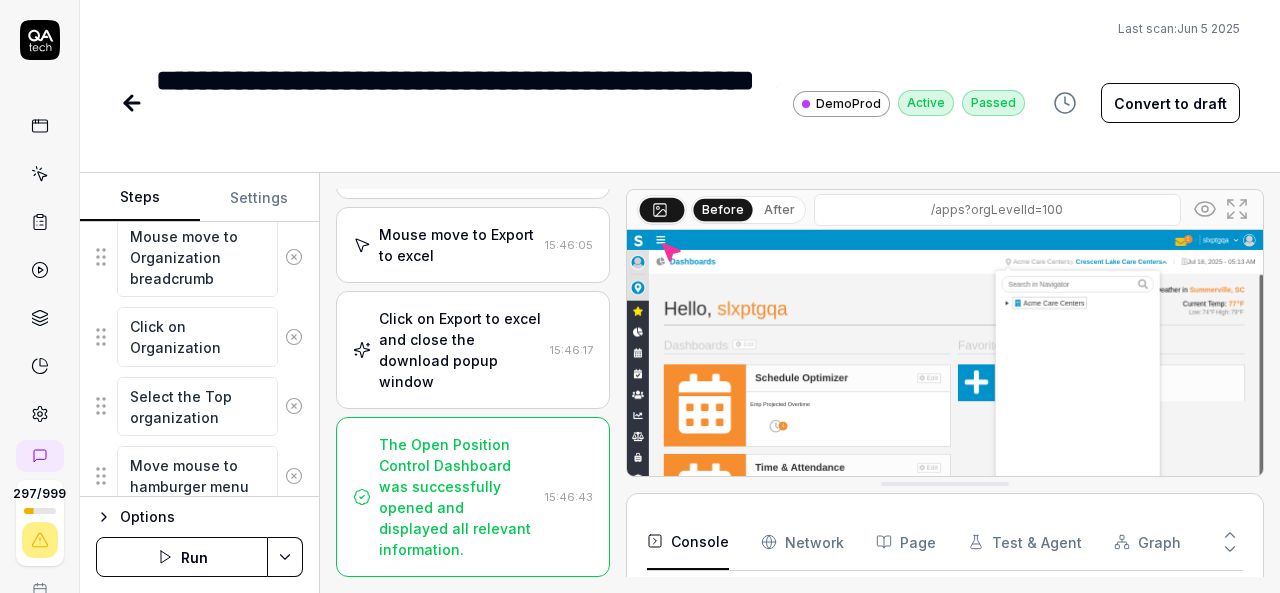 click on "Click on Export to excel and close the download popup window" at bounding box center [460, 350] 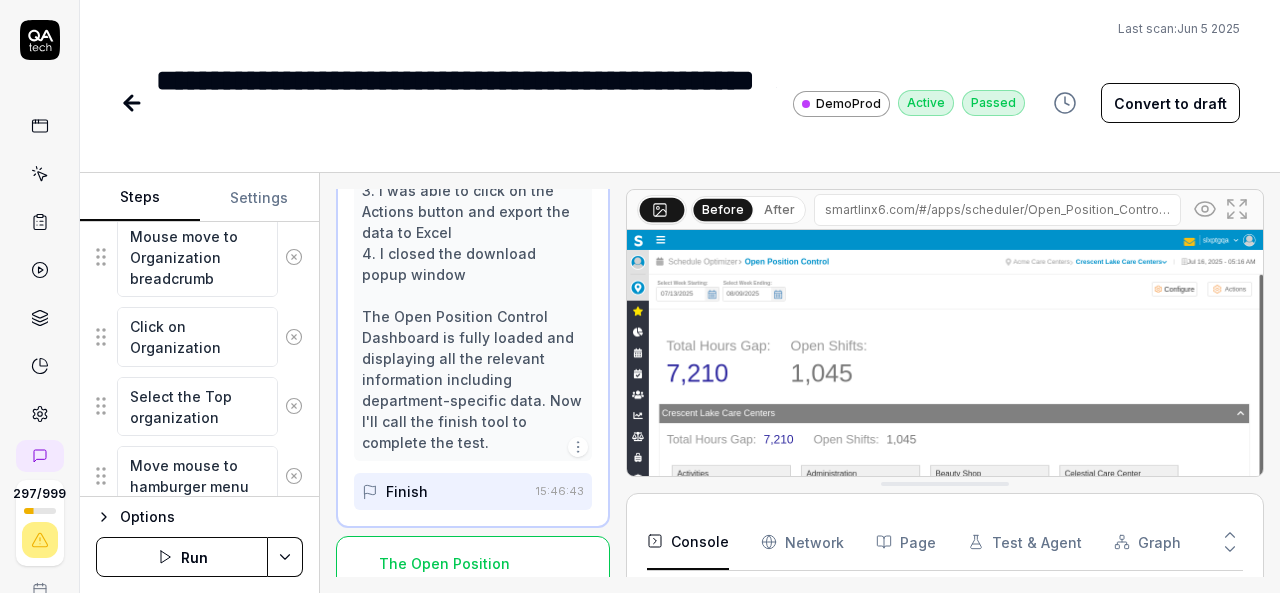 scroll, scrollTop: 2268, scrollLeft: 0, axis: vertical 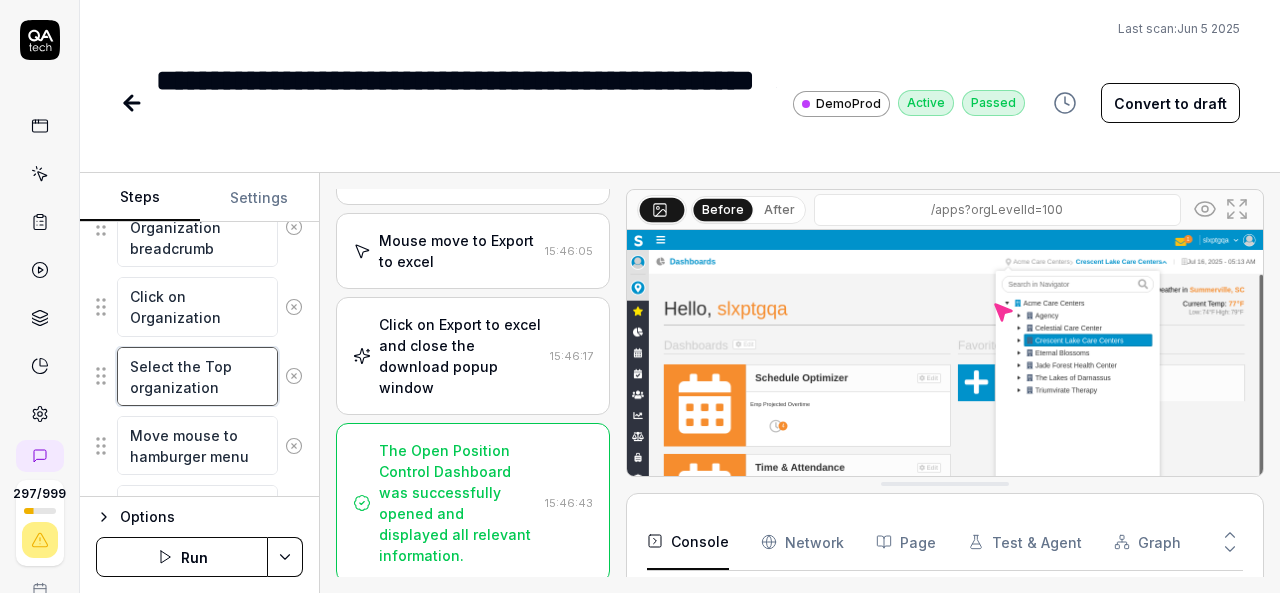 click on "Select the Top organization" at bounding box center [197, 376] 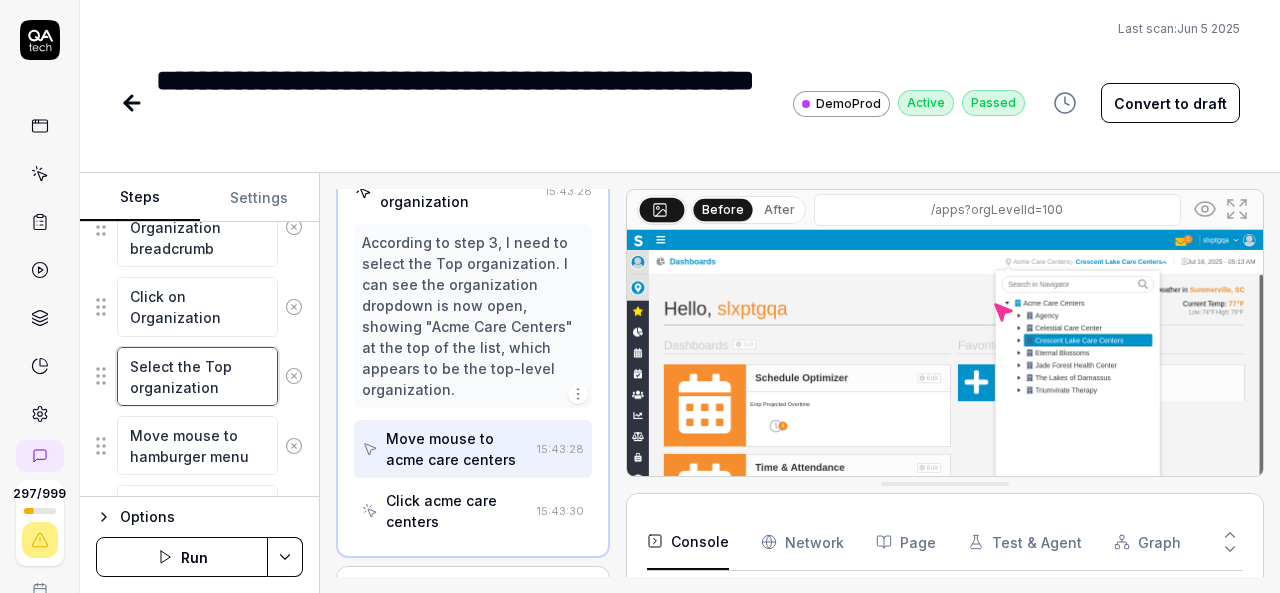 scroll, scrollTop: 276, scrollLeft: 0, axis: vertical 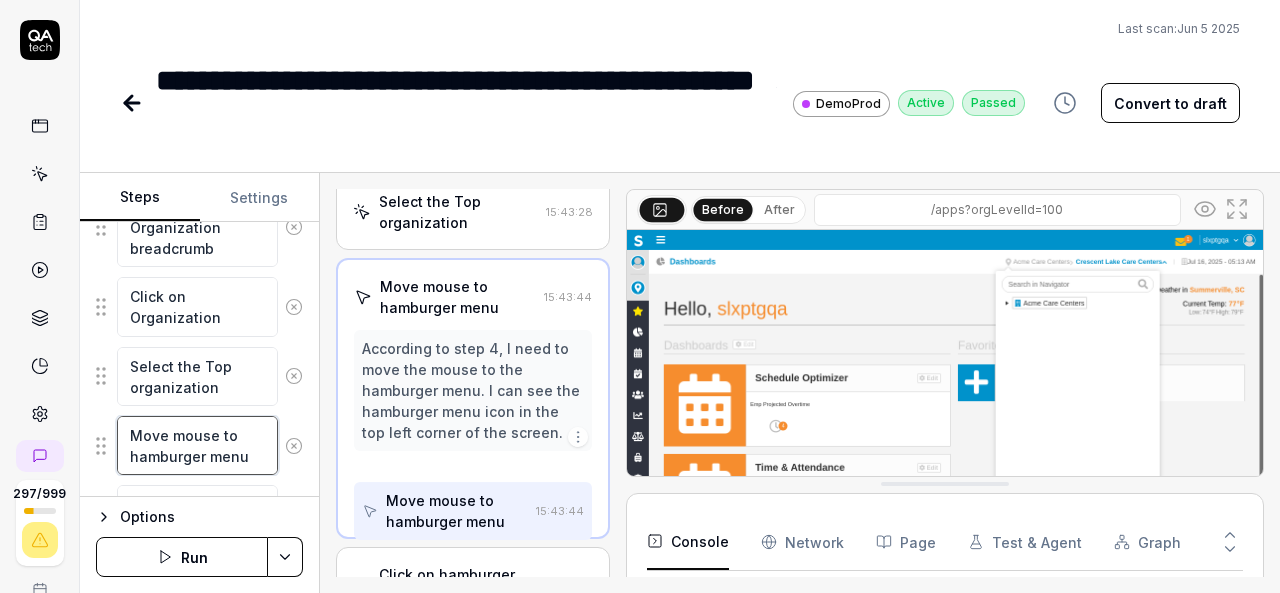 click on "Move mouse to hamburger menu" at bounding box center (197, 445) 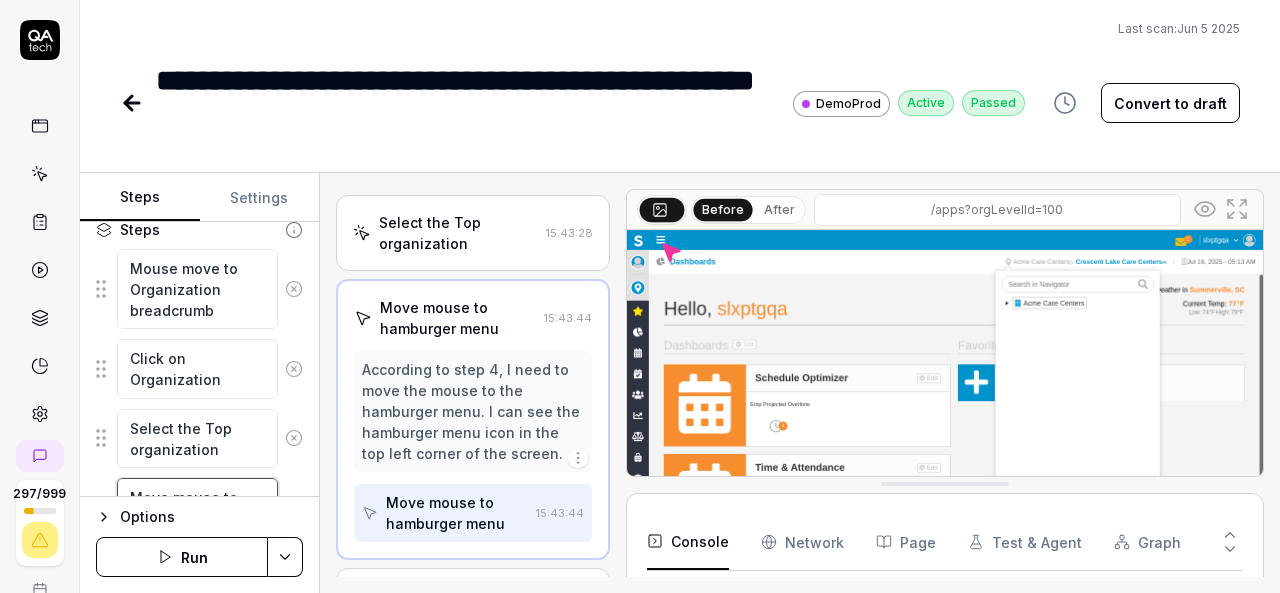 scroll, scrollTop: 273, scrollLeft: 0, axis: vertical 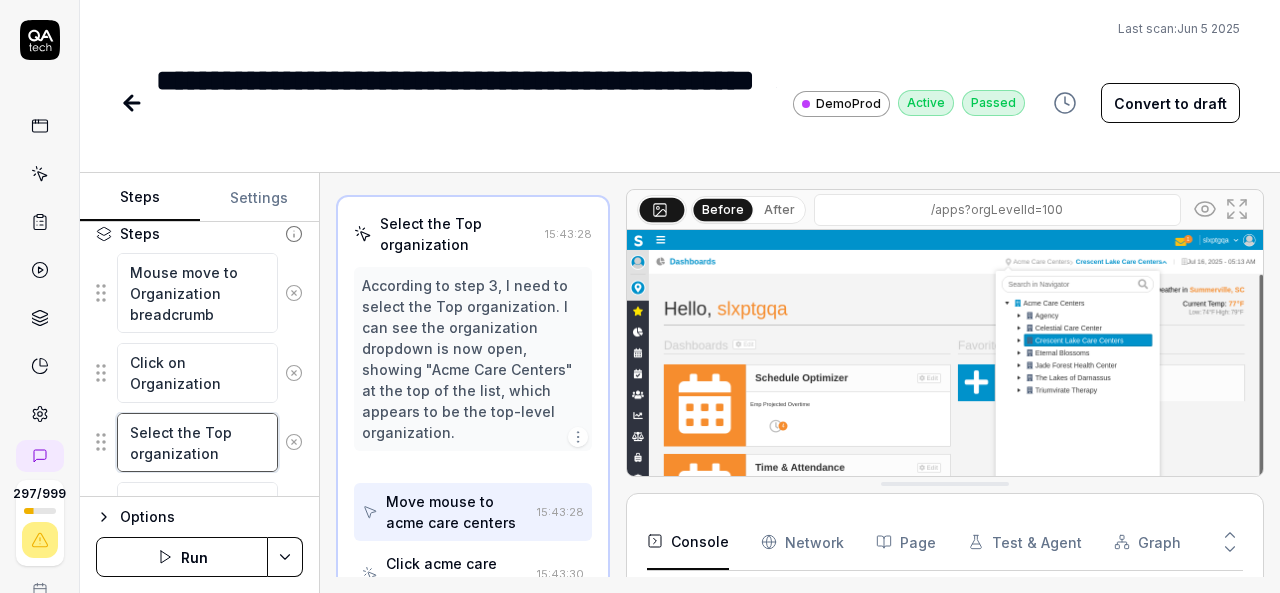 click on "Select the Top organization" at bounding box center [197, 442] 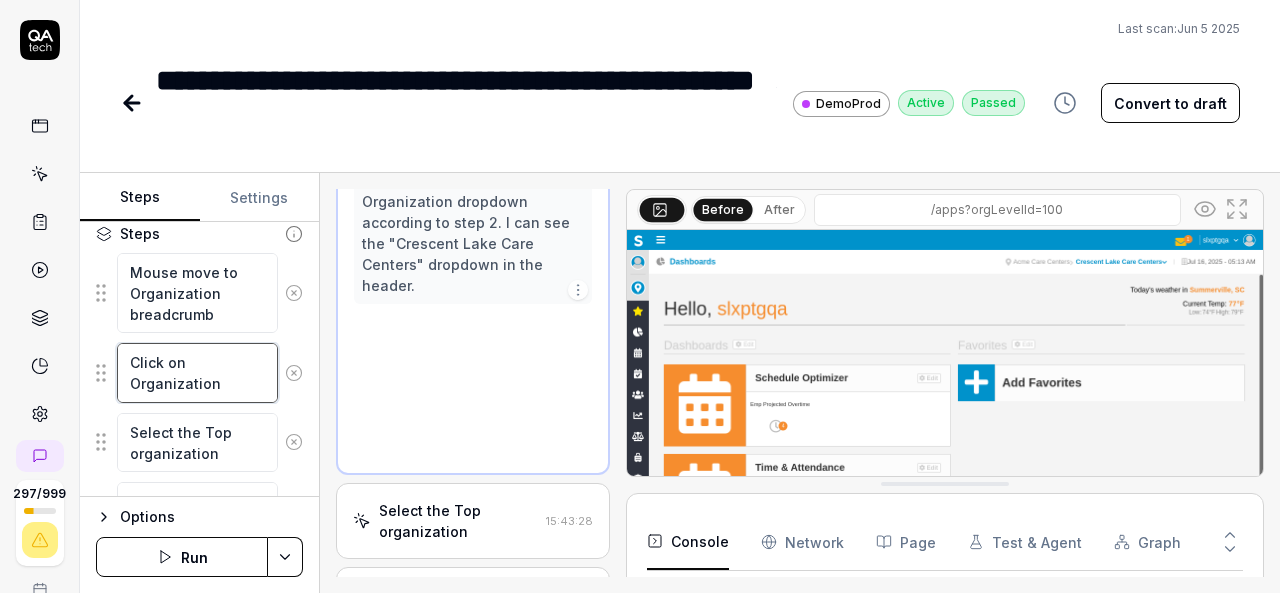 click on "Click on Organization" at bounding box center (197, 372) 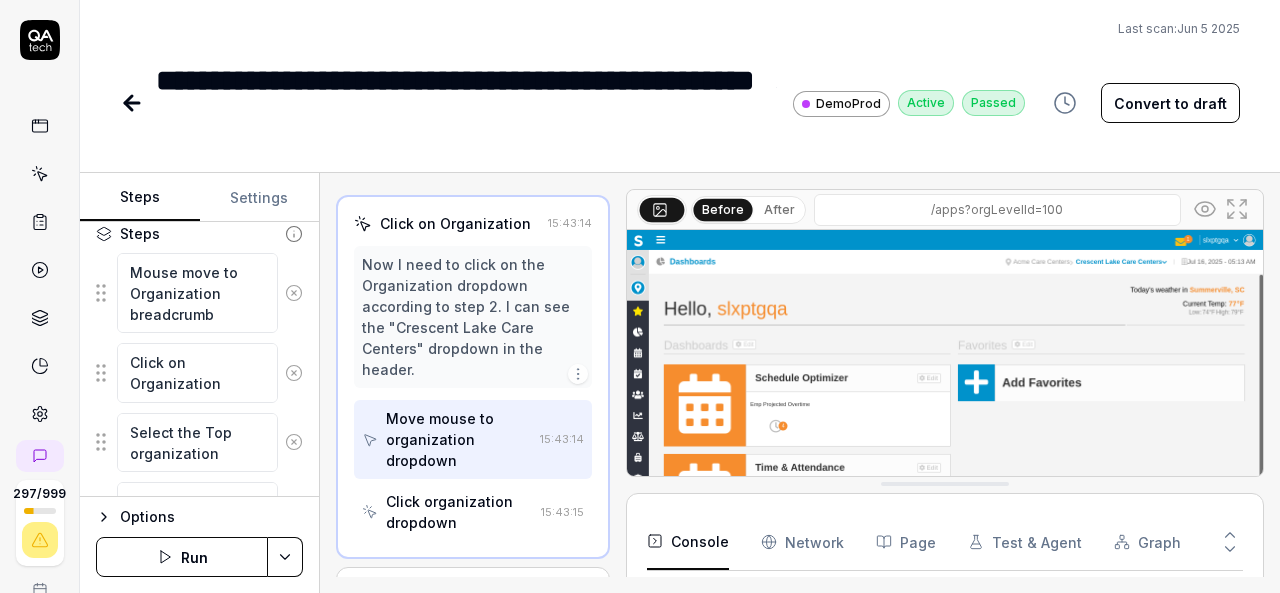 click on "Move mouse to organization dropdown" at bounding box center [459, 439] 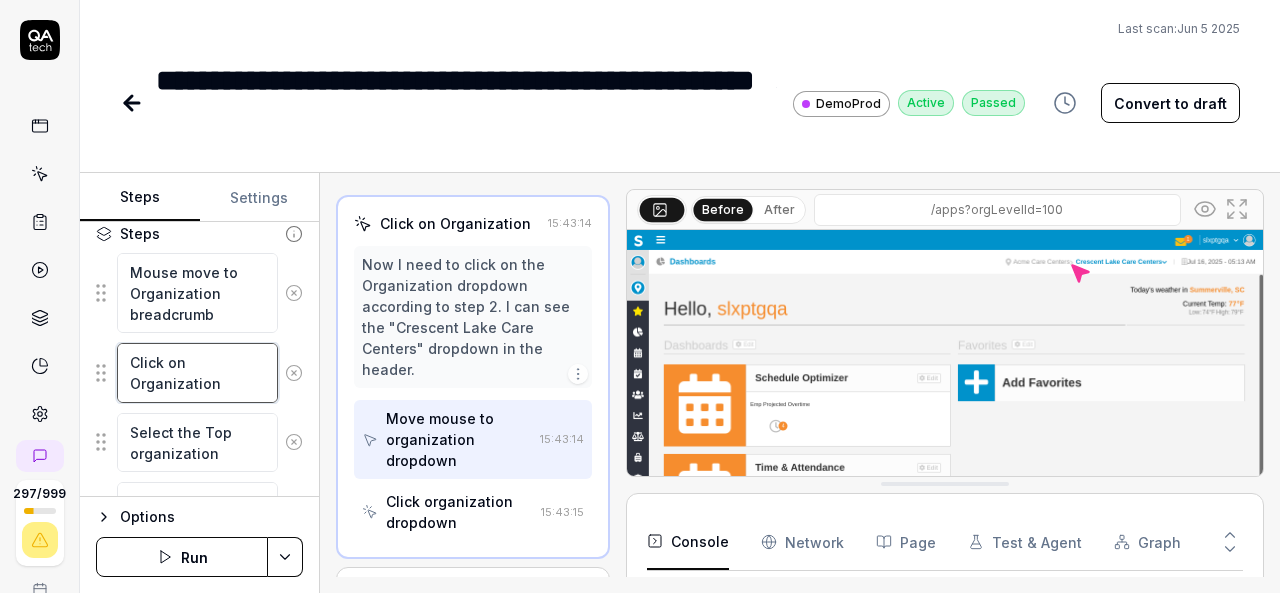 click on "Click on Organization" at bounding box center [197, 372] 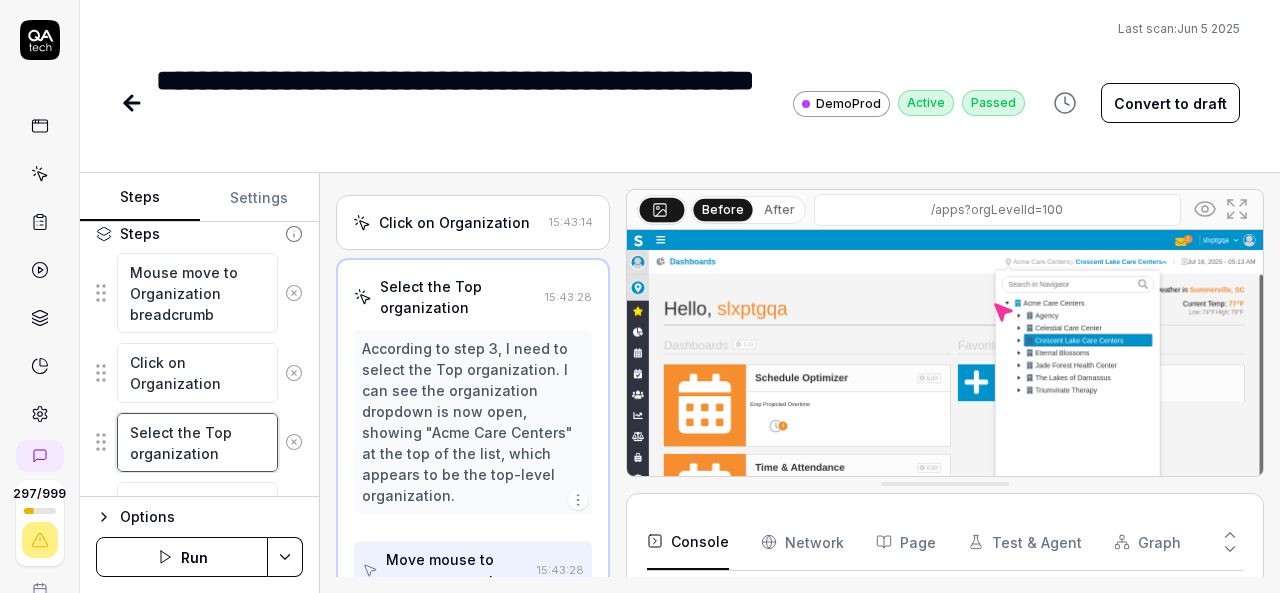 click on "Select the Top organization" at bounding box center [197, 442] 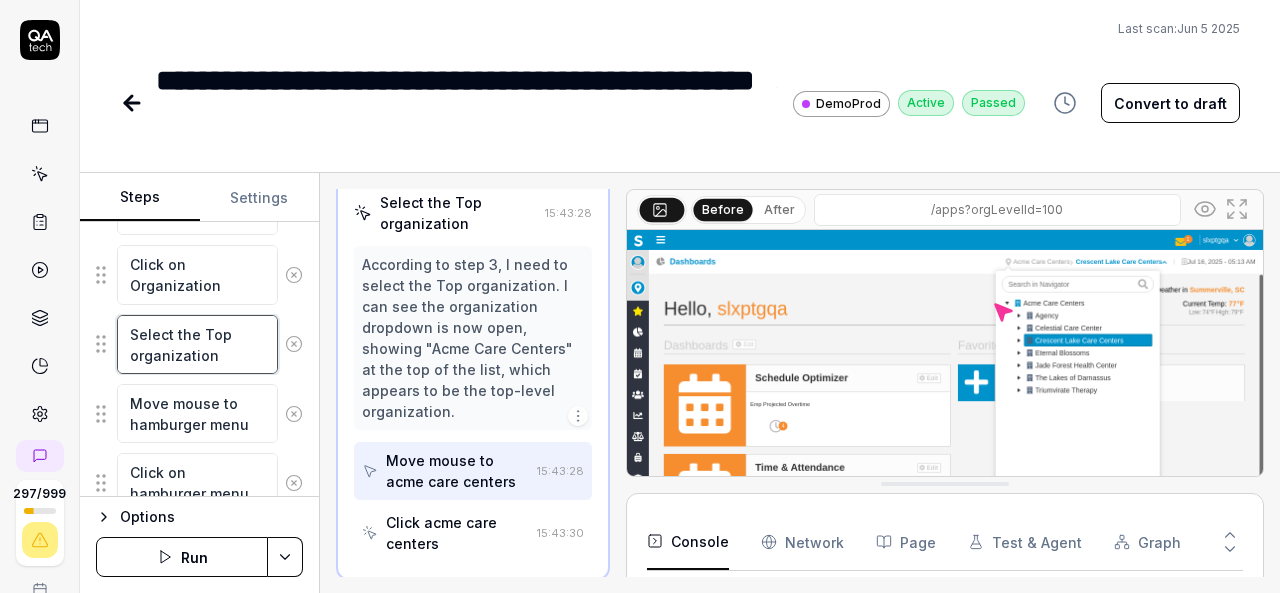 scroll, scrollTop: 372, scrollLeft: 0, axis: vertical 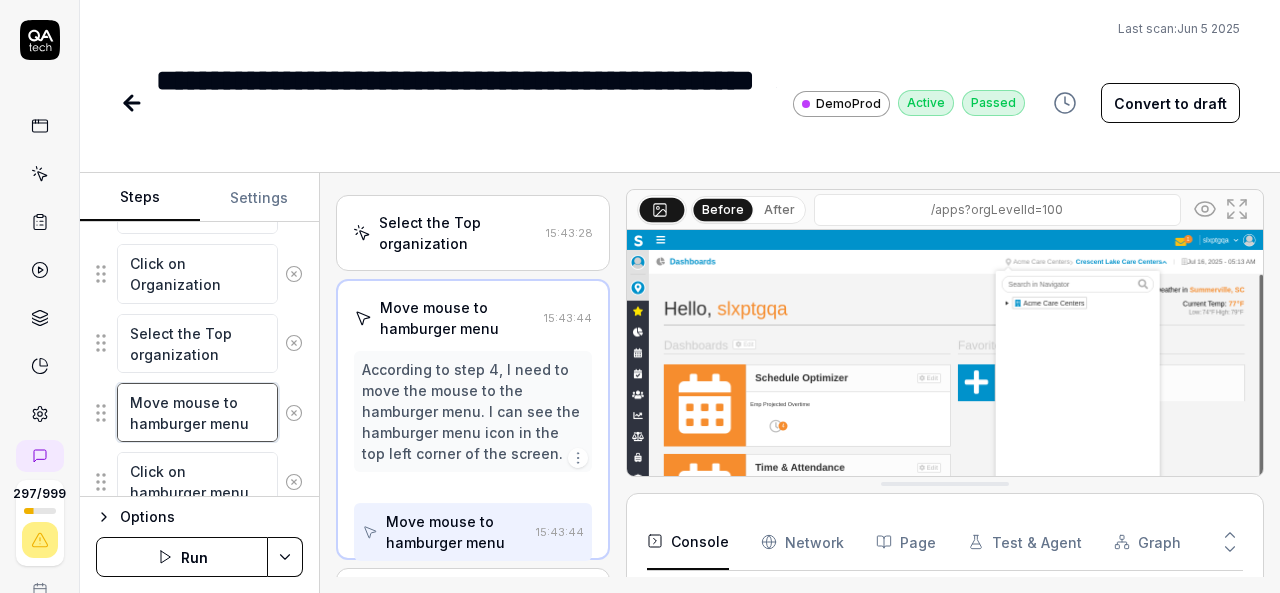 click on "Move mouse to hamburger menu" at bounding box center [197, 412] 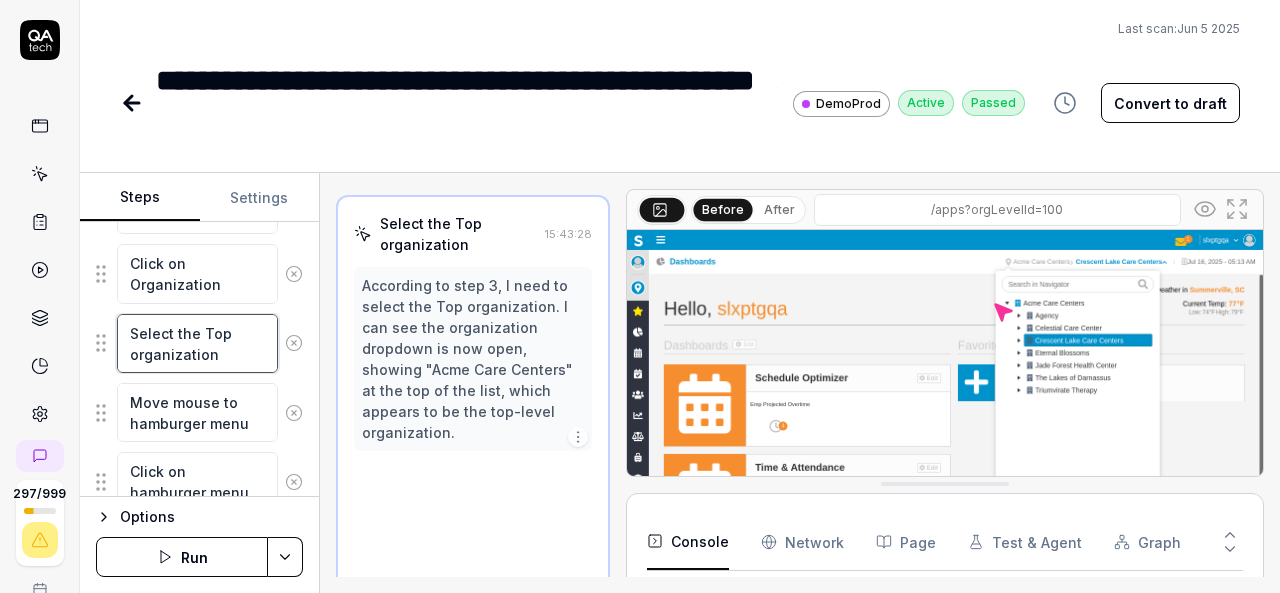 scroll, scrollTop: 276, scrollLeft: 0, axis: vertical 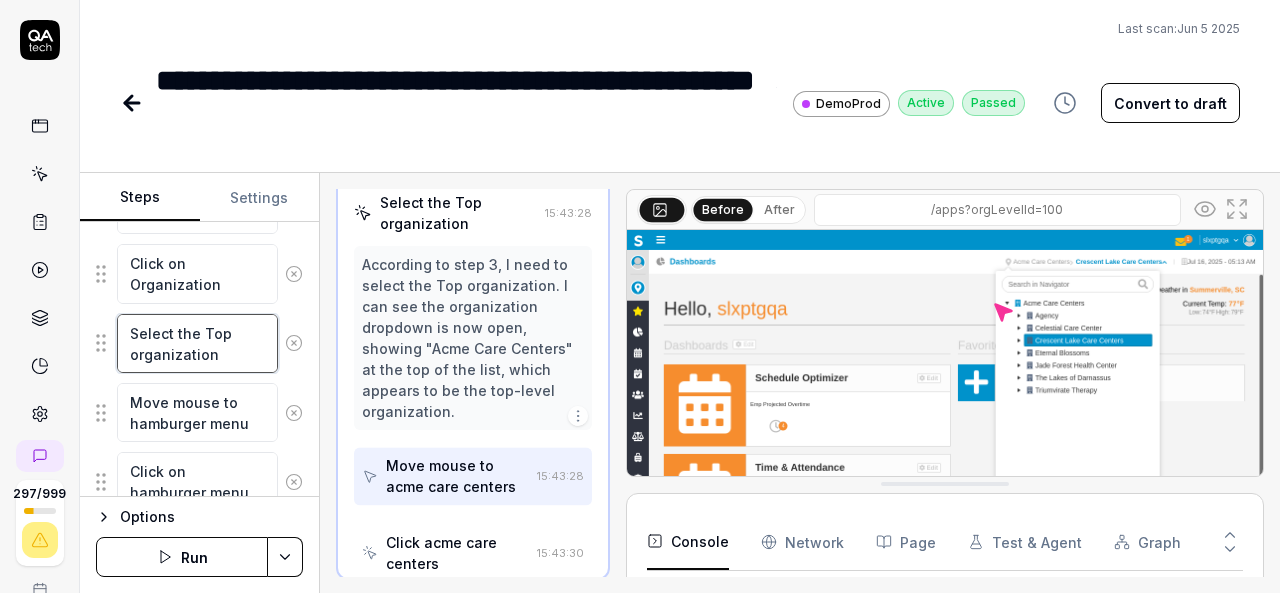 click on "Select the Top organization" at bounding box center (197, 343) 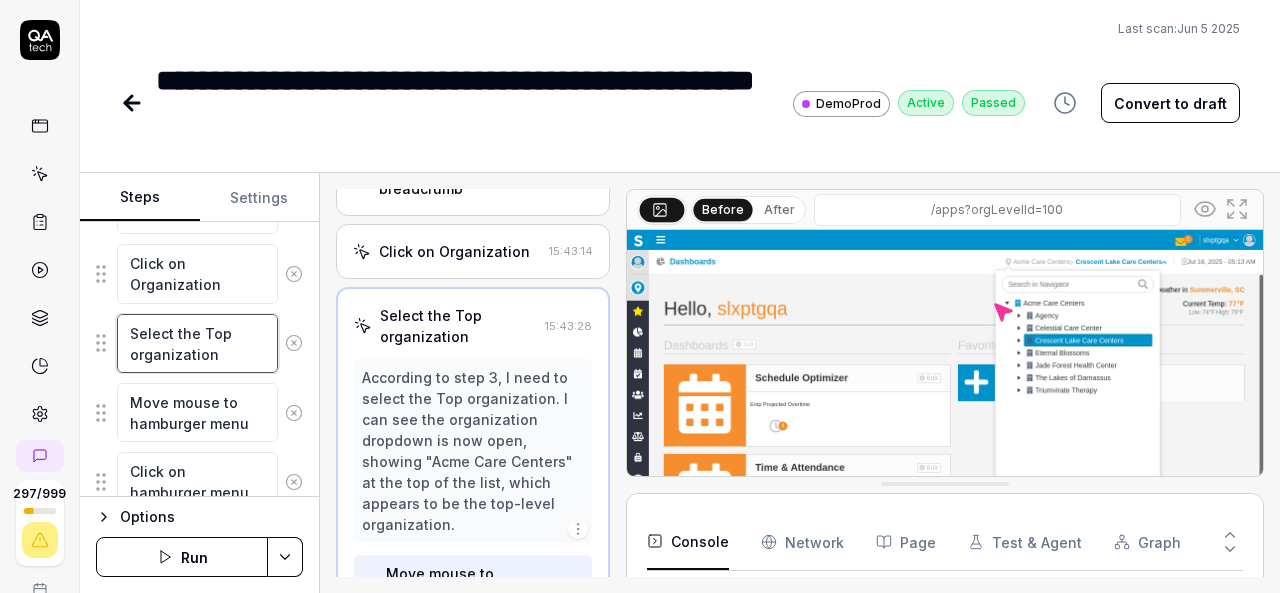 scroll, scrollTop: 162, scrollLeft: 0, axis: vertical 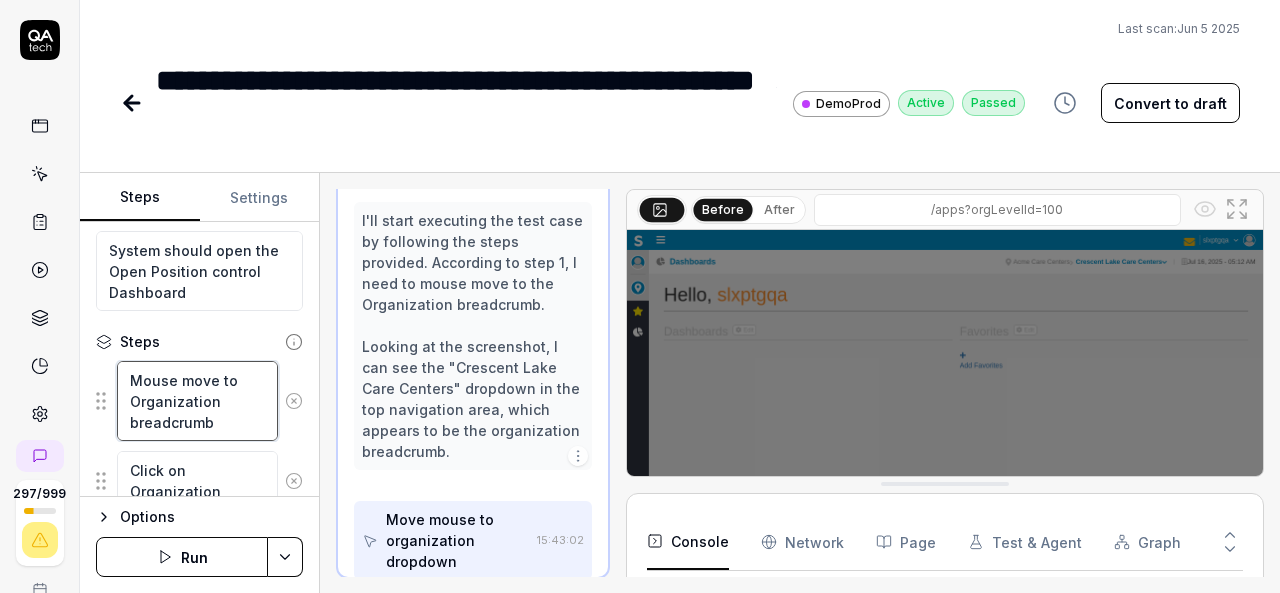 click on "Mouse move to Organization breadcrumb" at bounding box center [197, 401] 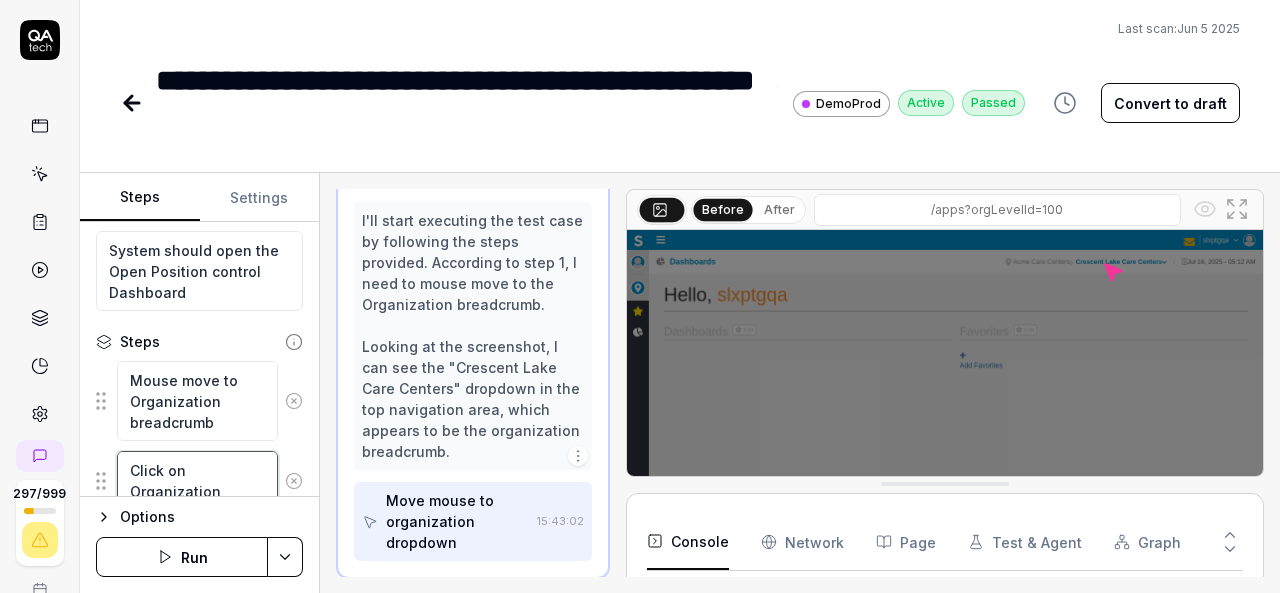 scroll, scrollTop: 192, scrollLeft: 0, axis: vertical 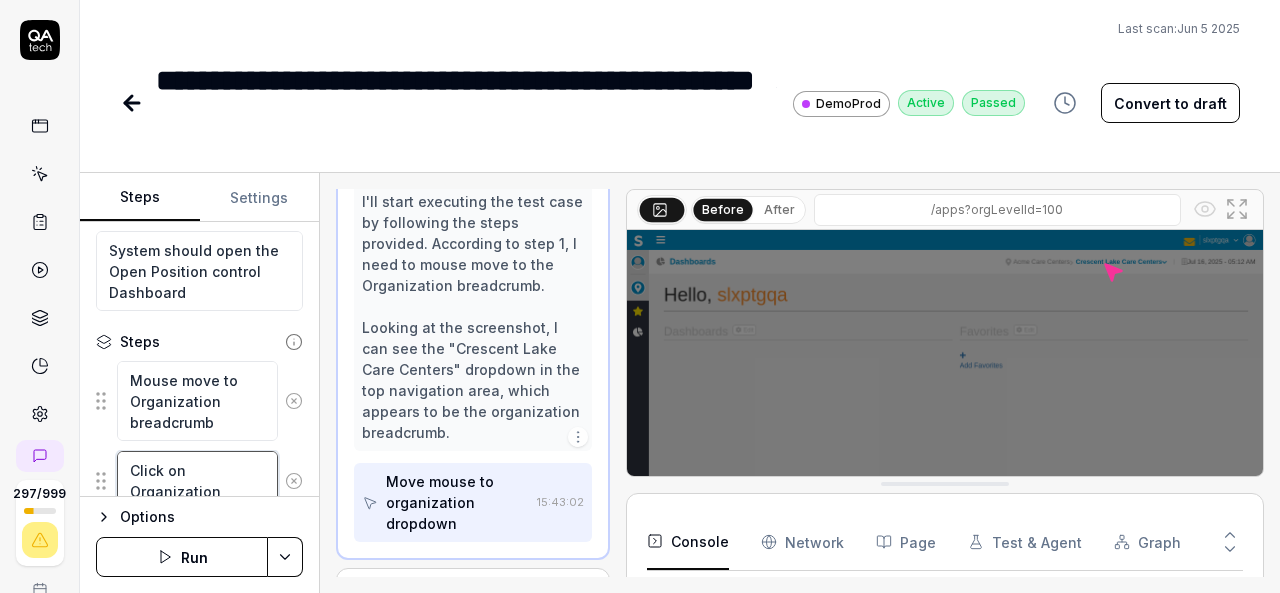 click on "Click on Organization" at bounding box center (197, 480) 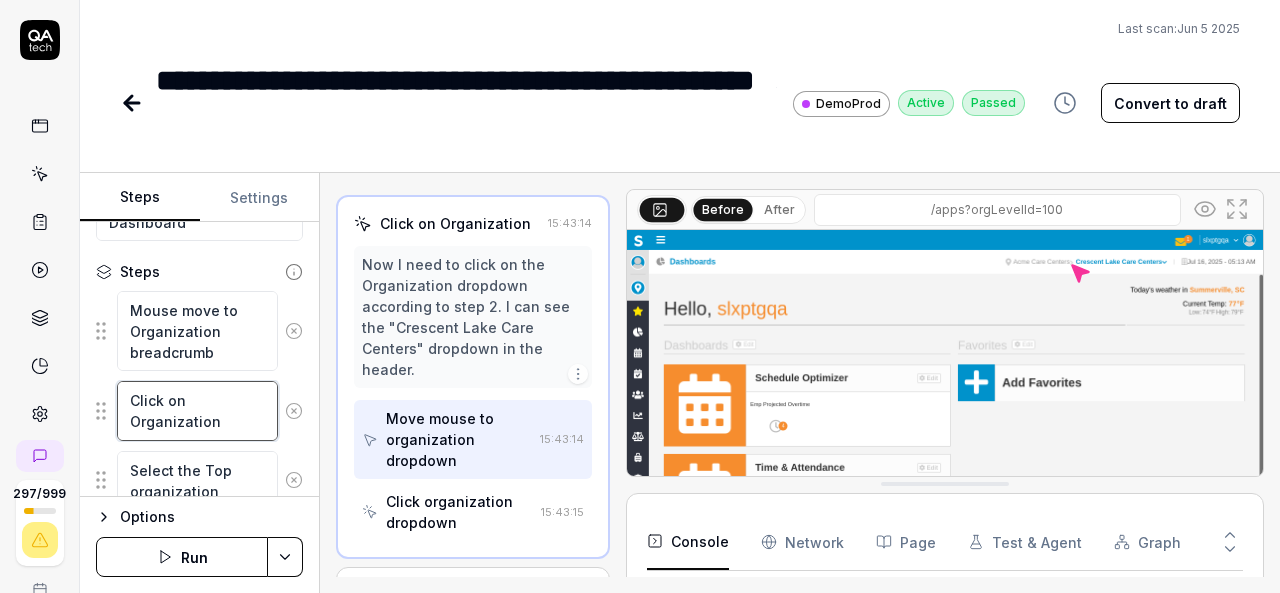 scroll, scrollTop: 238, scrollLeft: 0, axis: vertical 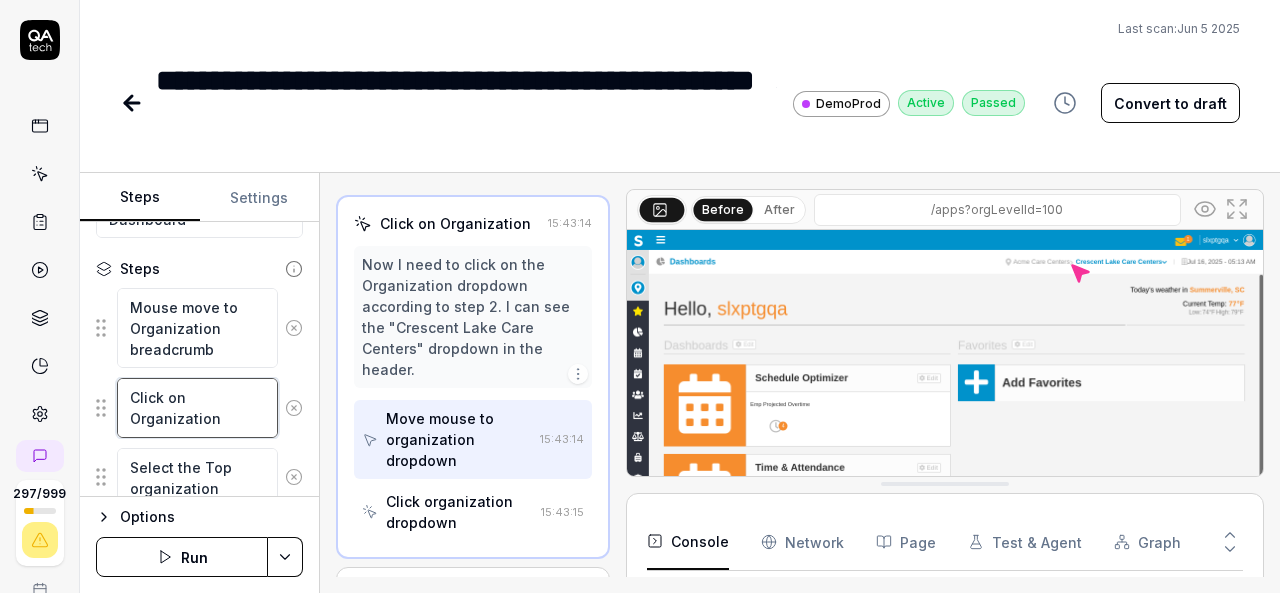 click on "Click on Organization" at bounding box center (197, 407) 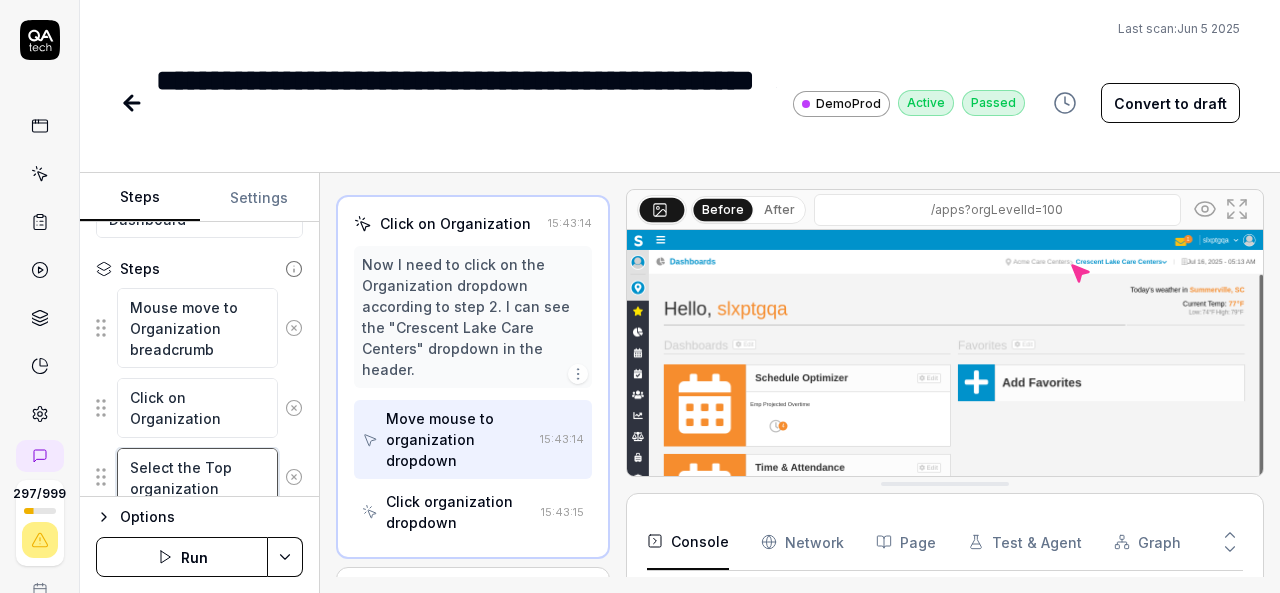 click on "Select the Top organization" at bounding box center [197, 477] 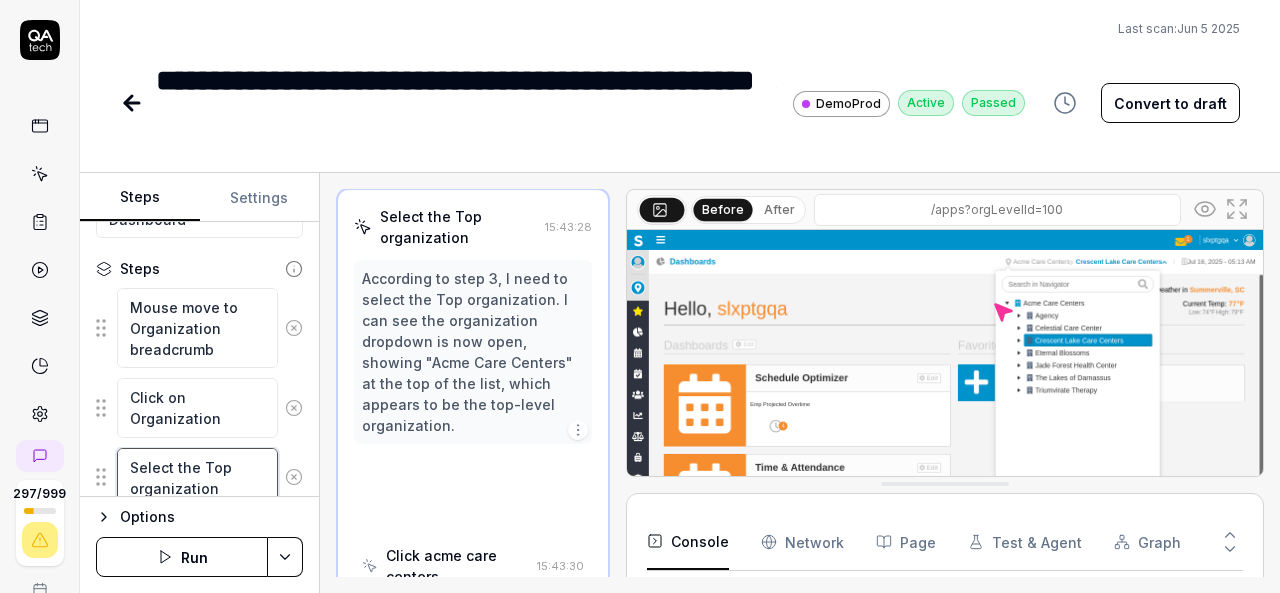 scroll, scrollTop: 276, scrollLeft: 0, axis: vertical 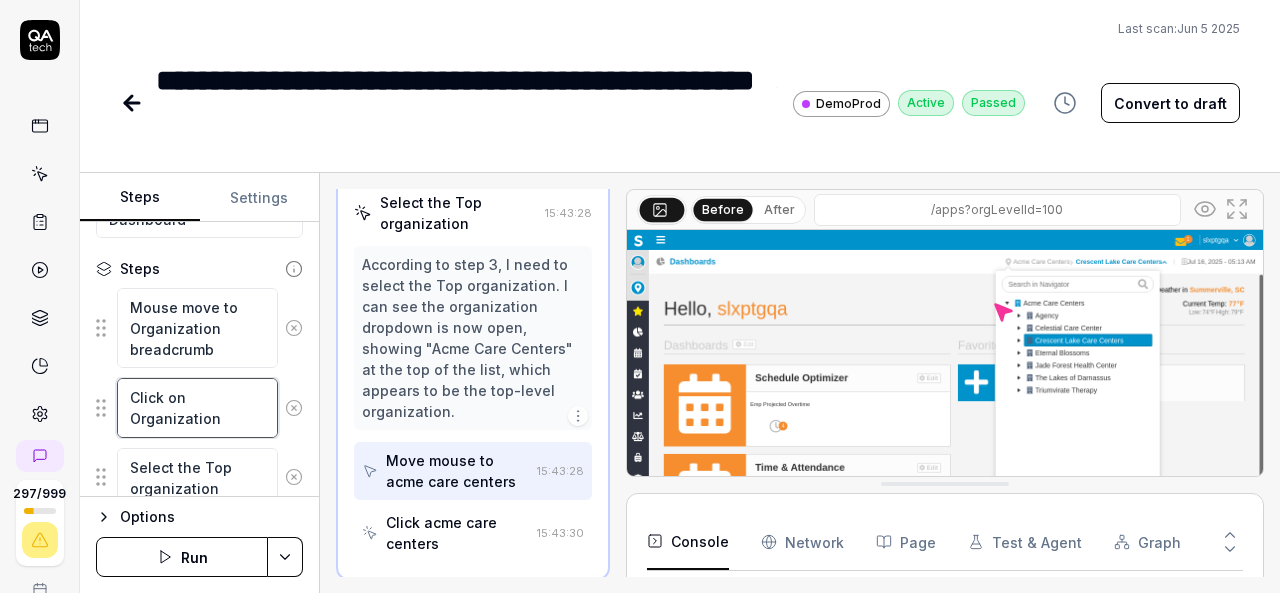 click on "Click on Organization" at bounding box center [197, 407] 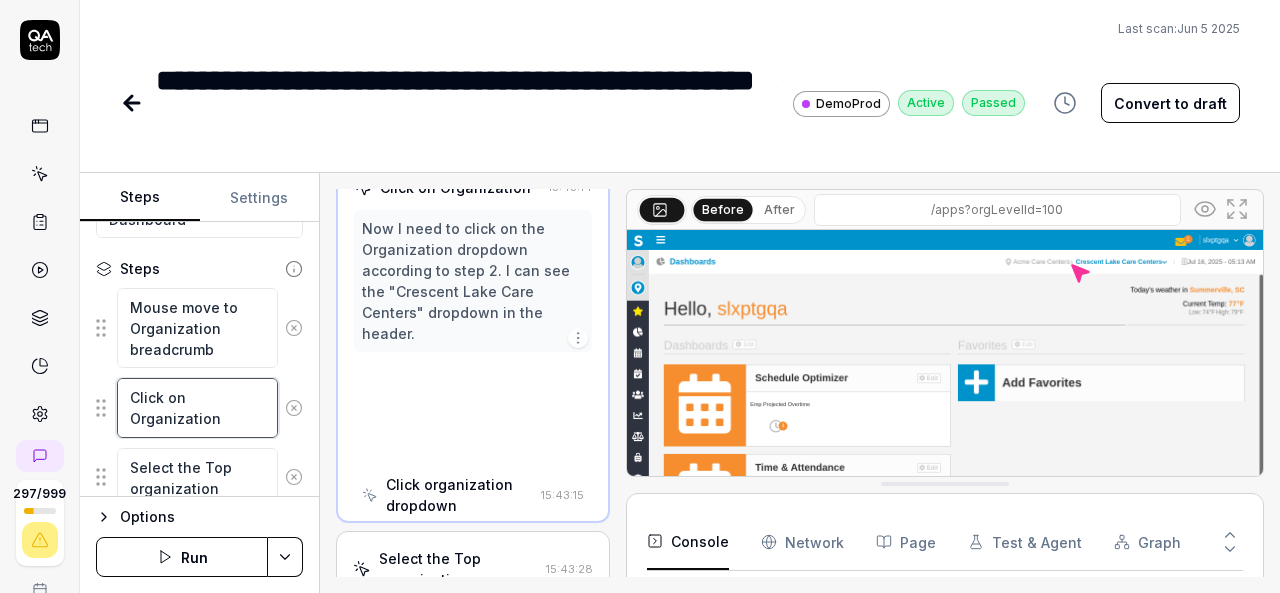 scroll, scrollTop: 192, scrollLeft: 0, axis: vertical 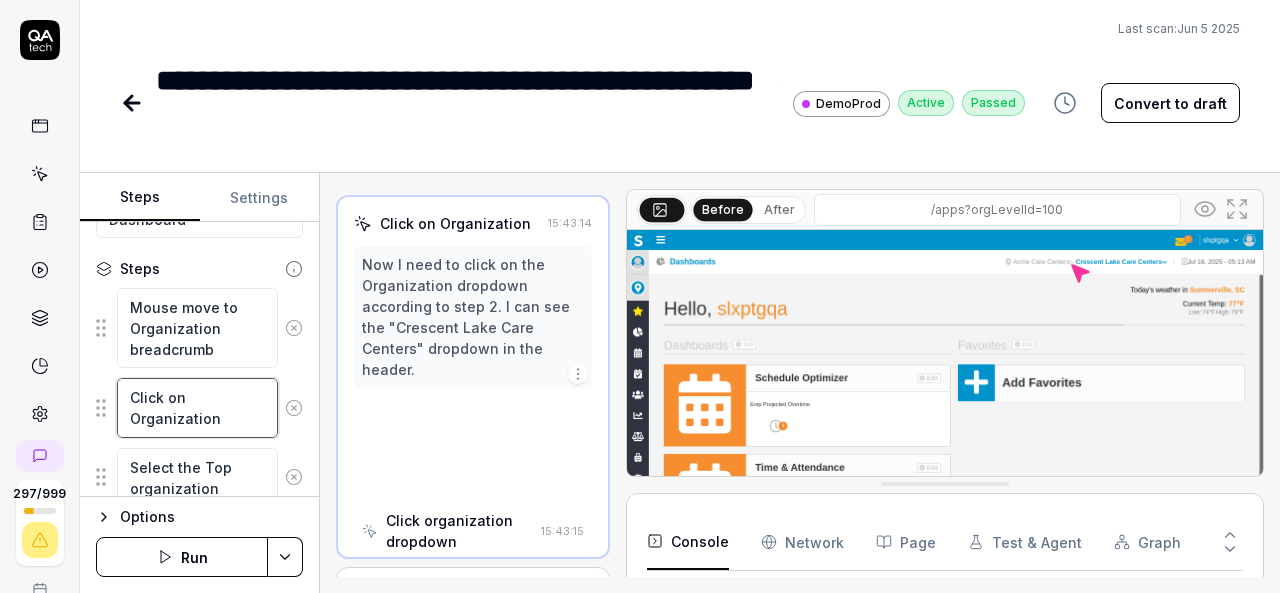 click on "Click on Organization" at bounding box center (197, 407) 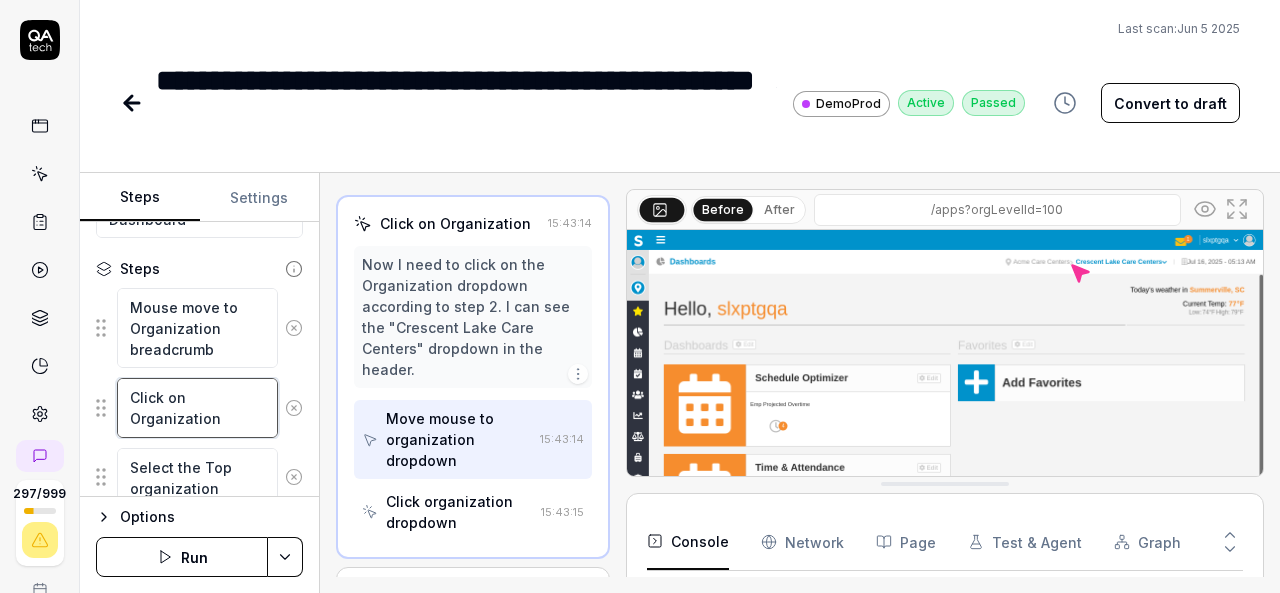type on "*" 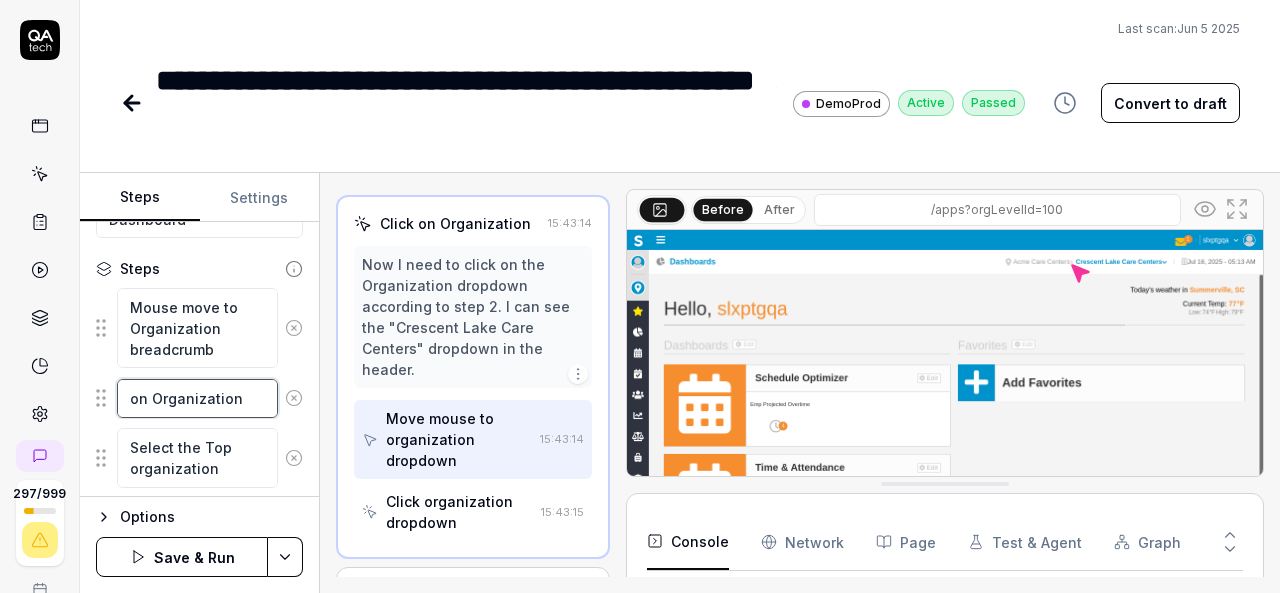 type on "*" 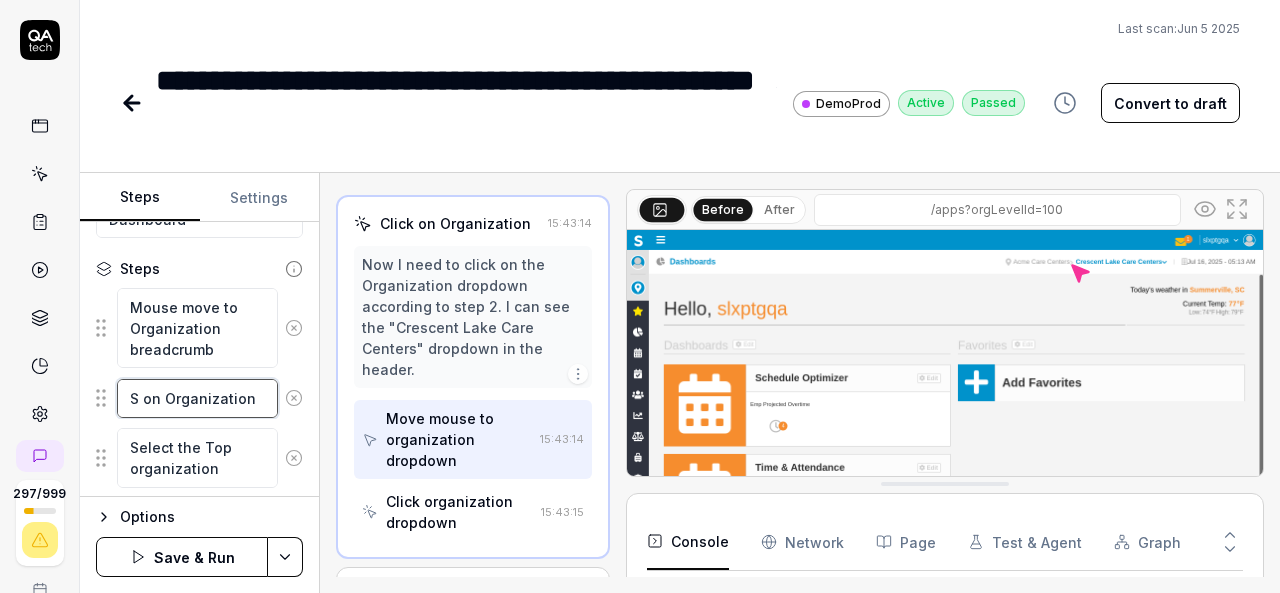 type on "*" 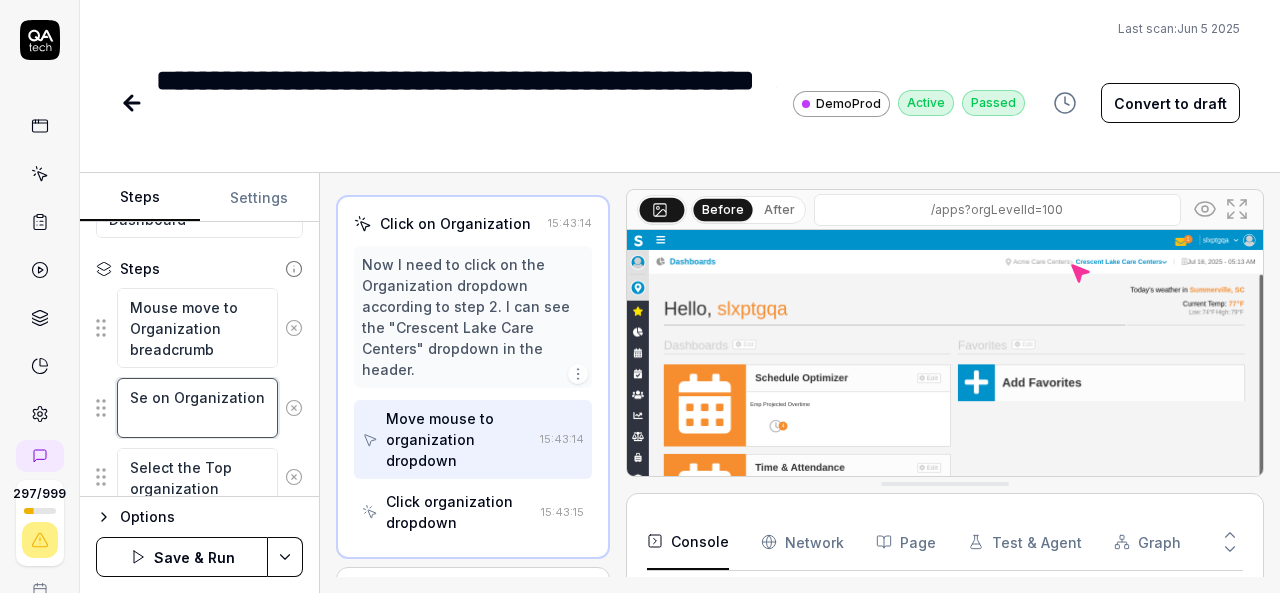 type on "*" 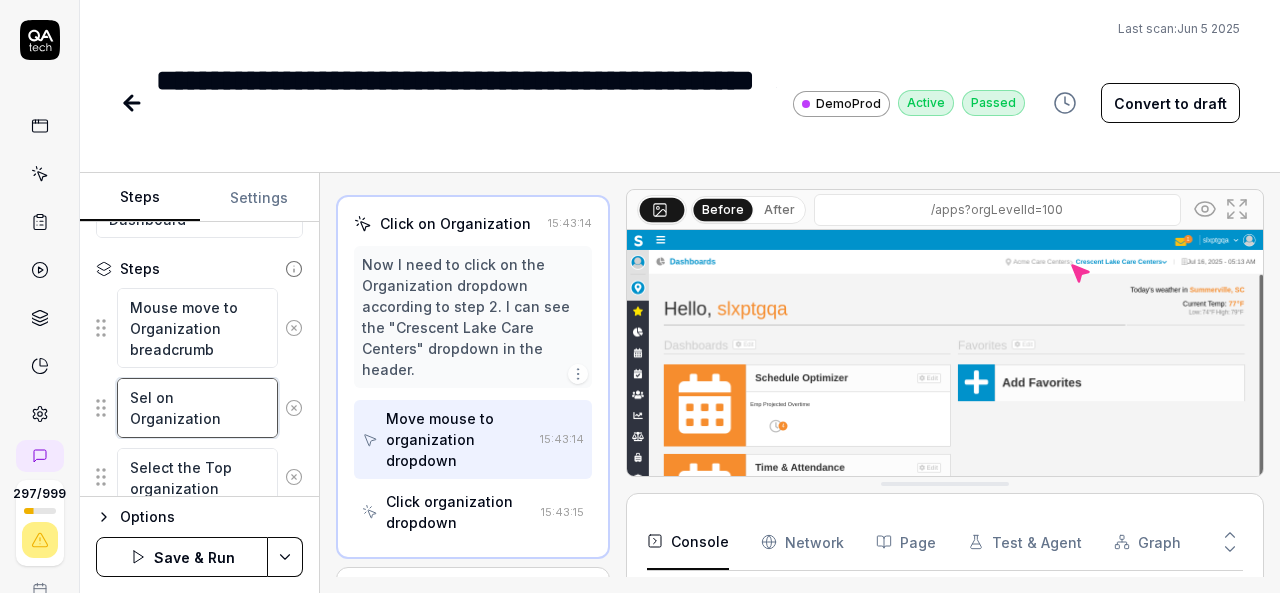 type on "*" 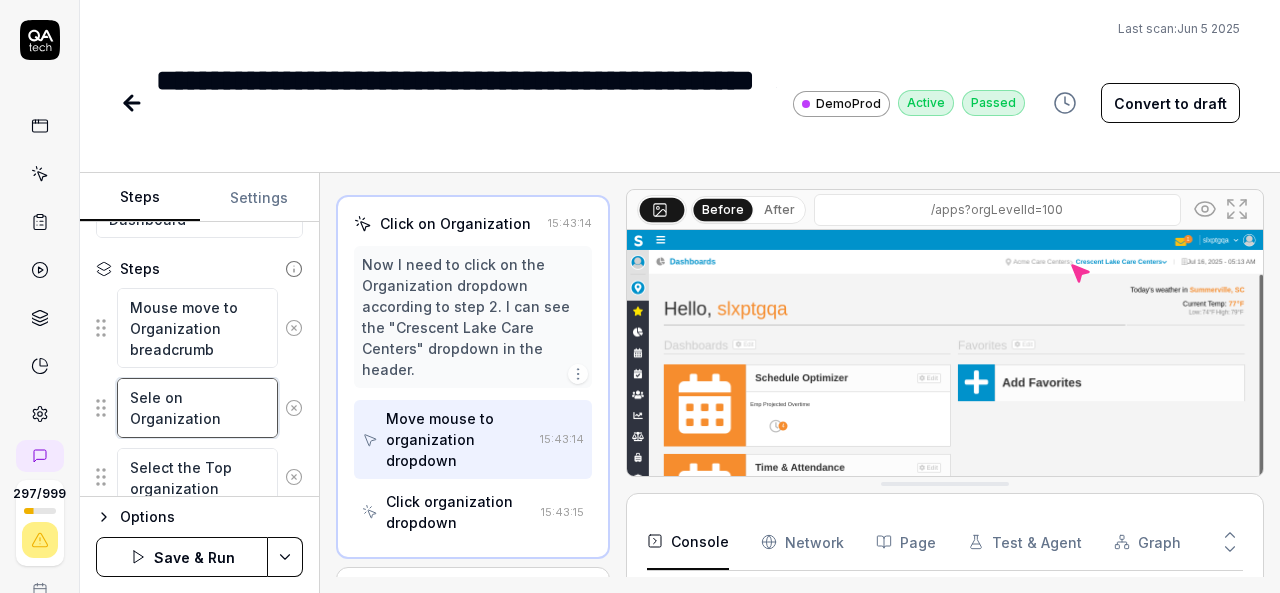 type on "*" 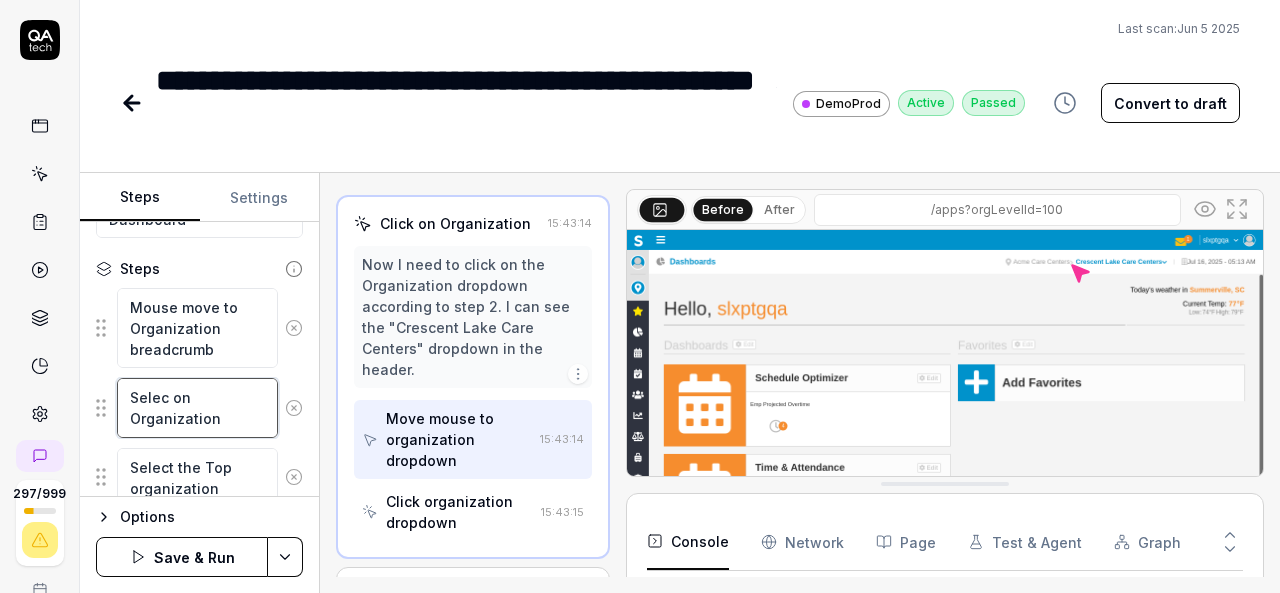 type on "*" 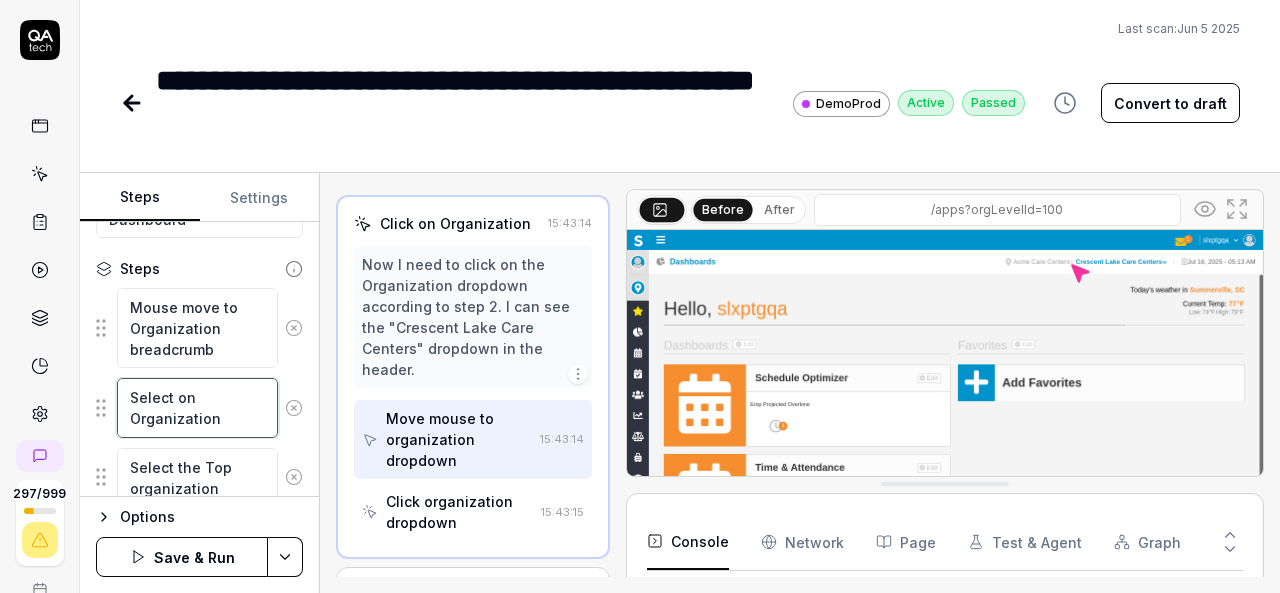 type on "*" 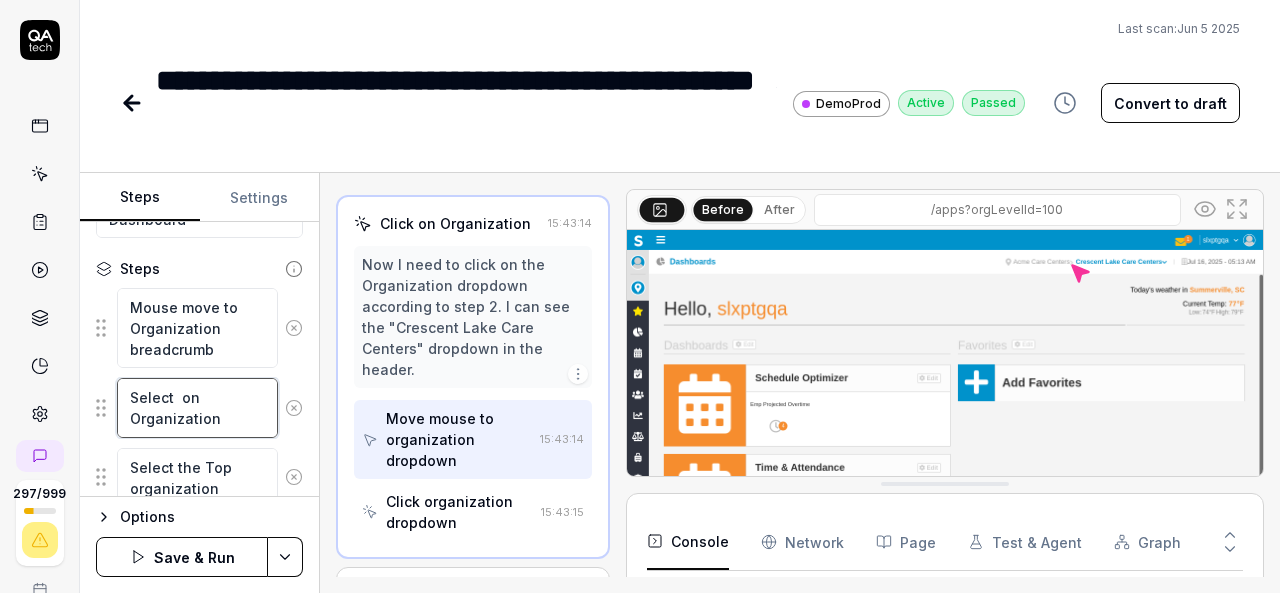 click on "Select  on Organization" at bounding box center [197, 407] 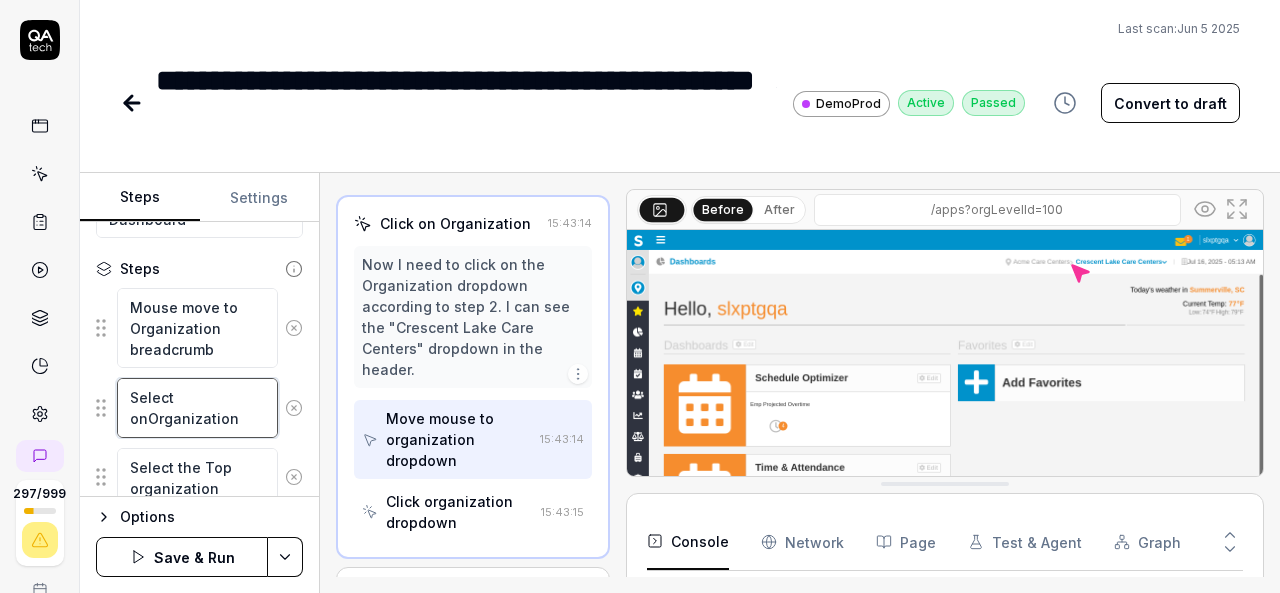 type on "*" 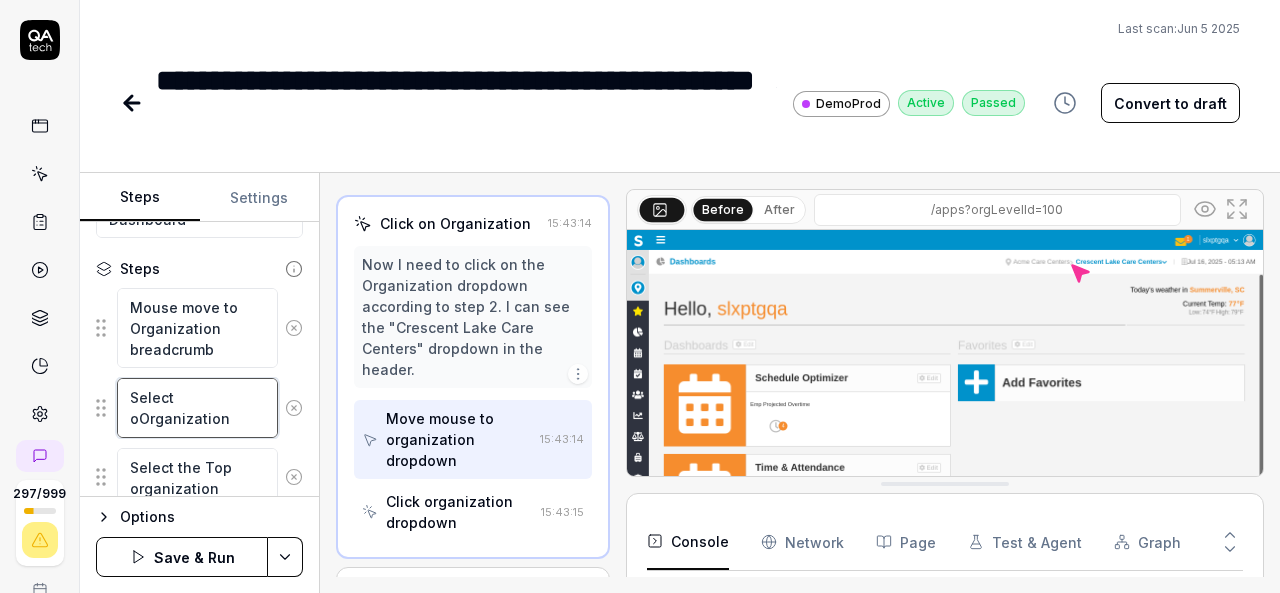 type on "*" 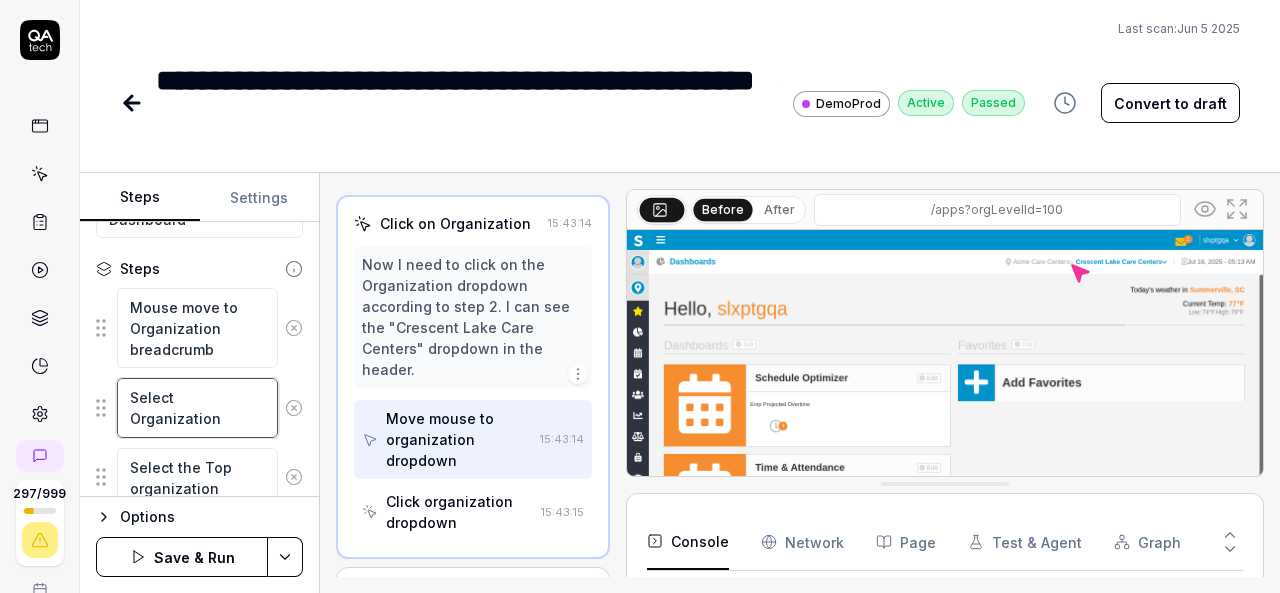 type on "*" 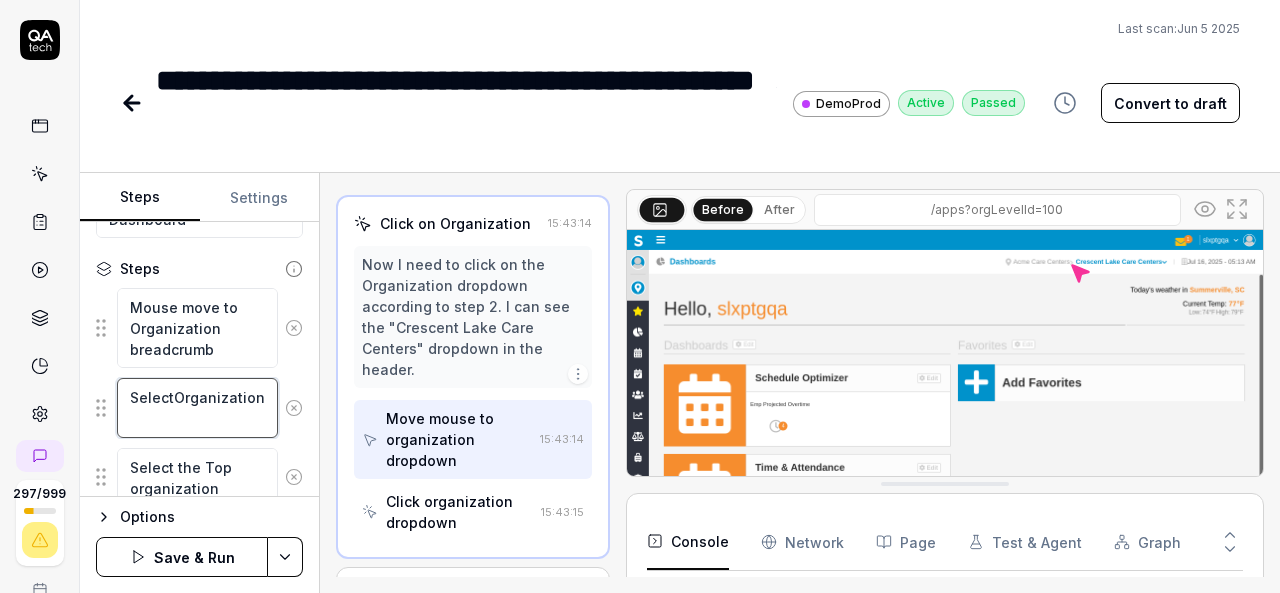 type on "*" 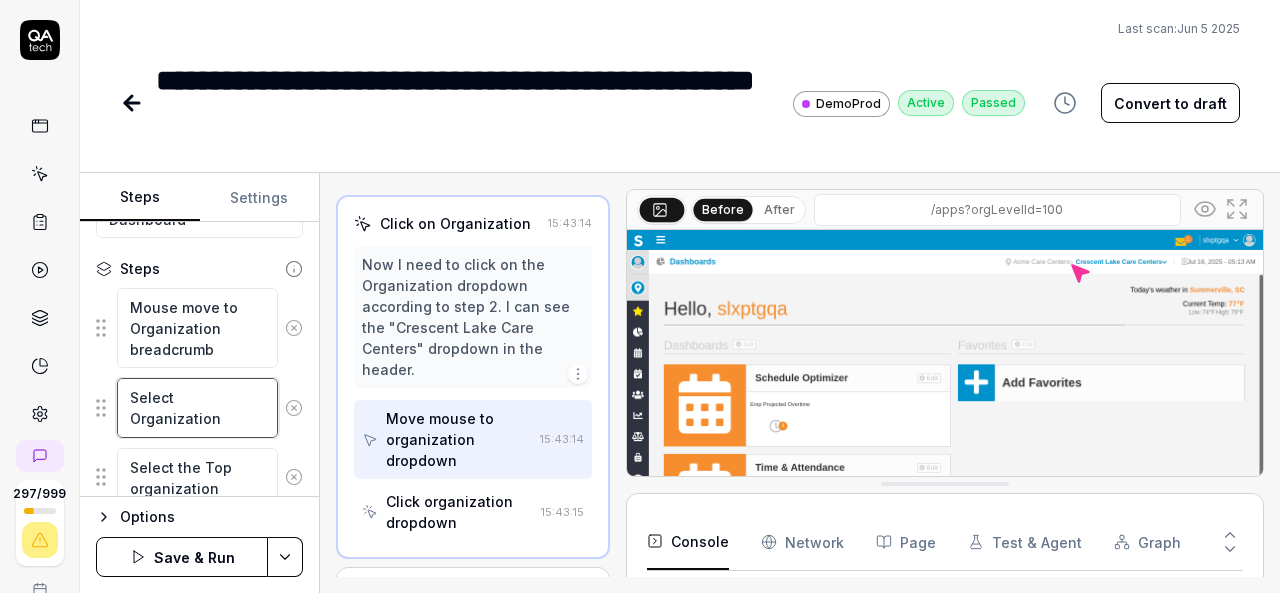 type on "*" 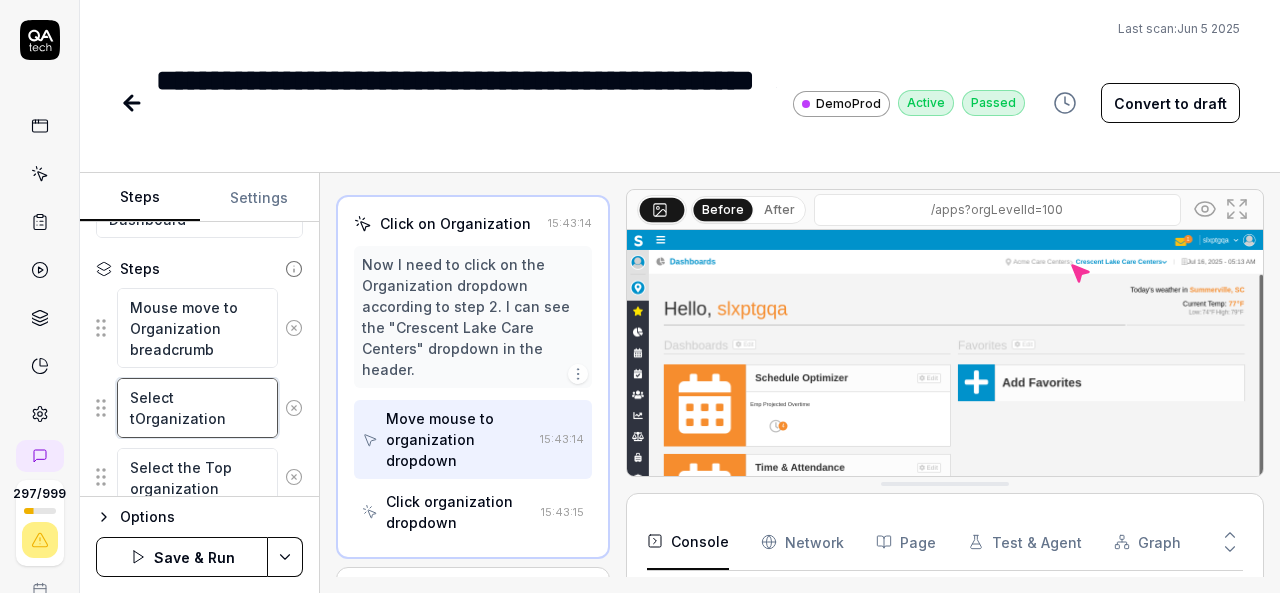 type on "*" 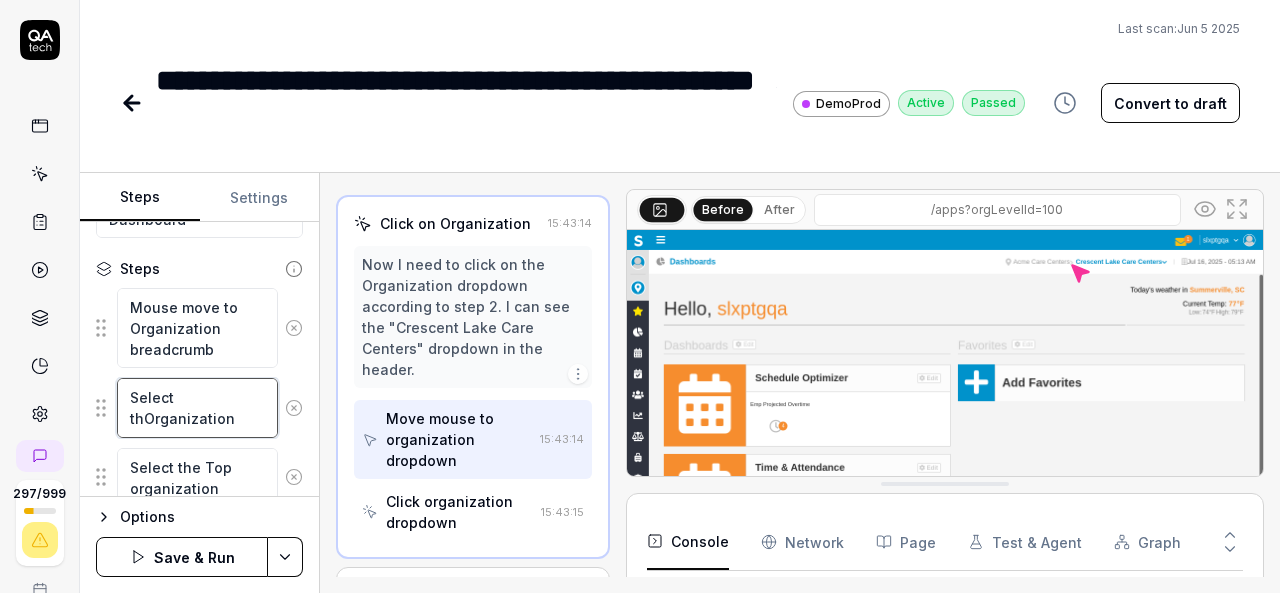 type on "*" 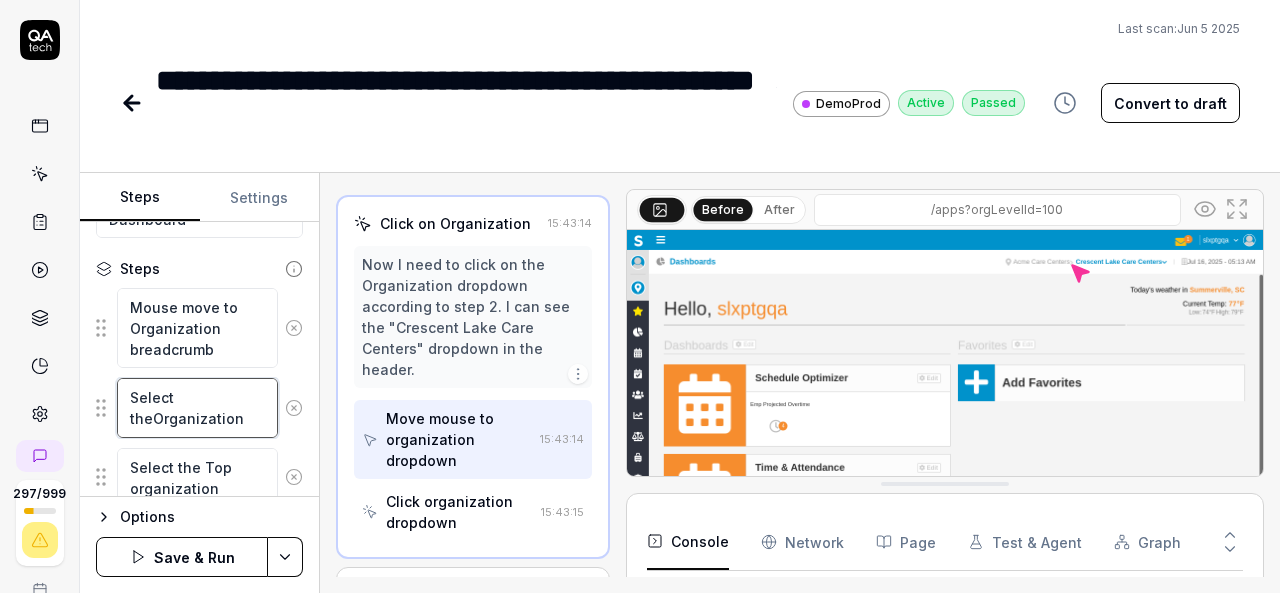 type on "*" 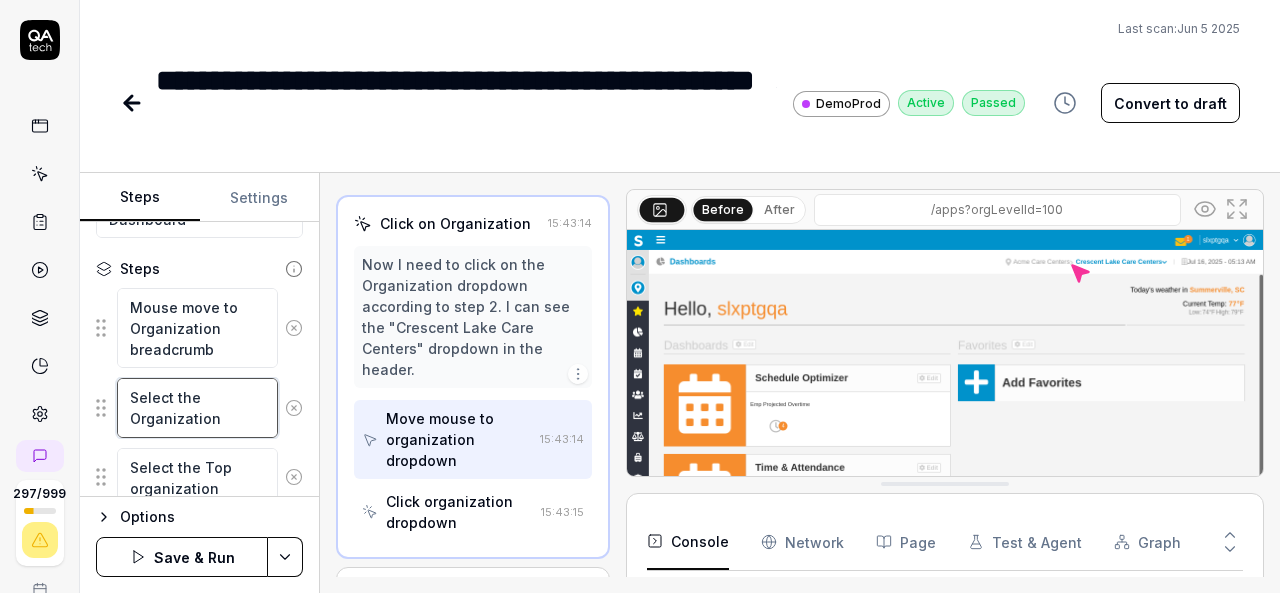 click on "Select the Organization" at bounding box center [197, 407] 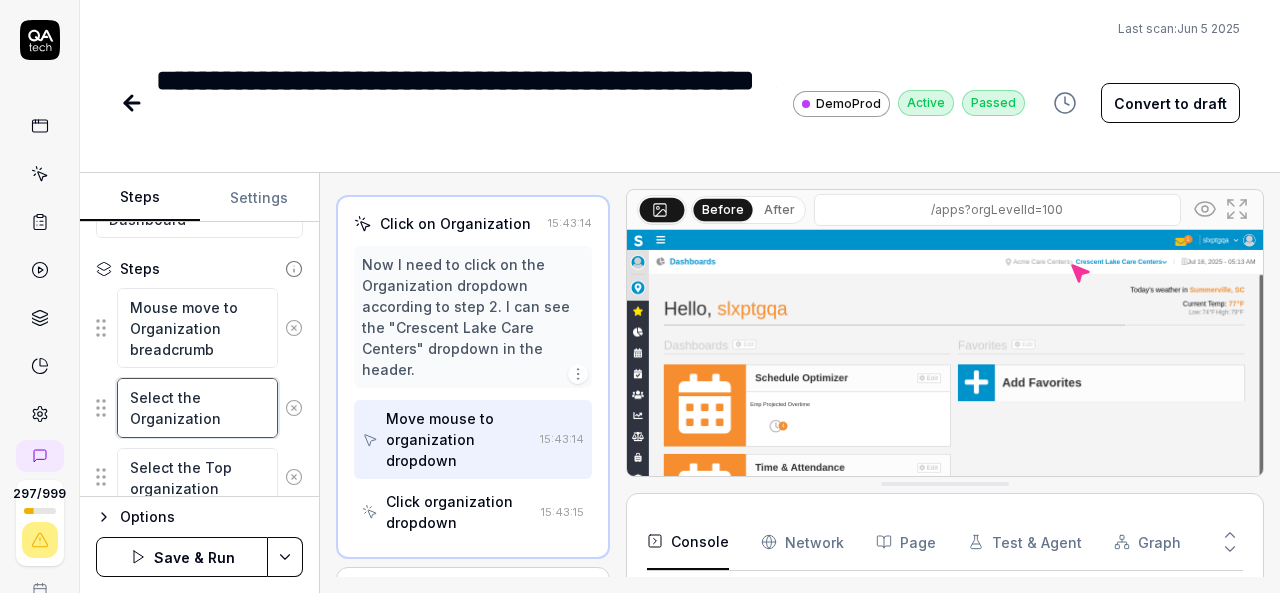 type on "Select the Organization" 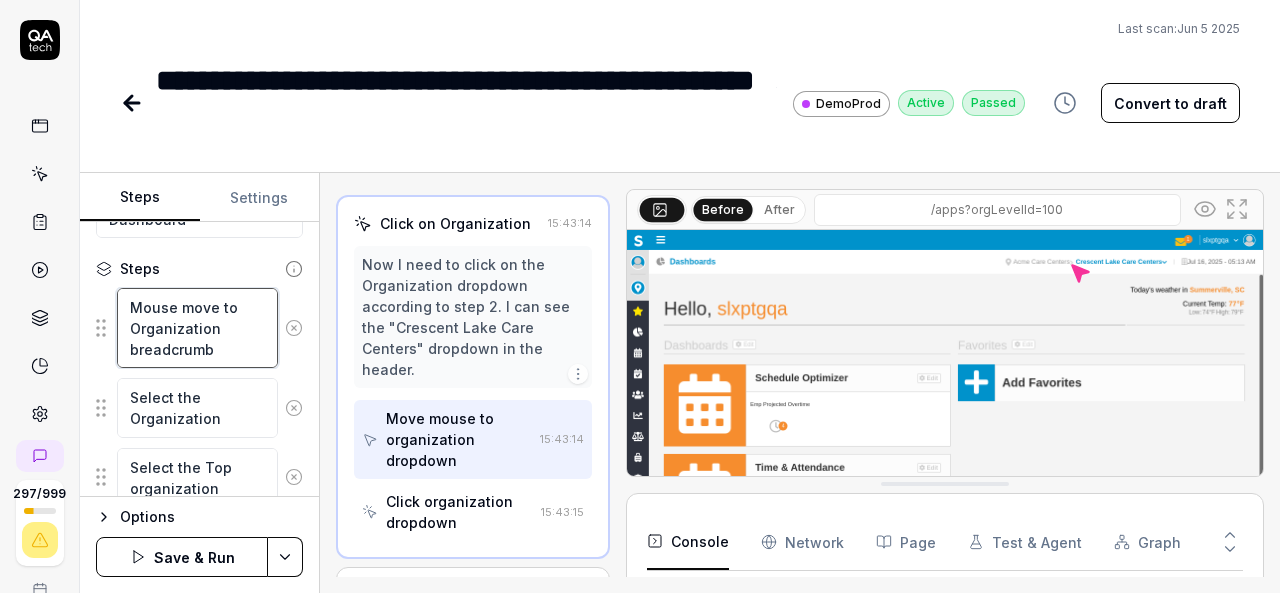 click on "Mouse move to Organization breadcrumb" at bounding box center (197, 328) 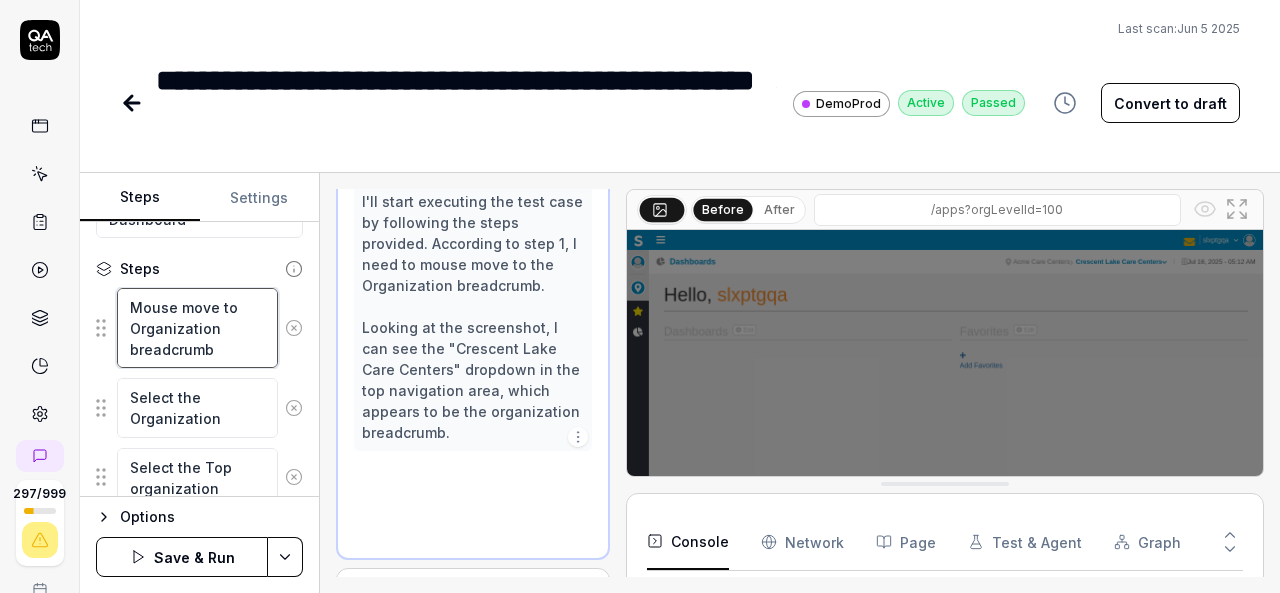 scroll, scrollTop: 174, scrollLeft: 0, axis: vertical 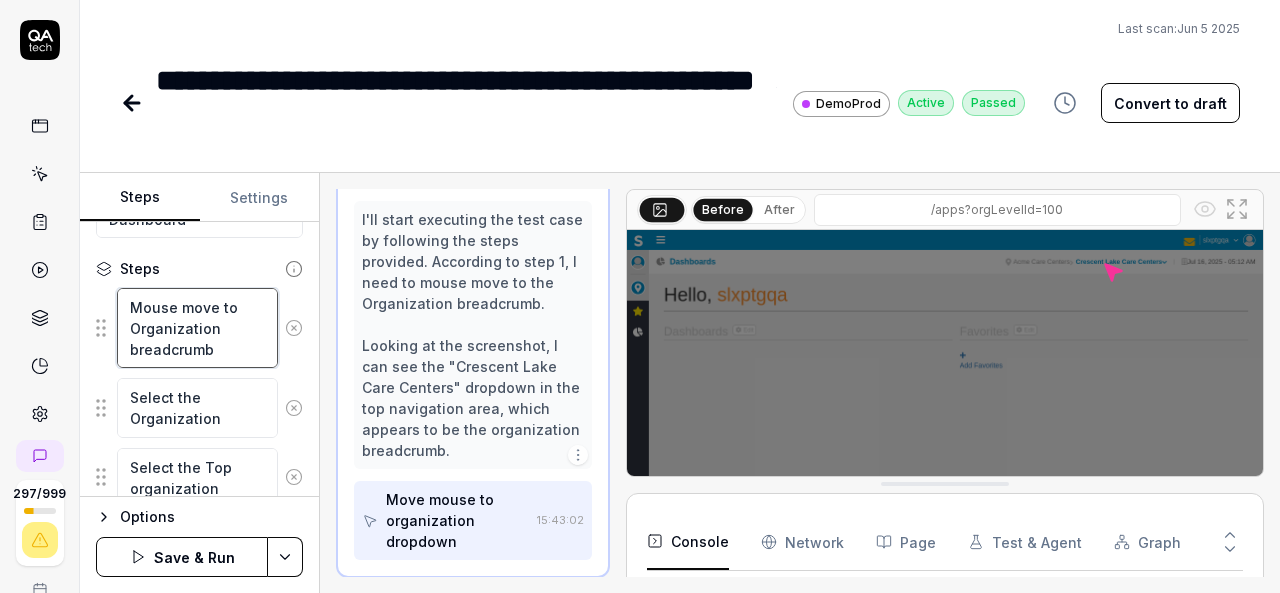 click on "Mouse move to Organization breadcrumb" at bounding box center [197, 328] 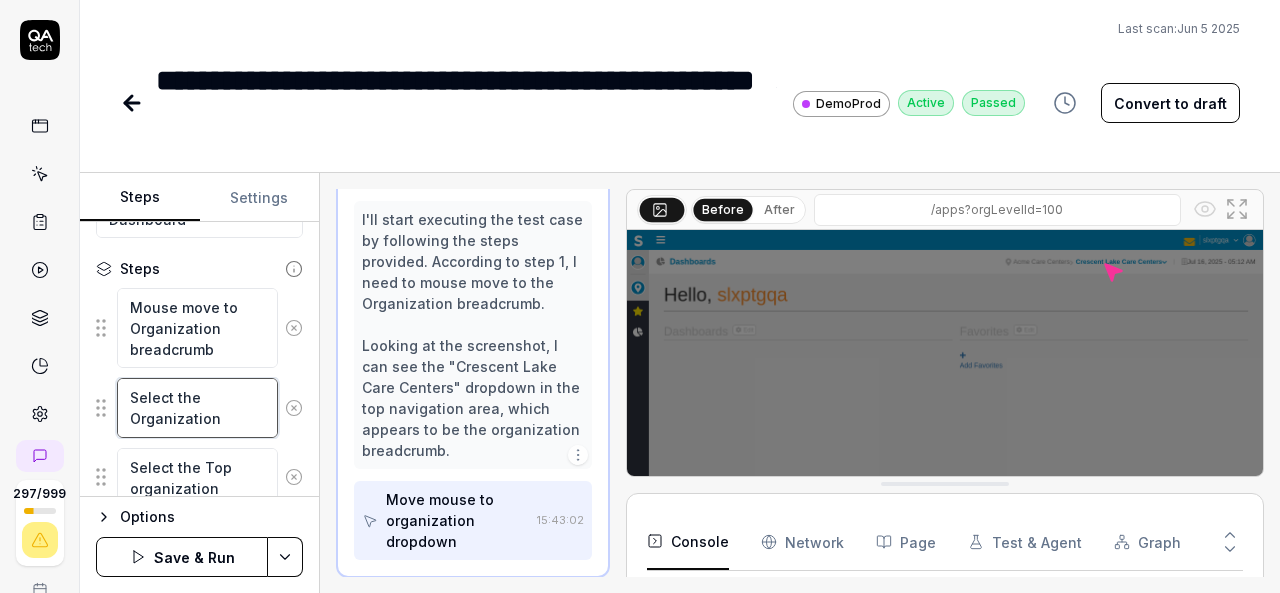 scroll, scrollTop: 192, scrollLeft: 0, axis: vertical 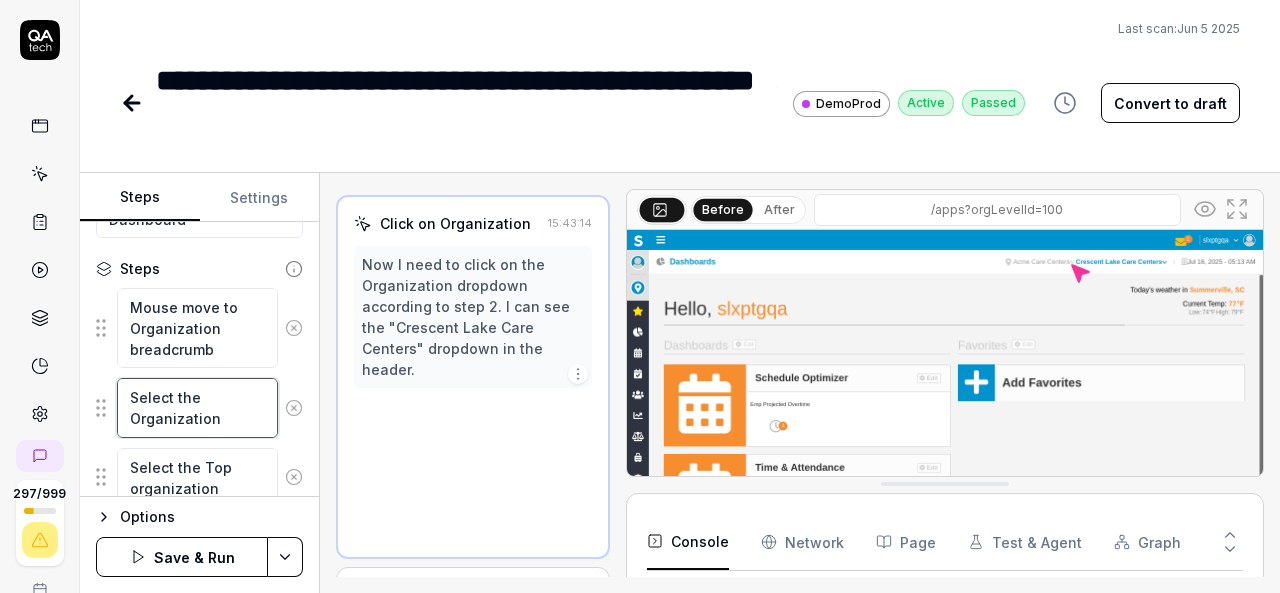 click on "Select the Organization" at bounding box center [197, 407] 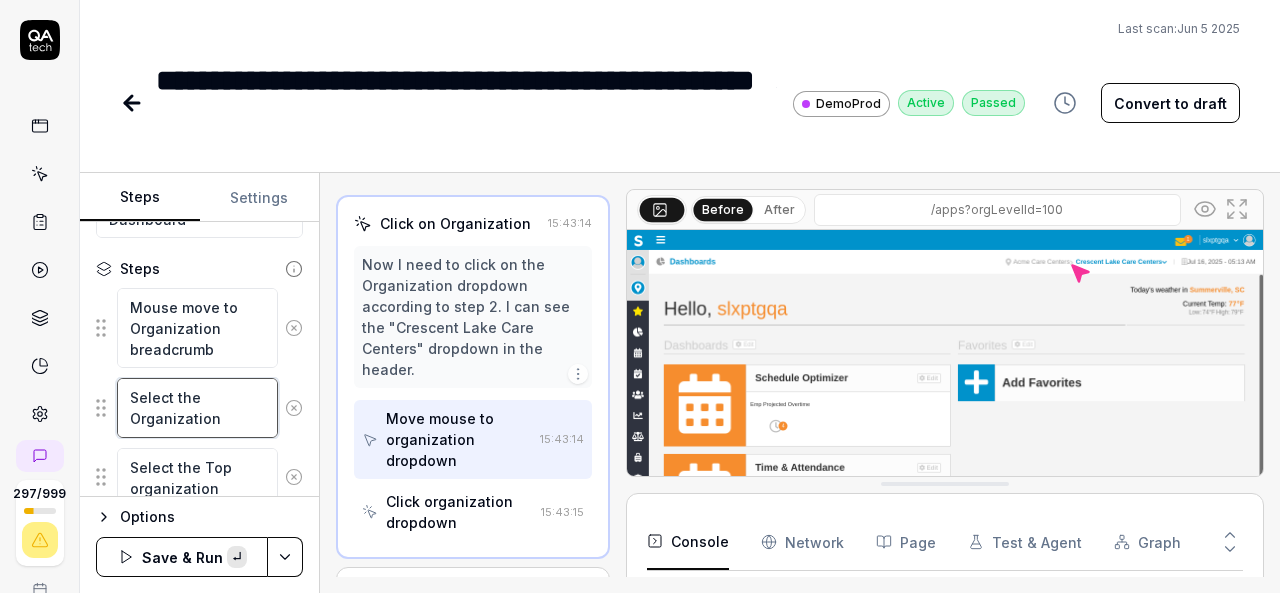 paste on "breadcrumb" 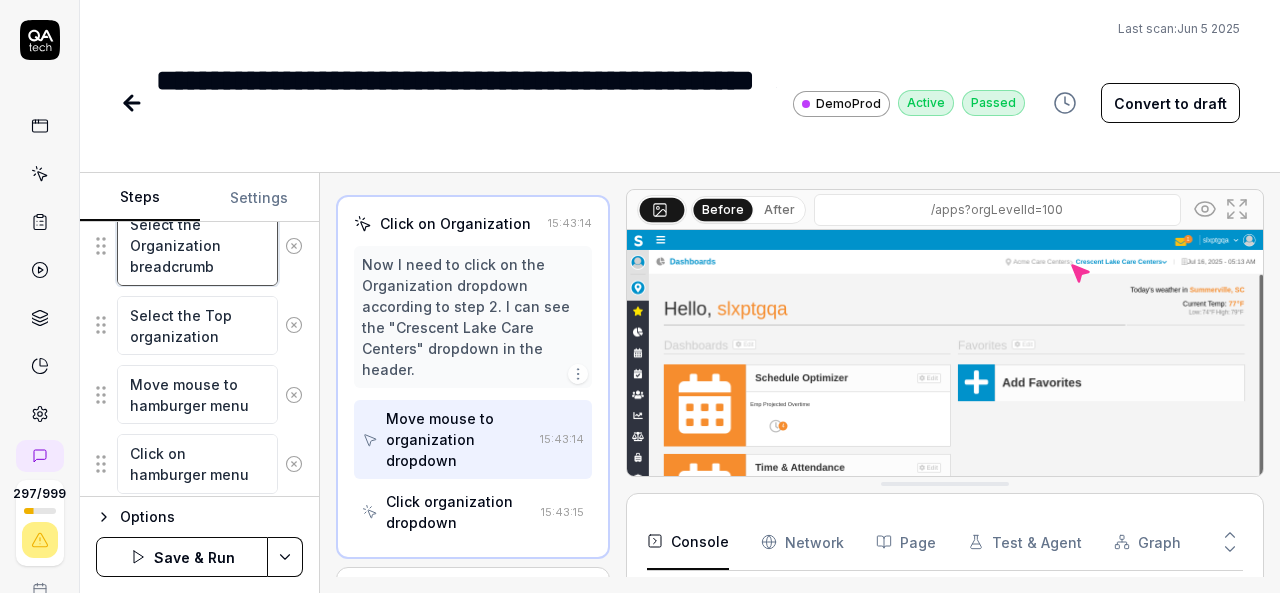 scroll, scrollTop: 412, scrollLeft: 0, axis: vertical 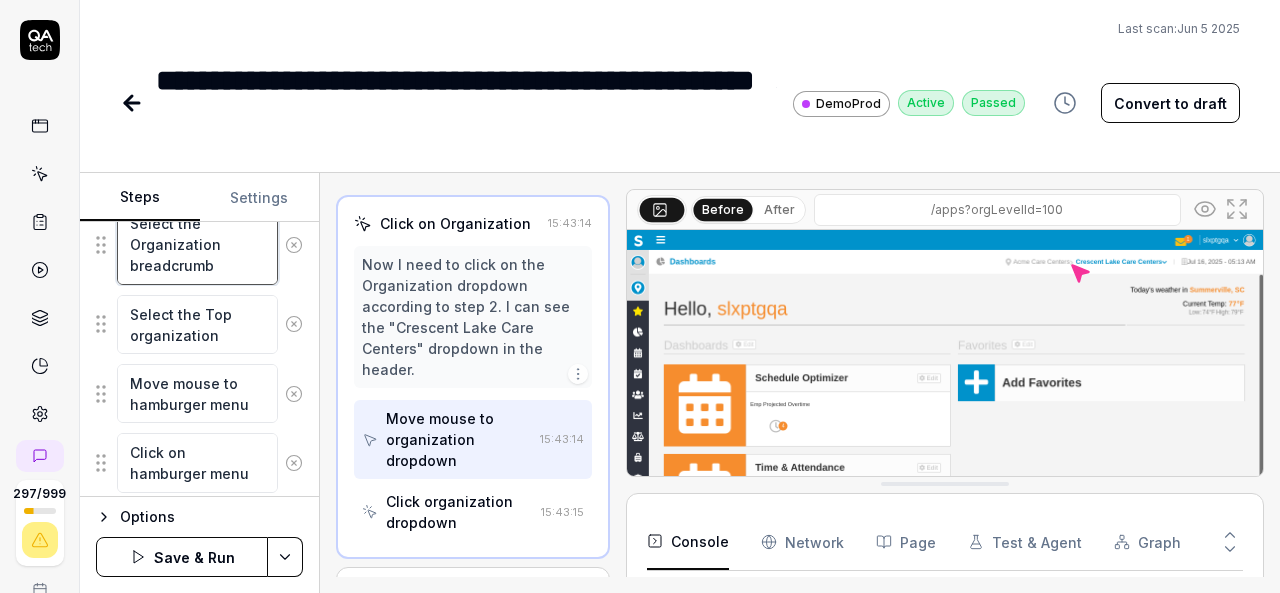 type on "Select the Organization breadcrumb" 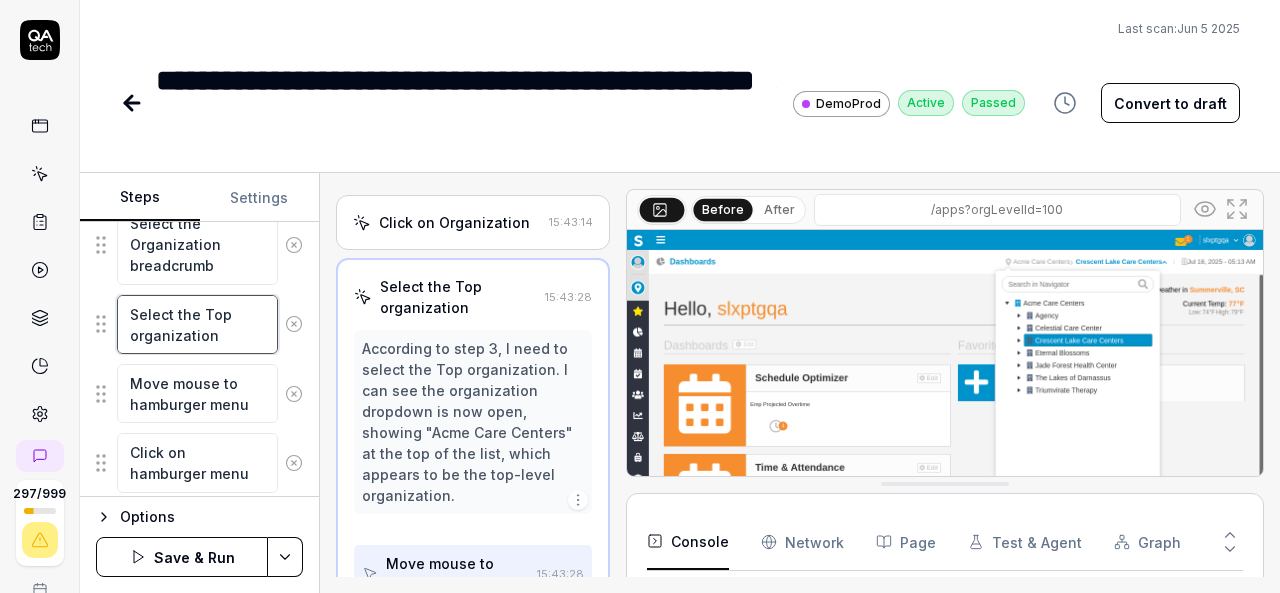 click on "Select the Top organization" at bounding box center [197, 324] 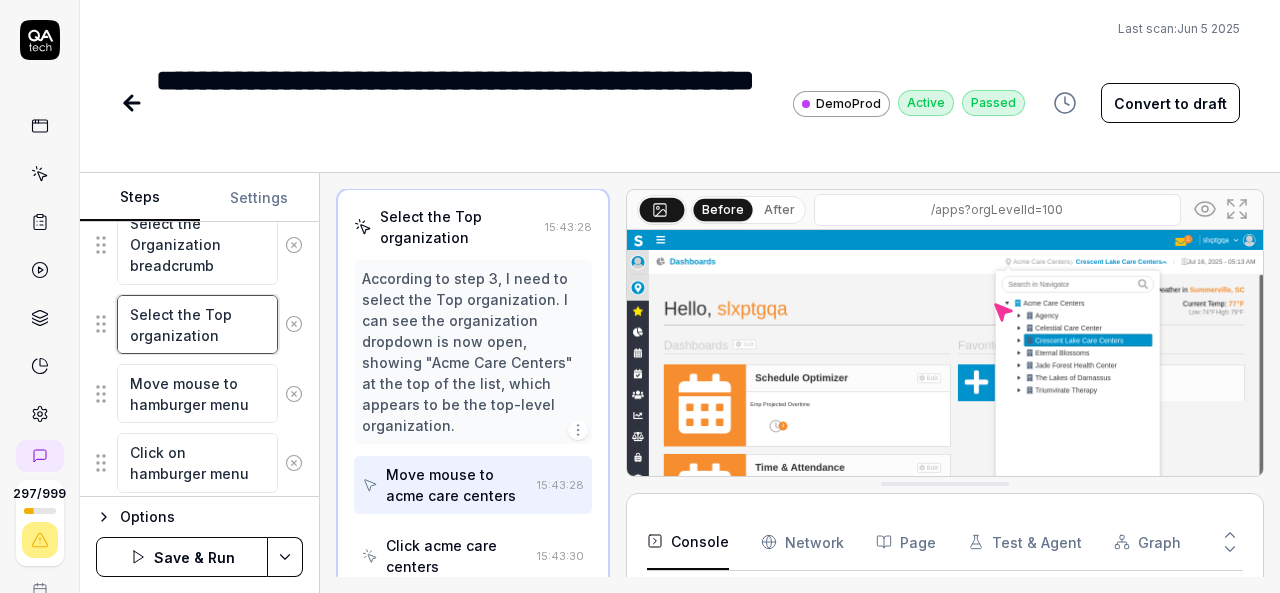 scroll, scrollTop: 276, scrollLeft: 0, axis: vertical 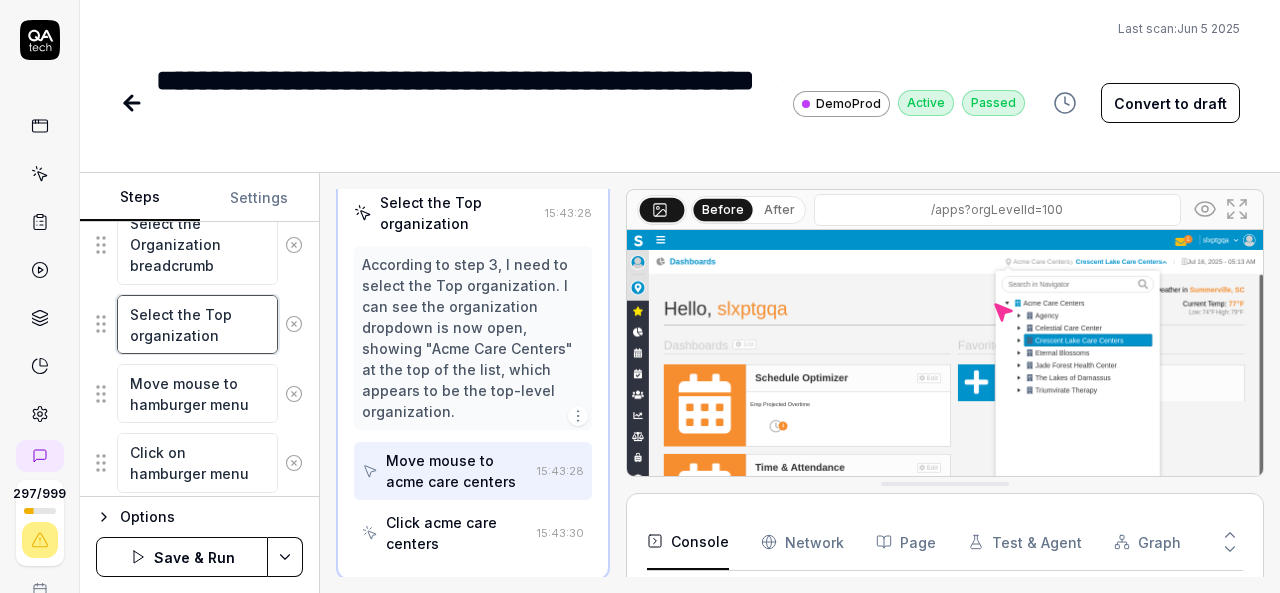 click on "Select the Top organization" at bounding box center [197, 324] 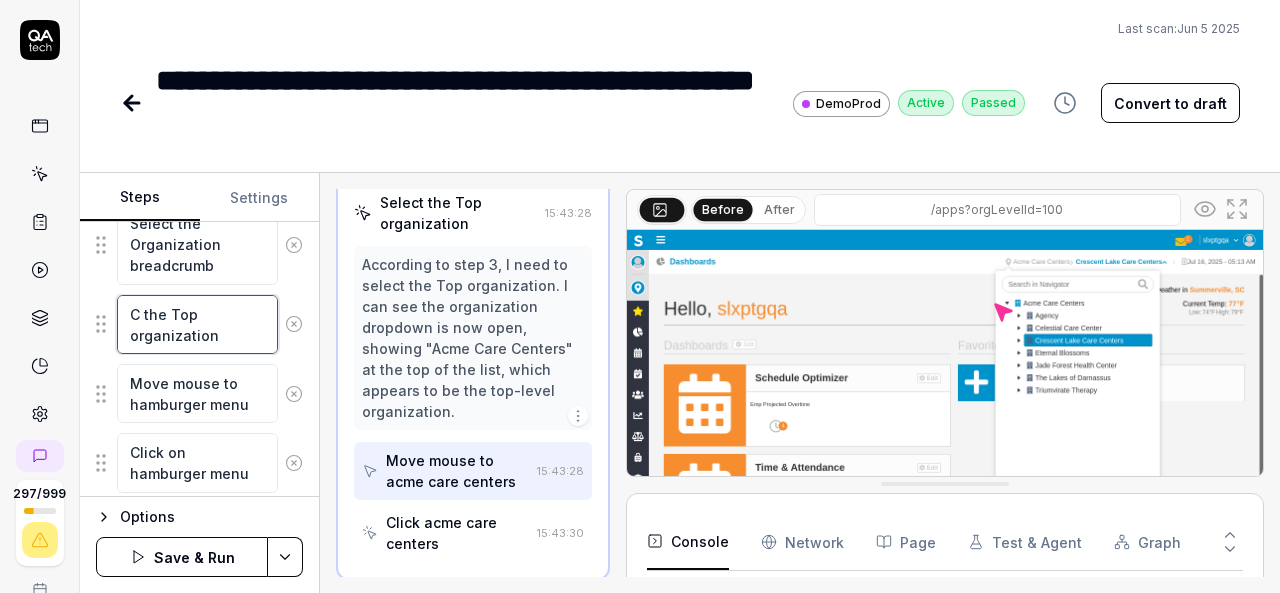 type on "*" 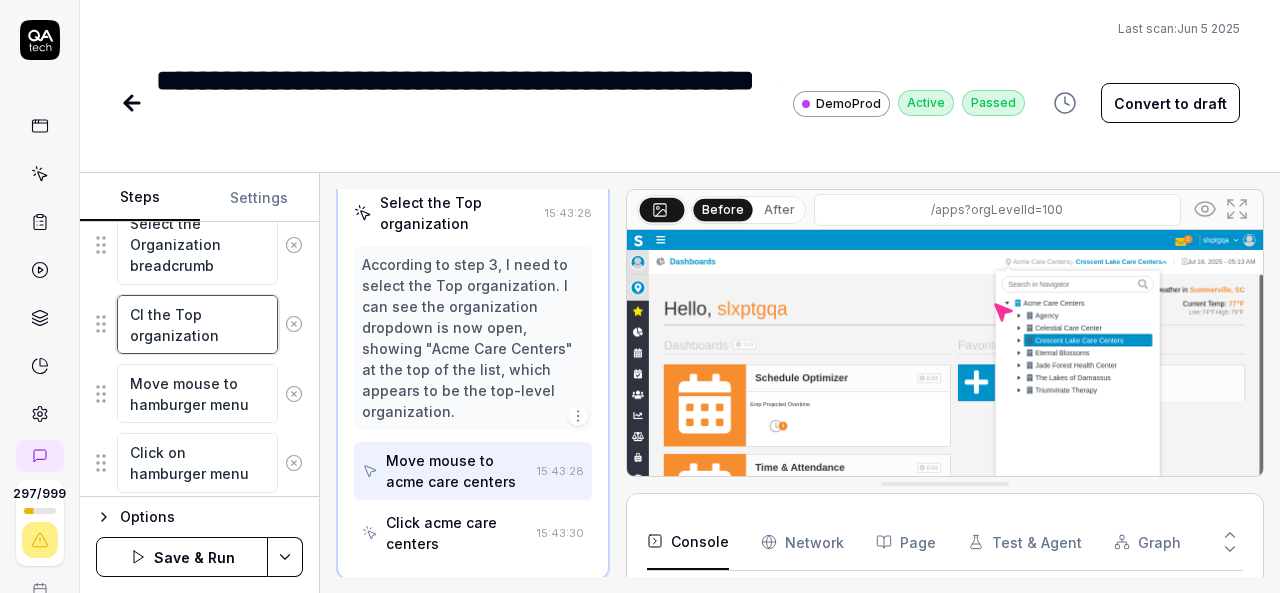 type on "*" 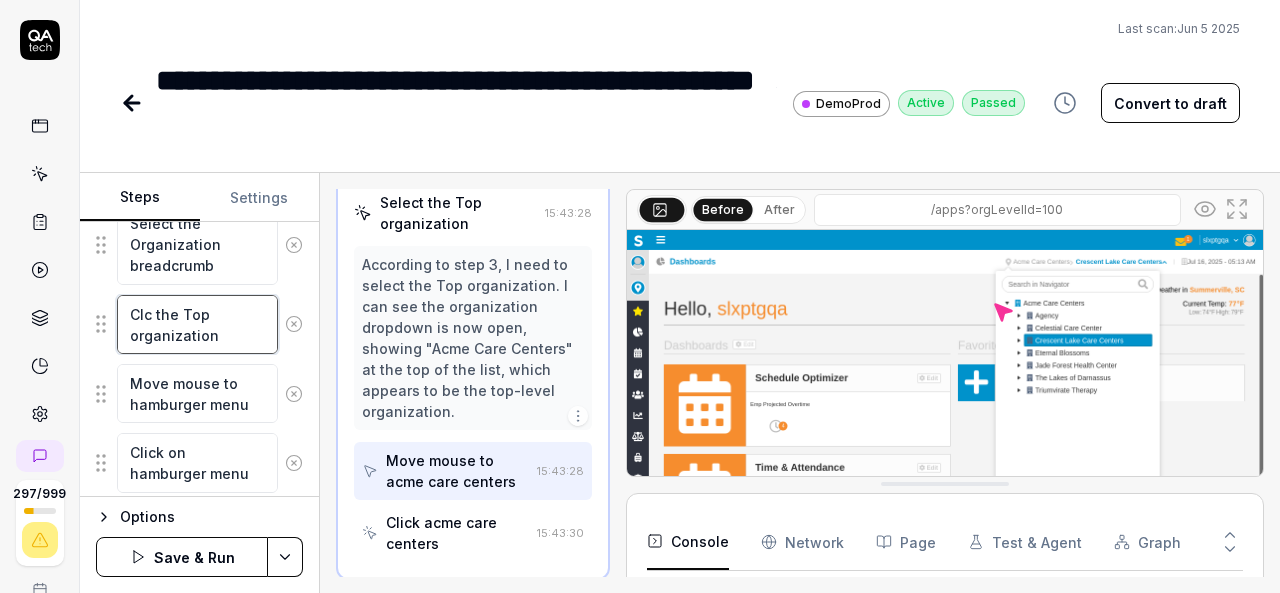 type on "*" 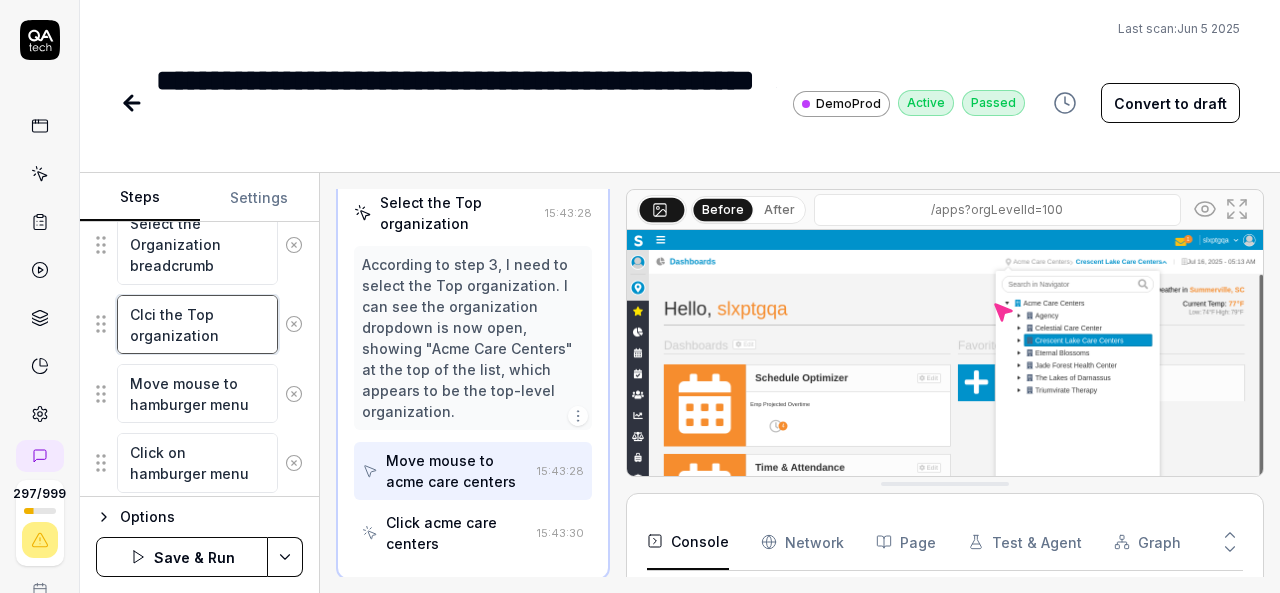 type on "*" 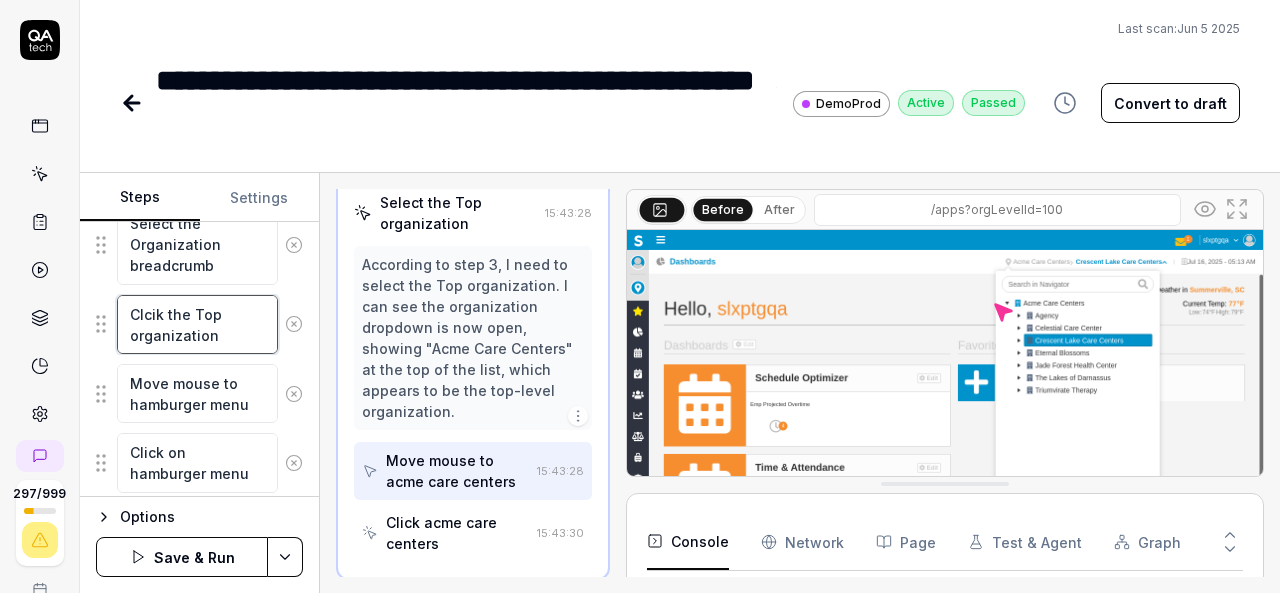 type on "*" 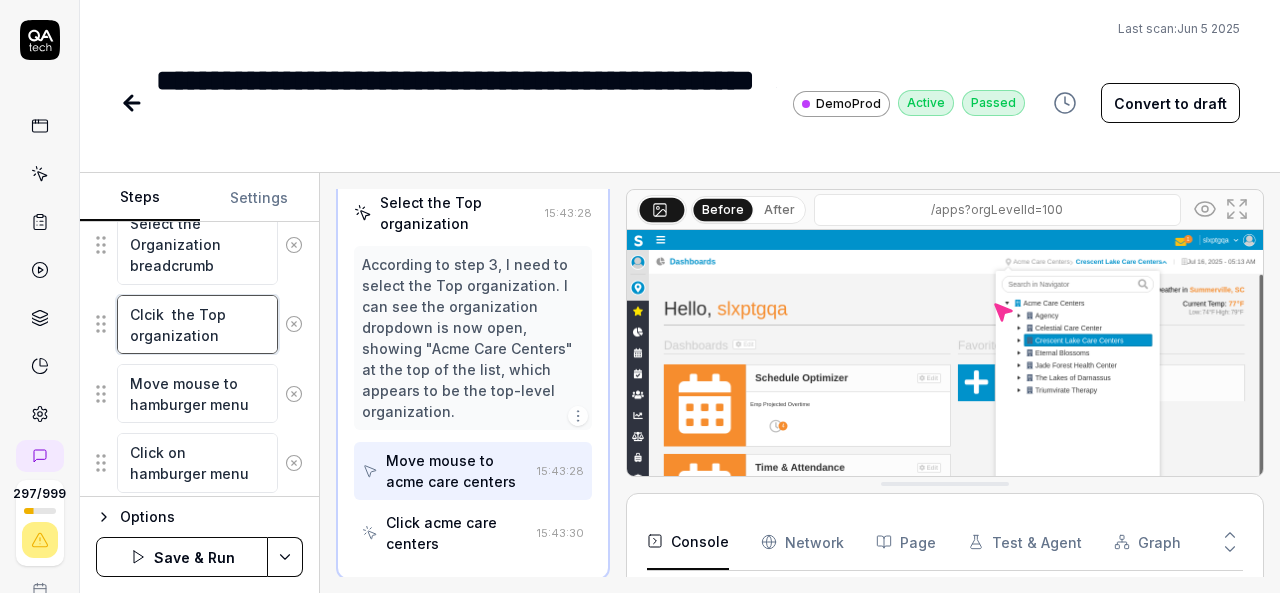 type on "*" 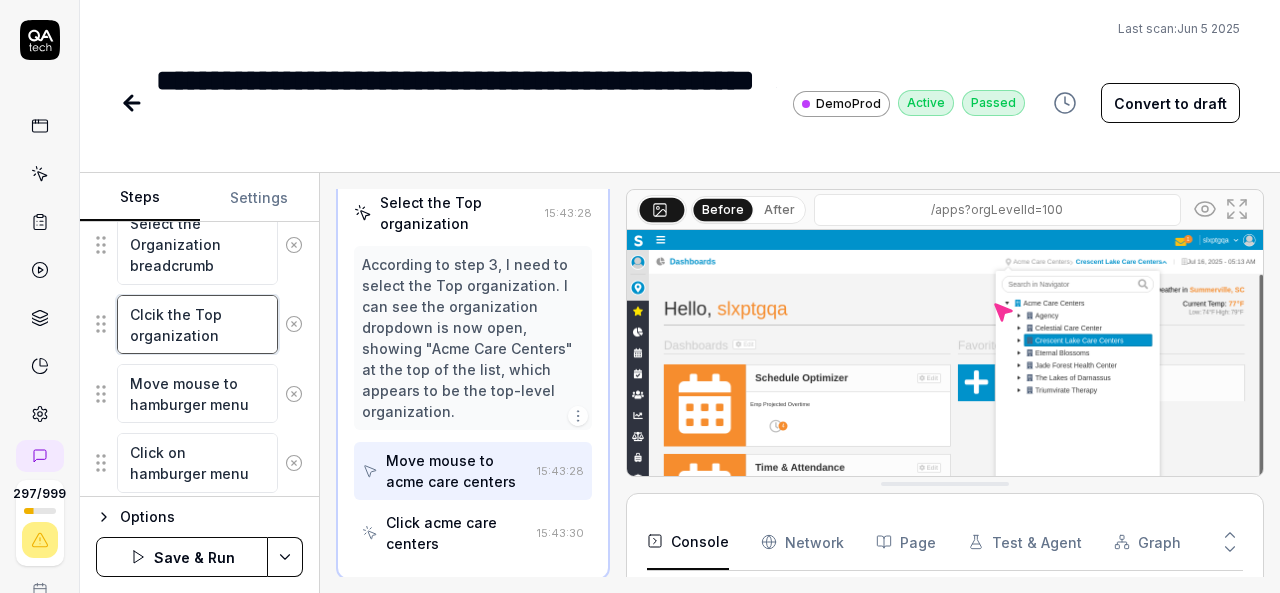 type on "*" 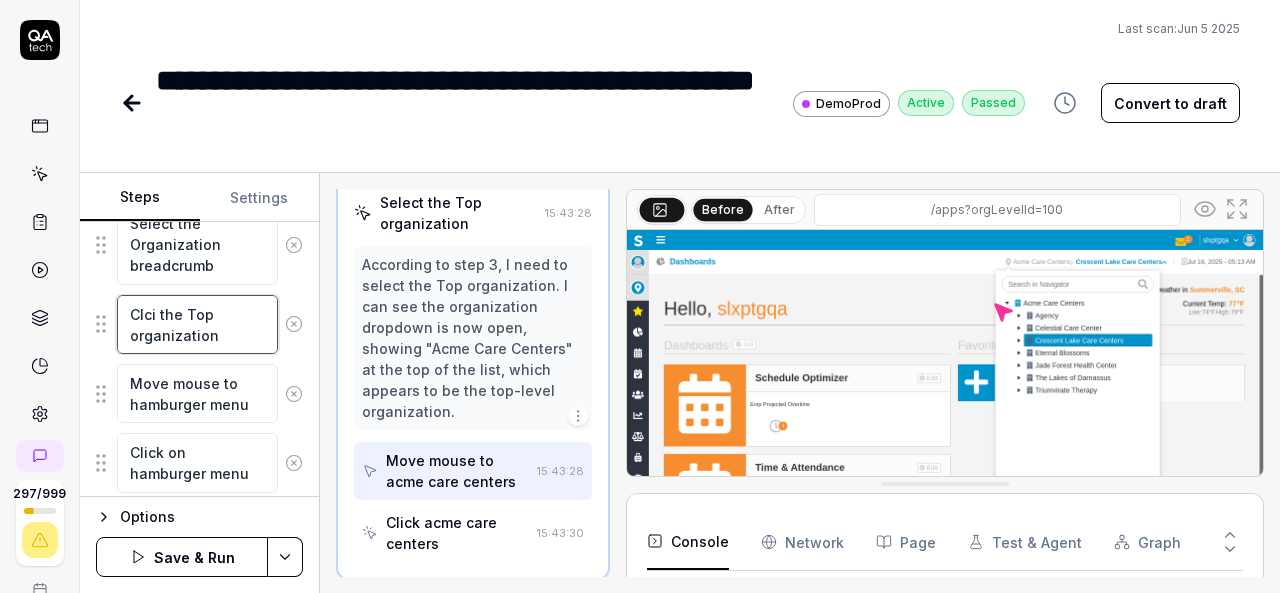 type on "*" 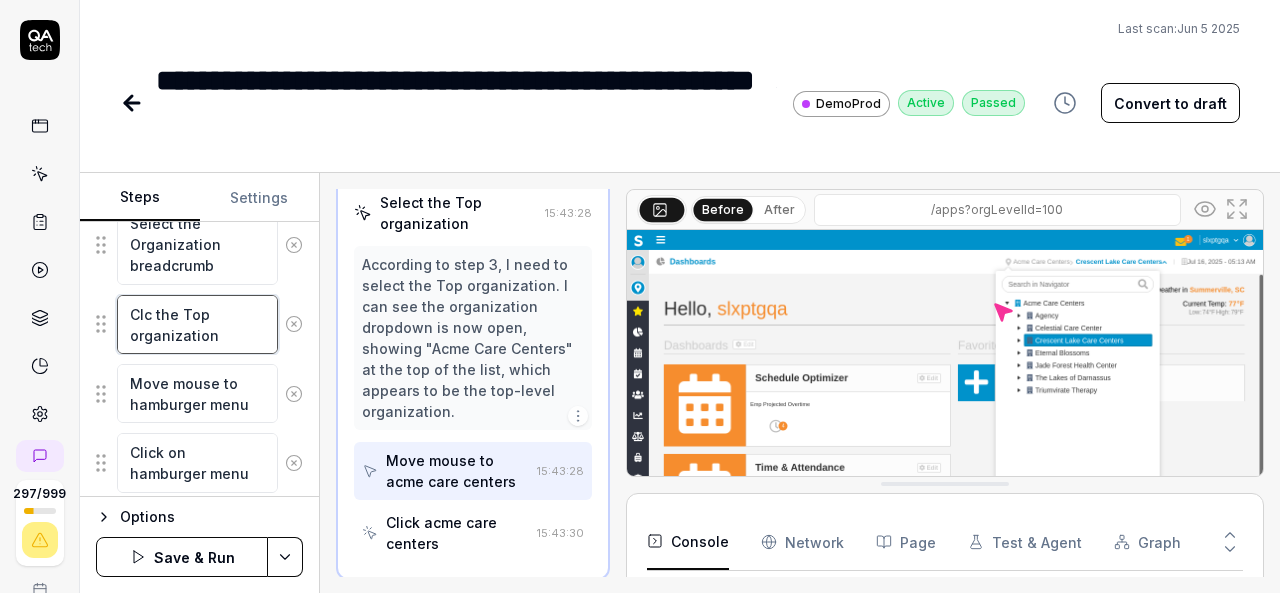 type on "*" 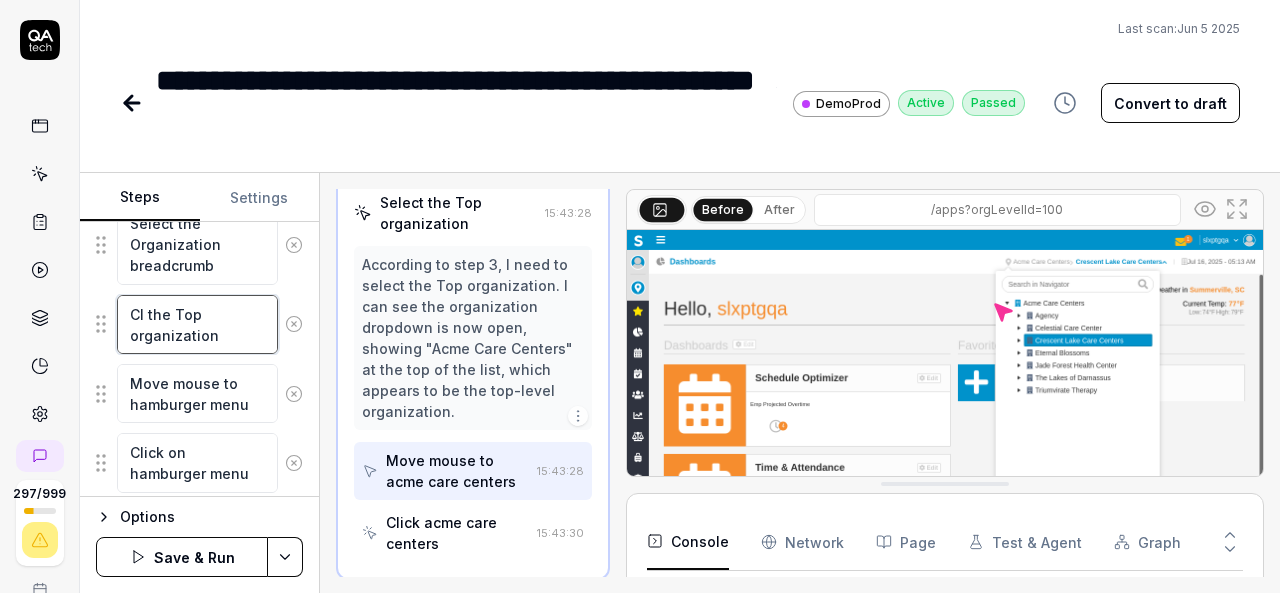 type on "*" 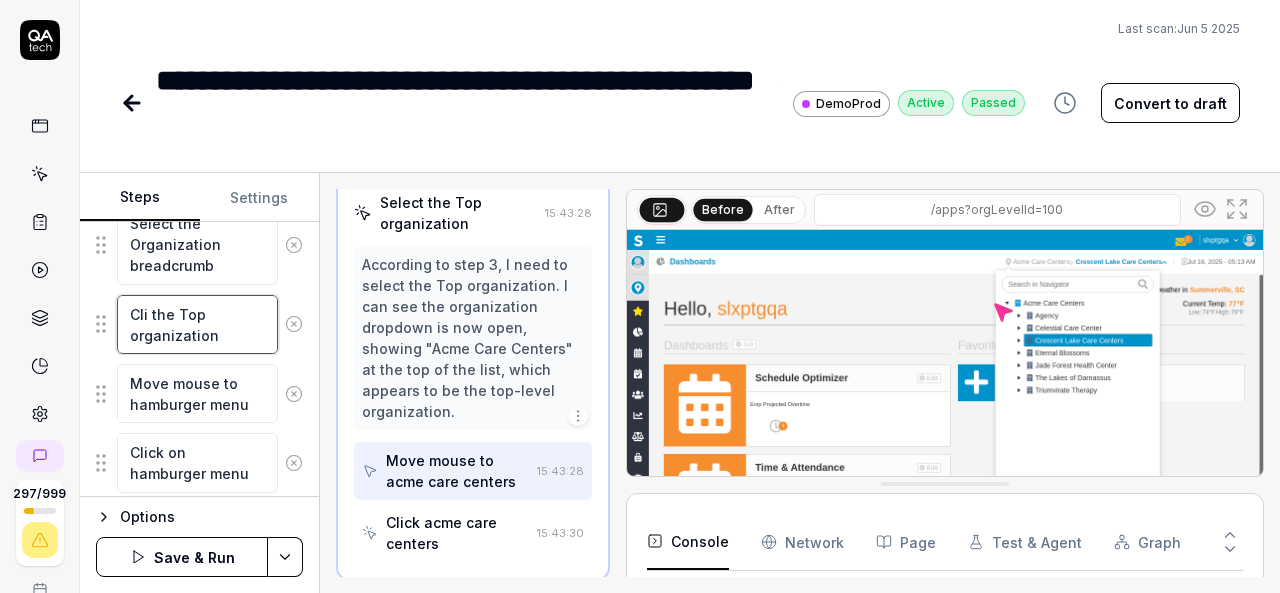 type on "*" 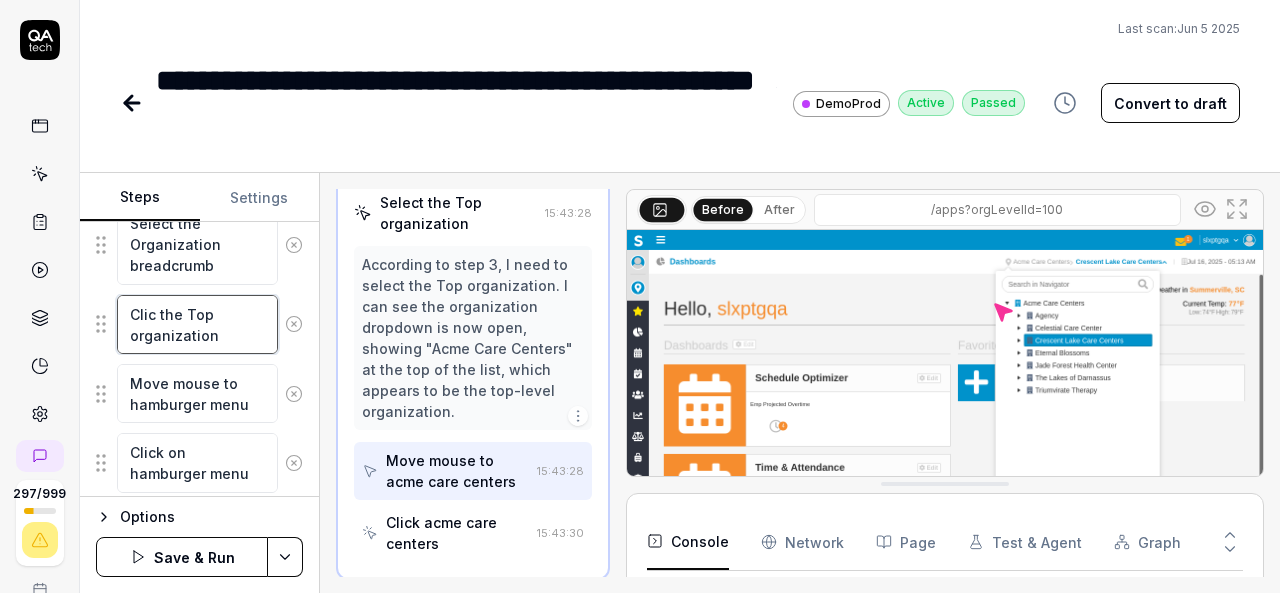 type on "*" 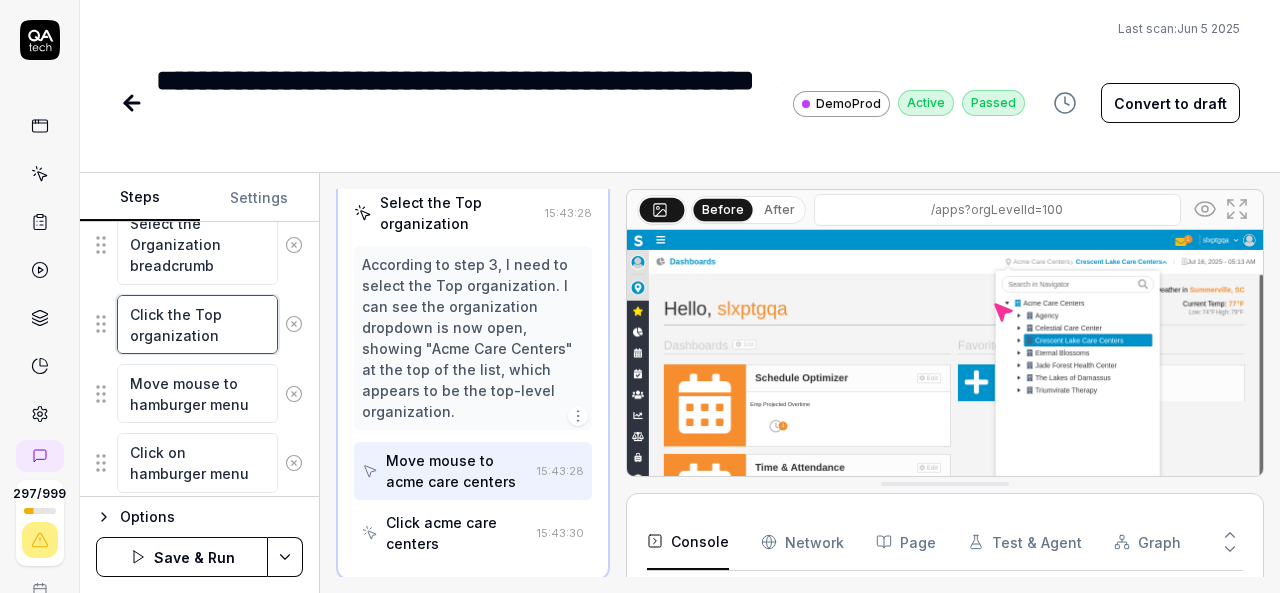 type on "*" 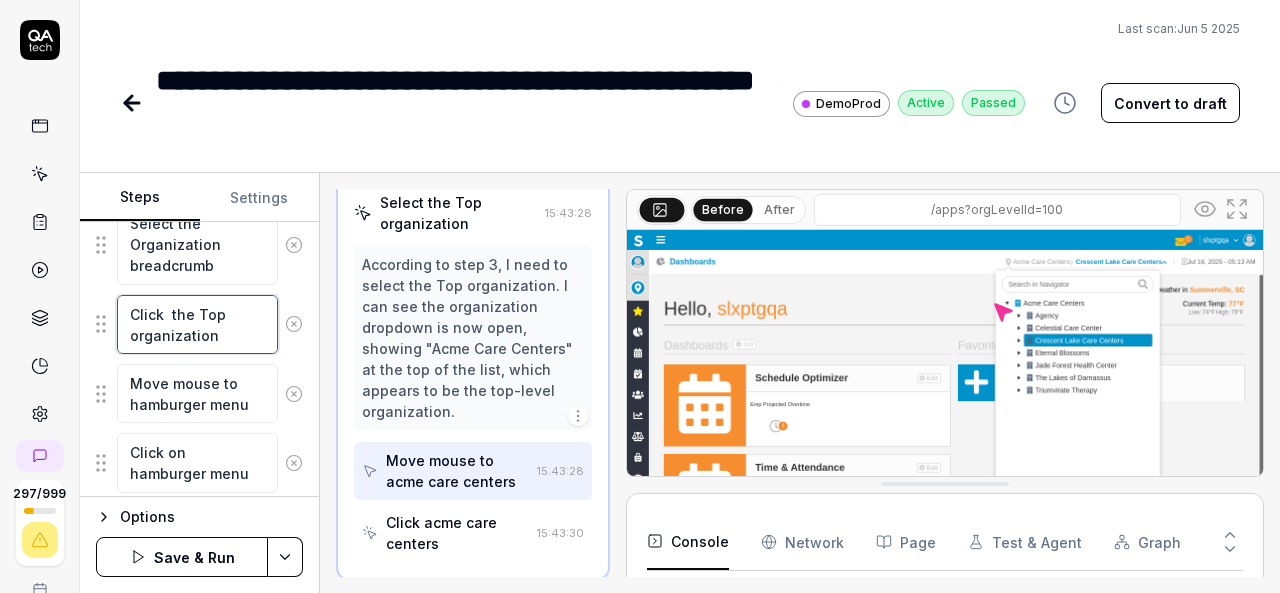 type on "*" 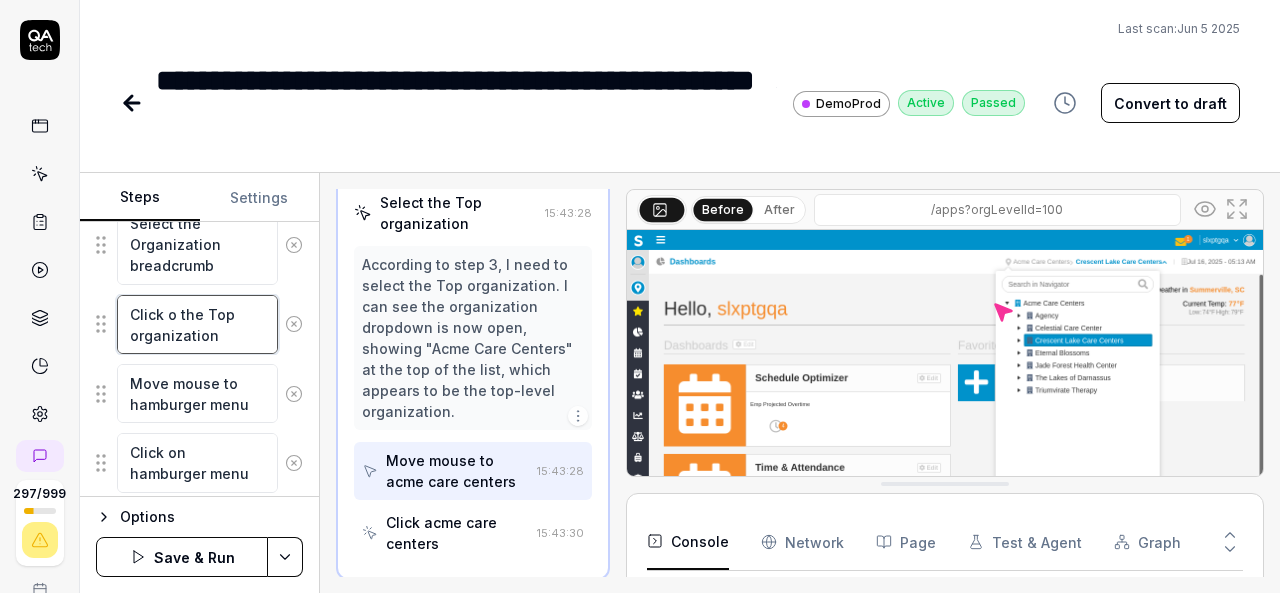 type on "*" 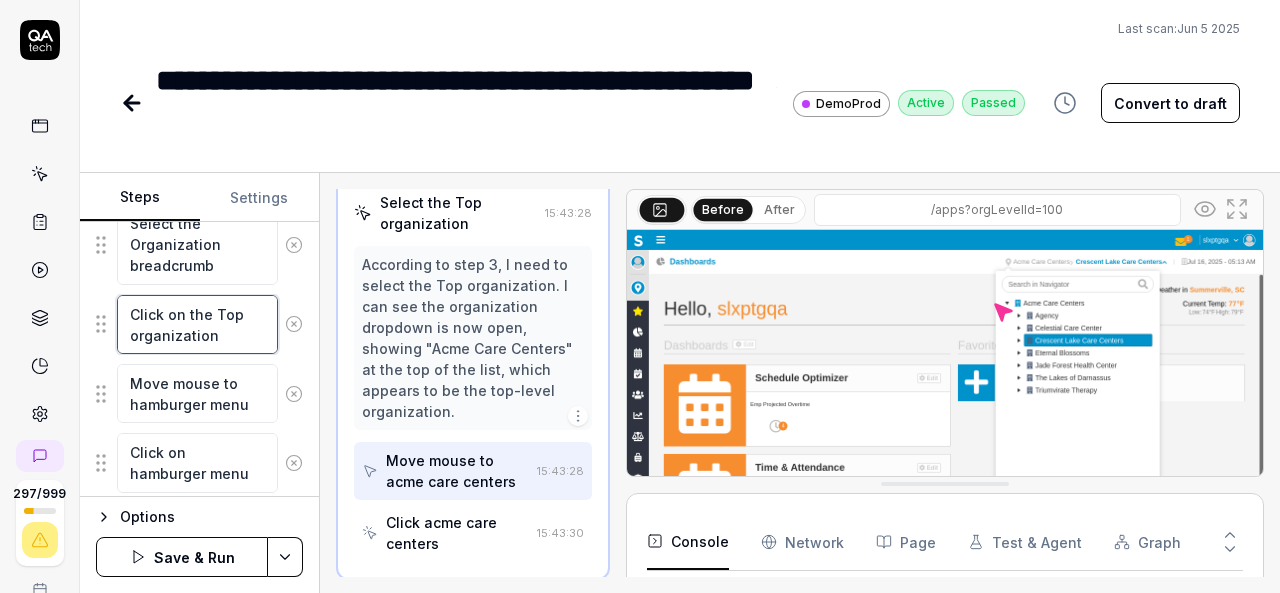 click on "Click on the Top organization" at bounding box center (197, 324) 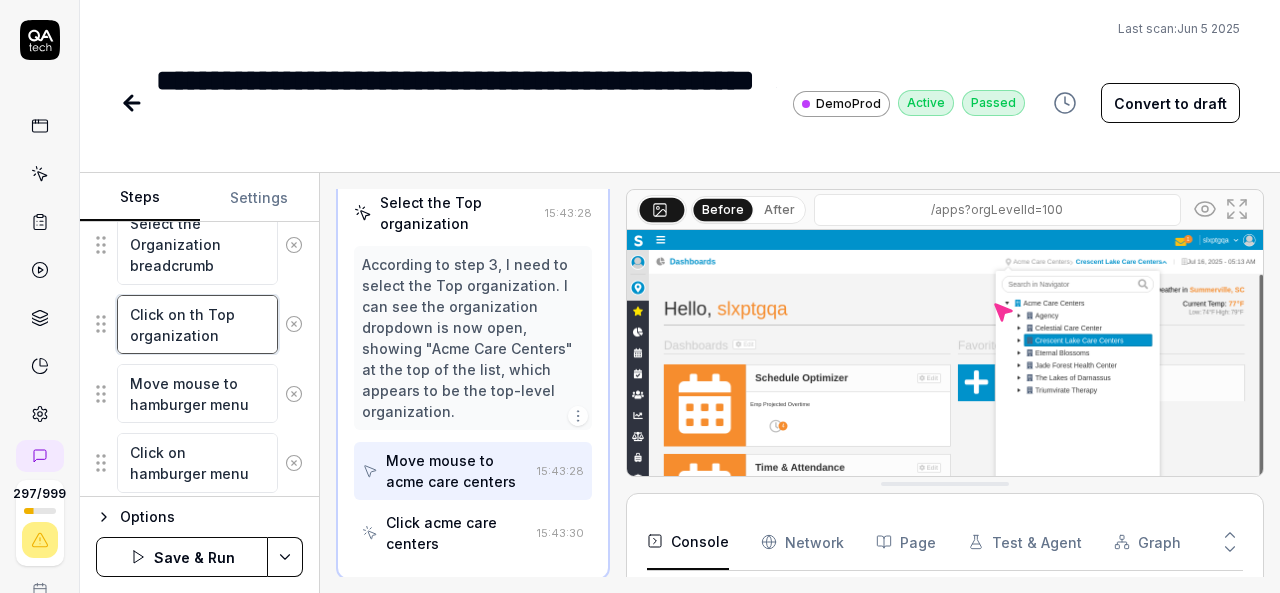 type on "*" 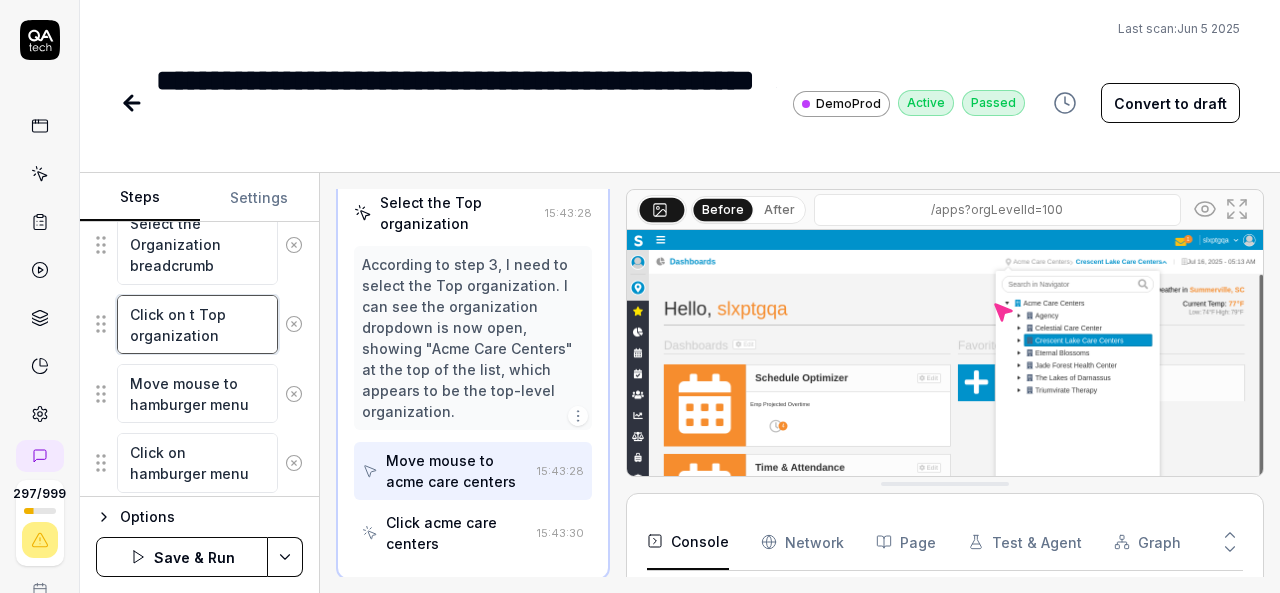 type on "*" 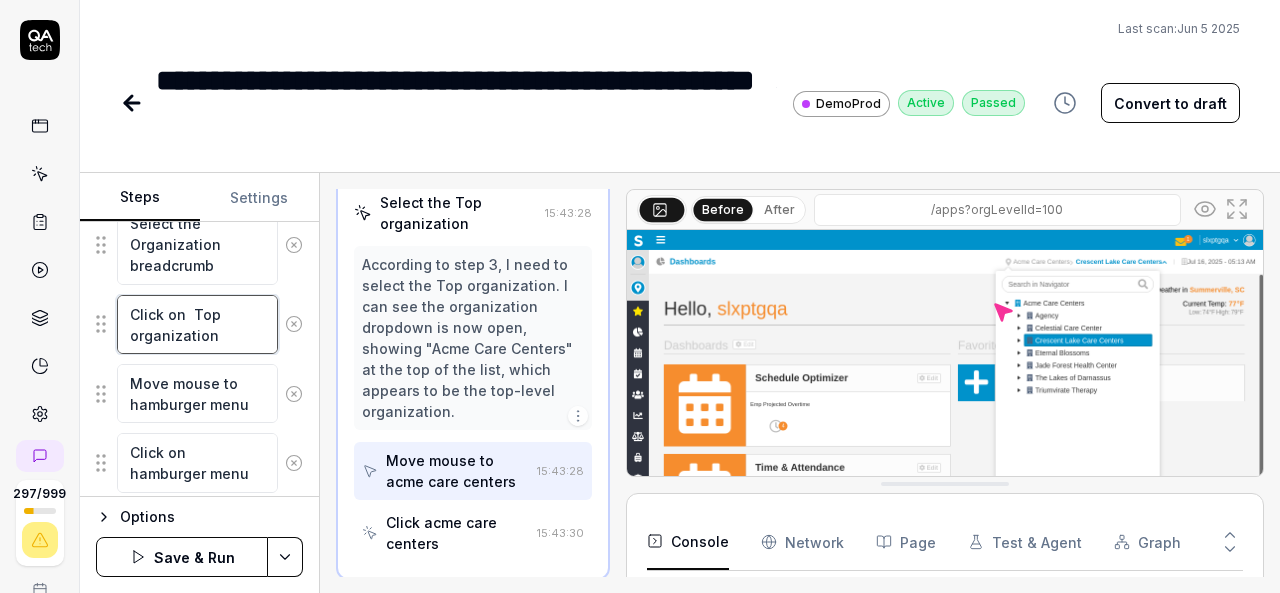 type on "*" 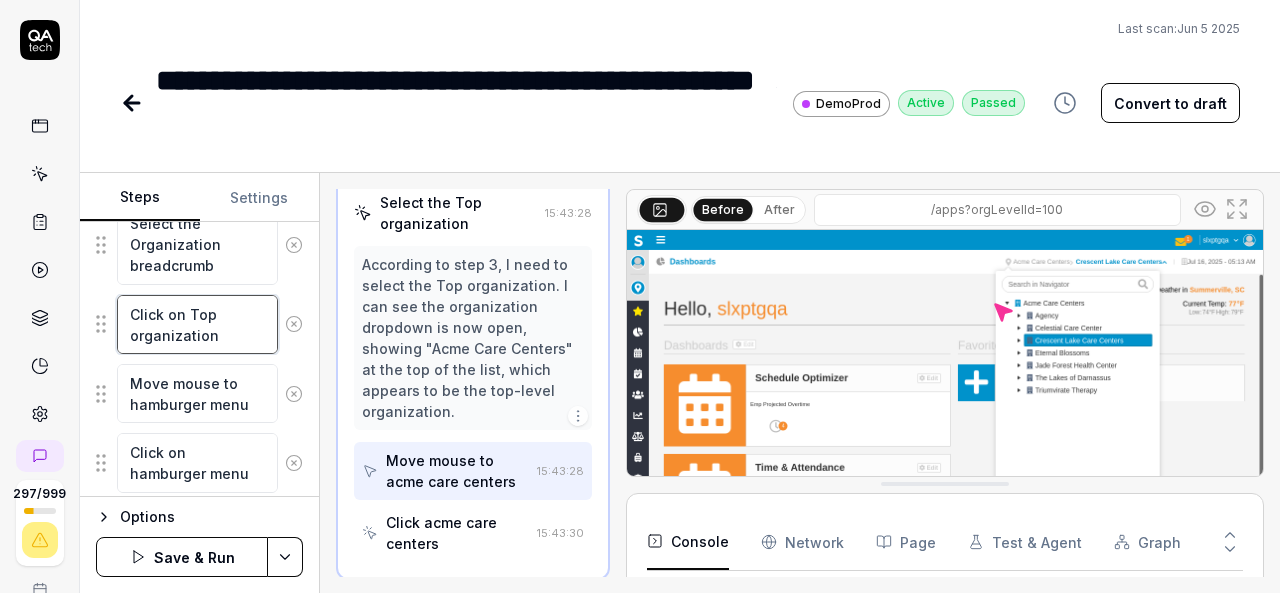 type on "Click on Top organization" 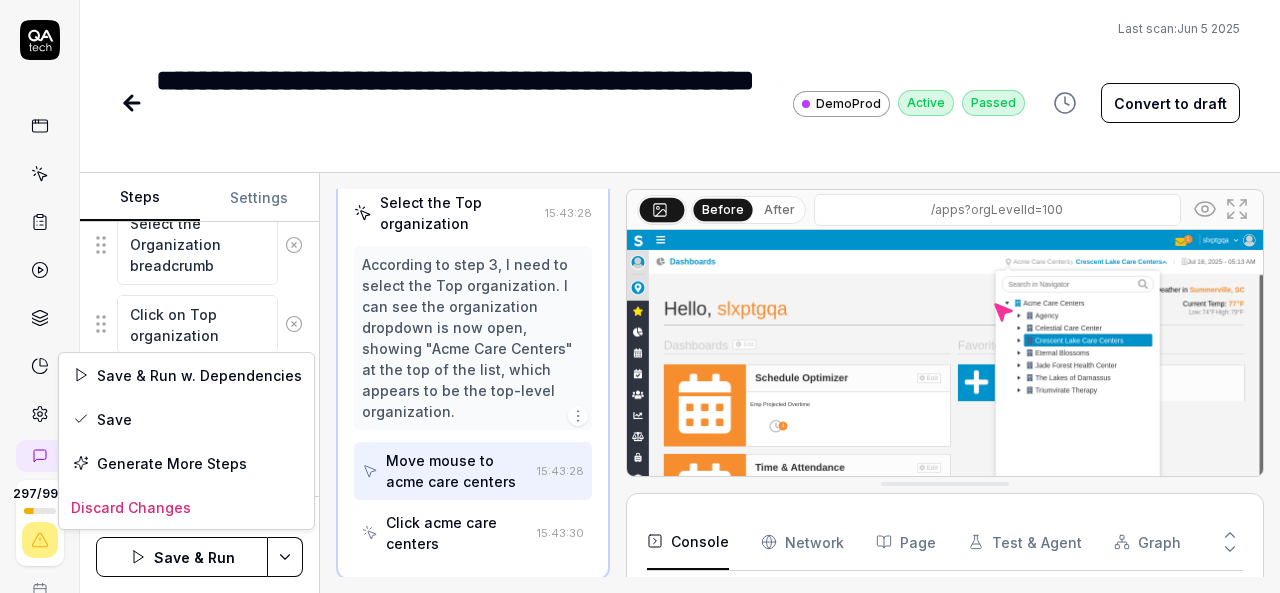 click on "**********" at bounding box center (640, 296) 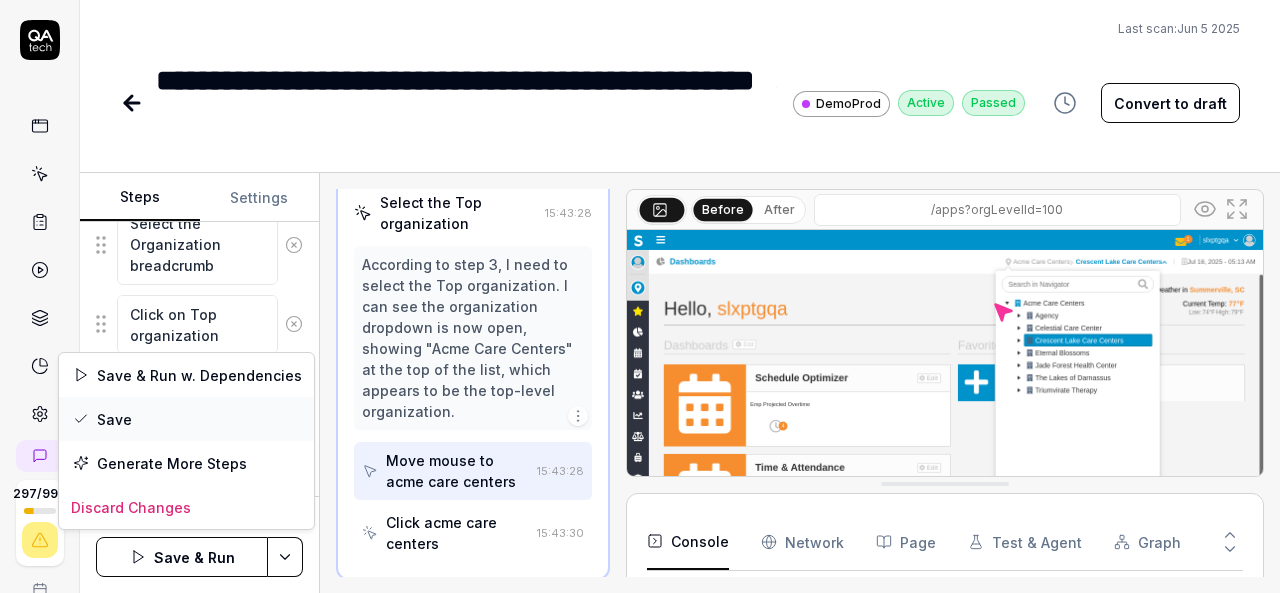 click on "Save" at bounding box center (186, 419) 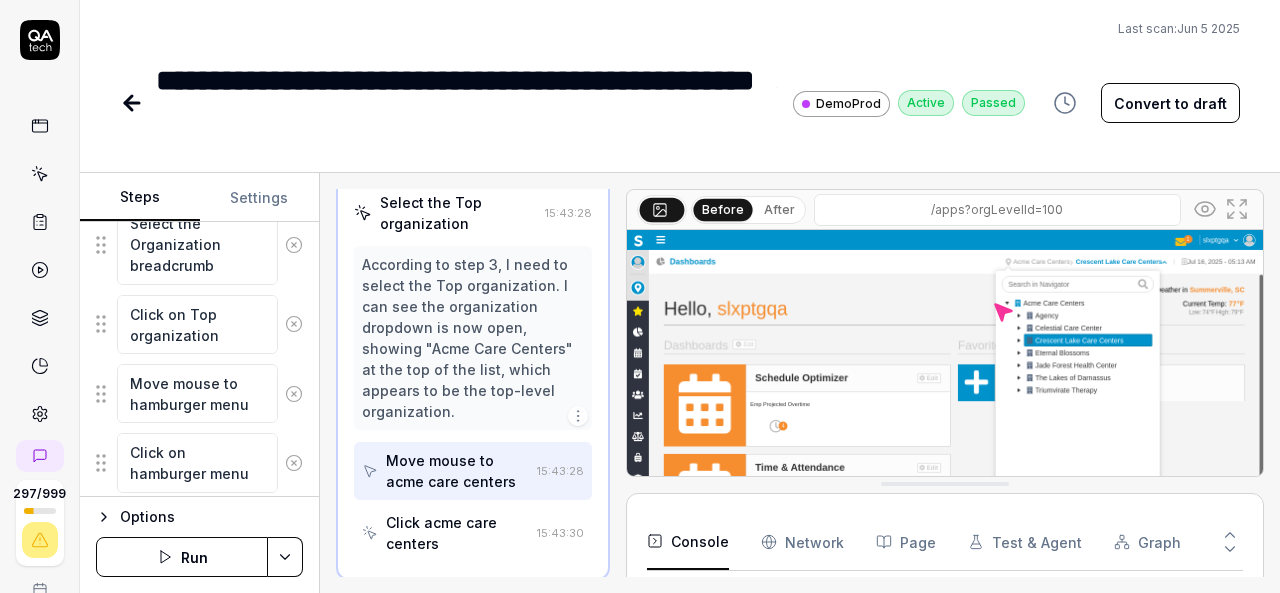 click 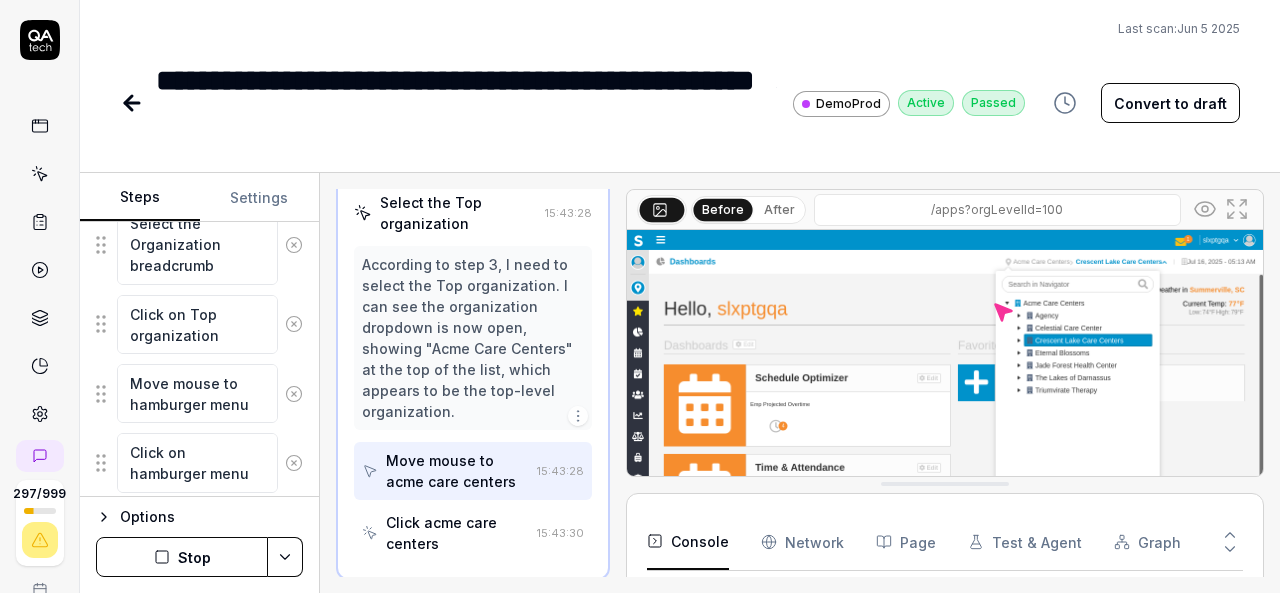 scroll, scrollTop: 0, scrollLeft: 0, axis: both 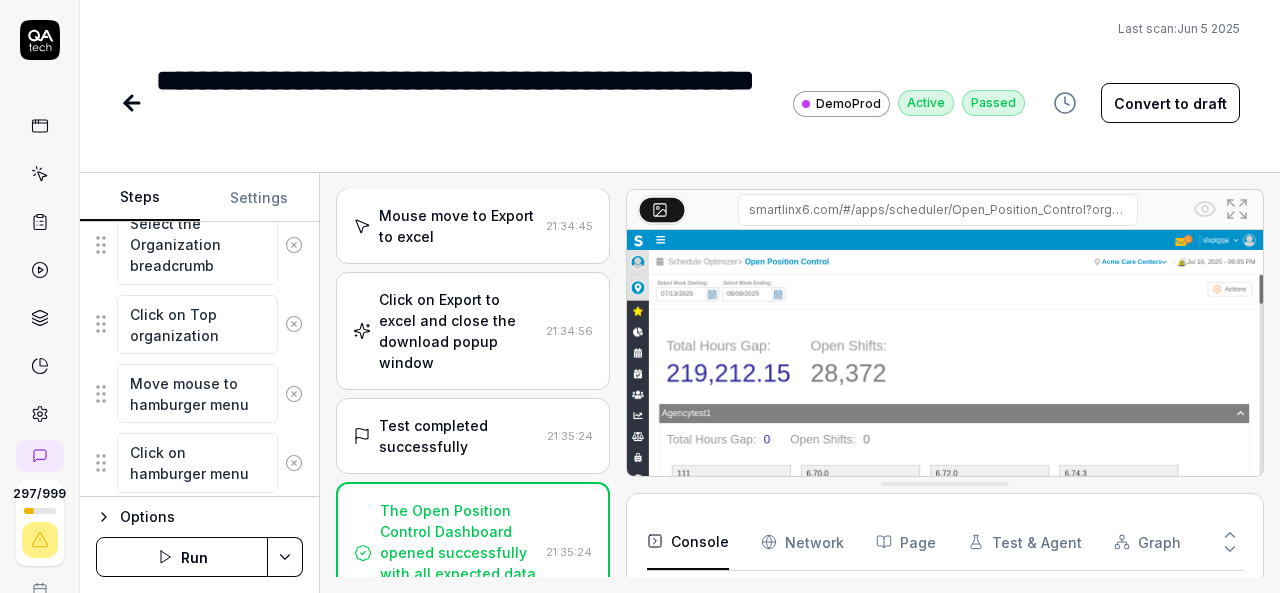 type on "*" 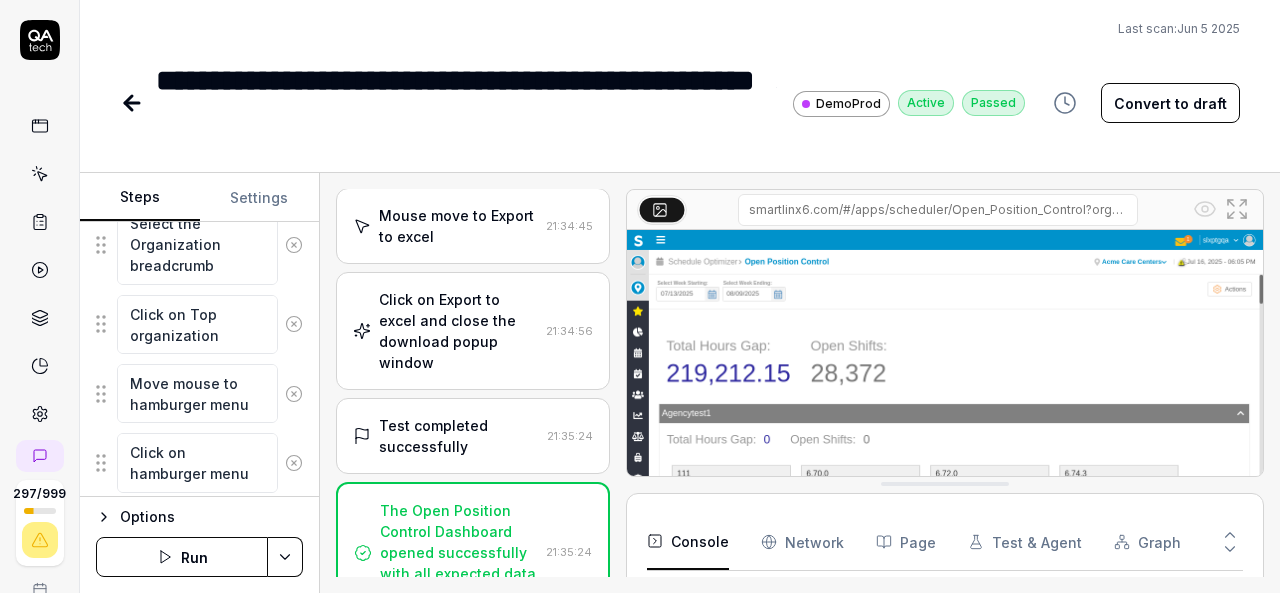 click 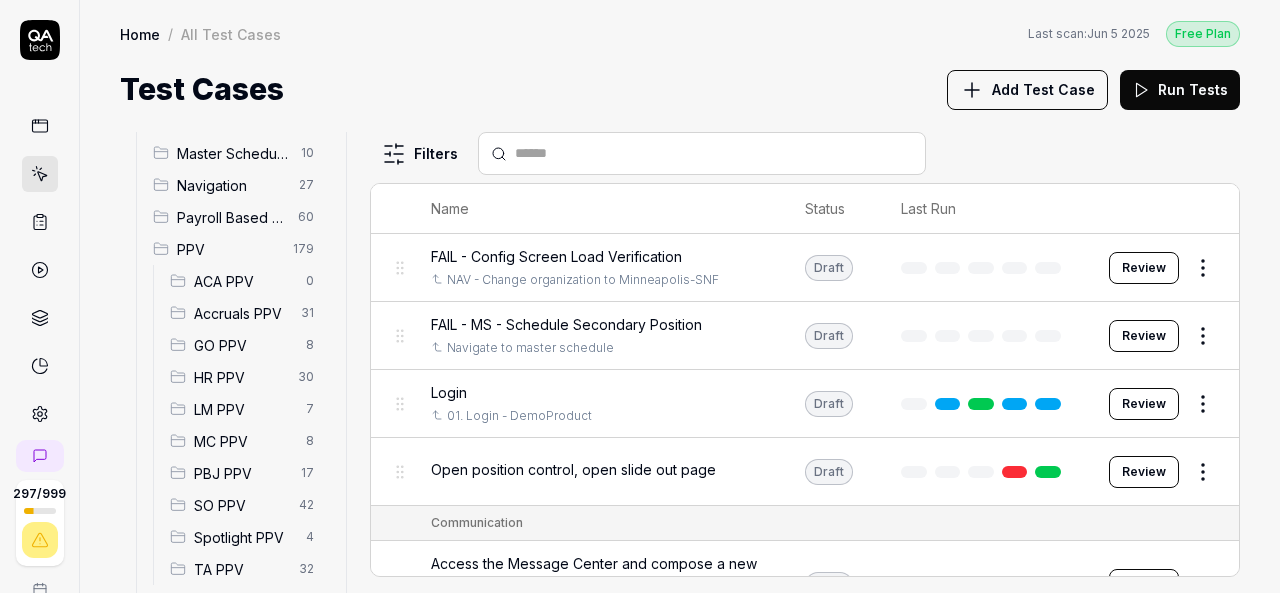 scroll, scrollTop: 242, scrollLeft: 0, axis: vertical 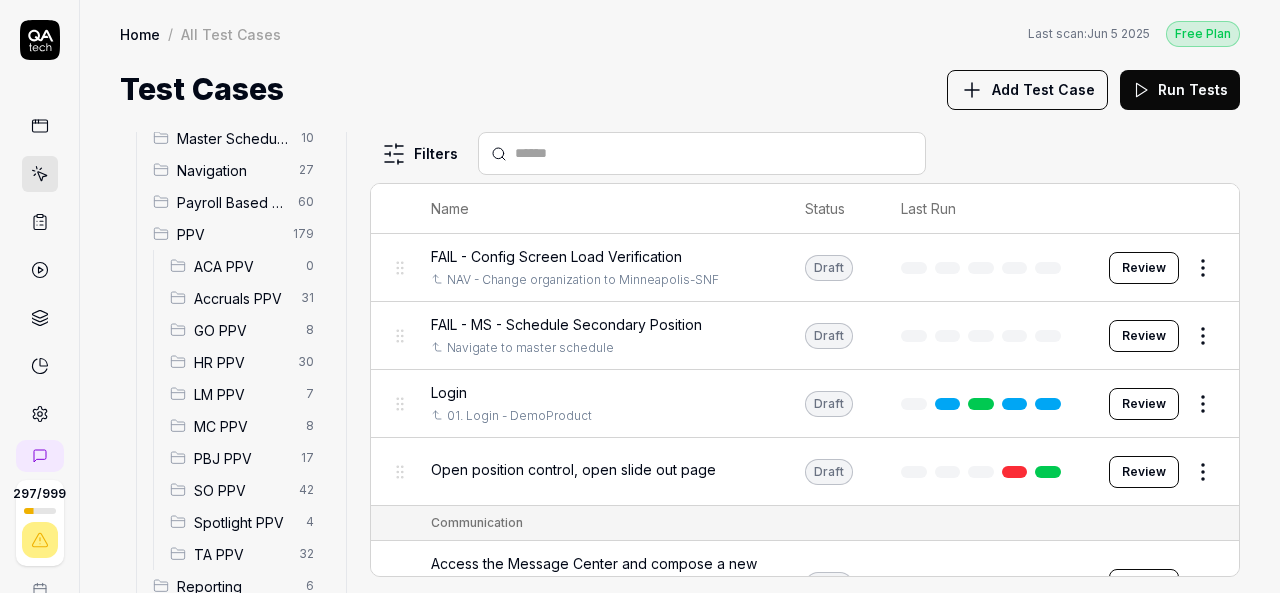 click on "SO PPV" at bounding box center [240, 490] 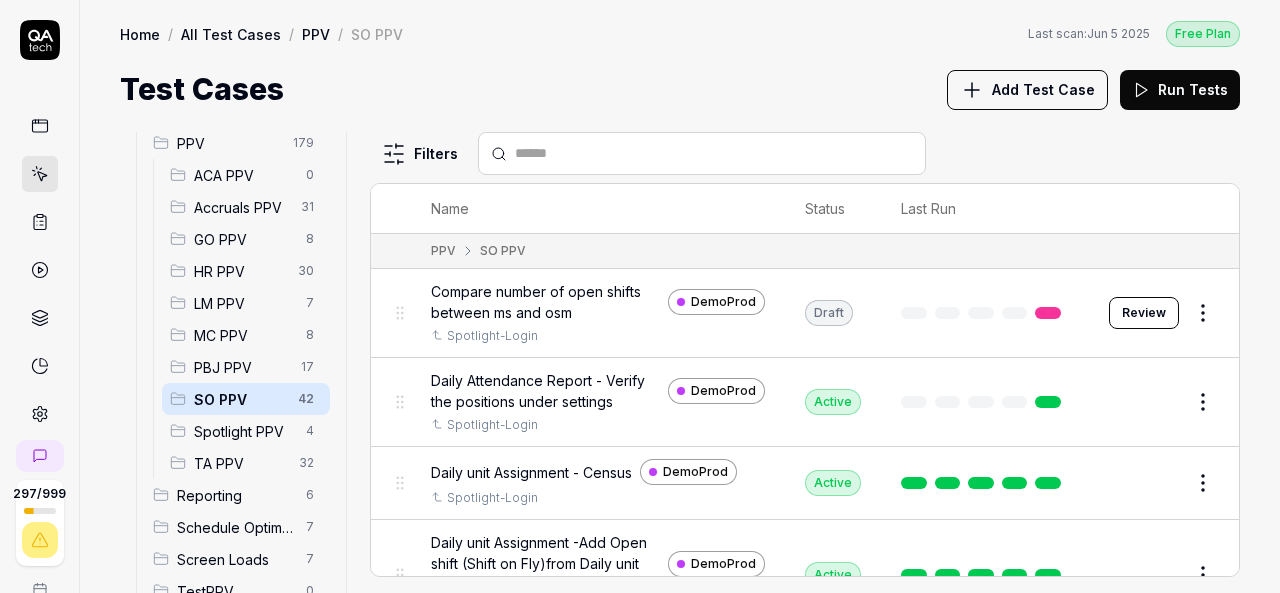 click on "SO PPV" at bounding box center (240, 399) 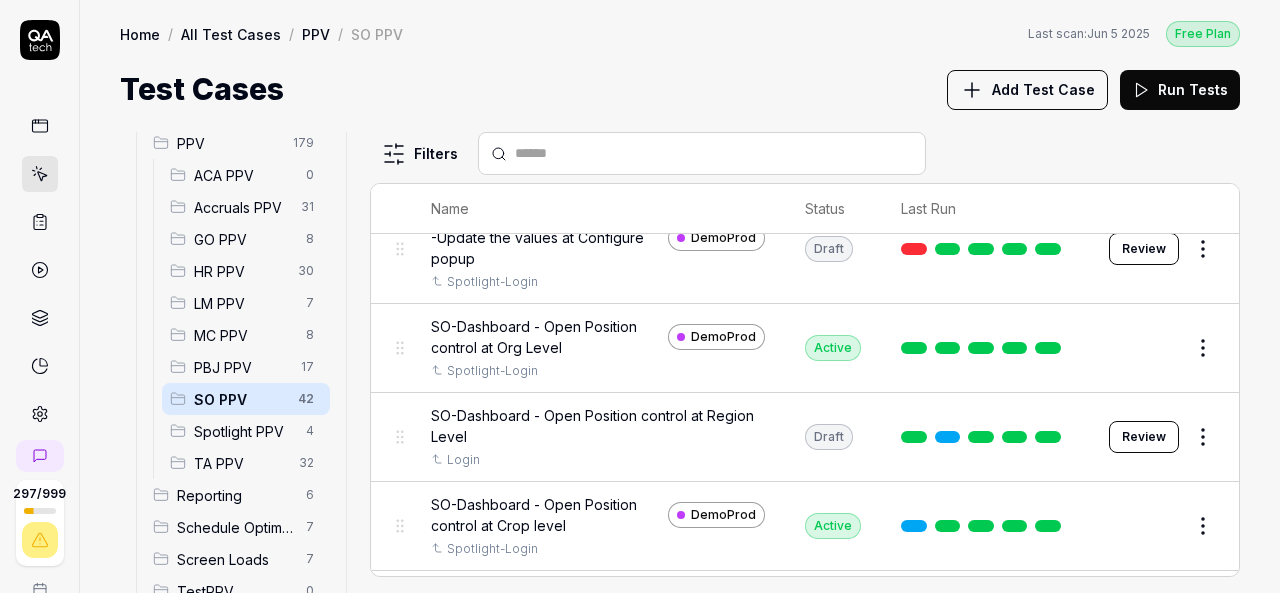 scroll, scrollTop: 1111, scrollLeft: 0, axis: vertical 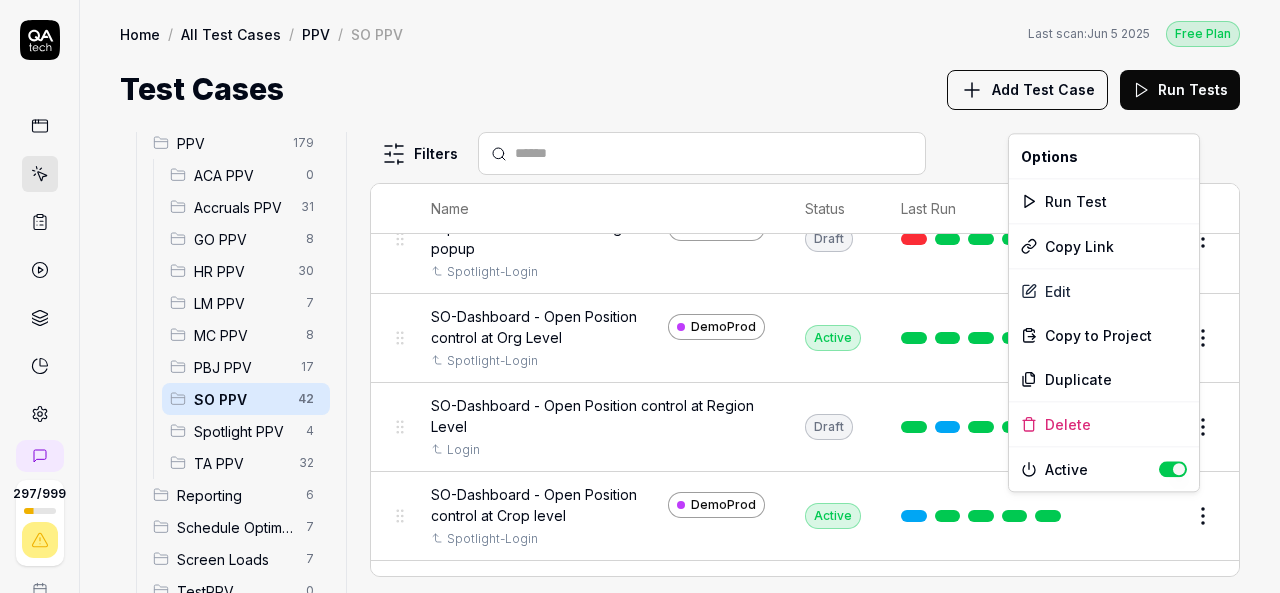click on "297  /  999 k S Home / All Test Cases / PPV / SO PPV Free Plan Home / All Test Cases / PPV / SO PPV Last scan:  Jun 5 2025 Free Plan Test Cases Add Test Case Run Tests All Test Cases 621 Communication 46 Dashboard Management 13 Employee Management 42 Help and Support 19 Login 7 Logout 1 Master Schedule 10 Navigation 27 Payroll Based Journal 60 PPV 179 ACA PPV 0 Accruals PPV 31 GO PPV 8 HR PPV 30 LM PPV 7 MC PPV 8 PBJ PPV 17 SO PPV 42 Spotlight PPV 4 TA PPV 32 Reporting 6 Schedule Optimizer 7 Screen Loads 7 TestPPV 0 Time & Attendance 192 User Profile 1 Filters Name Status Last Run PPV SO PPV Compare number of open shifts between ms and osm DemoProd Spotlight-Login Draft Review Daily Attendance Report - Verify the positions under settings DemoProd Spotlight-Login Active Edit Daily unit Assignment - Census DemoProd Spotlight-Login Active Edit Daily unit Assignment -Add Open shift (Shift on Fly)from Daily unit assigment DemoProd Spotlight-Login Active Edit Daily unit Assignment -Assign the employee to shift Edit" at bounding box center [640, 296] 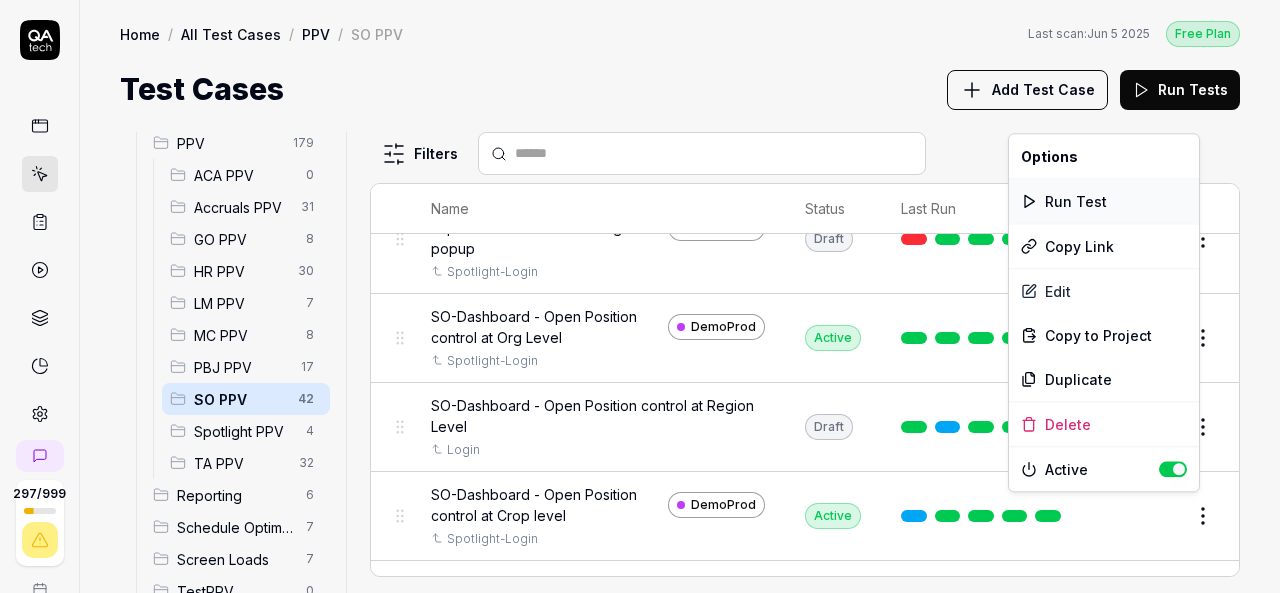 click on "Run Test" at bounding box center (1104, 201) 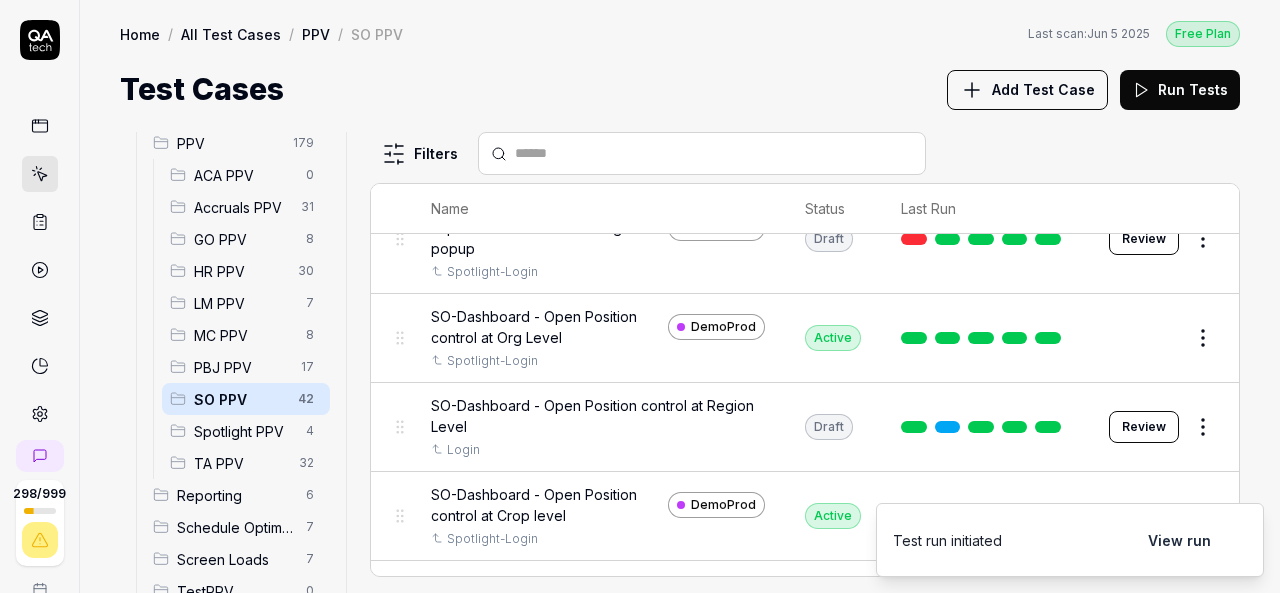 click on "Edit" at bounding box center [1164, 516] 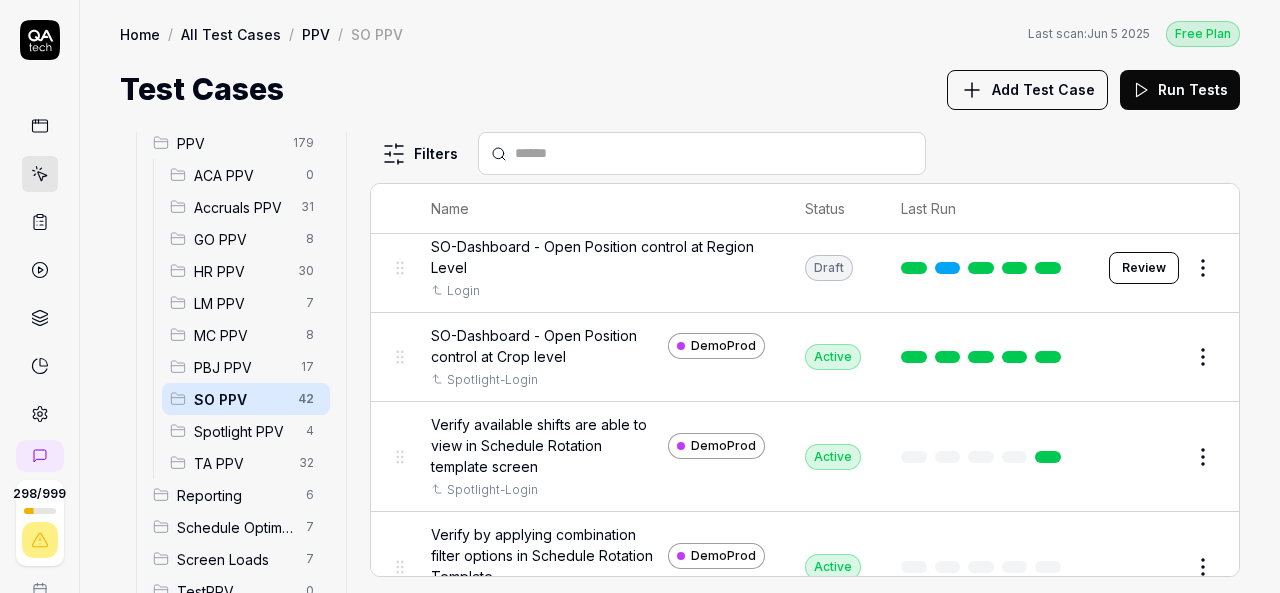 scroll, scrollTop: 1268, scrollLeft: 0, axis: vertical 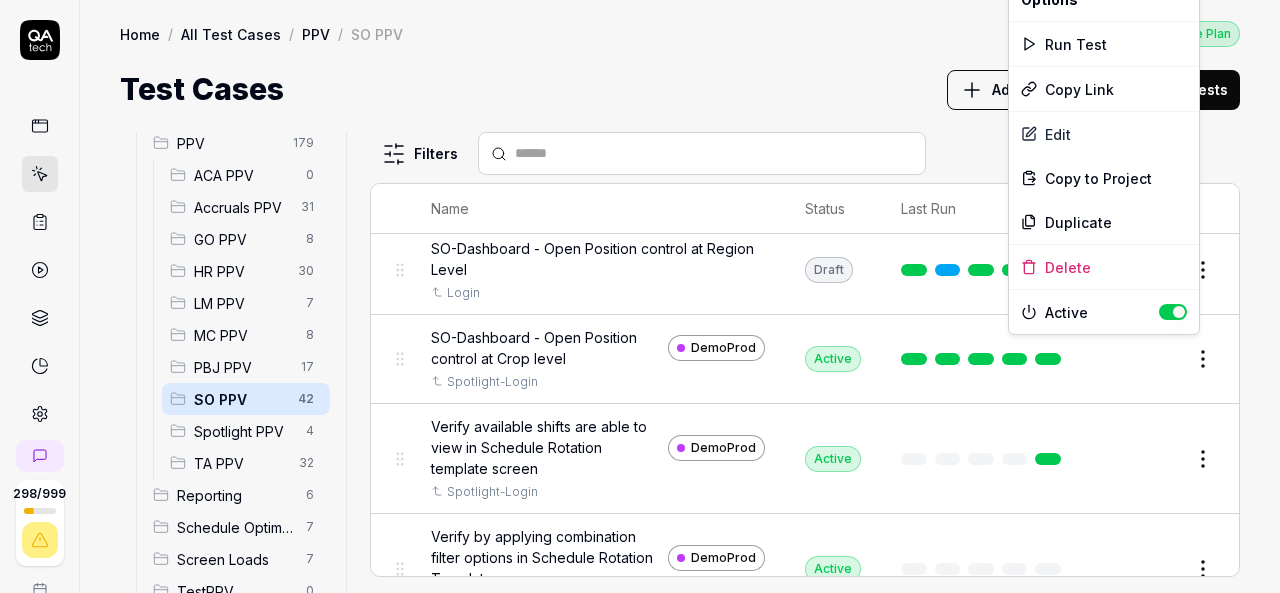 click on "298  /  999 k S Home / All Test Cases / PPV / SO PPV Free Plan Home / All Test Cases / PPV / SO PPV Last scan:  Jun 5 2025 Free Plan Test Cases Add Test Case Run Tests All Test Cases 621 Communication 46 Dashboard Management 13 Employee Management 42 Help and Support 19 Login 7 Logout 1 Master Schedule 10 Navigation 27 Payroll Based Journal 60 PPV 179 ACA PPV 0 Accruals PPV 31 GO PPV 8 HR PPV 30 LM PPV 7 MC PPV 8 PBJ PPV 17 SO PPV 42 Spotlight PPV 4 TA PPV 32 Reporting 6 Schedule Optimizer 7 Screen Loads 7 TestPPV 0 Time & Attendance 192 User Profile 1 Filters Name Status Last Run PPV SO PPV Compare number of open shifts between ms and osm DemoProd Spotlight-Login Draft Review Daily Attendance Report - Verify the positions under settings DemoProd Spotlight-Login Active Edit Daily unit Assignment - Census DemoProd Spotlight-Login Active Edit Daily unit Assignment -Add Open shift (Shift on Fly)from Daily unit assigment DemoProd Spotlight-Login Active Edit Daily unit Assignment -Assign the employee to shift Edit" at bounding box center [640, 296] 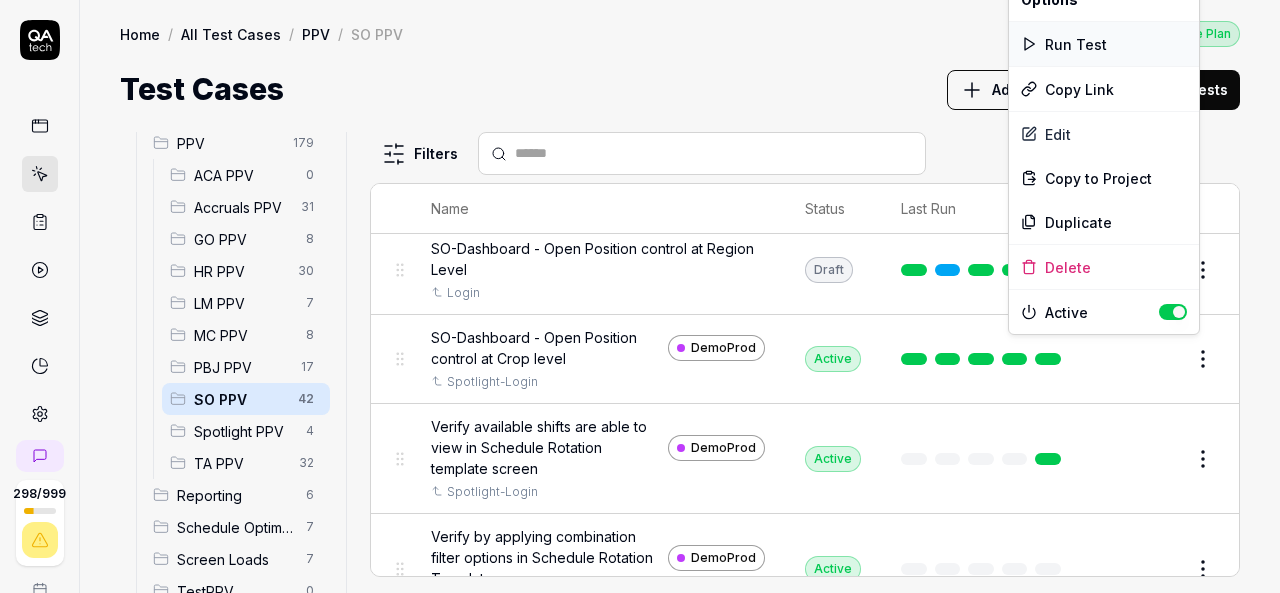 click on "Run Test" at bounding box center (1104, 44) 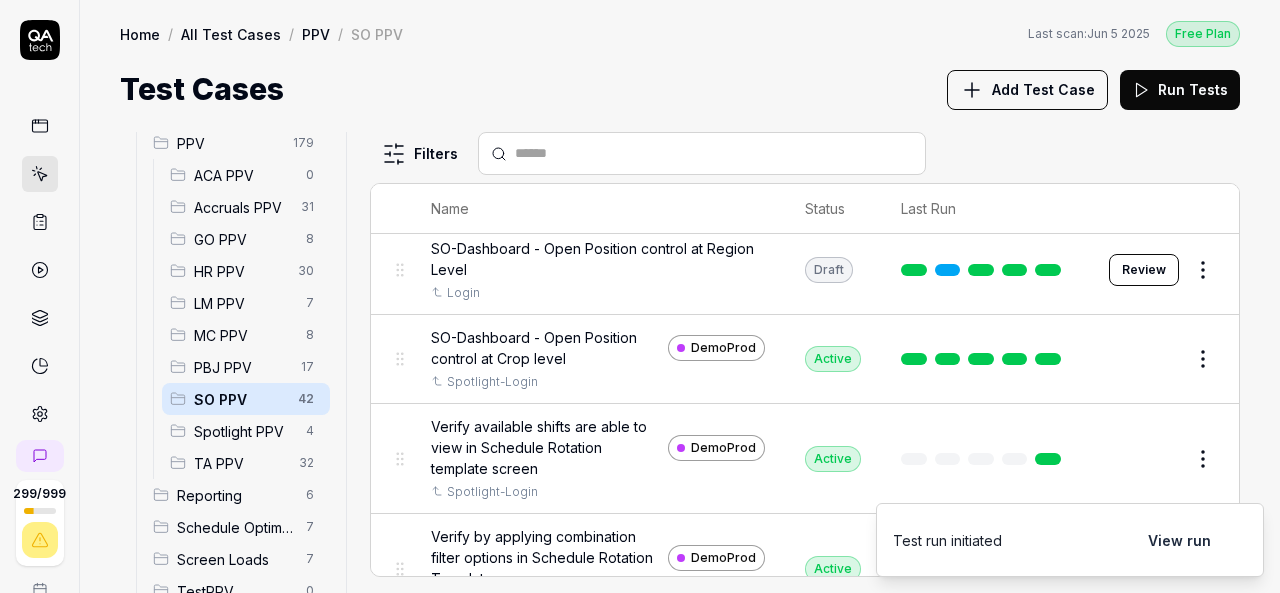 click on "299  /  999 k S Home / All Test Cases / PPV / SO PPV Free Plan Home / All Test Cases / PPV / SO PPV Last scan:  Jun 5 2025 Free Plan Test Cases Add Test Case Run Tests All Test Cases 621 Communication 46 Dashboard Management 13 Employee Management 42 Help and Support 19 Login 7 Logout 1 Master Schedule 10 Navigation 27 Payroll Based Journal 60 PPV 179 ACA PPV 0 Accruals PPV 31 GO PPV 8 HR PPV 30 LM PPV 7 MC PPV 8 PBJ PPV 17 SO PPV 42 Spotlight PPV 4 TA PPV 32 Reporting 6 Schedule Optimizer 7 Screen Loads 7 TestPPV 0 Time & Attendance 192 User Profile 1 Filters Name Status Last Run PPV SO PPV Compare number of open shifts between ms and osm DemoProd Spotlight-Login Draft Review Daily Attendance Report - Verify the positions under settings DemoProd Spotlight-Login Active Edit Daily unit Assignment - Census DemoProd Spotlight-Login Active Edit Daily unit Assignment -Add Open shift (Shift on Fly)from Daily unit assigment DemoProd Spotlight-Login Active Edit Daily unit Assignment -Assign the employee to shift Edit" at bounding box center (640, 296) 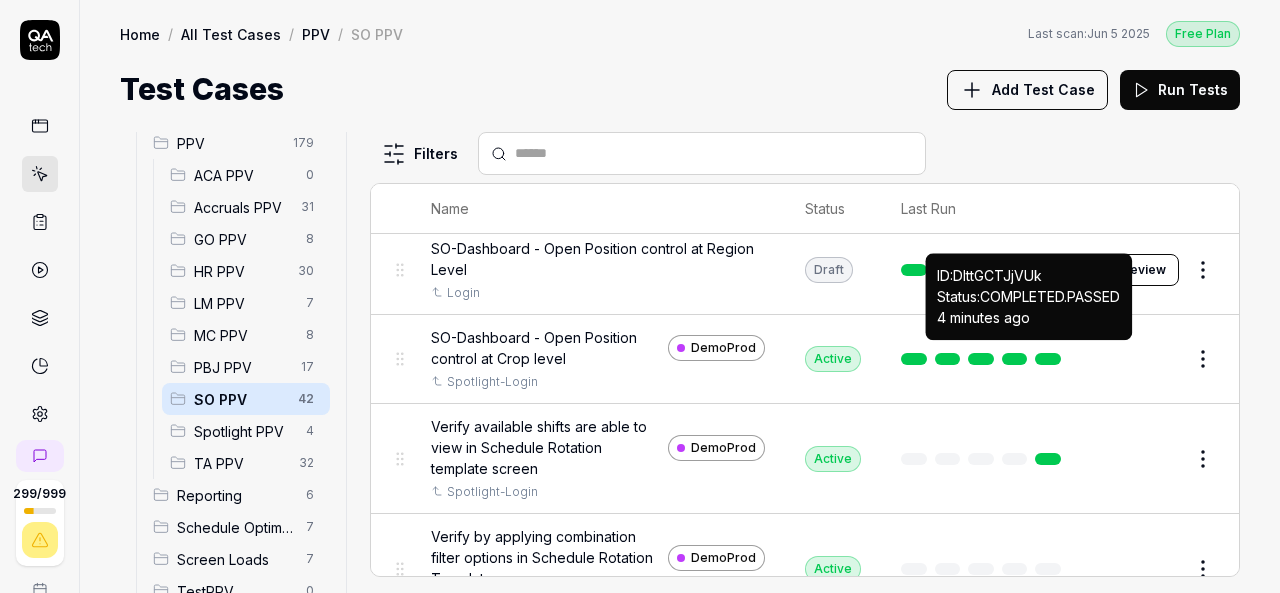 click on "299  /  999 k S Home / All Test Cases / PPV / SO PPV Free Plan Home / All Test Cases / PPV / SO PPV Last scan:  Jun 5 2025 Free Plan Test Cases Add Test Case Run Tests All Test Cases 621 Communication 46 Dashboard Management 13 Employee Management 42 Help and Support 19 Login 7 Logout 1 Master Schedule 10 Navigation 27 Payroll Based Journal 60 PPV 179 ACA PPV 0 Accruals PPV 31 GO PPV 8 HR PPV 30 LM PPV 7 MC PPV 8 PBJ PPV 17 SO PPV 42 Spotlight PPV 4 TA PPV 32 Reporting 6 Schedule Optimizer 7 Screen Loads 7 TestPPV 0 Time & Attendance 192 User Profile 1 Filters Name Status Last Run PPV SO PPV Compare number of open shifts between ms and osm DemoProd Spotlight-Login Draft Review Daily Attendance Report - Verify the positions under settings DemoProd Spotlight-Login Active Edit Daily unit Assignment - Census DemoProd Spotlight-Login Active Edit Daily unit Assignment -Add Open shift (Shift on Fly)from Daily unit assigment DemoProd Spotlight-Login Active Edit Daily unit Assignment -Assign the employee to shift Edit" at bounding box center [640, 296] 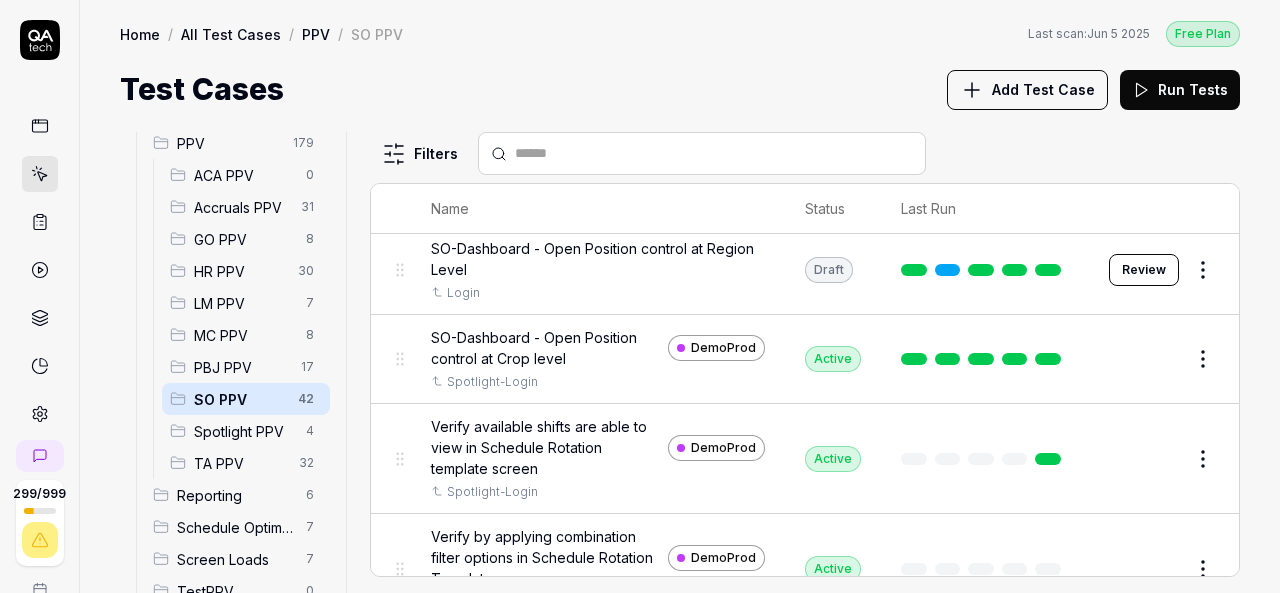 click at bounding box center [1048, 359] 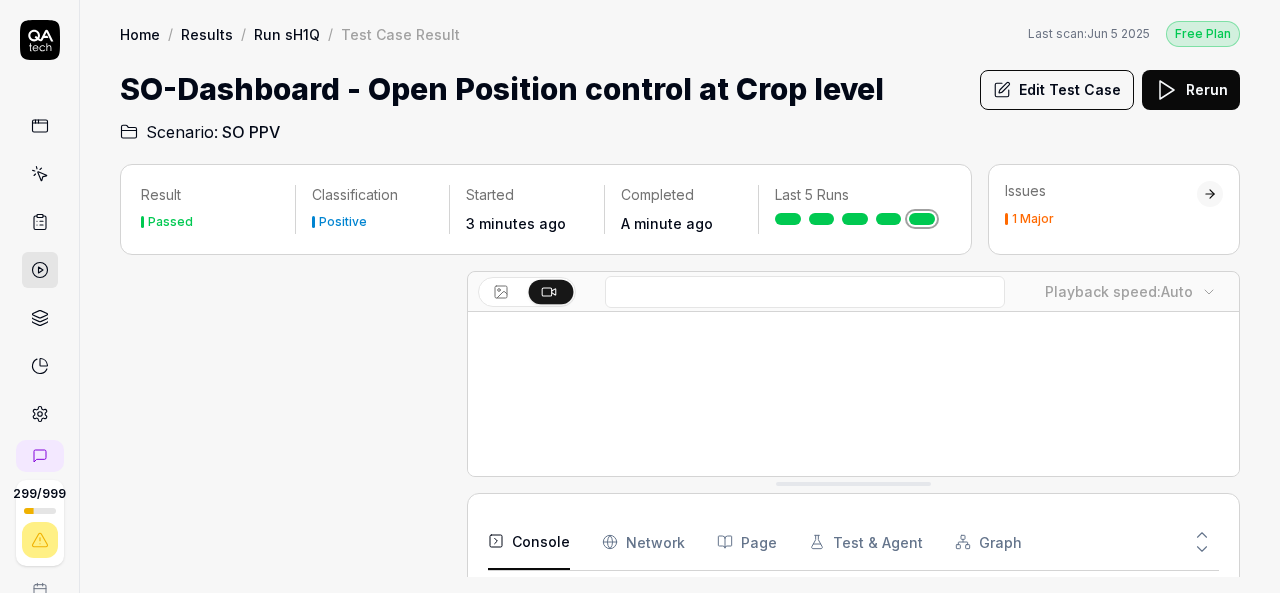 scroll, scrollTop: 1713, scrollLeft: 0, axis: vertical 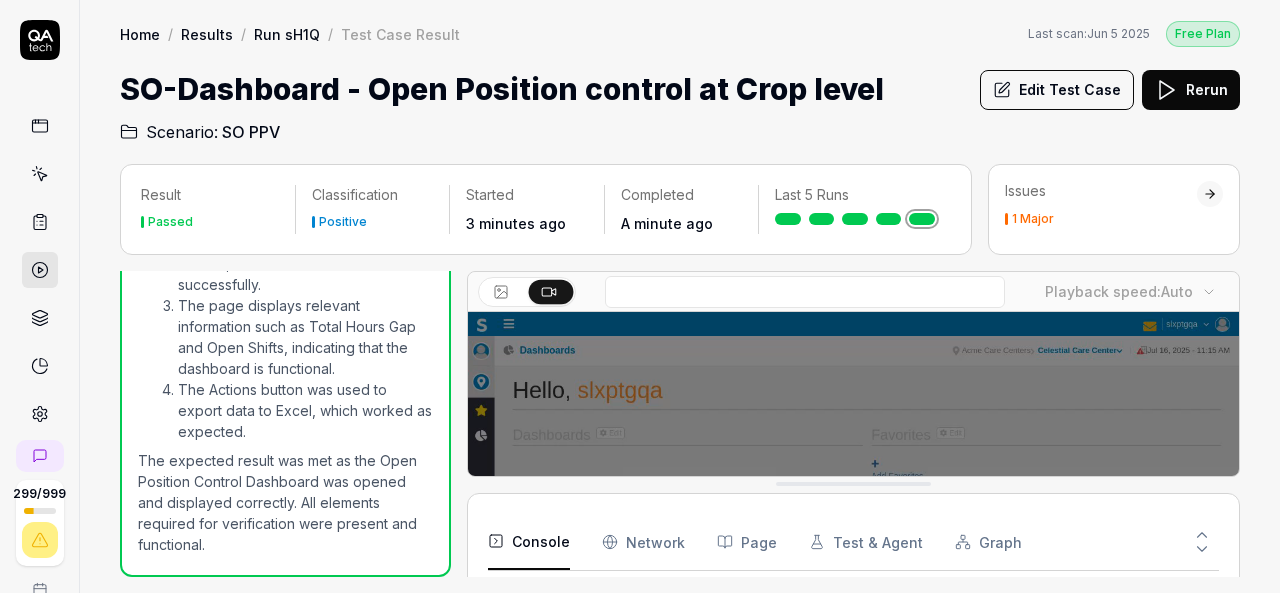 click at bounding box center (853, 553) 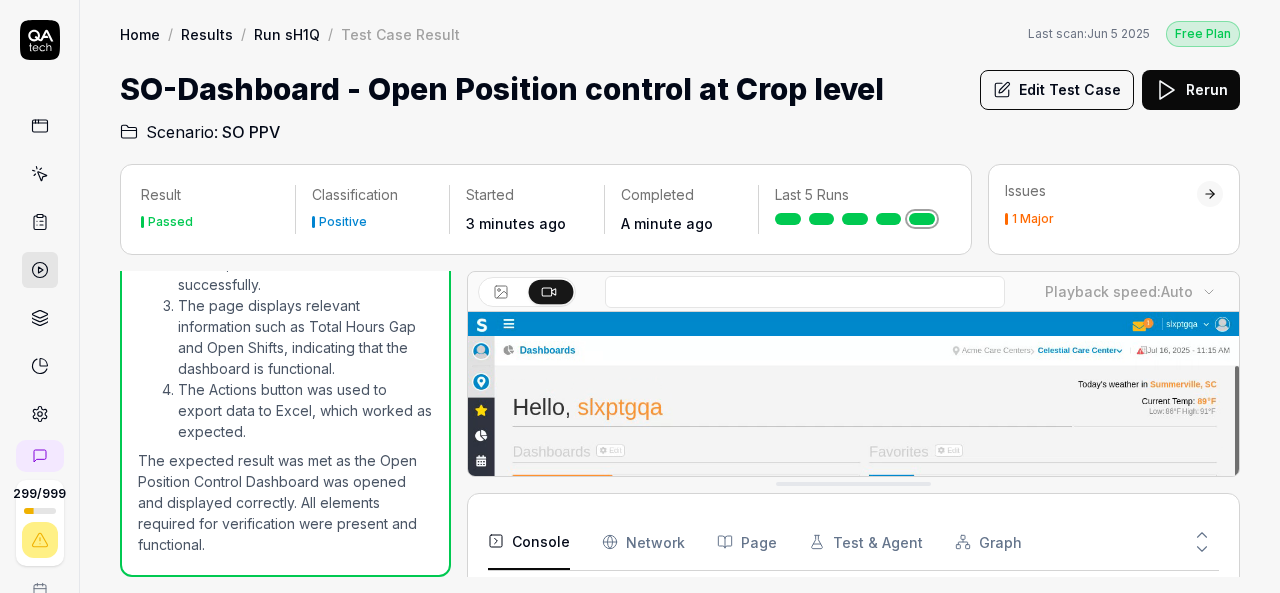 click at bounding box center [853, 553] 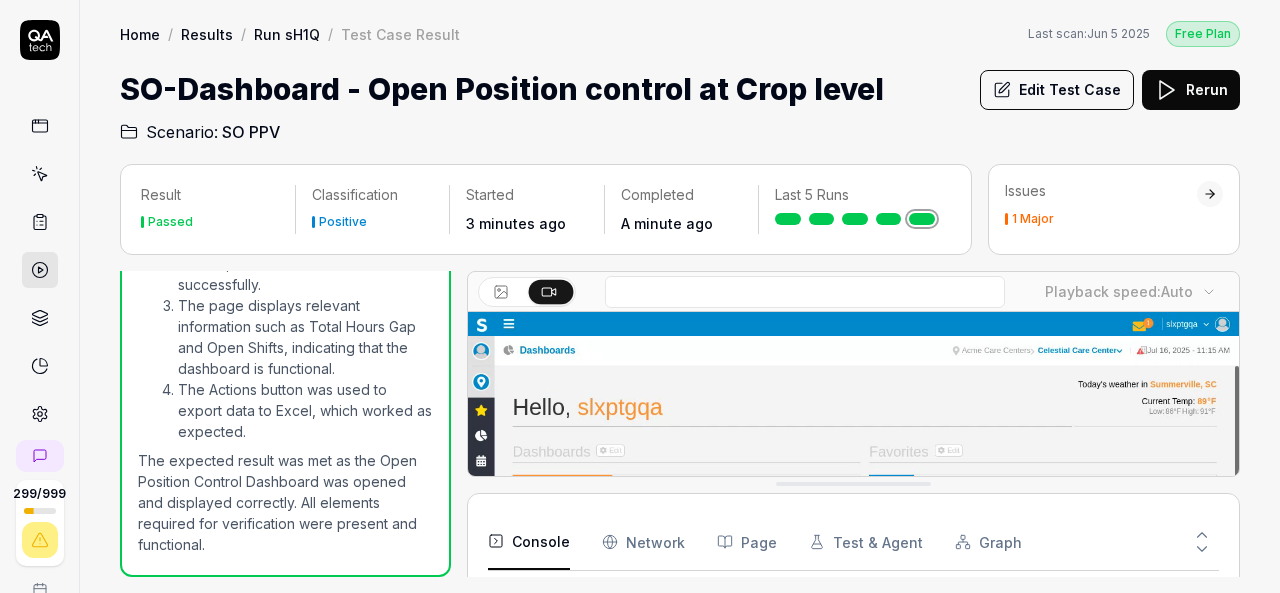 scroll, scrollTop: 211, scrollLeft: 0, axis: vertical 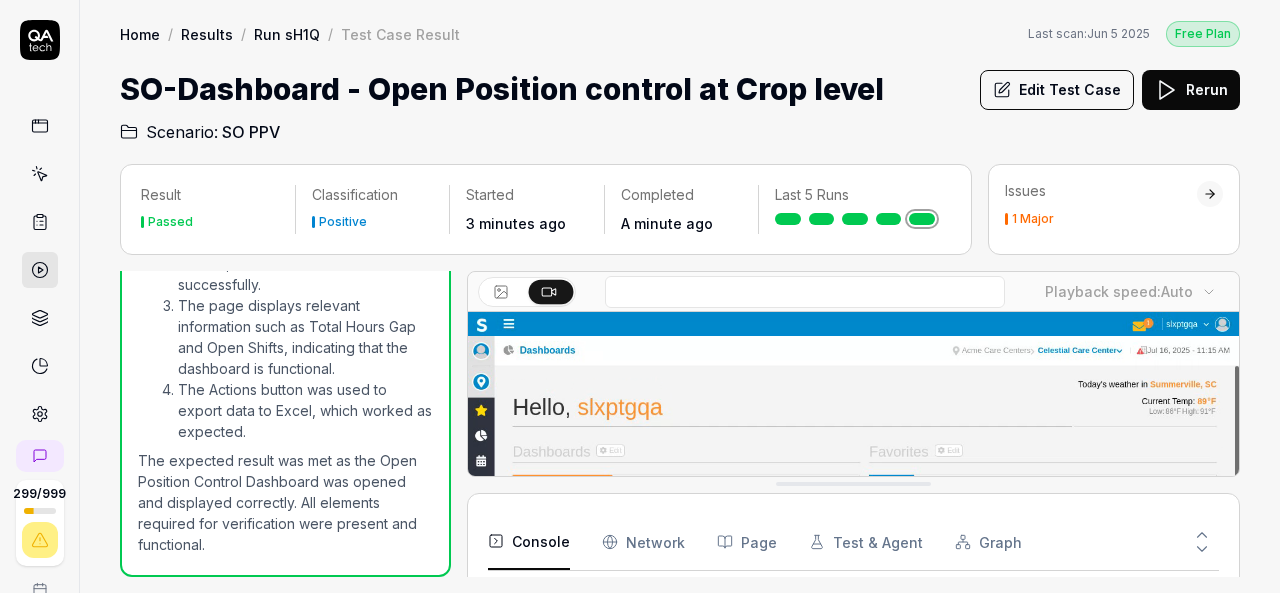 click at bounding box center [853, 553] 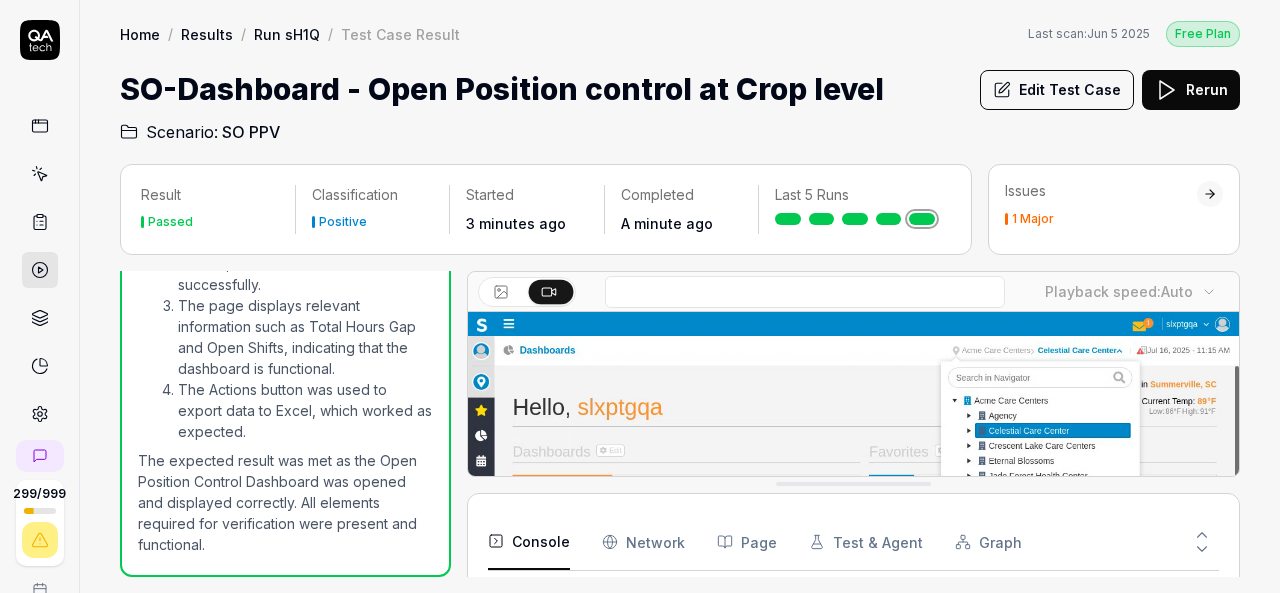 click at bounding box center (853, 553) 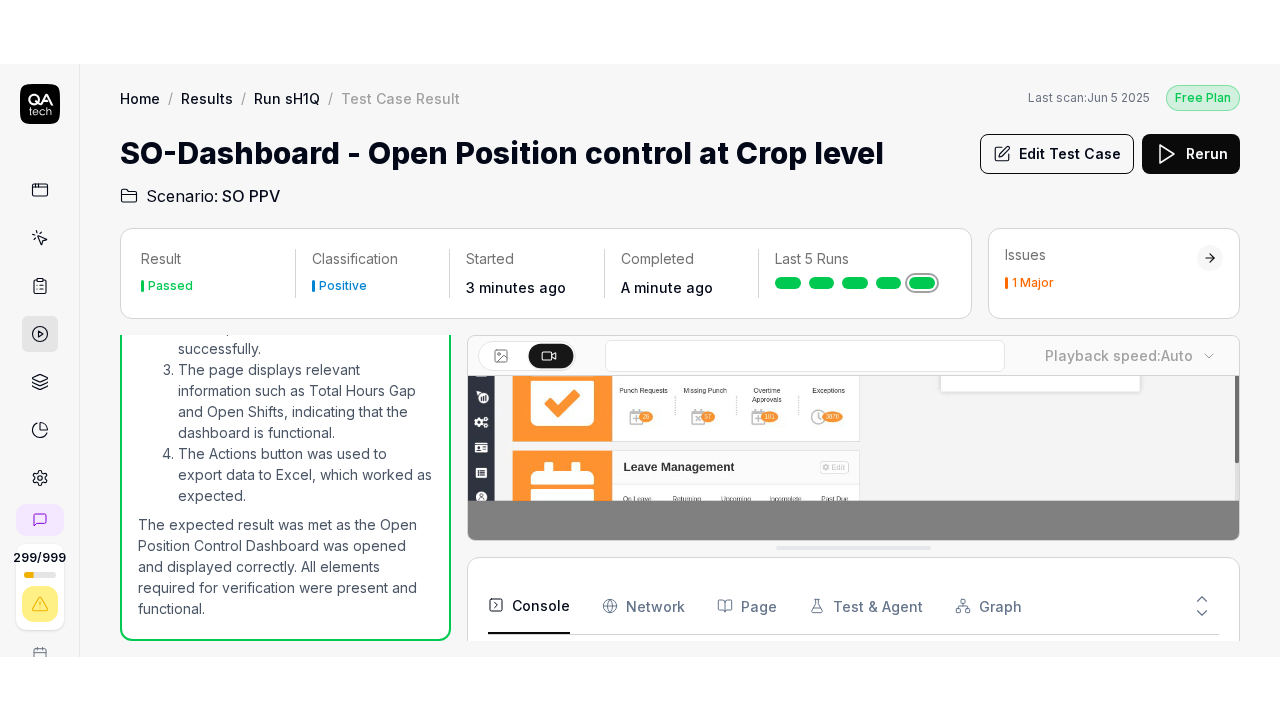scroll, scrollTop: 0, scrollLeft: 0, axis: both 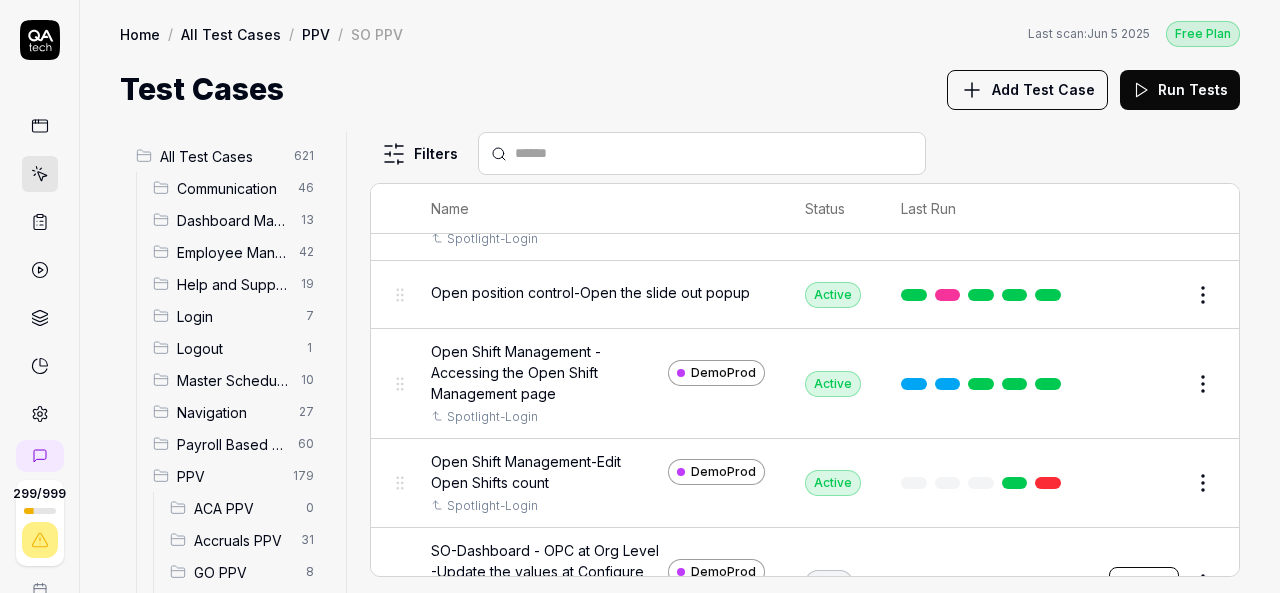 click at bounding box center (714, 153) 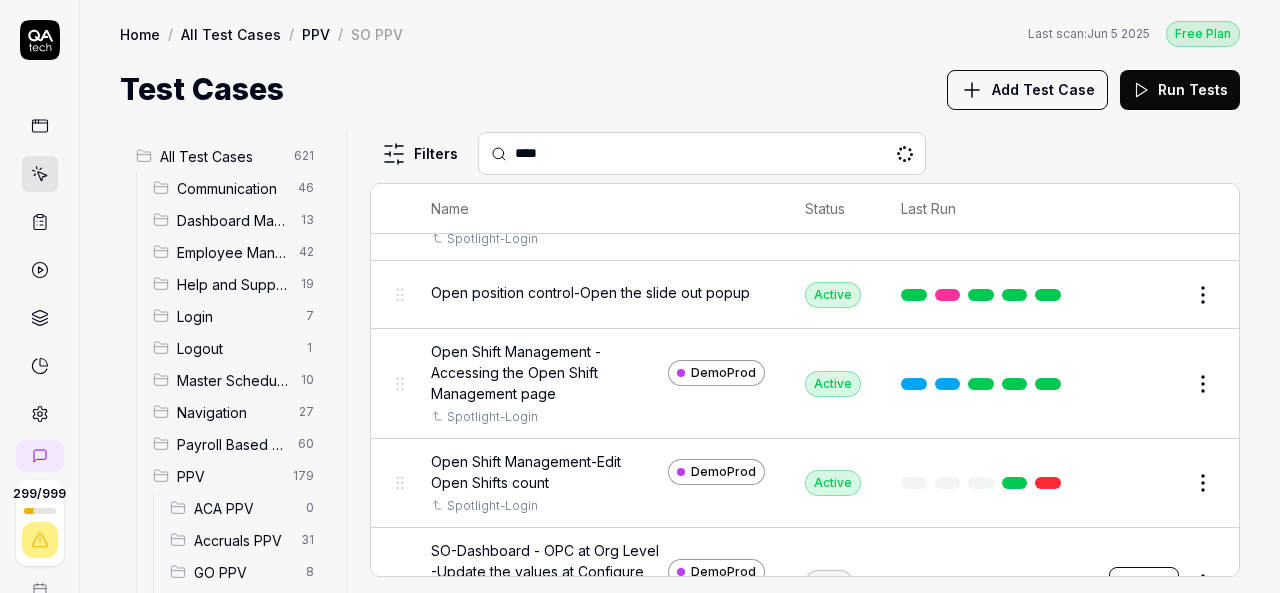 scroll, scrollTop: 0, scrollLeft: 0, axis: both 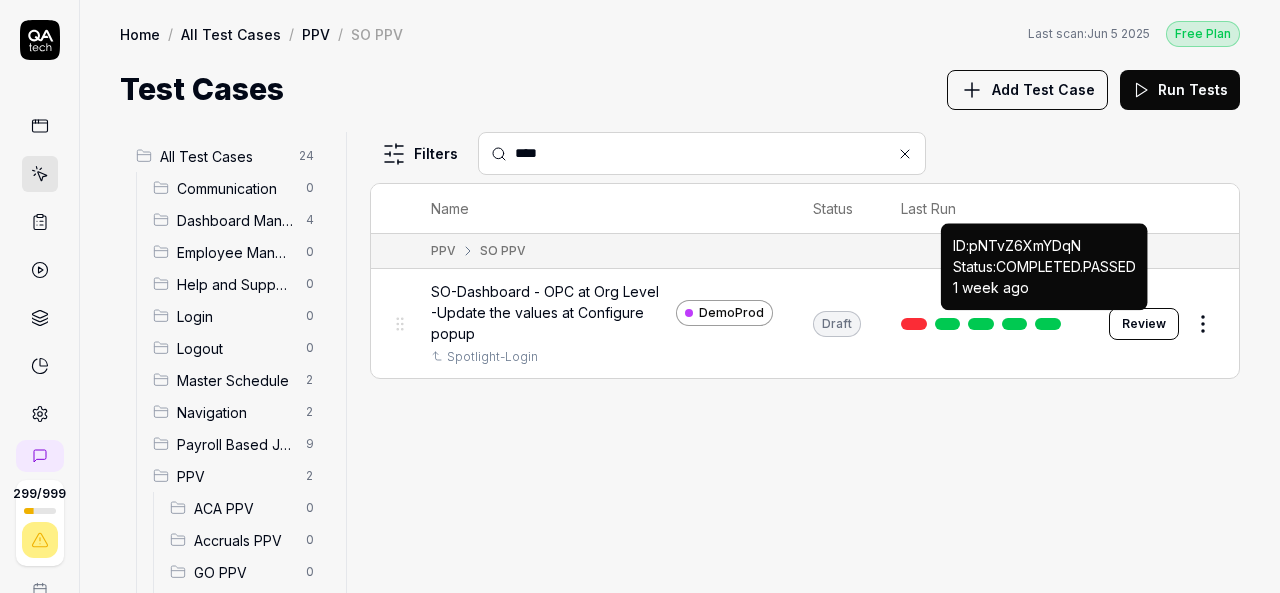 type on "****" 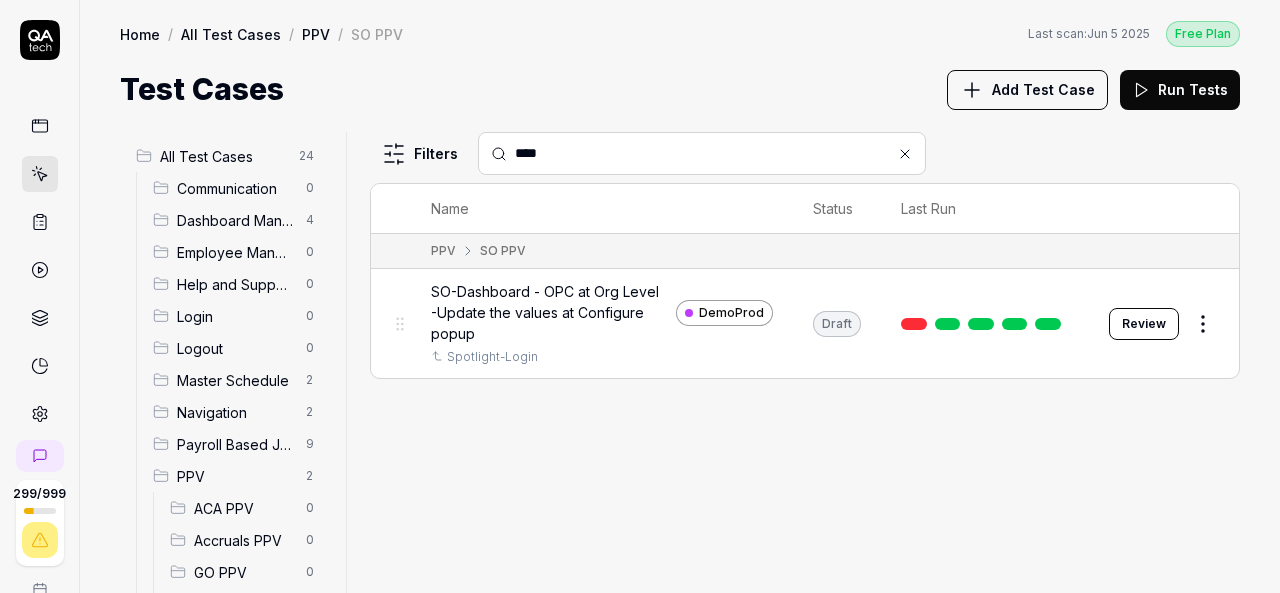 click at bounding box center (1048, 324) 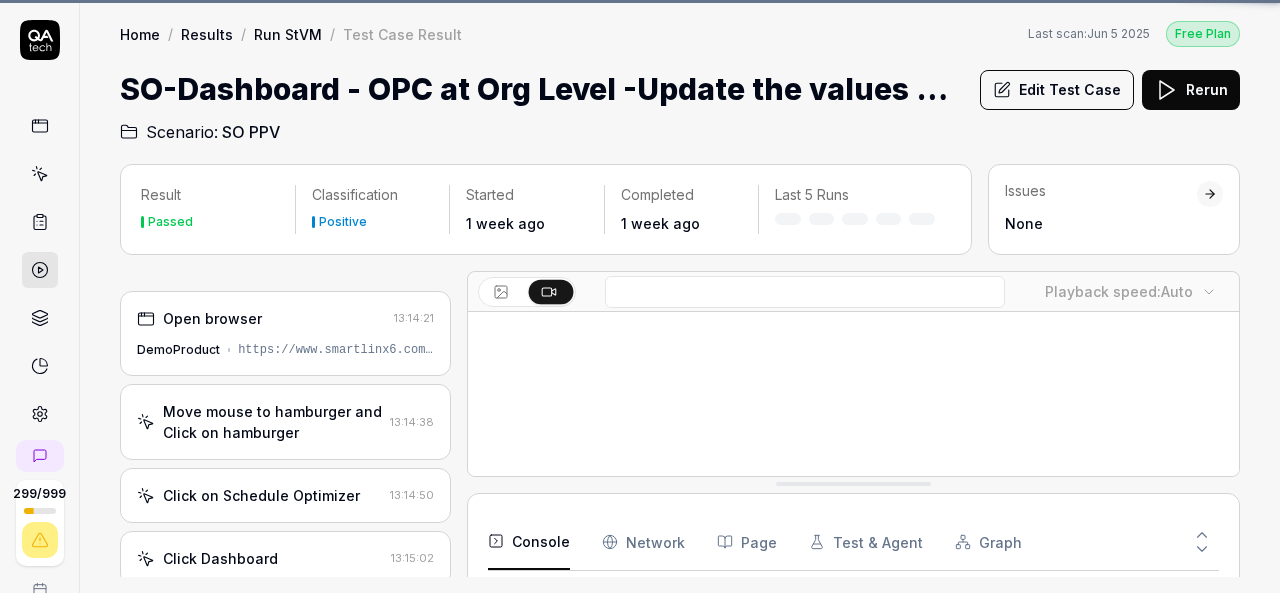 scroll, scrollTop: 89, scrollLeft: 0, axis: vertical 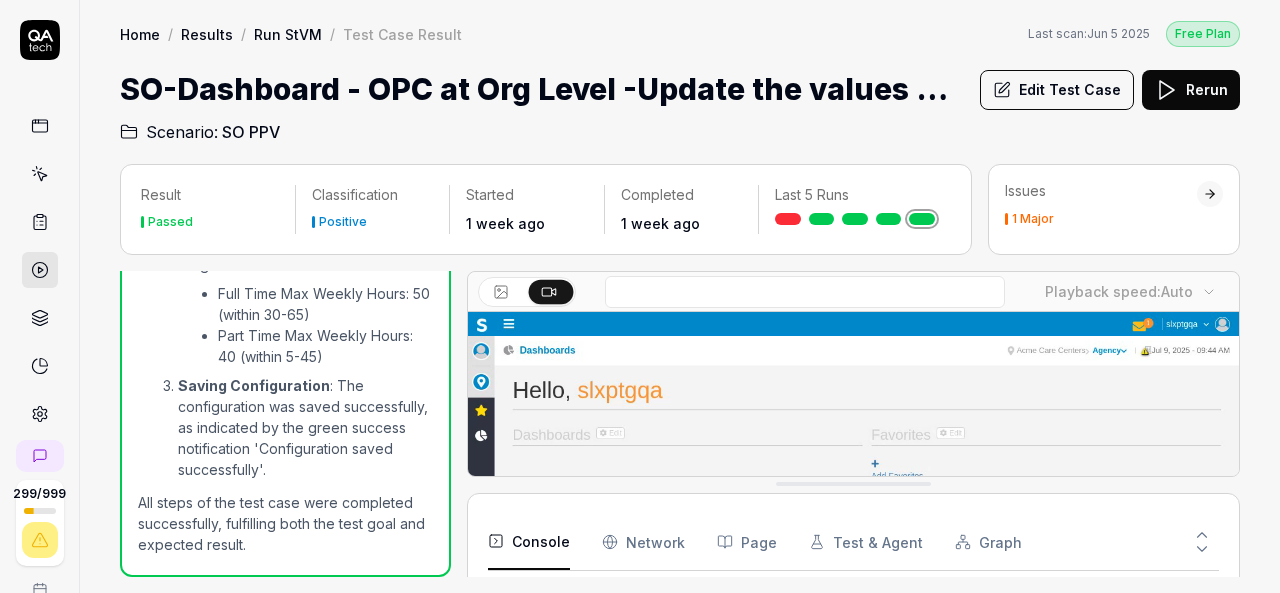 click on "Edit Test Case" at bounding box center [1057, 90] 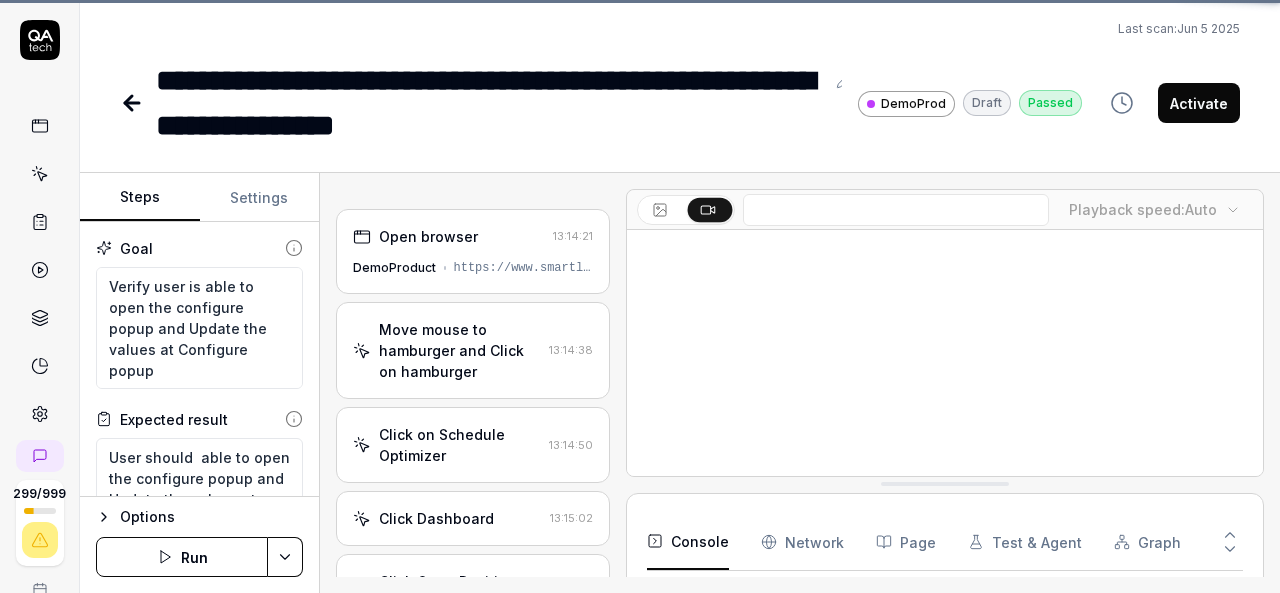 scroll, scrollTop: 89, scrollLeft: 0, axis: vertical 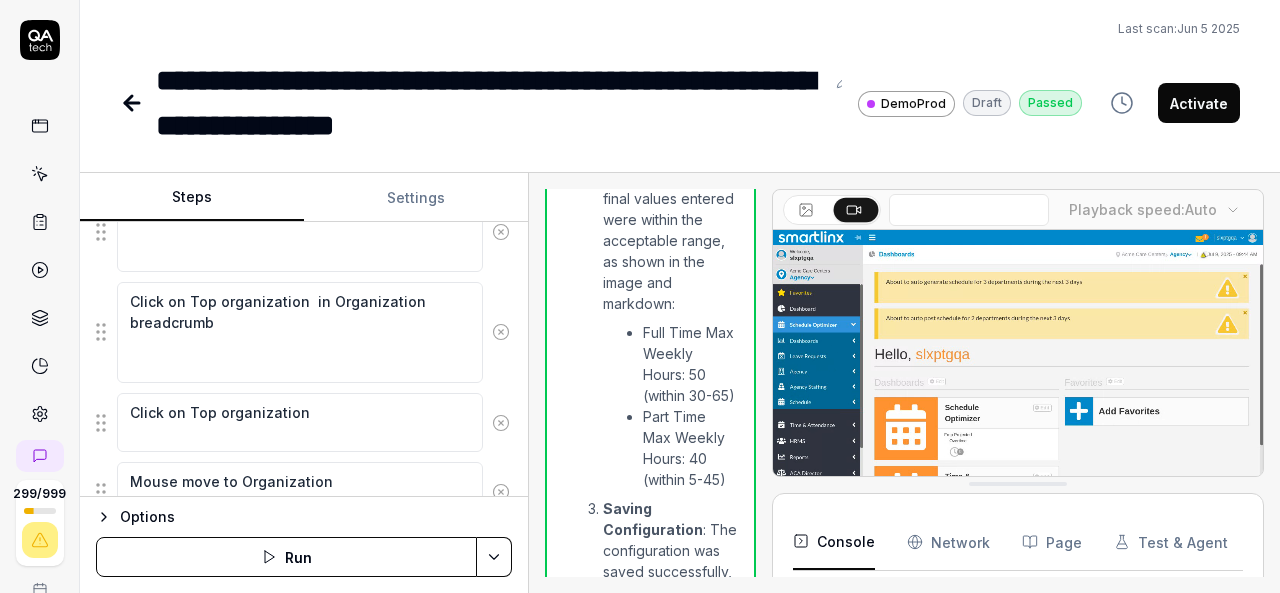 click on "Steps Settings Goal Verify user is able to open the configure popup and Update the values at Configure popup Expected result User should  able to open the configure popup and Update the values at Configure popup Steps Move mouse to hamburger  and Click on hamburger Move mouse to Schedule Optimizer Click on Schedule Optimizer Move mouse to Dashboard Click Dashboard Mouse move to Open Position Control Click Open Position Control Wait until load the data in page Mouse move to Organization breadcrumb Click on Top organization  in Organization breadcrumb Click on Top organization Mouse move to Organization Click on Organization Mouse move to Configure Click on Configure Check the validation messages at all input fields  while updated the values in all input fields and enter correct values in put fields Click on Save
To pick up a draggable item, press the space bar.
While dragging, use the arrow keys to move the item.
Press space again to drop the item in its new position, or press escape to cancel." at bounding box center [680, 383] 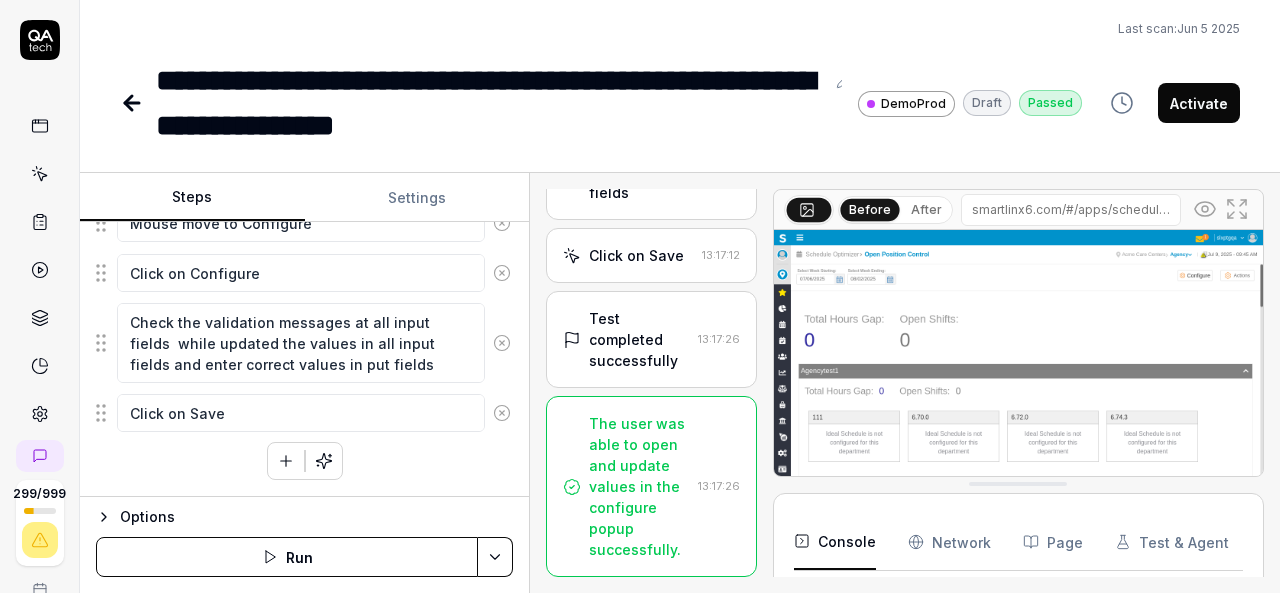 scroll, scrollTop: 692, scrollLeft: 0, axis: vertical 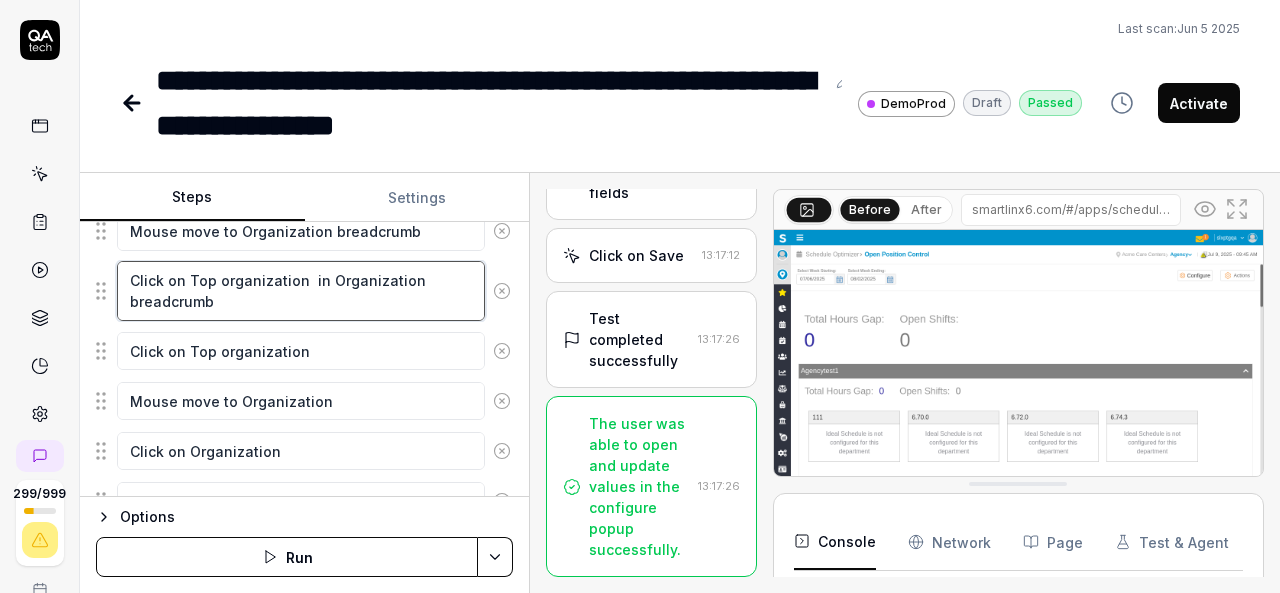 click on "Move mouse to hamburger  and Click on hamburger Move mouse to Schedule Optimizer Click on Schedule Optimizer Move mouse to Dashboard Click Dashboard Mouse move to Open Position Control Click Open Position Control Wait until load the data in page Mouse move to Organization breadcrumb Click on Top organization  in Organization breadcrumb Click on Top organization Mouse move to Organization Click on Organization Mouse move to Configure Click on Configure Check the validation messages at all input fields  while updated the values in all input fields and enter correct values in put fields Click on Save
To pick up a draggable item, press the space bar.
While dragging, use the arrow keys to move the item.
Press space again to drop the item in its new position, or press escape to cancel." at bounding box center (304, 251) 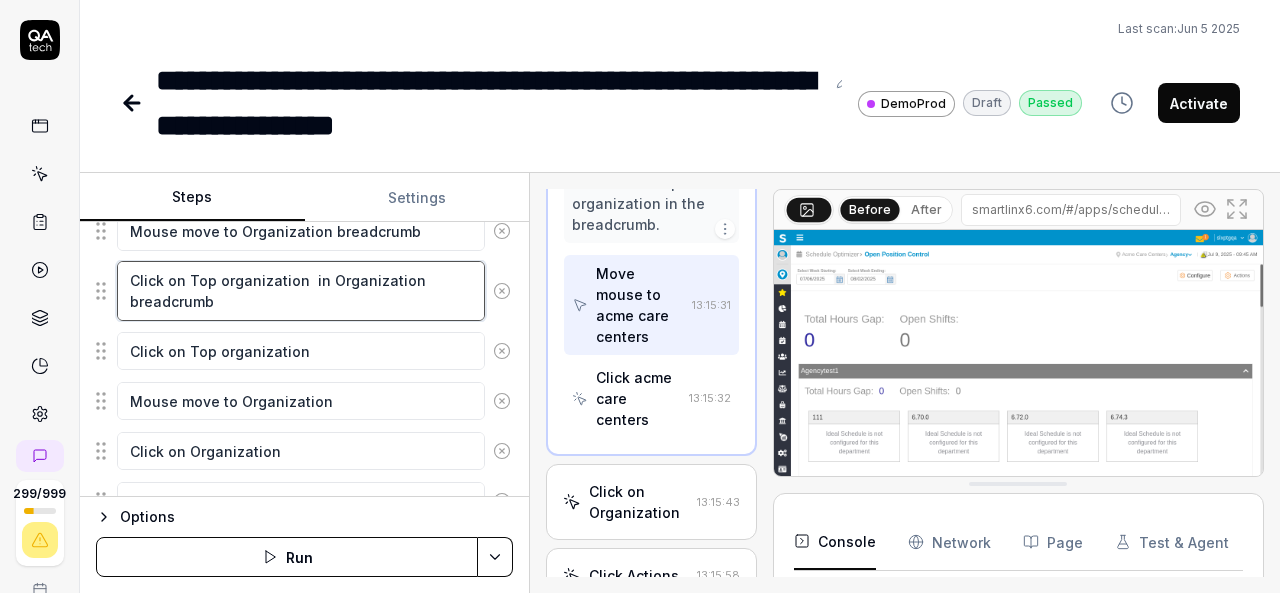 scroll, scrollTop: 1304, scrollLeft: 0, axis: vertical 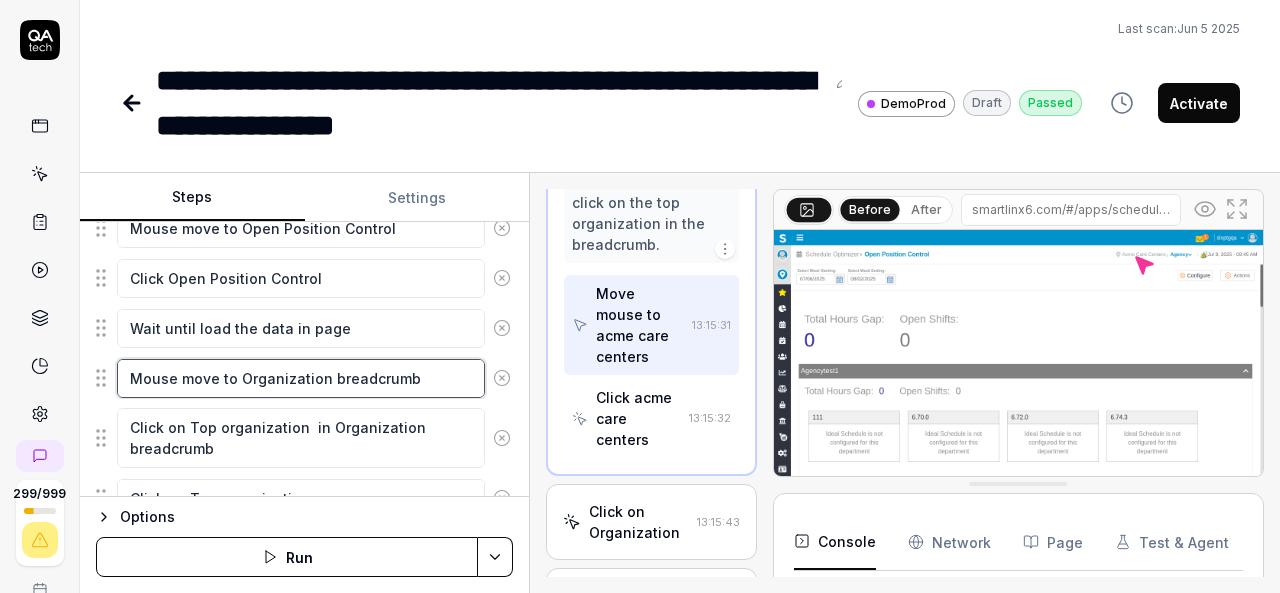 click on "Mouse move to Organization breadcrumb" at bounding box center (301, 378) 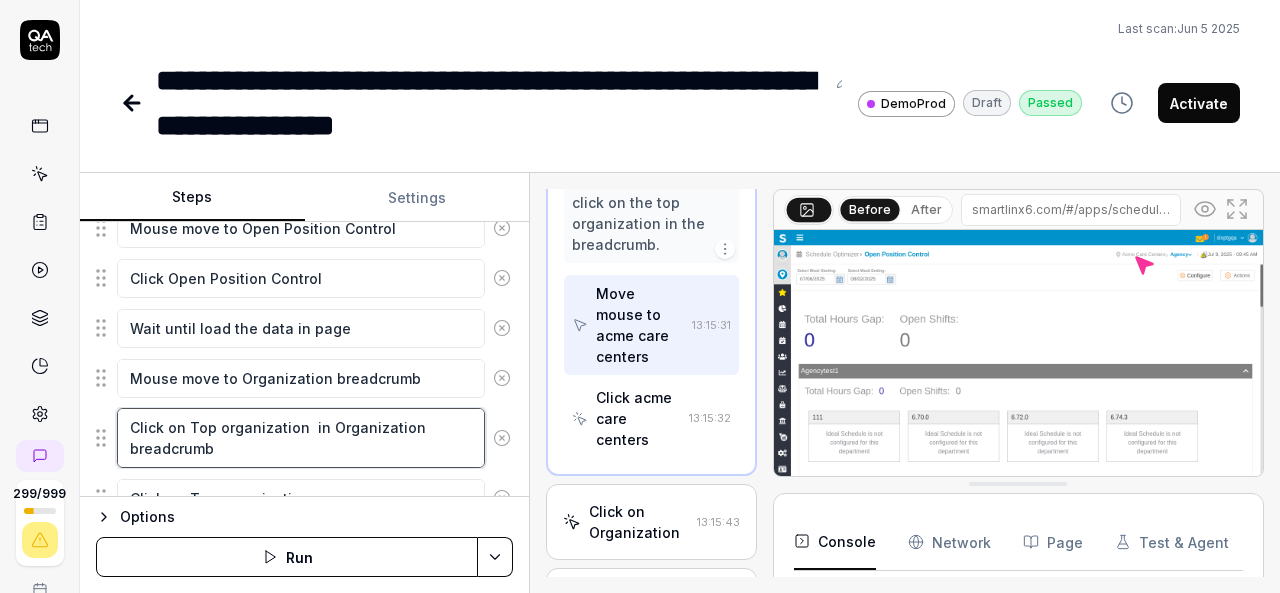 click on "Click on Top organization  in Organization breadcrumb" at bounding box center (301, 437) 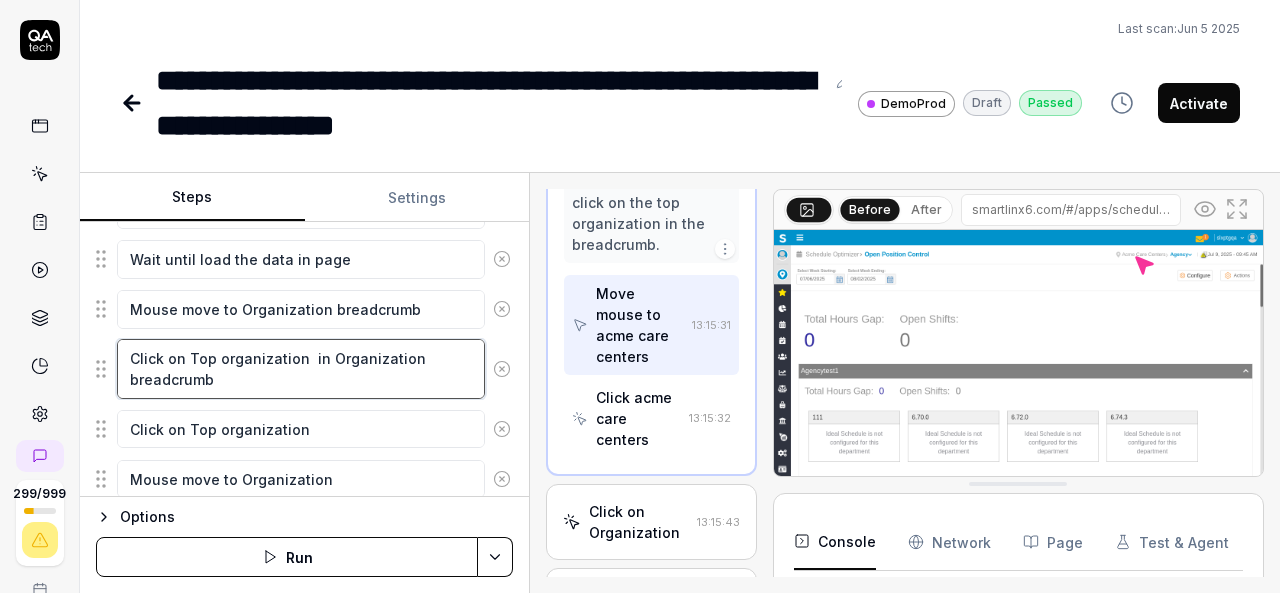 scroll, scrollTop: 615, scrollLeft: 0, axis: vertical 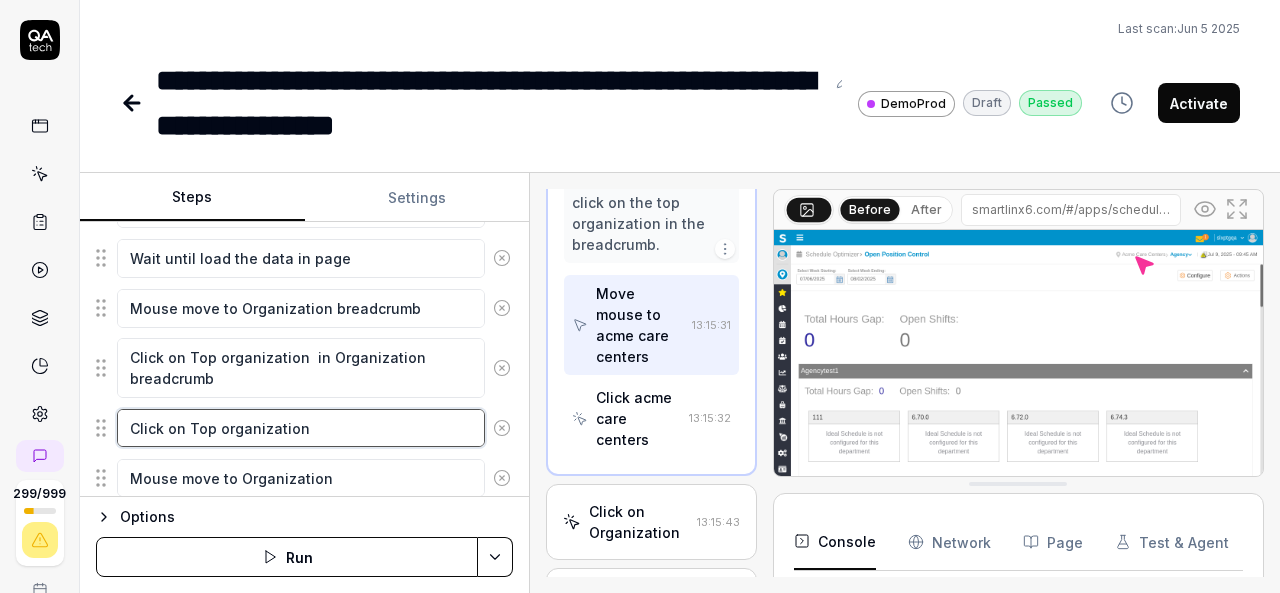 click on "Click on Top organization" at bounding box center [301, 428] 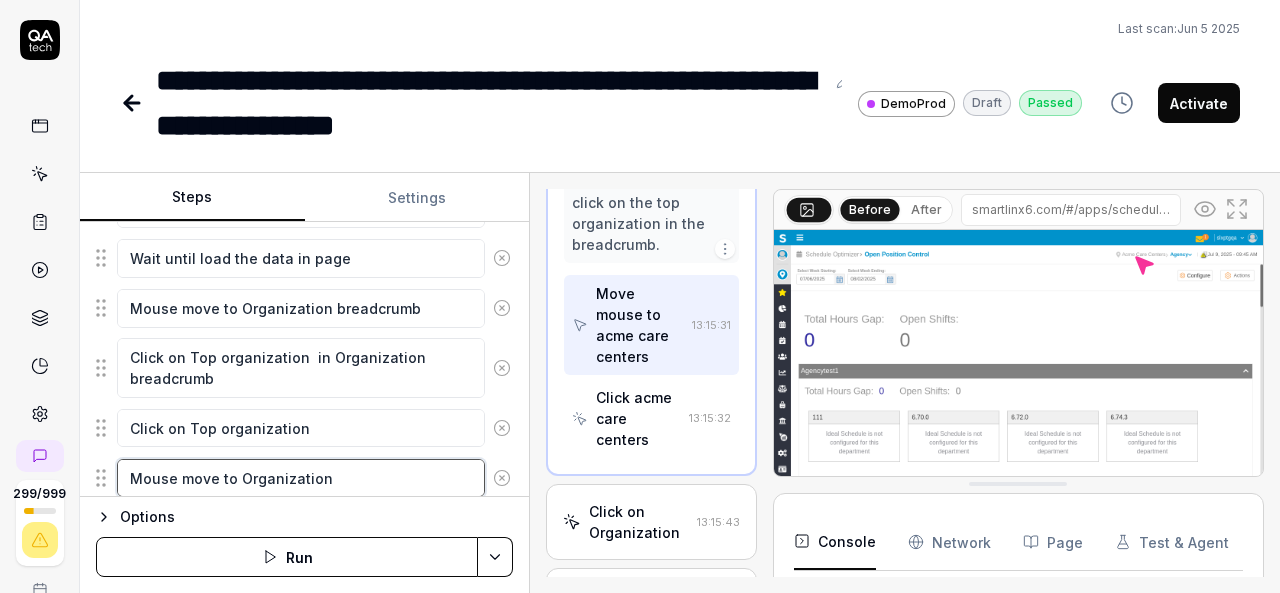 click on "Mouse move to Organization" at bounding box center (301, 478) 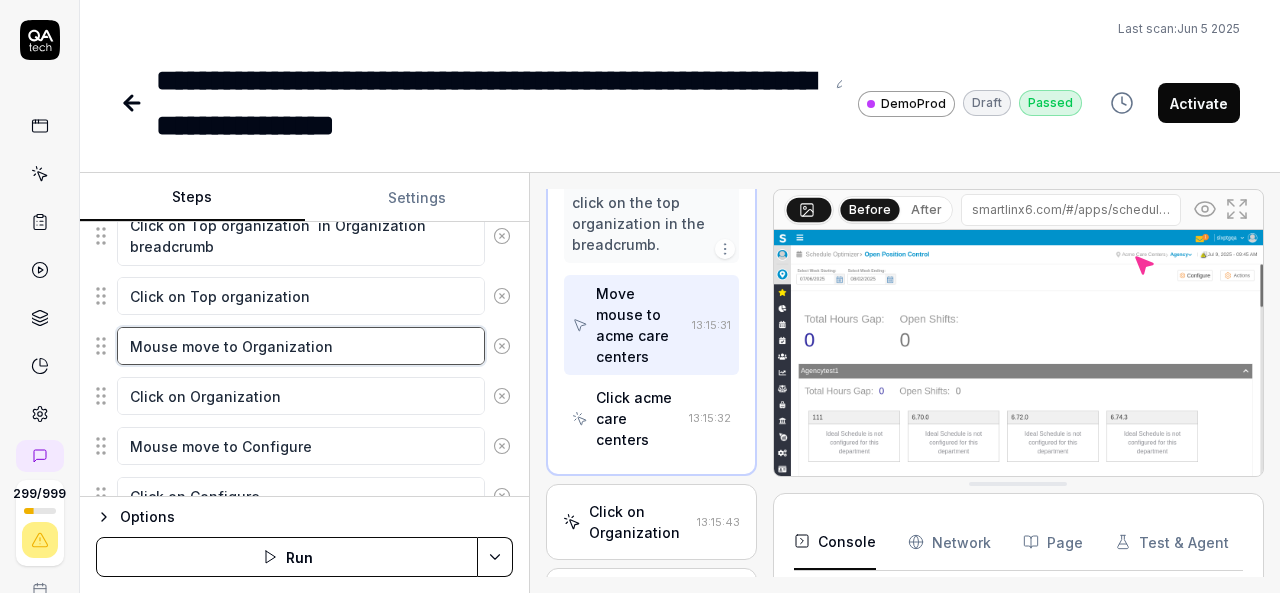 scroll, scrollTop: 751, scrollLeft: 0, axis: vertical 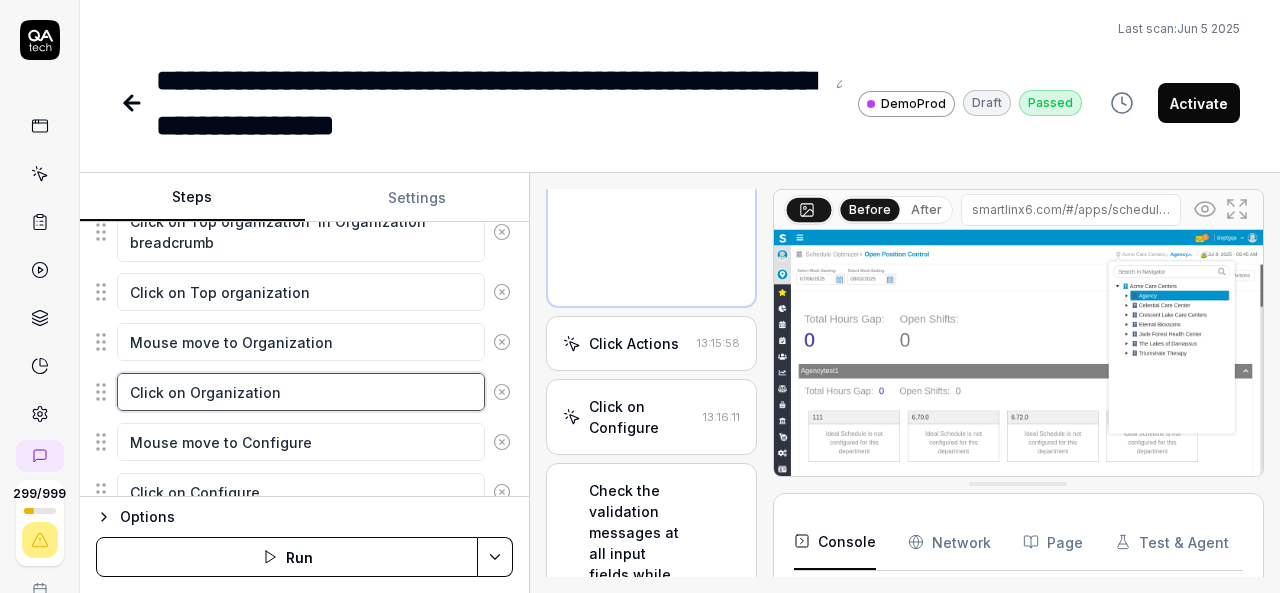 click on "Click on Organization" at bounding box center (301, 392) 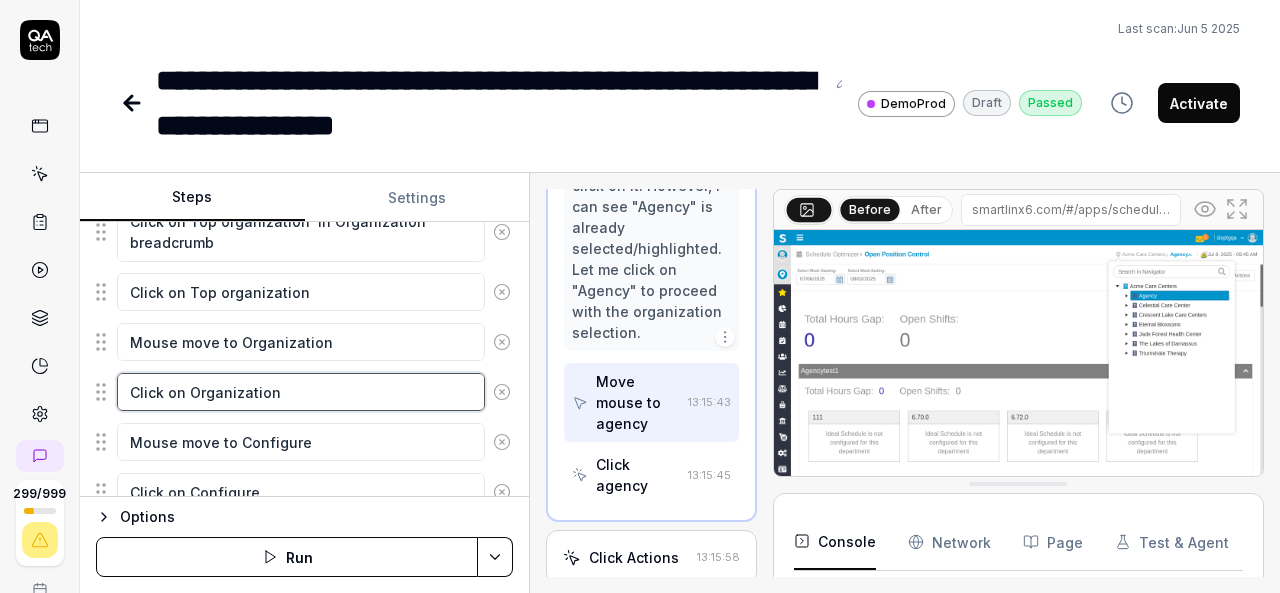 scroll, scrollTop: 1072, scrollLeft: 0, axis: vertical 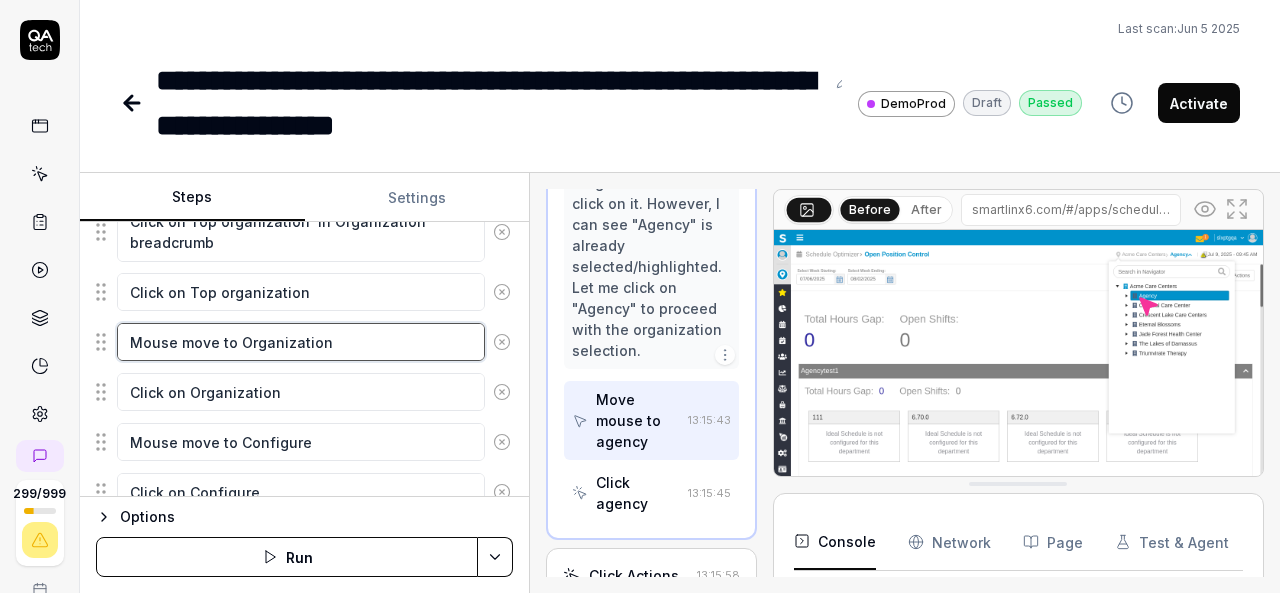 click on "Mouse move to Organization" at bounding box center [301, 342] 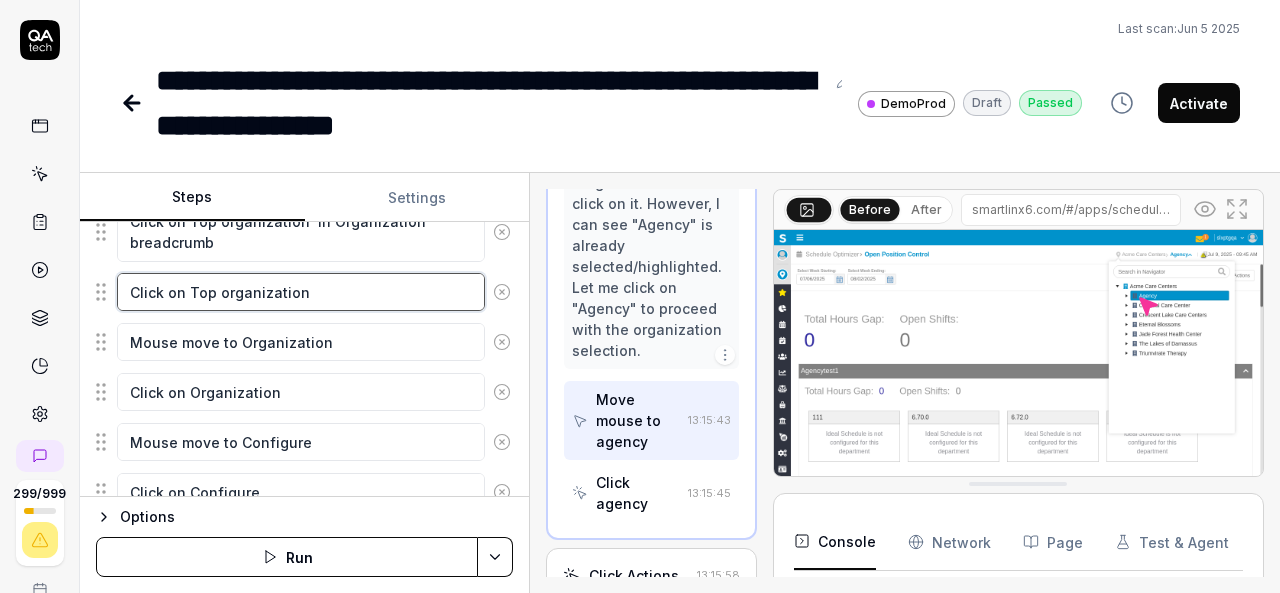 click on "Click on Top organization" at bounding box center (301, 292) 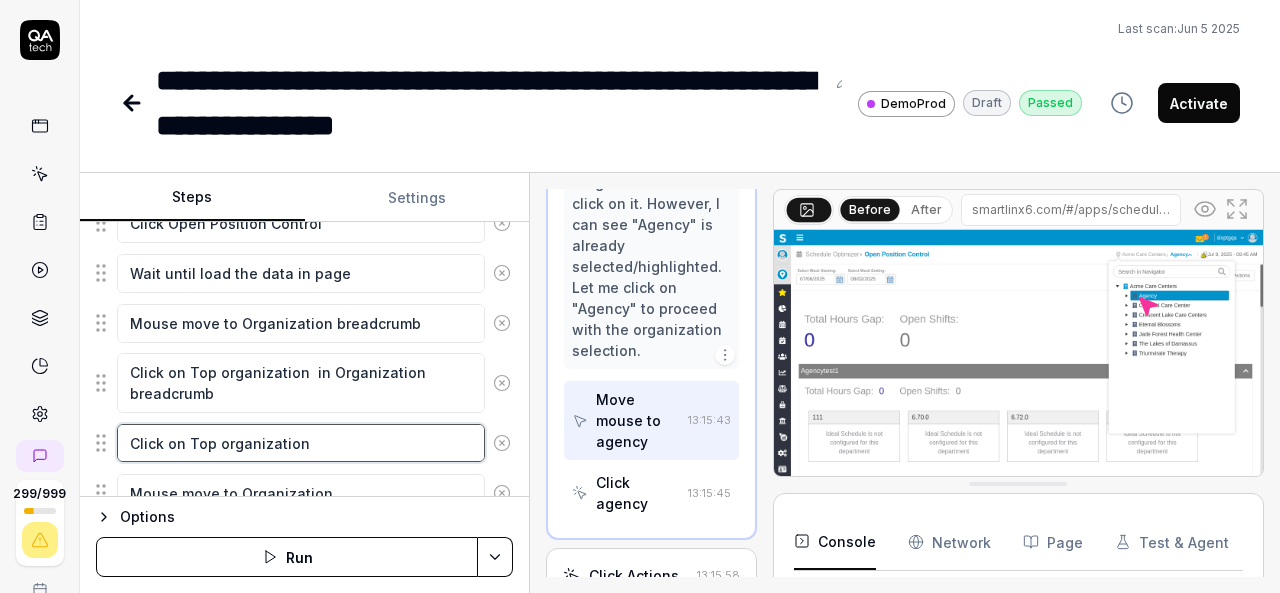 scroll, scrollTop: 588, scrollLeft: 0, axis: vertical 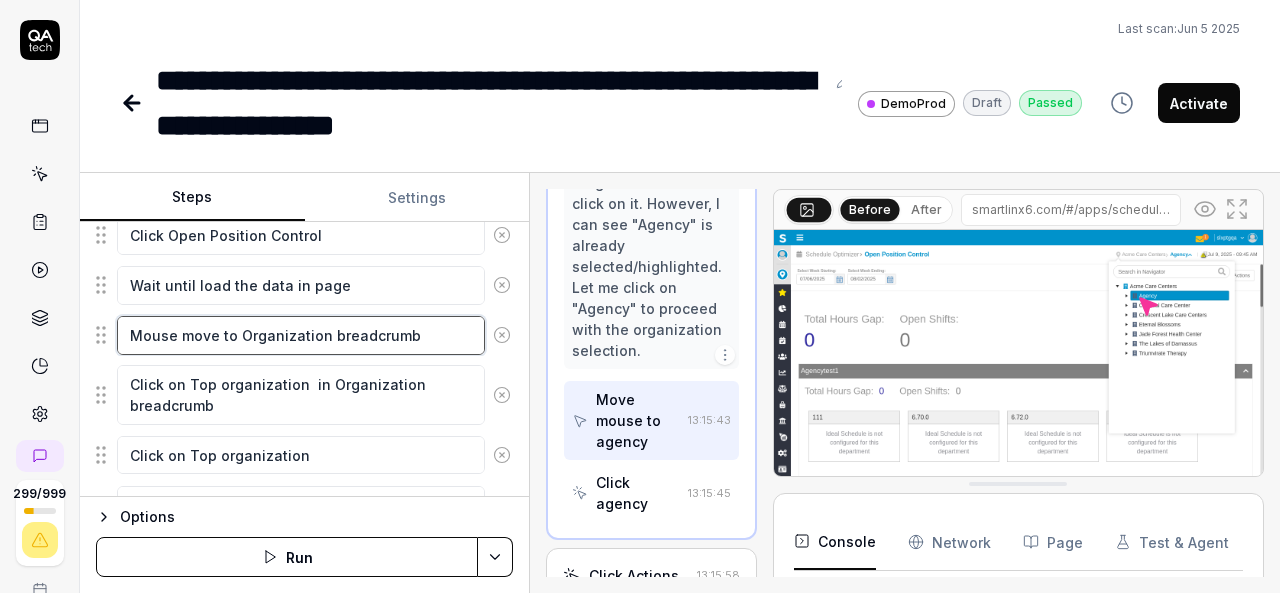 click on "Mouse move to Organization breadcrumb" at bounding box center [301, 335] 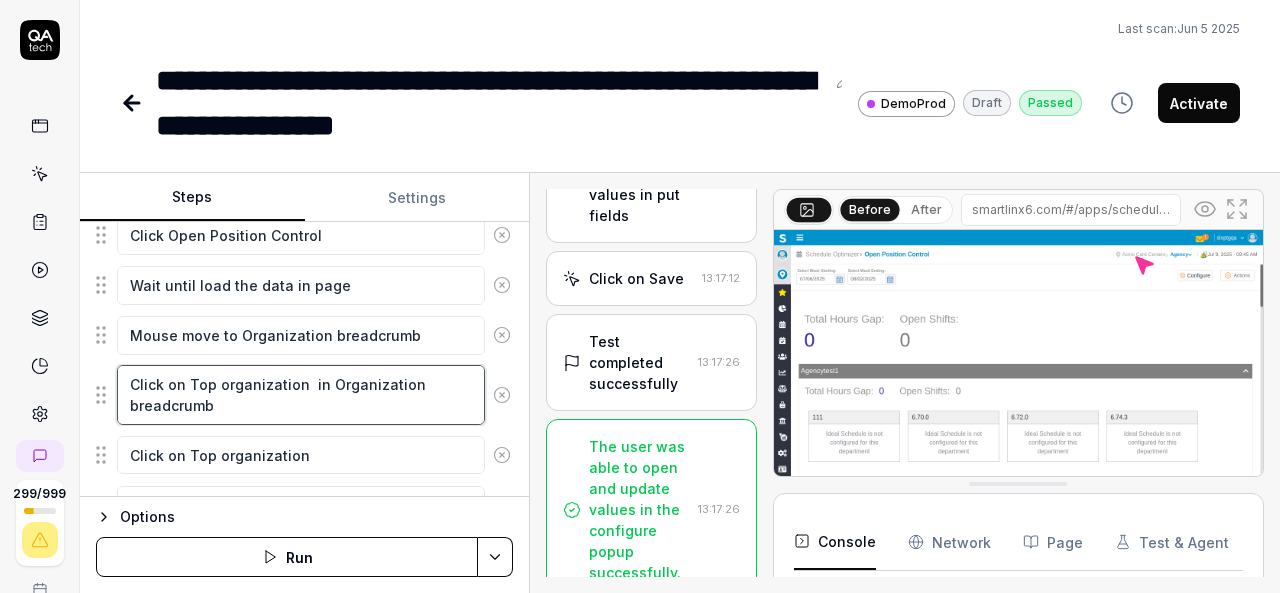 click on "Click on Top organization  in Organization breadcrumb" at bounding box center (301, 394) 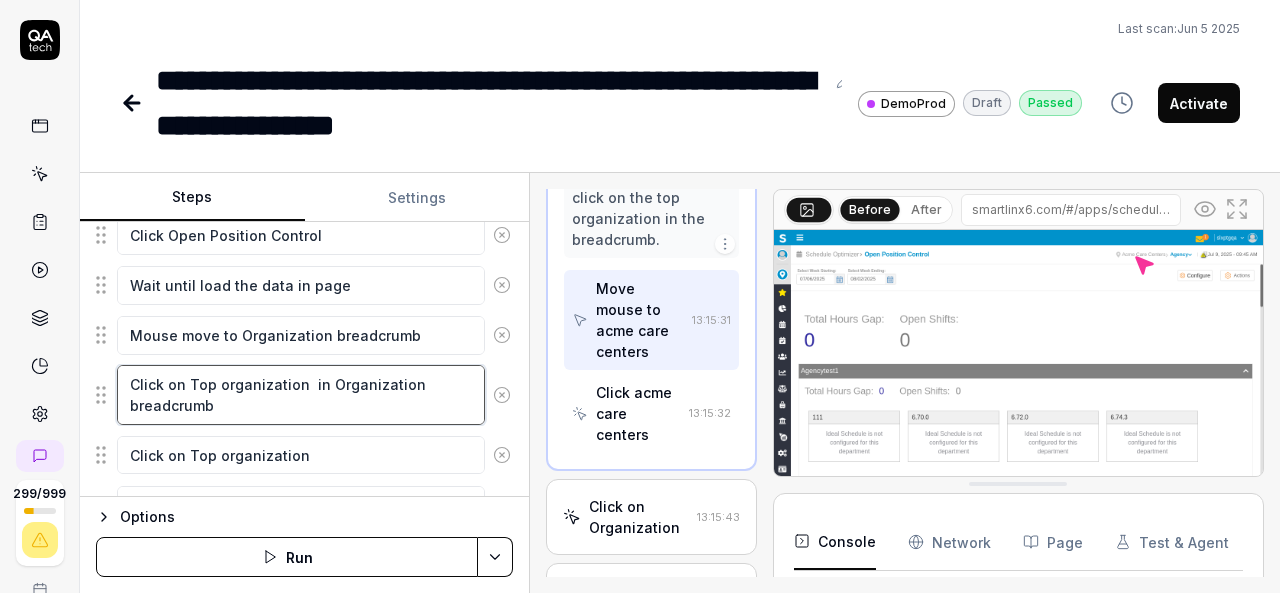 scroll, scrollTop: 1304, scrollLeft: 0, axis: vertical 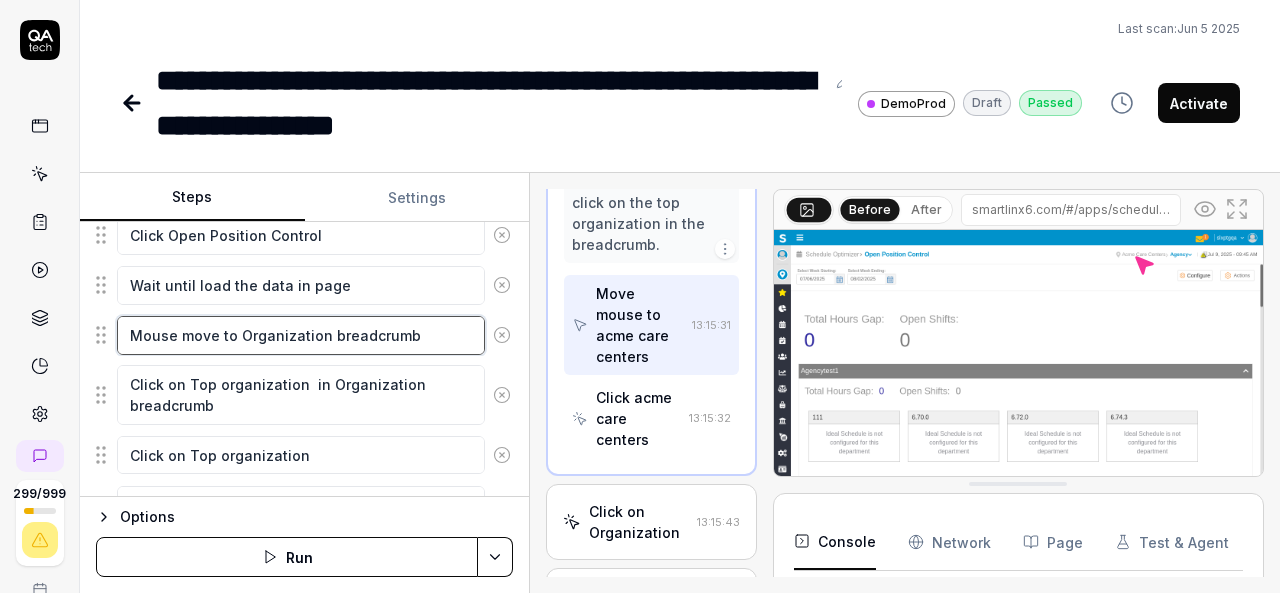 click on "Mouse move to Organization breadcrumb" at bounding box center [301, 335] 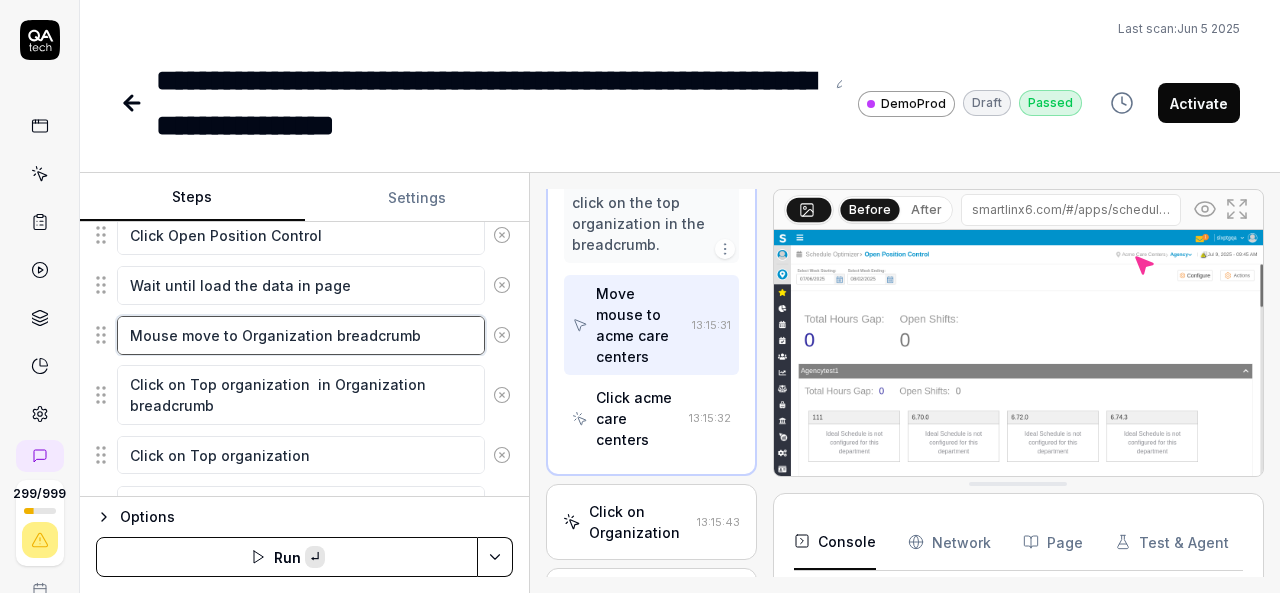 paste on "ve mouse to Organization breadcrumb at top right side" 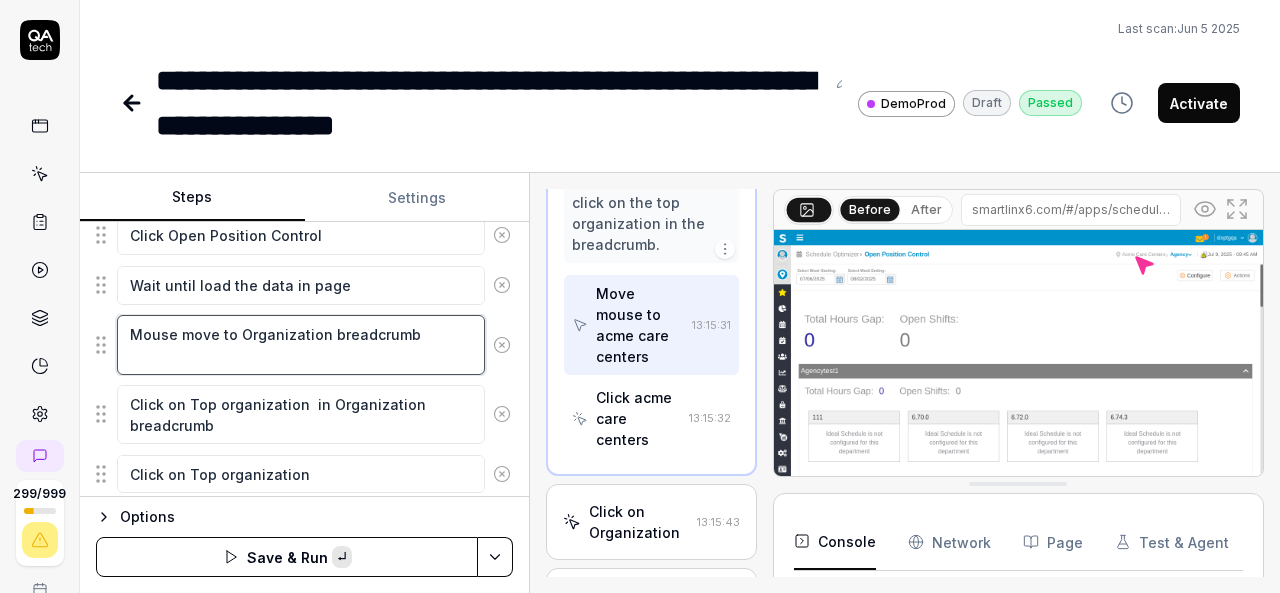 type on "*" 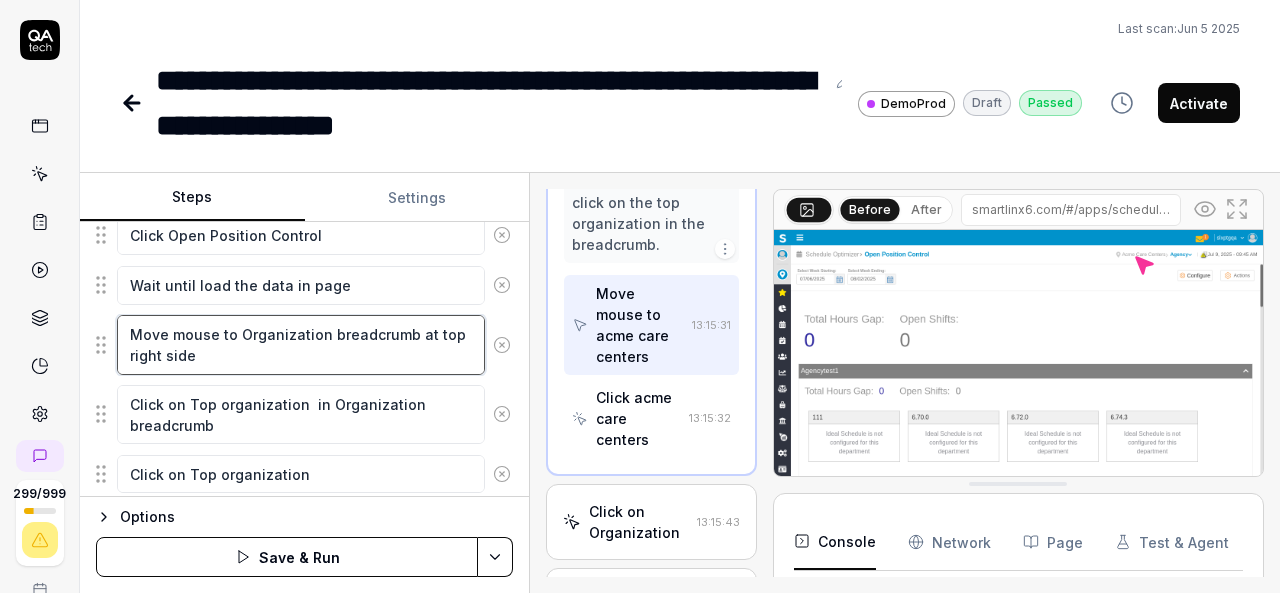 type on "Move mouse to Organization breadcrumb at top right side" 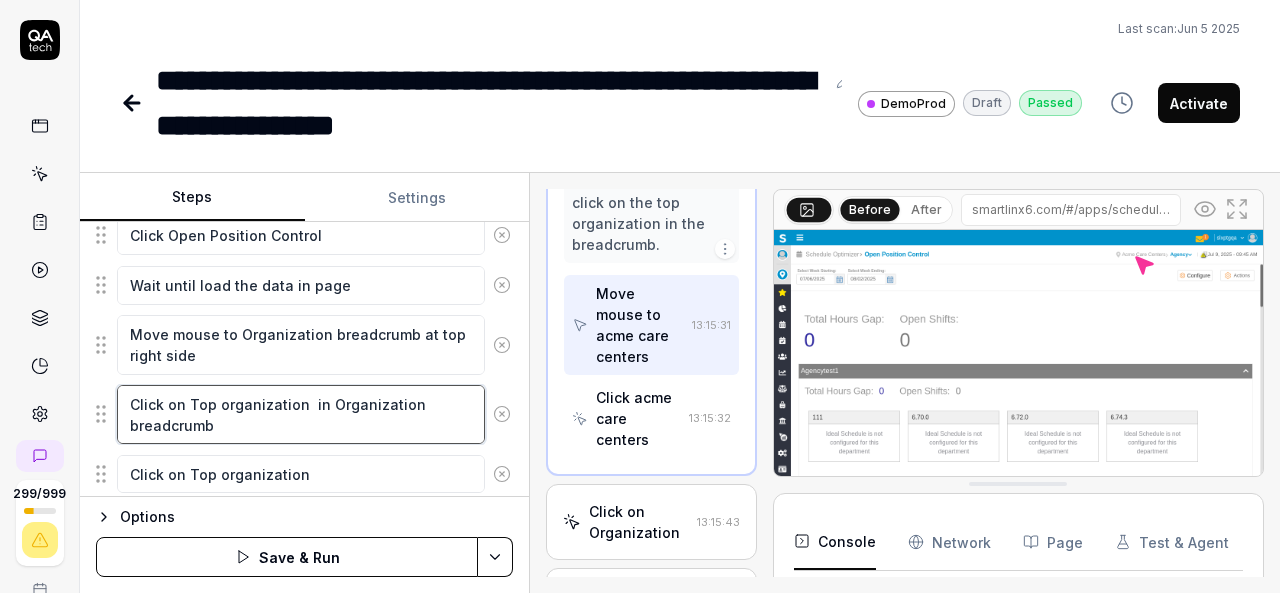 click on "Click on Top organization  in Organization breadcrumb" at bounding box center (301, 414) 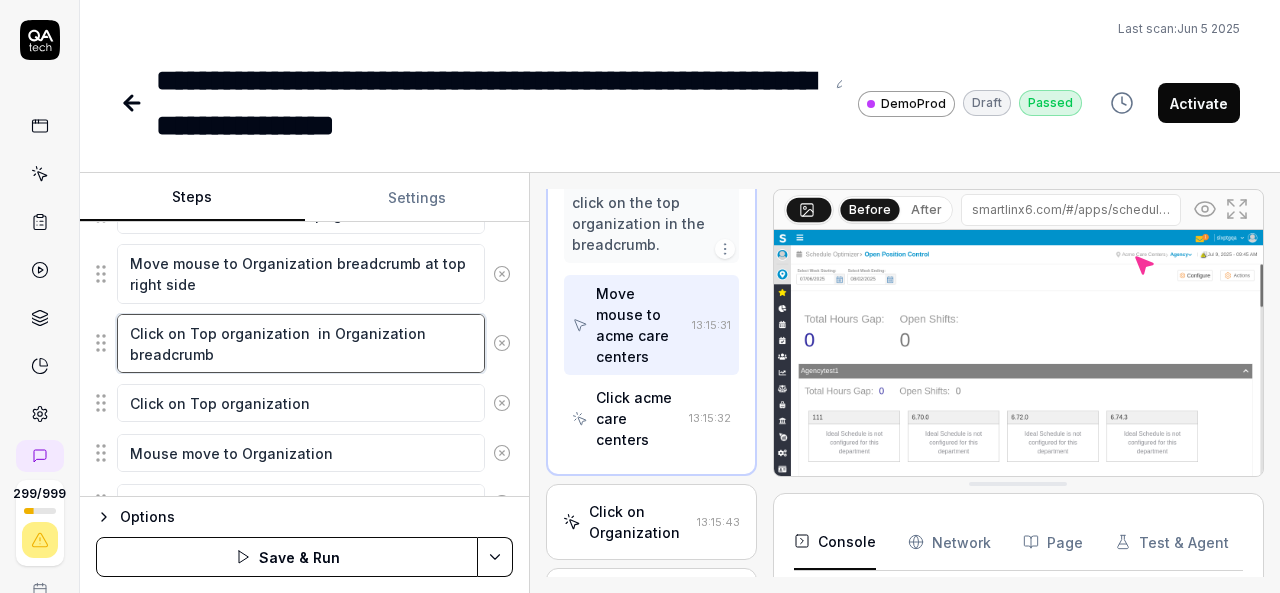 scroll, scrollTop: 660, scrollLeft: 0, axis: vertical 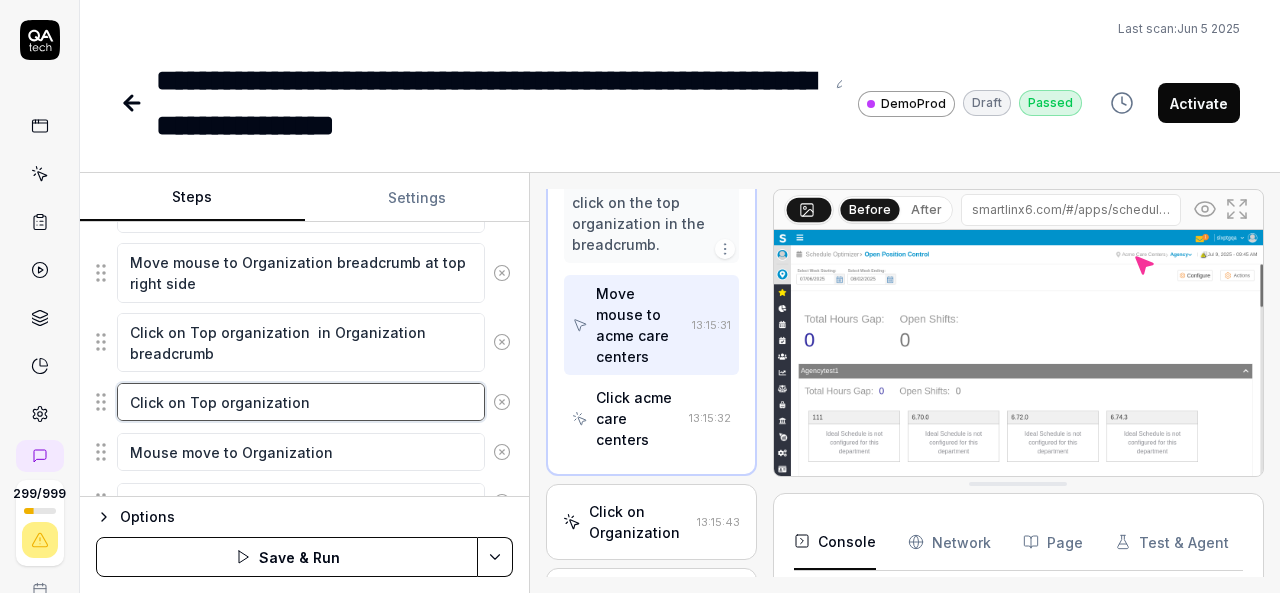click on "Click on Top organization" at bounding box center (301, 402) 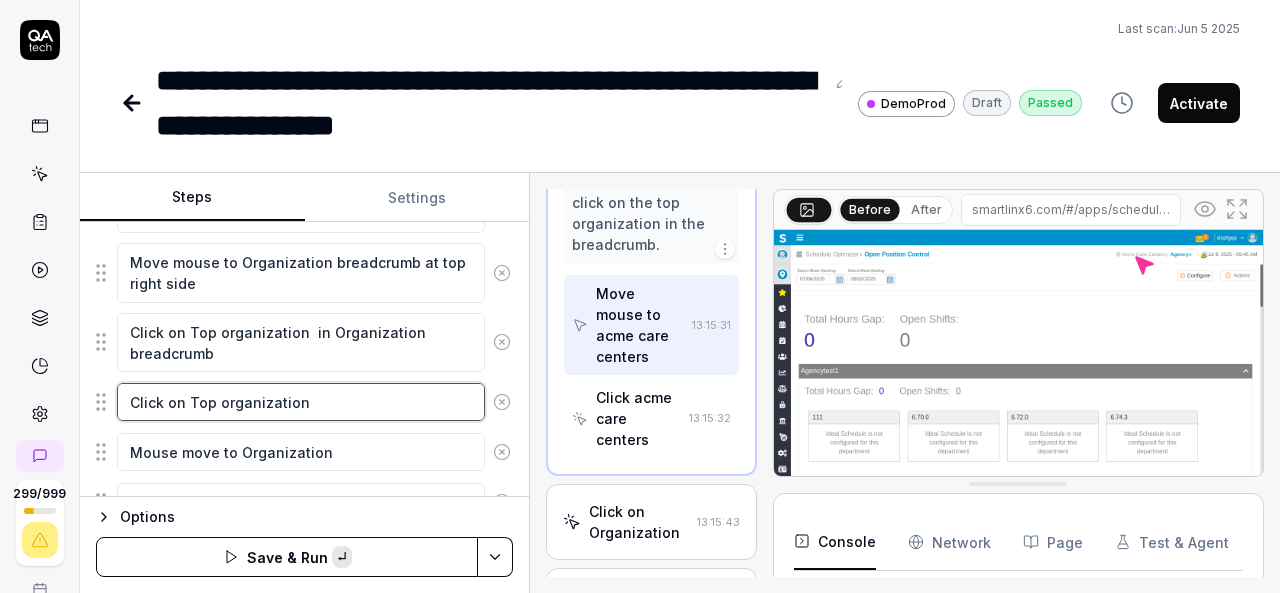 paste on "Select 'Celestial Care Center' from Orglevel breadcrumb" 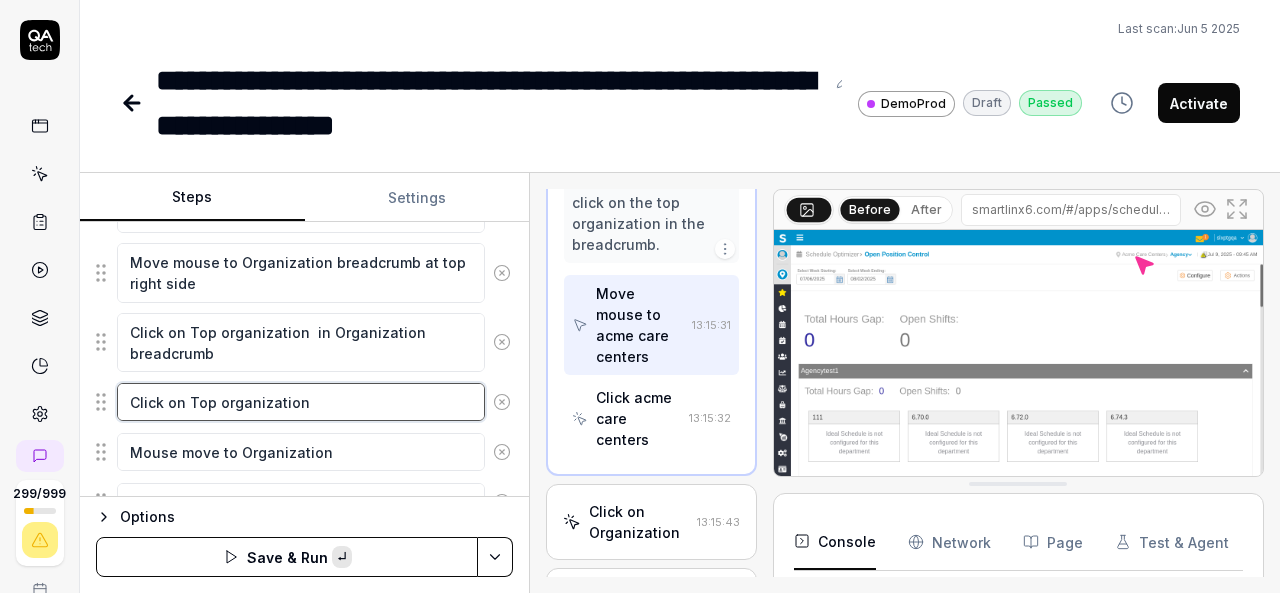 type on "*" 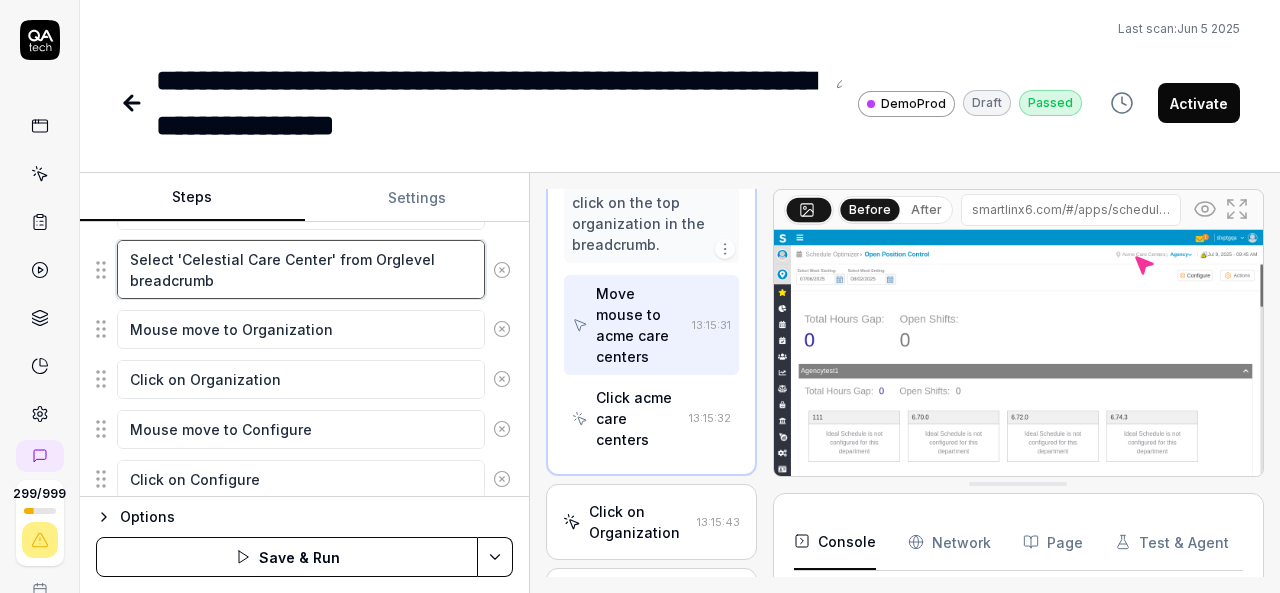 scroll, scrollTop: 804, scrollLeft: 0, axis: vertical 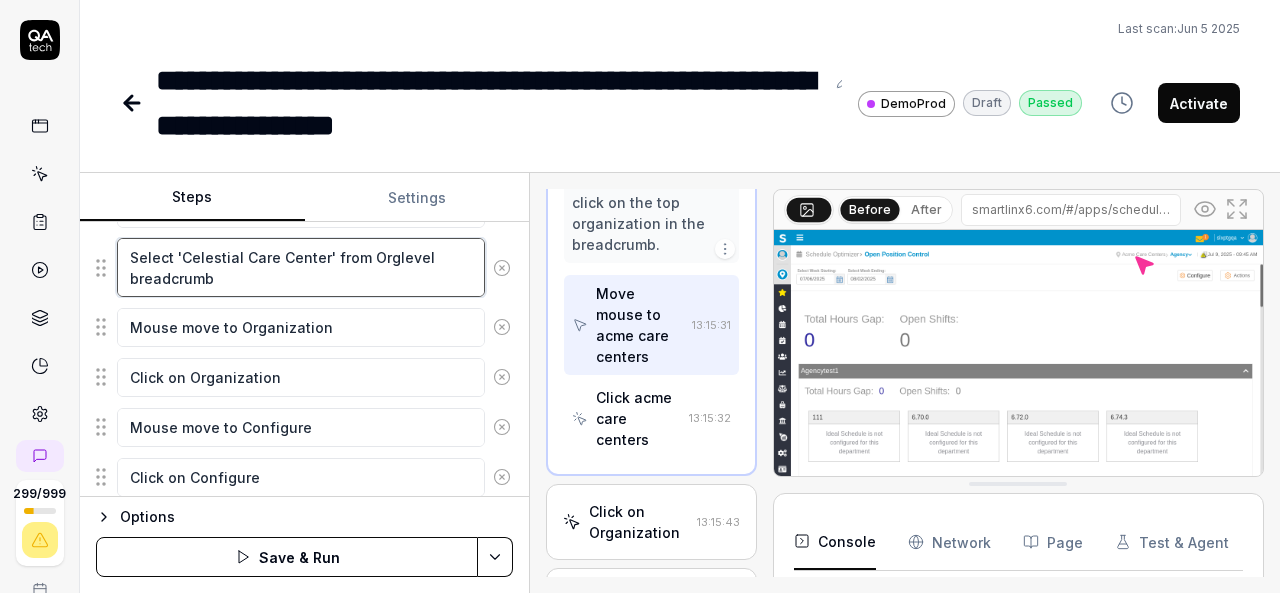 type on "Select 'Celestial Care Center' from Orglevel breadcrumb" 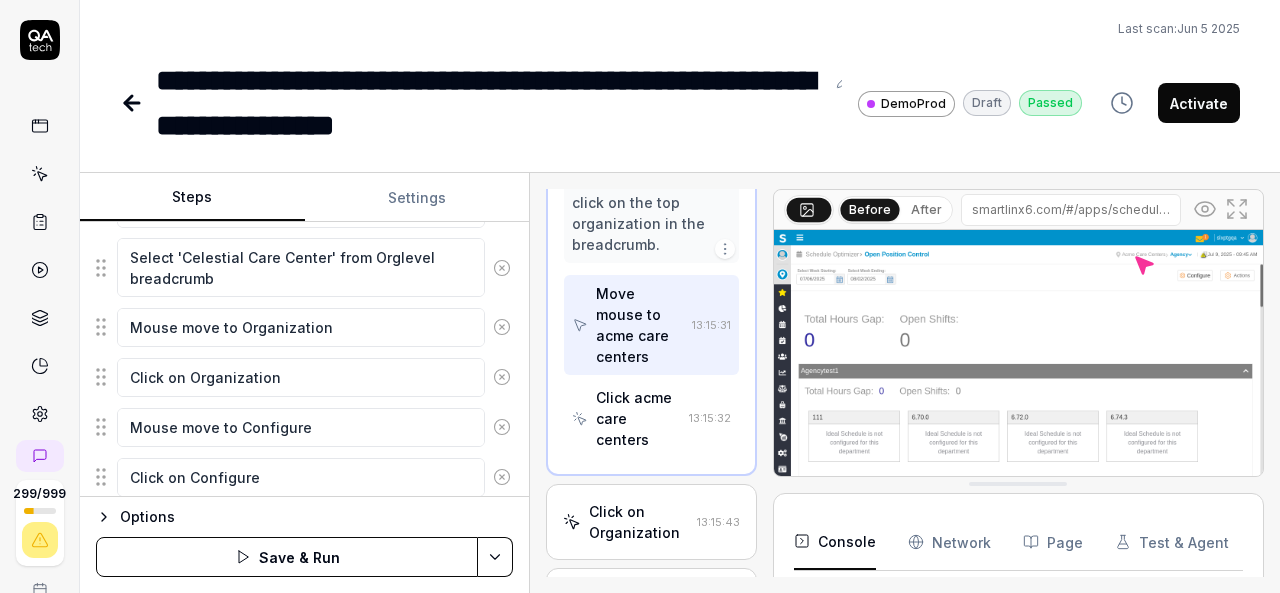 click 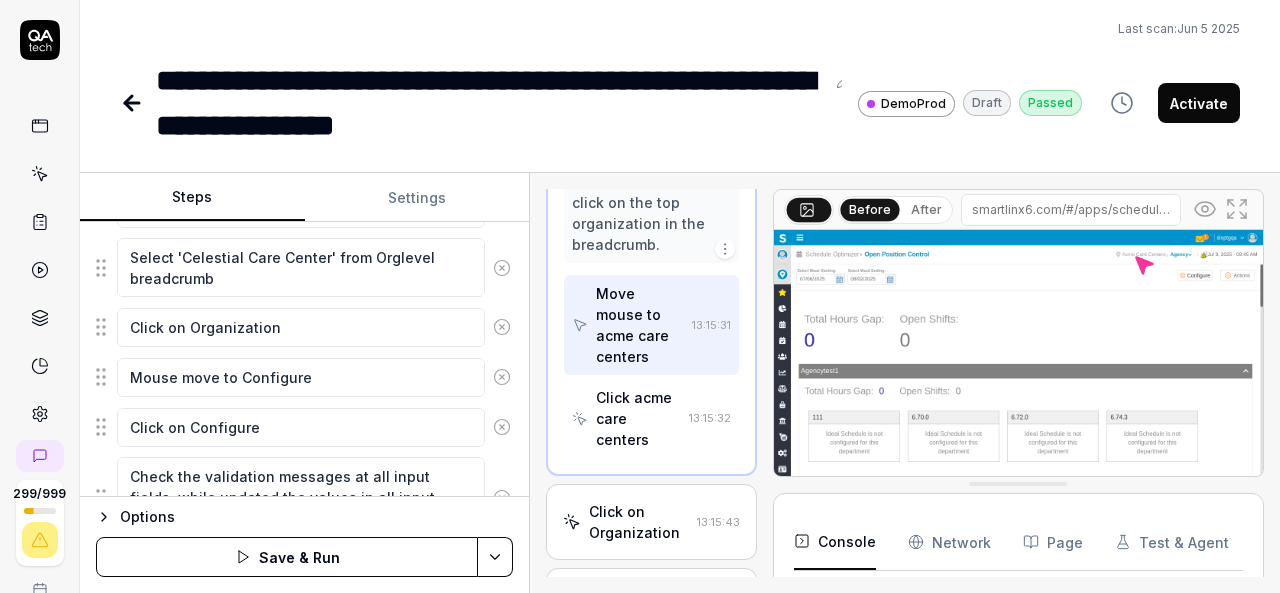 click 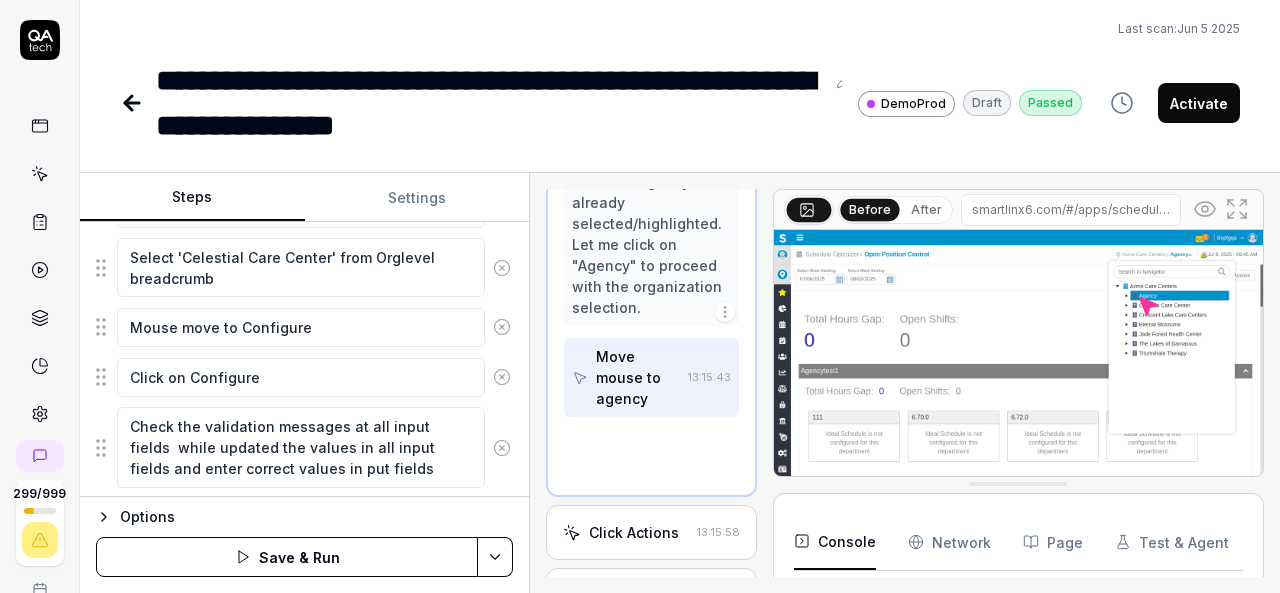 scroll, scrollTop: 1072, scrollLeft: 0, axis: vertical 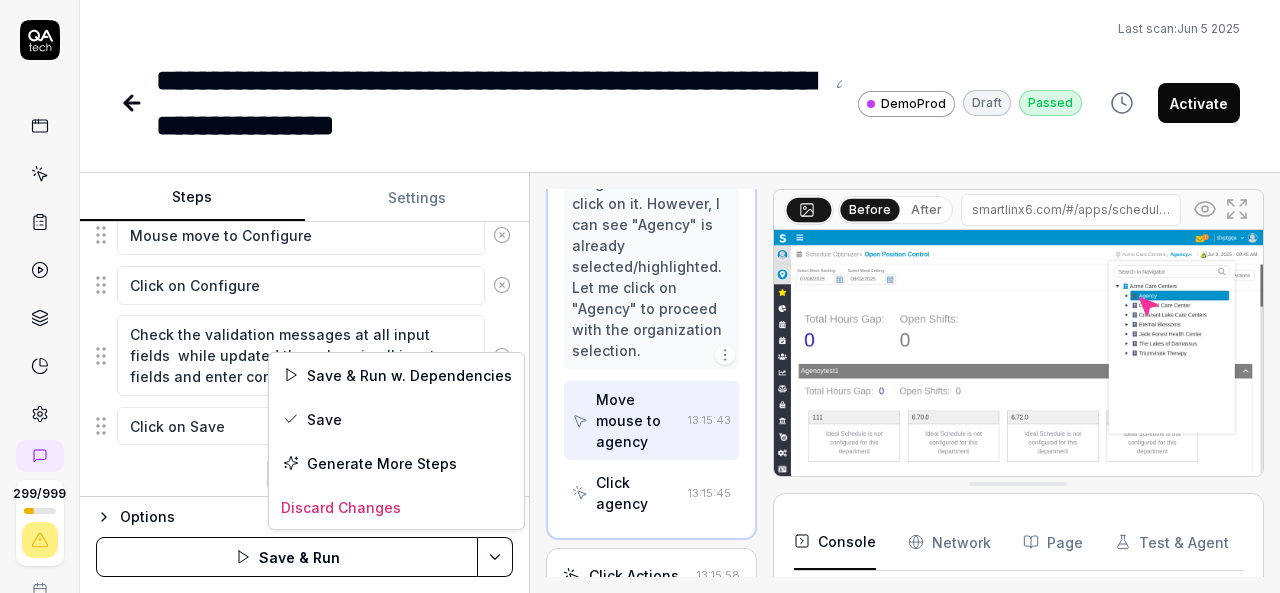 click on "**********" at bounding box center [640, 296] 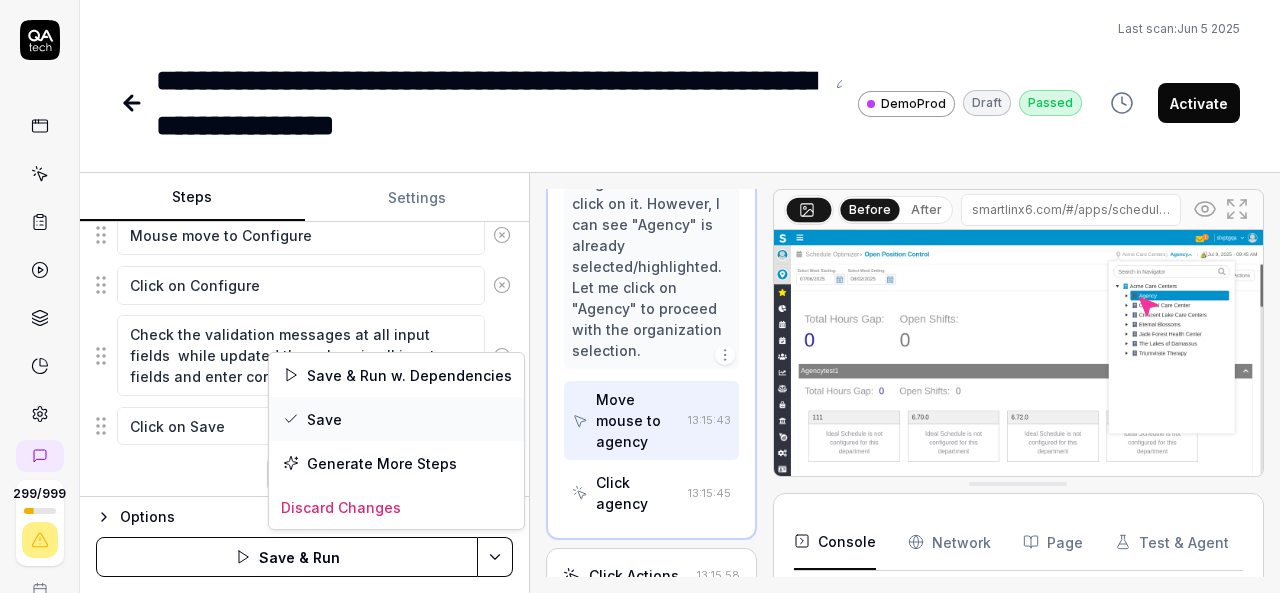 click on "Save" at bounding box center [396, 419] 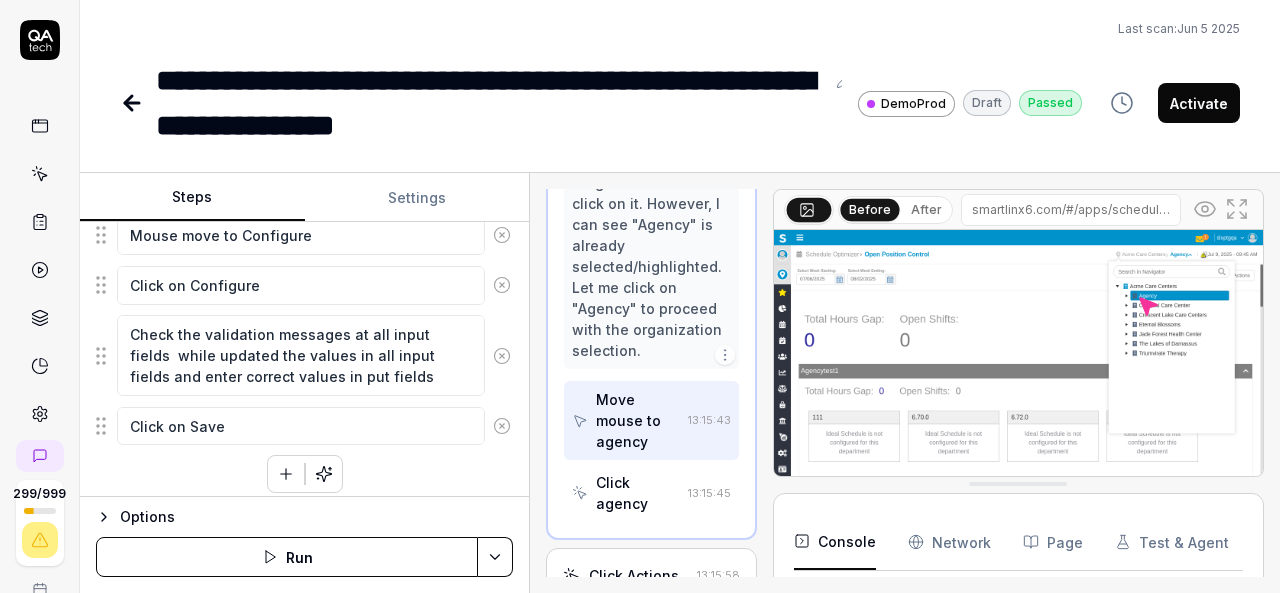 click on "Run" at bounding box center (287, 557) 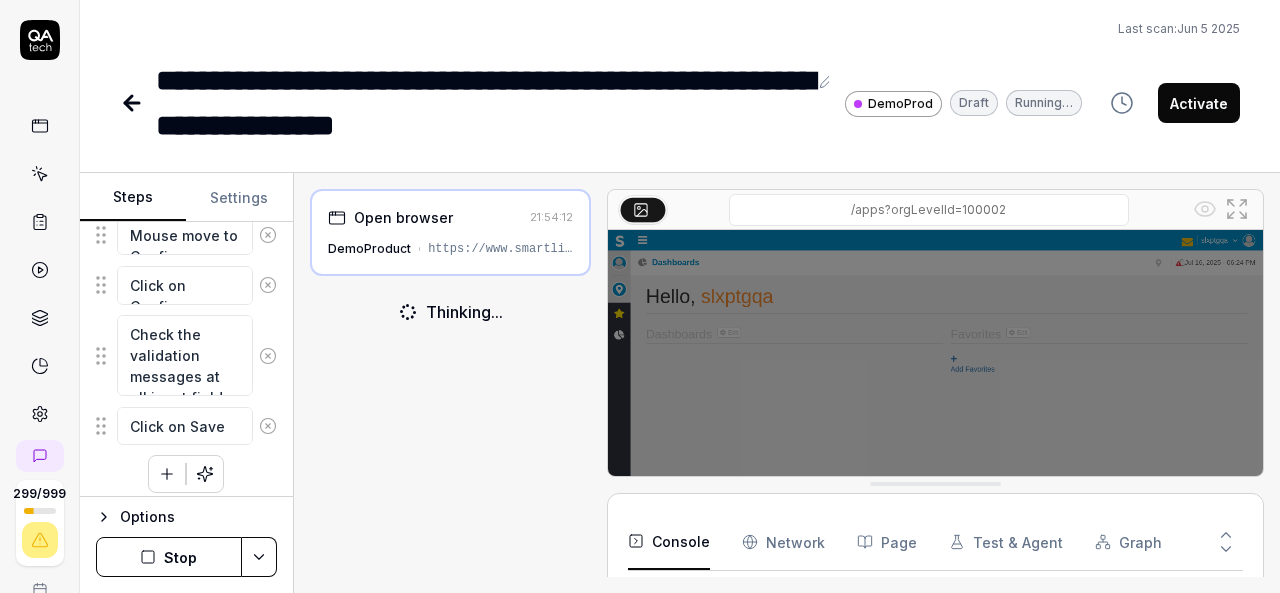 click on "Steps Settings Goal Verify user is able to open the configure popup and Update the values at Configure popup Expected result User should  able to open the configure popup and Update the values at Configure popup Steps Move mouse to hamburger  and Click on hamburger Move mouse to Schedule Optimizer Click on Schedule Optimizer Move mouse to Dashboard Click Dashboard Mouse move to Open Position Control Click Open Position Control Wait until load the data in page Move mouse to Organization breadcrumb at top right side Click on Top organization  in Organization breadcrumb Select 'Celestial Care Center' from Orglevel breadcrumb Mouse move to Configure Click on Configure Check the validation messages at all input fields  while updated the values in all input fields and enter correct values in put fields Click on Save
To pick up a draggable item, press the space bar.
While dragging, use the arrow keys to move the item.
Press space again to drop the item in its new position, or press escape to cancel." at bounding box center (680, 383) 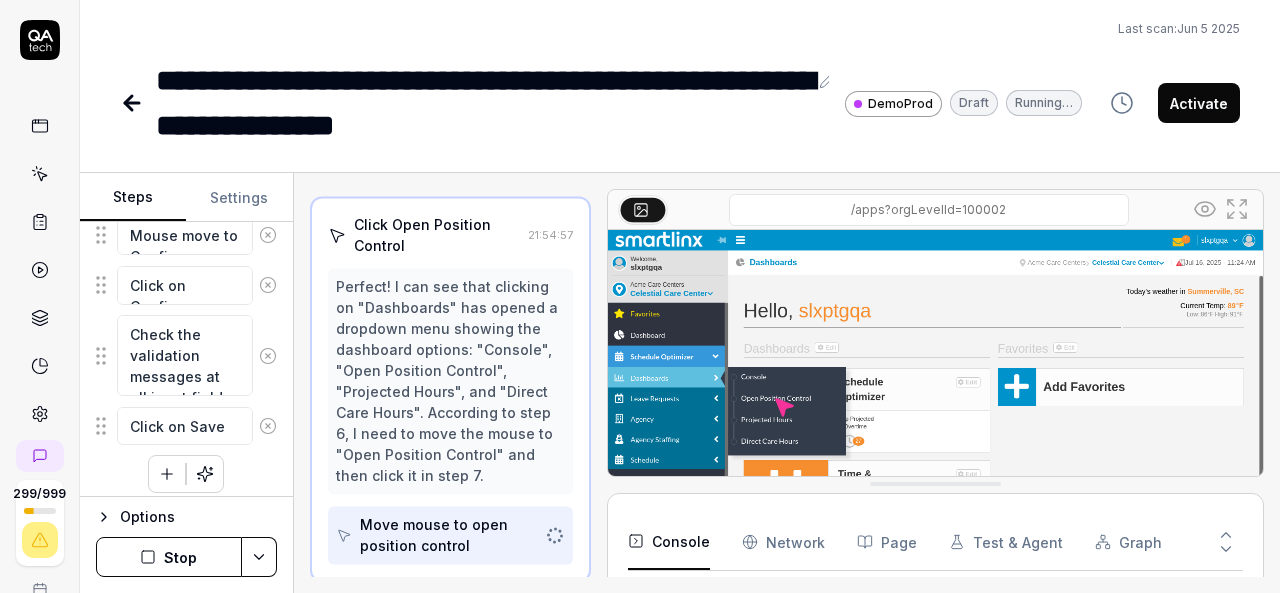 scroll, scrollTop: 340, scrollLeft: 0, axis: vertical 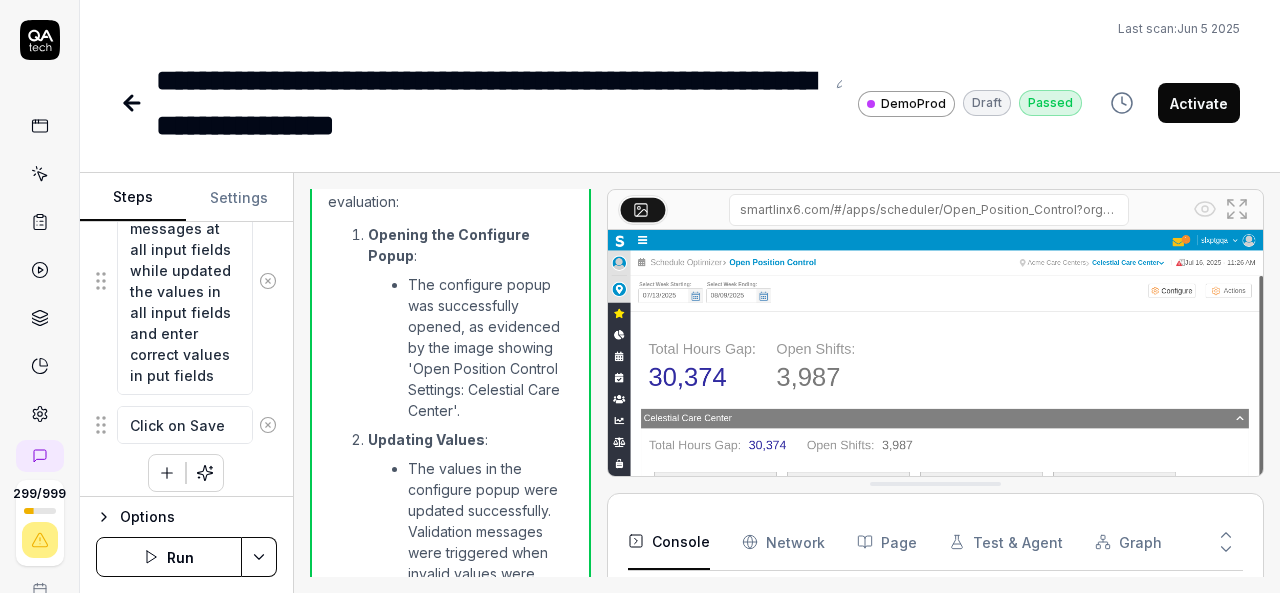 click on "Run" at bounding box center (169, 557) 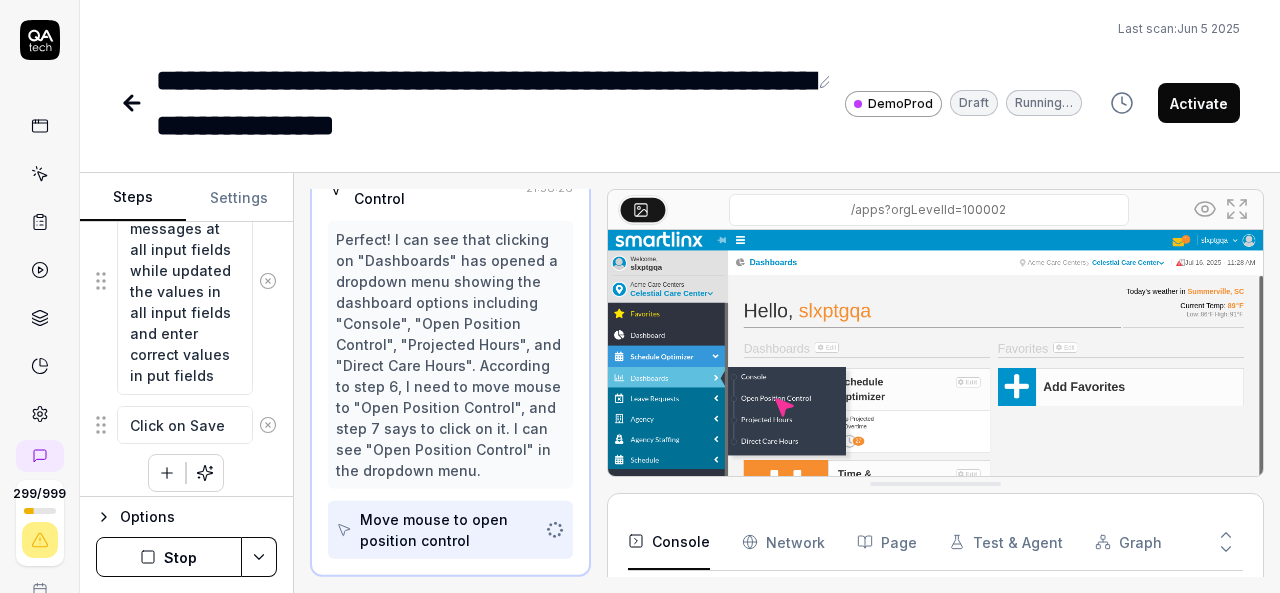 scroll, scrollTop: 406, scrollLeft: 0, axis: vertical 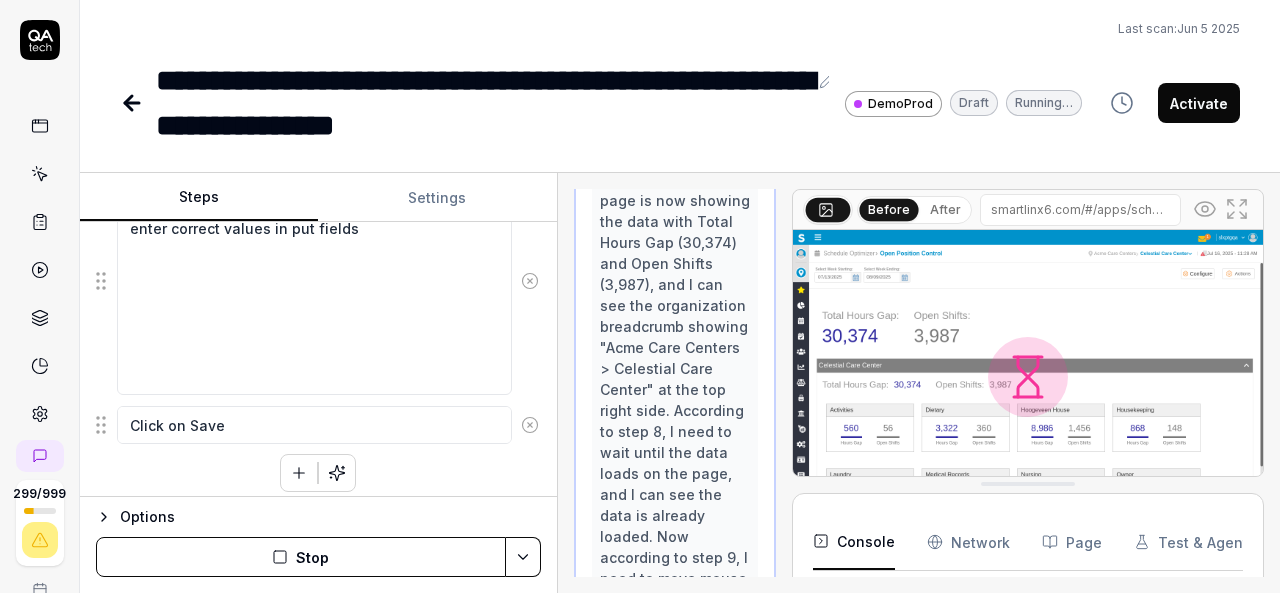 click on "Steps Settings Goal Verify user is able to open the configure popup and Update the values at Configure popup Expected result User should  able to open the configure popup and Update the values at Configure popup Steps Move mouse to hamburger  and Click on hamburger Move mouse to Schedule Optimizer Click on Schedule Optimizer Move mouse to Dashboard Click Dashboard Mouse move to Open Position Control Click Open Position Control Wait until load the data in page Move mouse to Organization breadcrumb at top right side Click on Top organization  in Organization breadcrumb Select 'Celestial Care Center' from Orglevel breadcrumb Mouse move to Configure Click on Configure Check the validation messages at all input fields  while updated the values in all input fields and enter correct values in put fields Click on Save
To pick up a draggable item, press the space bar.
While dragging, use the arrow keys to move the item.
Press space again to drop the item in its new position, or press escape to cancel." at bounding box center [680, 383] 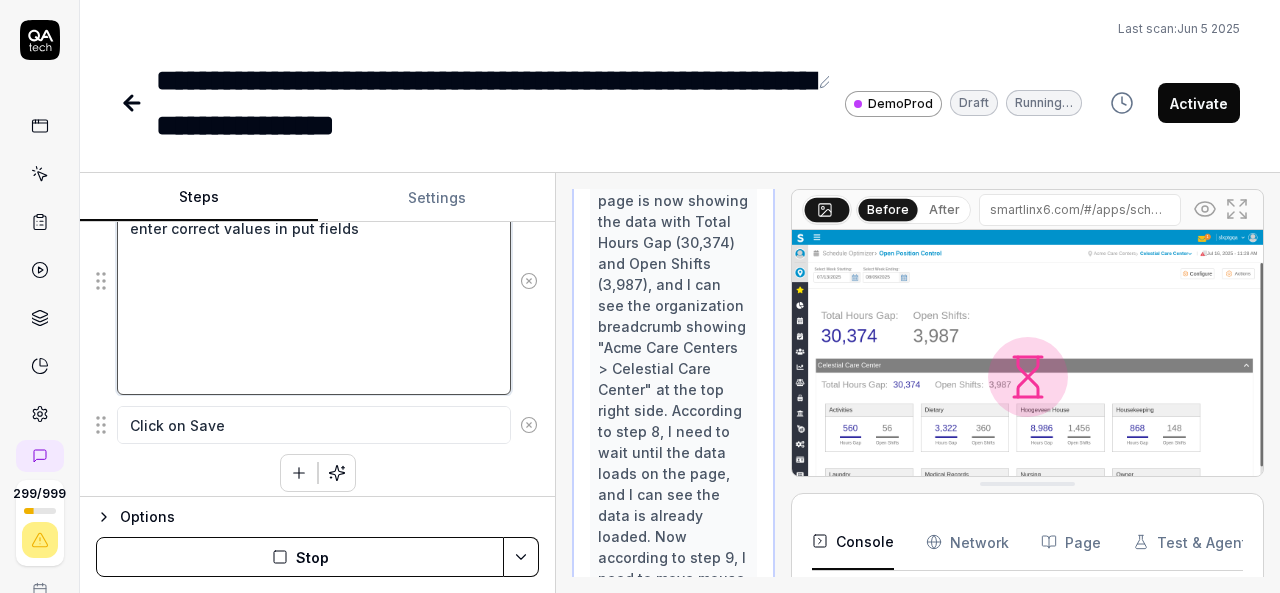 scroll, scrollTop: 877, scrollLeft: 0, axis: vertical 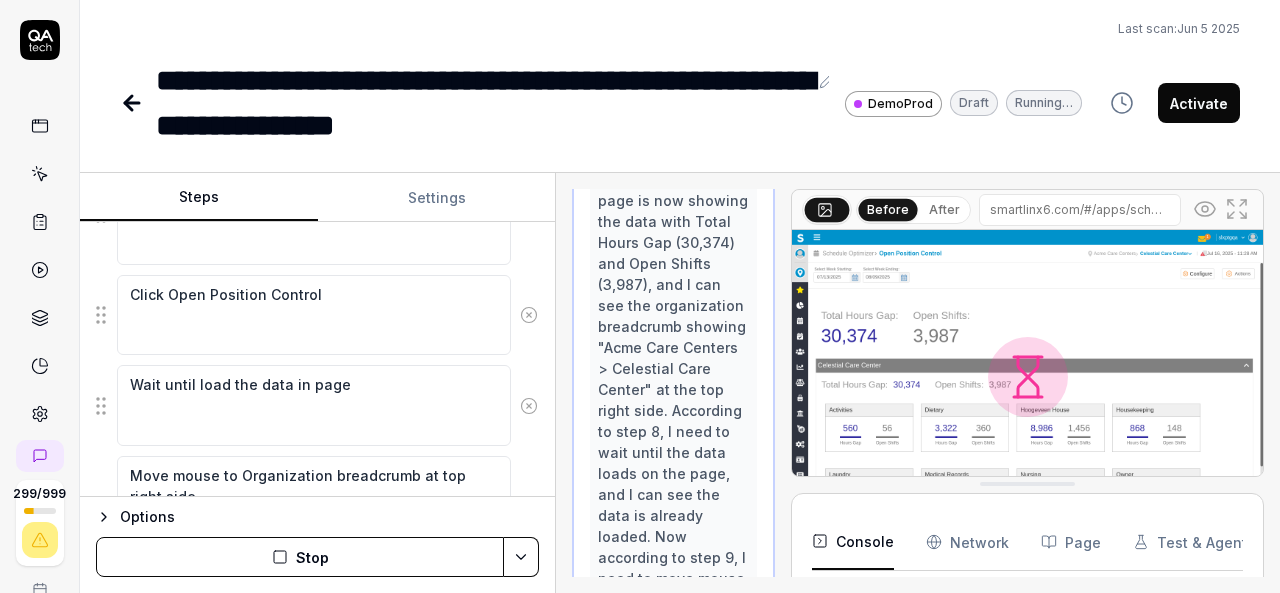 click on "Check the validation messages at all input fields  while updated the values in all input fields and enter correct values in put fields" at bounding box center [314, 1125] 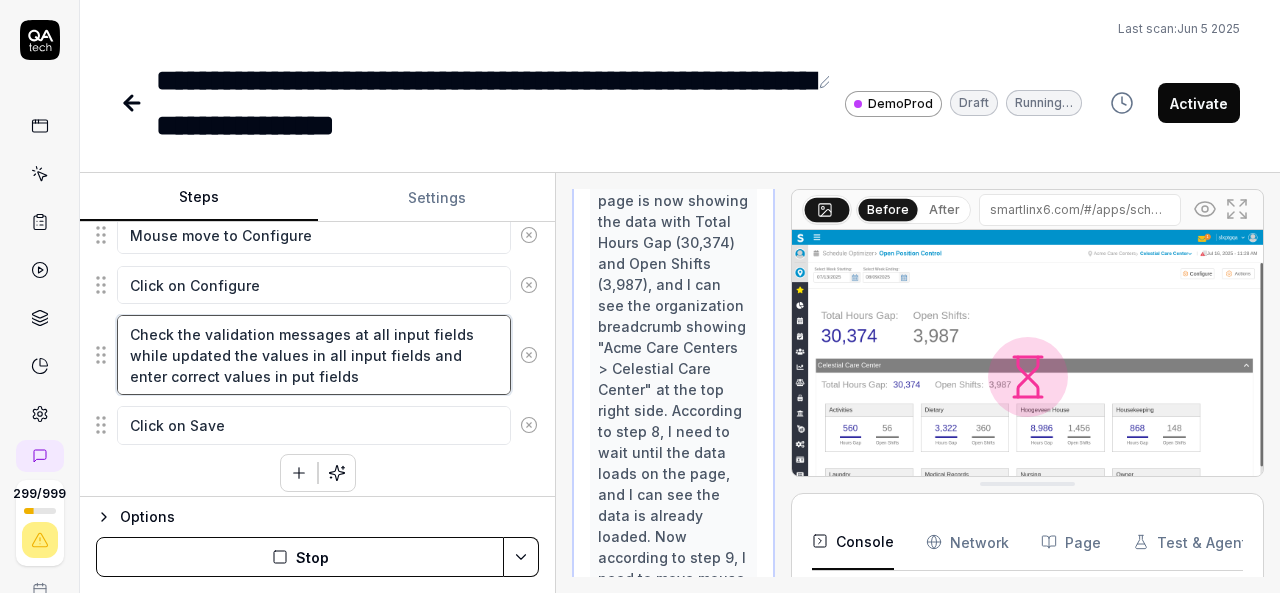 scroll, scrollTop: 80, scrollLeft: 0, axis: vertical 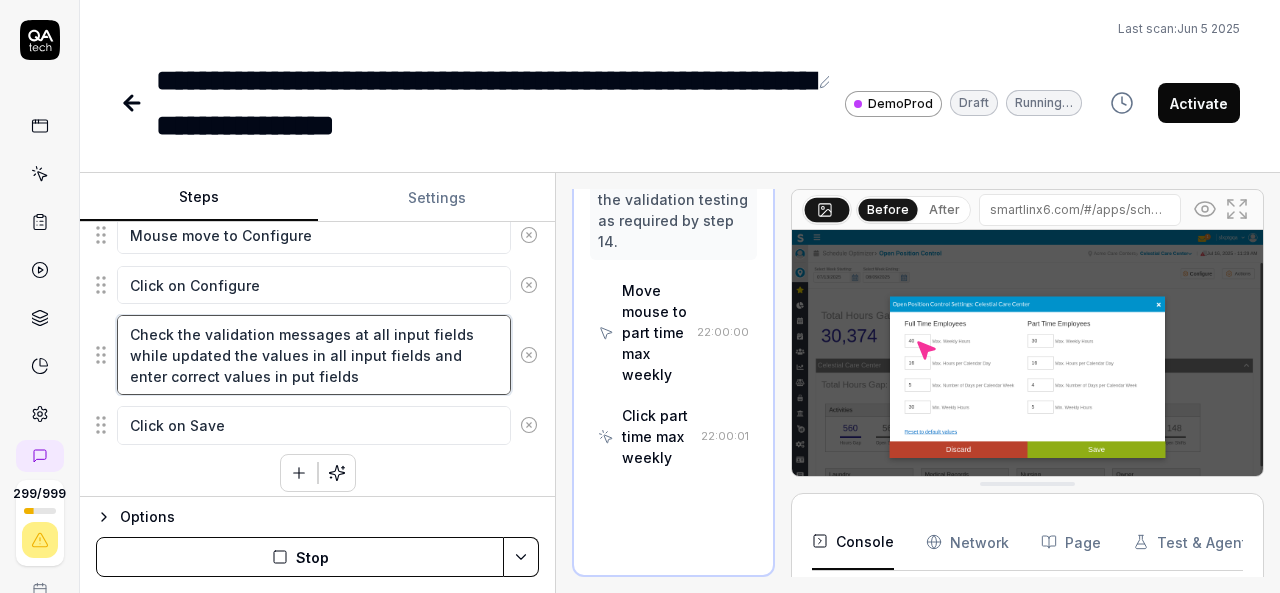 click on "Check the validation messages at all input fields  while updated the values in all input fields and enter correct values in put fields" at bounding box center [314, 355] 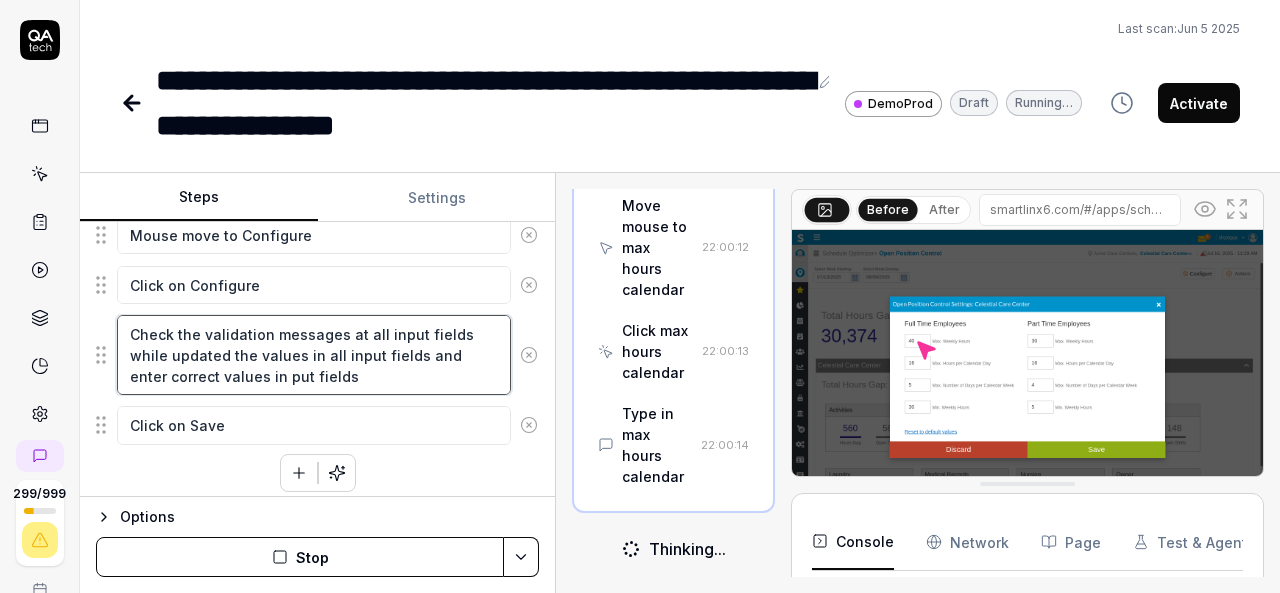 scroll, scrollTop: 6578, scrollLeft: 0, axis: vertical 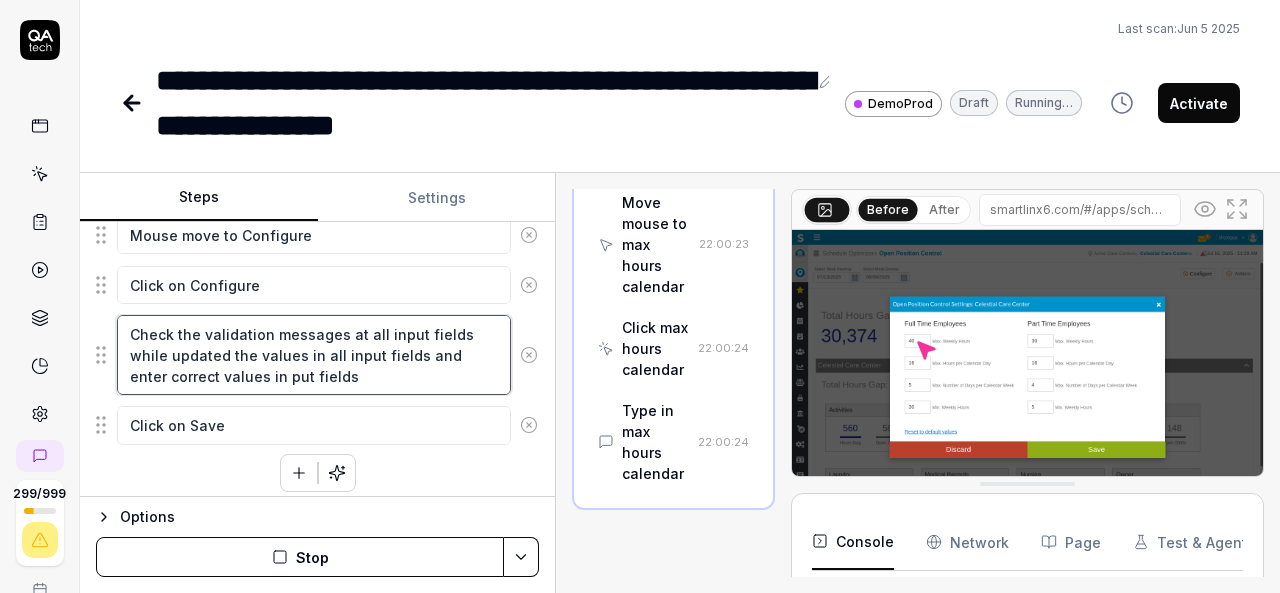 click on "Check the validation messages at all input fields  while updated the values in all input fields and enter correct values in put fields" at bounding box center [314, 355] 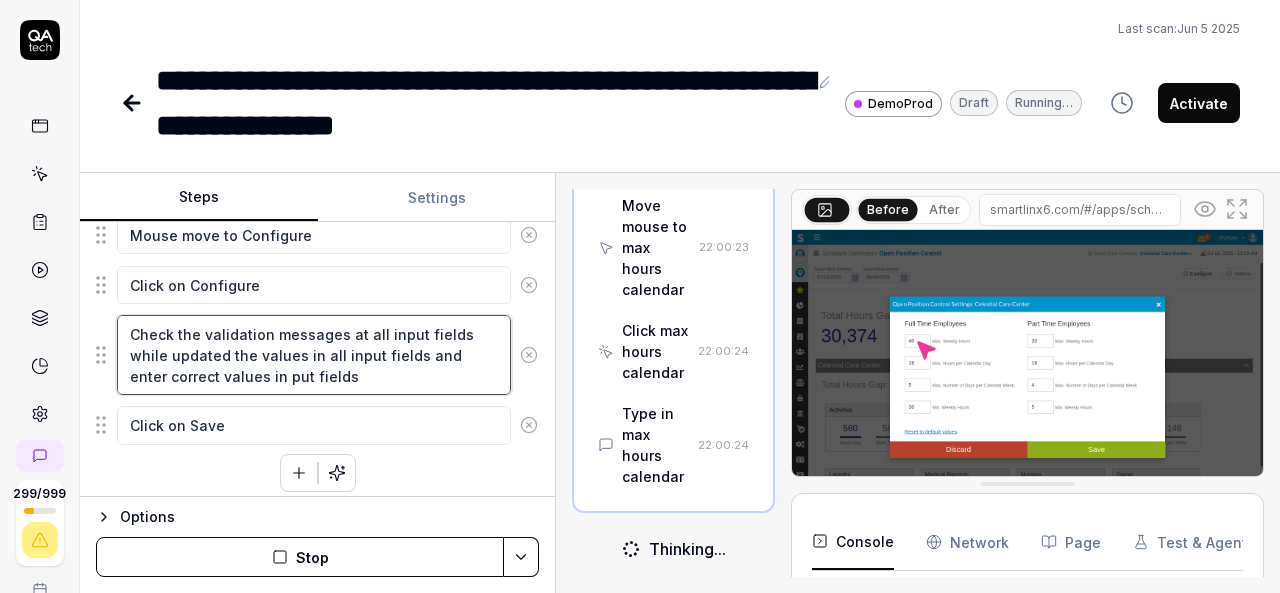 click on "Check the validation messages at all input fields  while updated the values in all input fields and enter correct values in put fields" at bounding box center (314, 355) 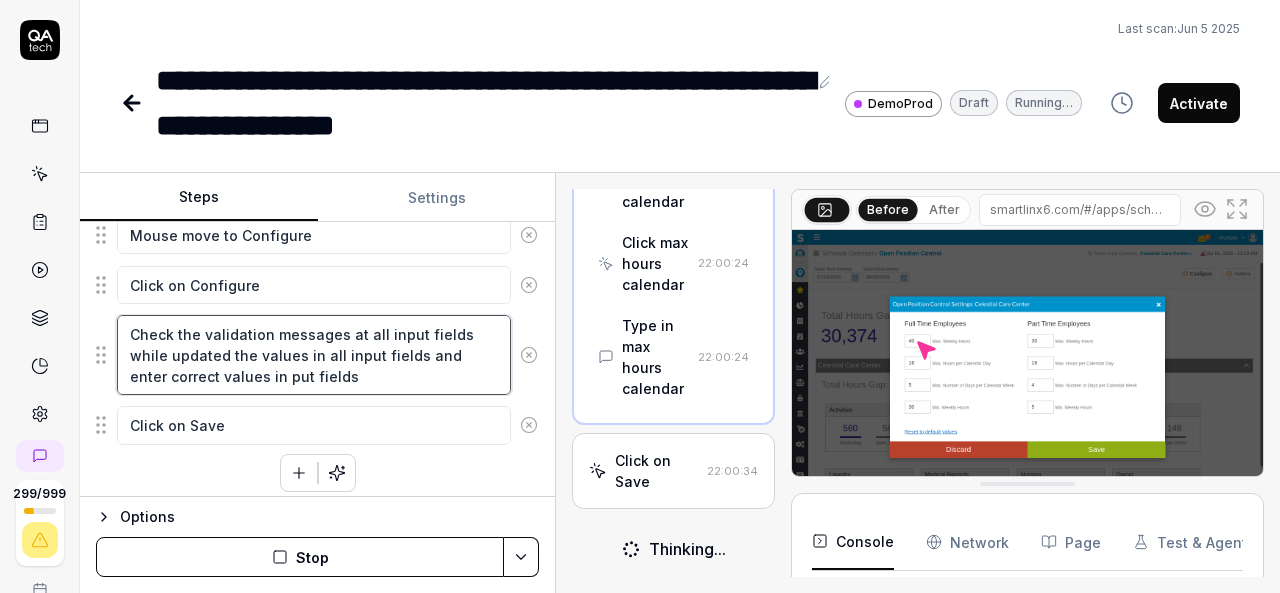 scroll, scrollTop: 7492, scrollLeft: 0, axis: vertical 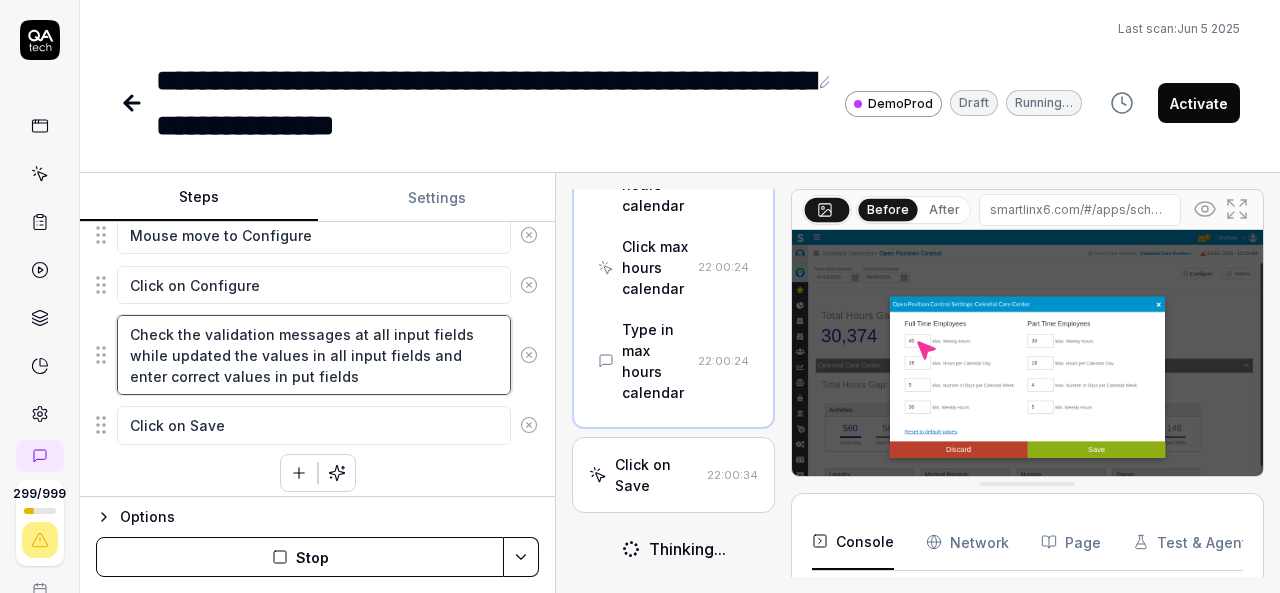 click on "Check the validation messages at all input fields  while updated the values in all input fields and enter correct values in put fields" at bounding box center (314, 355) 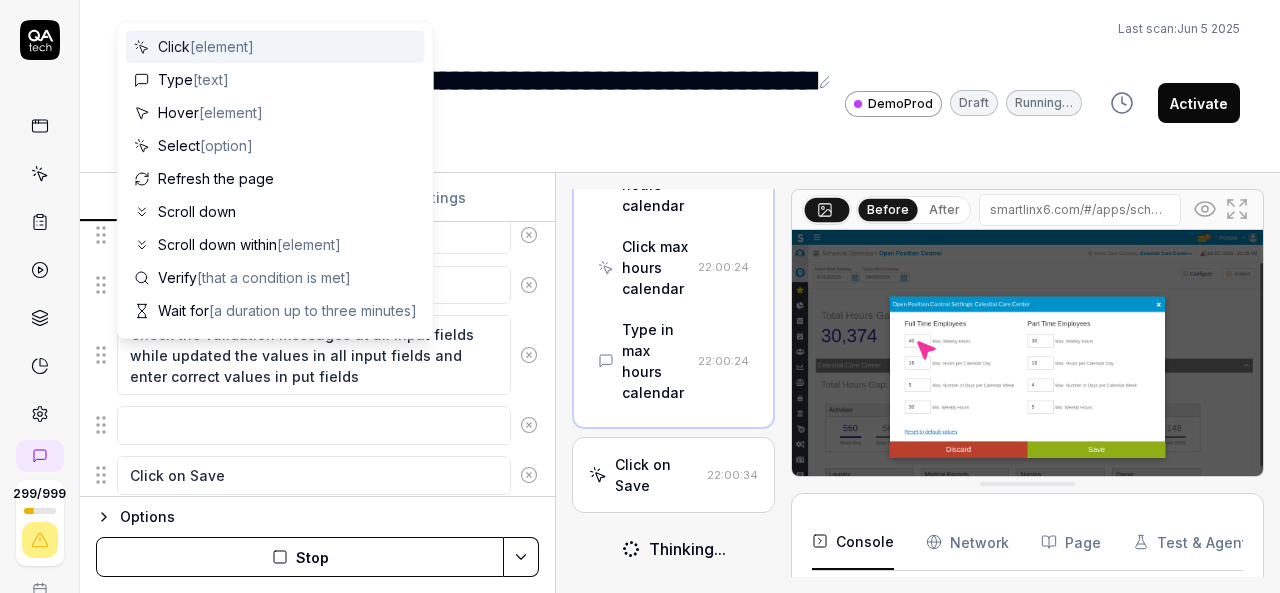 scroll, scrollTop: 926, scrollLeft: 0, axis: vertical 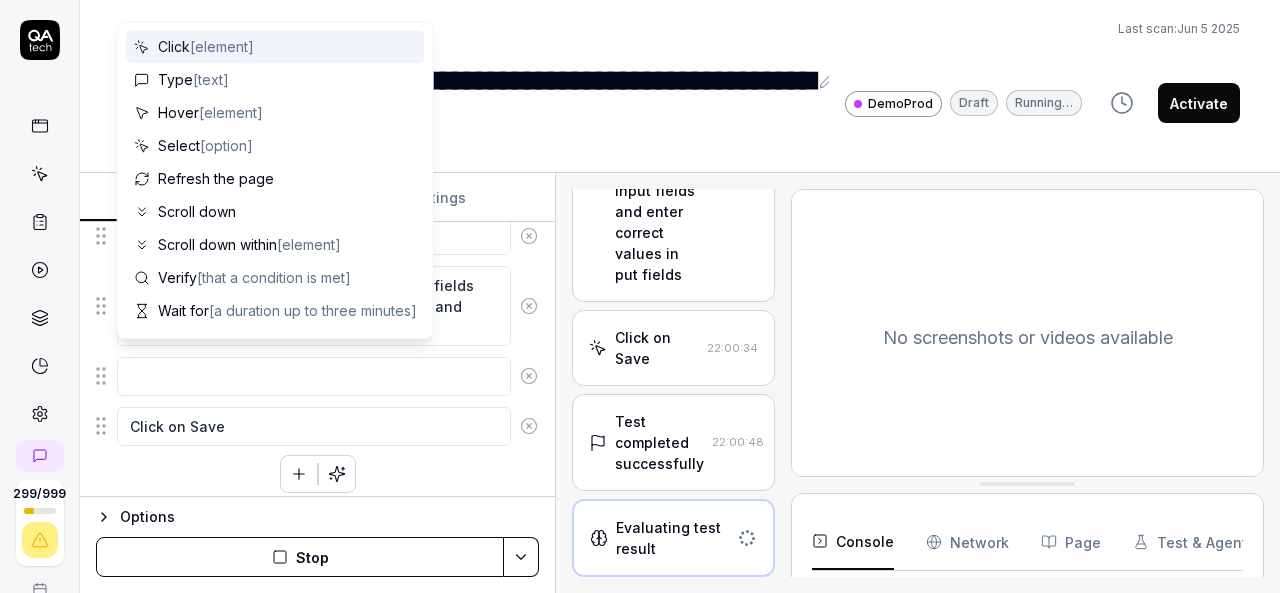 click at bounding box center [314, 376] 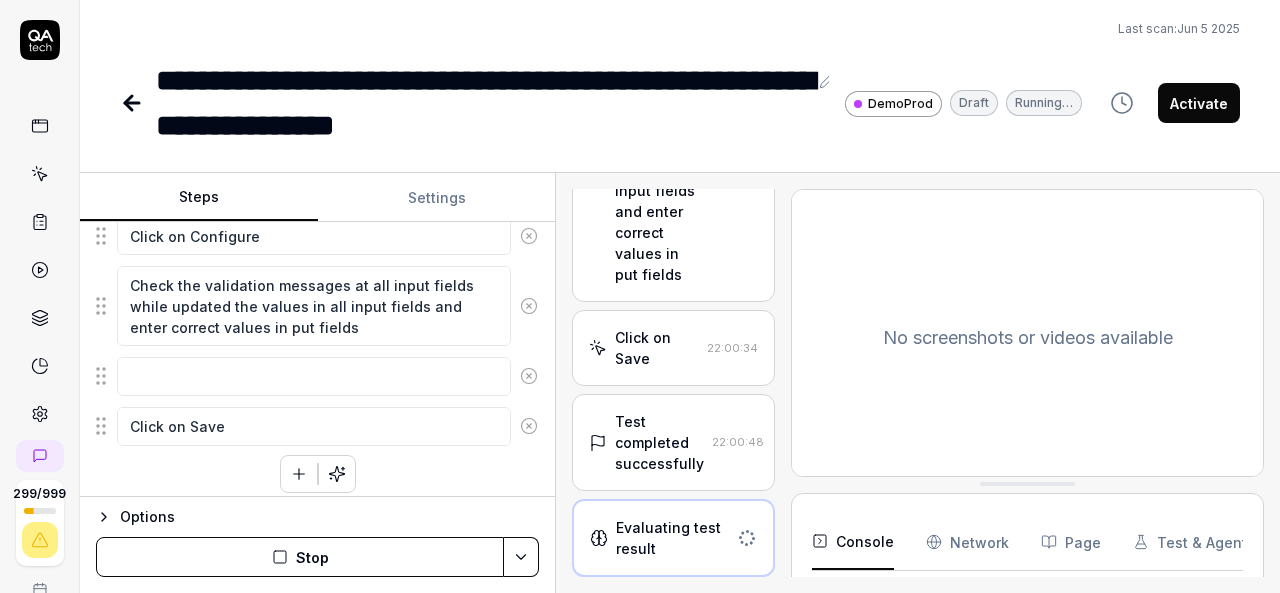 click on "**********" at bounding box center [680, 74] 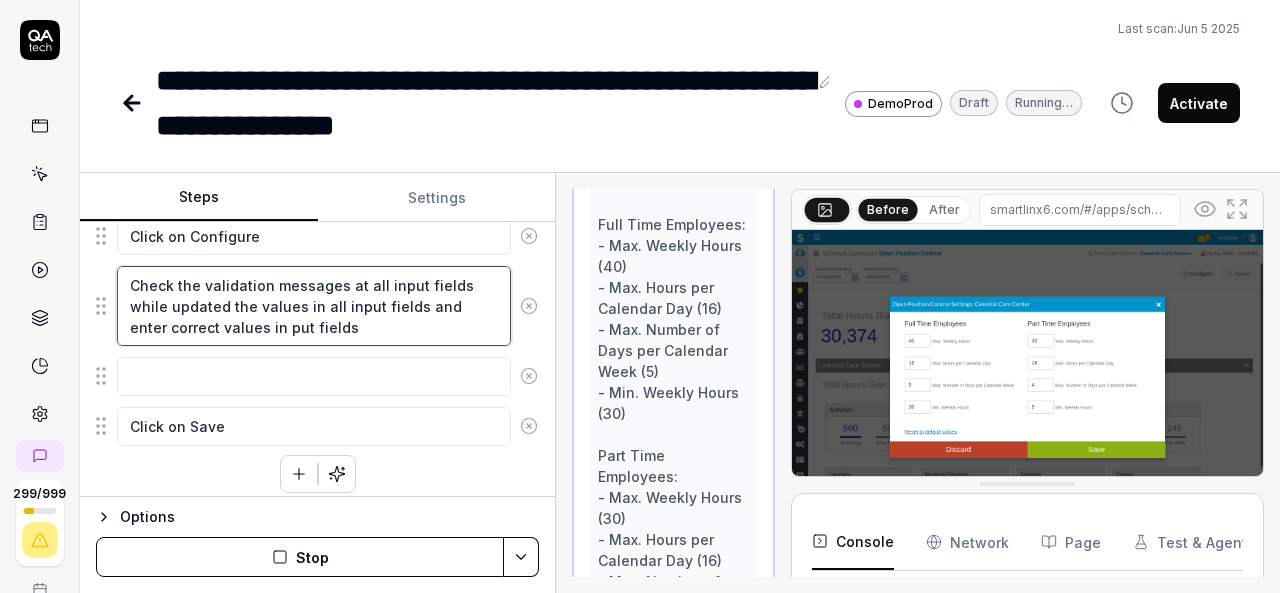 click on "Check the validation messages at all input fields  while updated the values in all input fields and enter correct values in put fields" at bounding box center (314, 306) 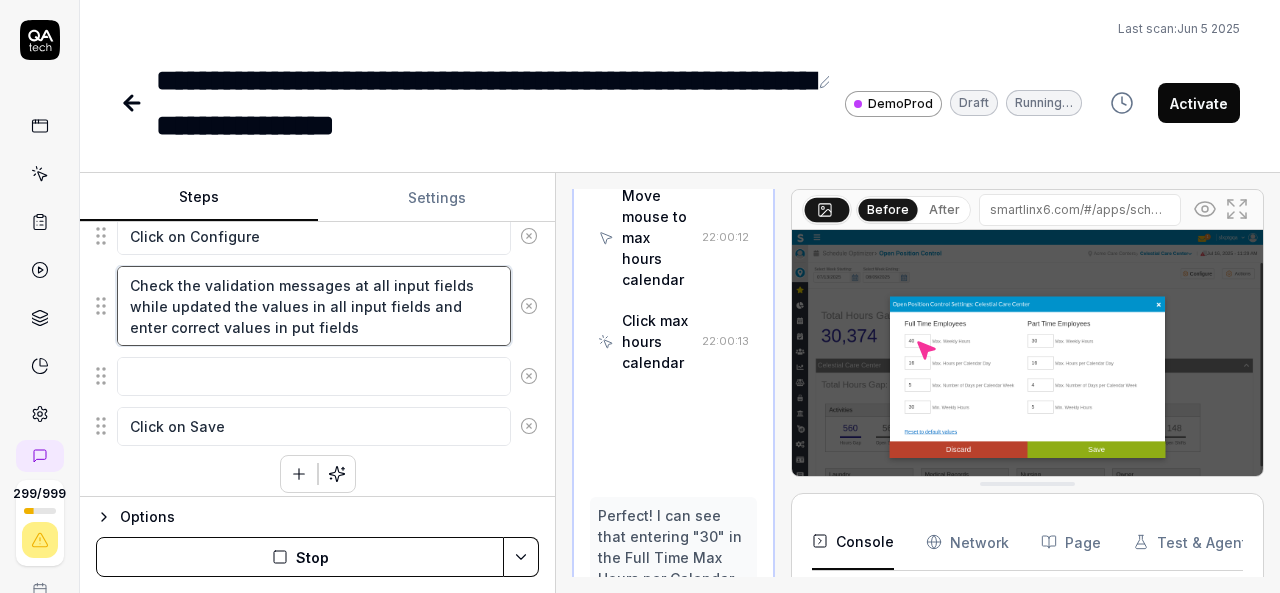 scroll, scrollTop: 7345, scrollLeft: 0, axis: vertical 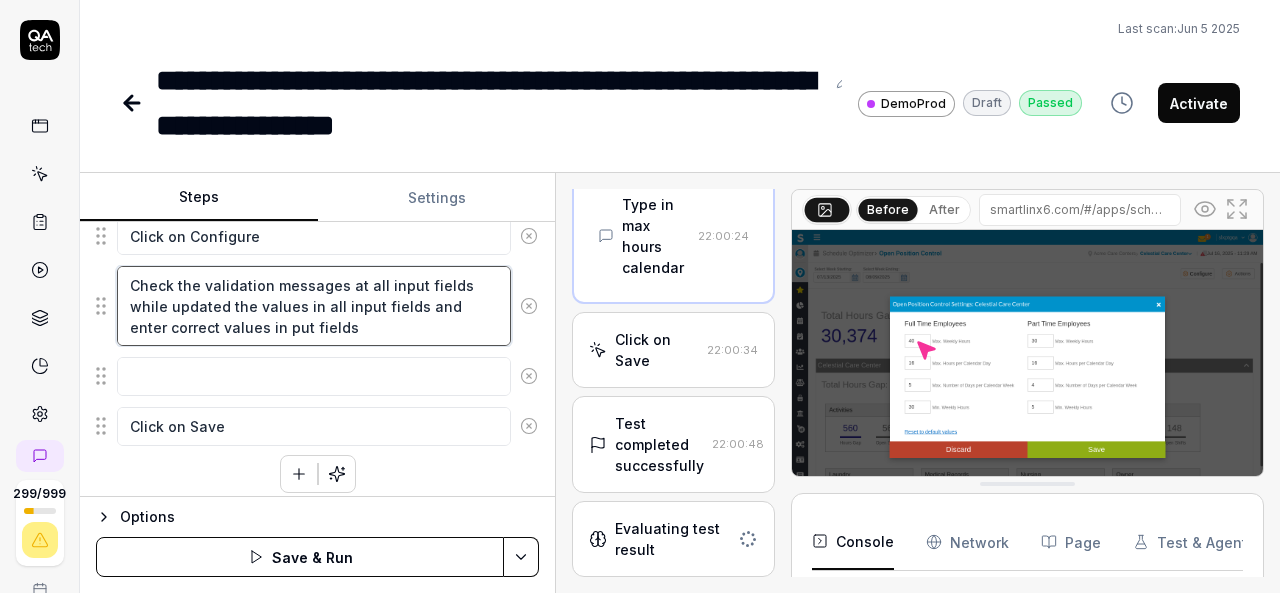 drag, startPoint x: 334, startPoint y: 312, endPoint x: 132, endPoint y: 299, distance: 202.41788 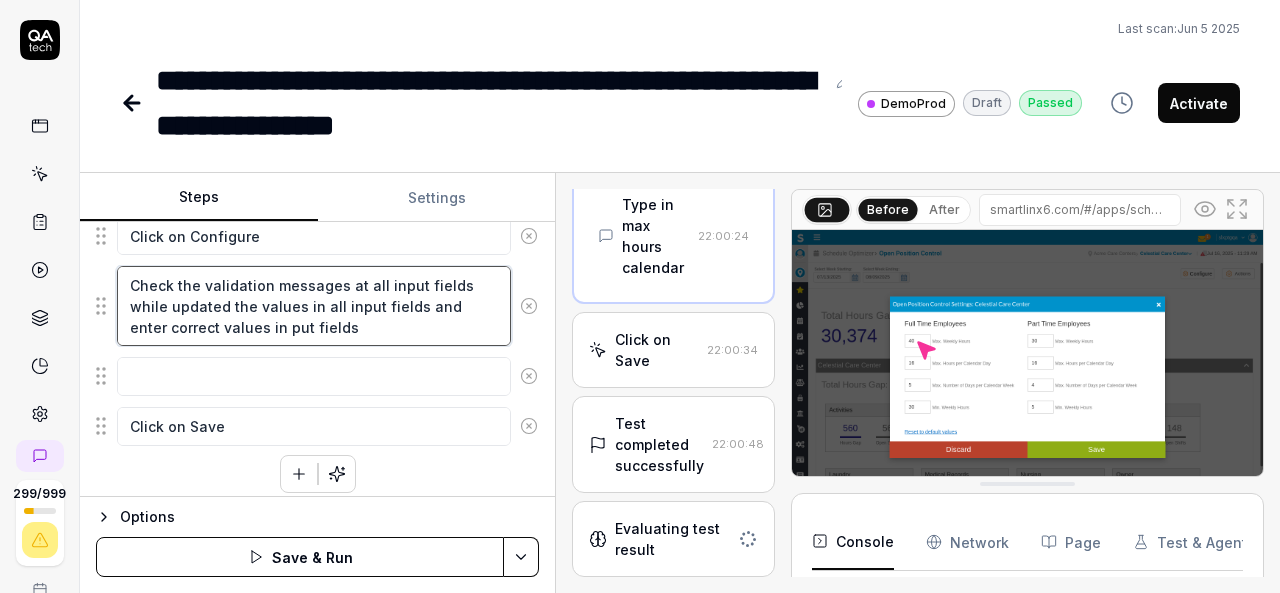 click on "Check the validation messages at all input fields  while updated the values in all input fields and enter correct values in put fields" at bounding box center [314, 306] 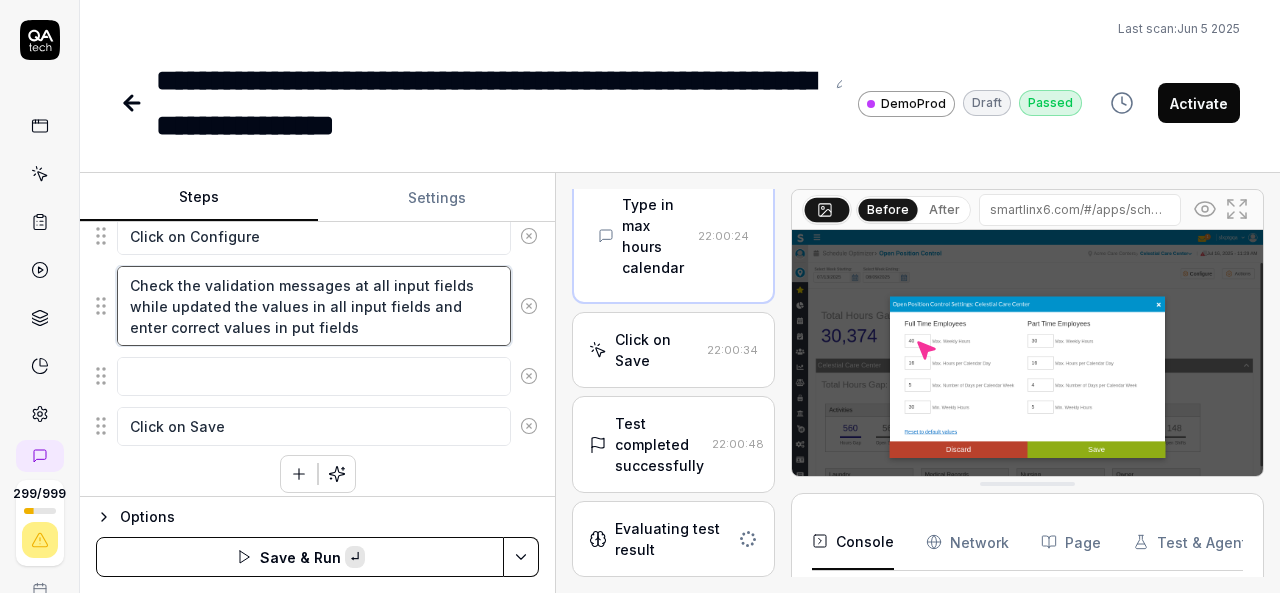paste on "ax. Weekly Hours" 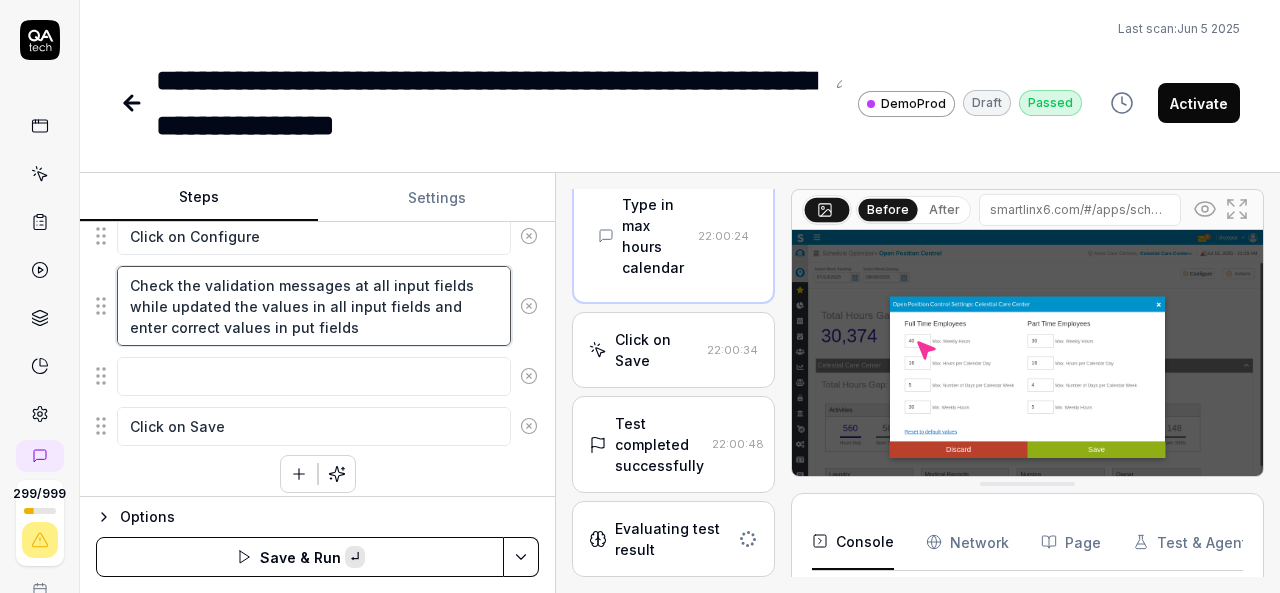 type on "*" 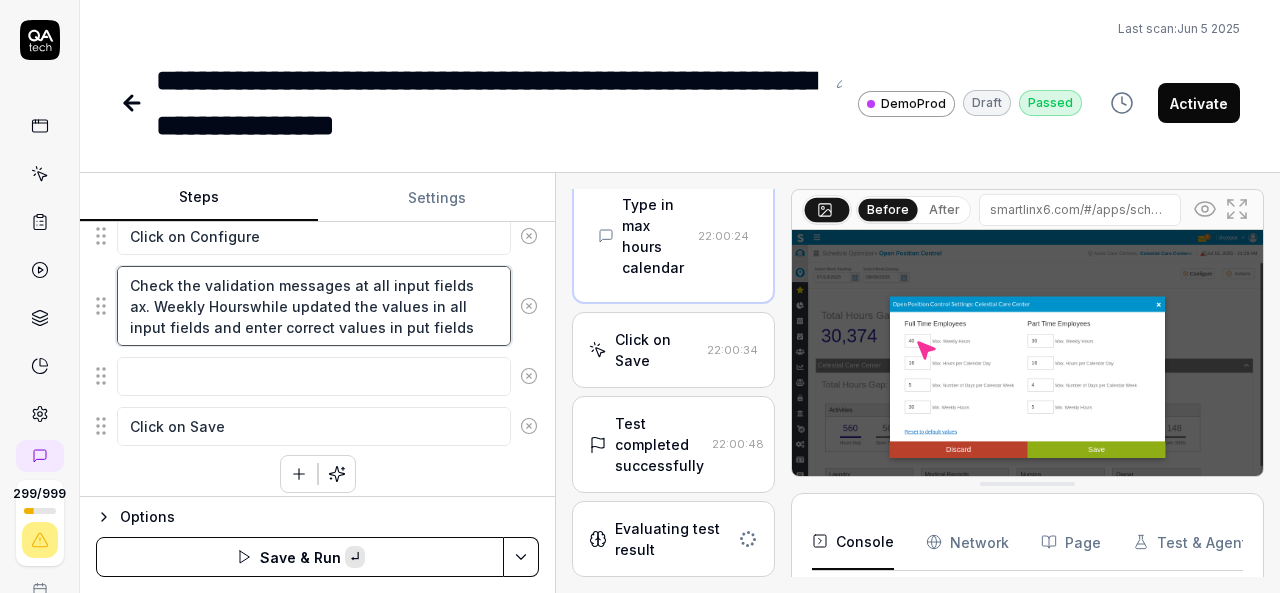 type on "*" 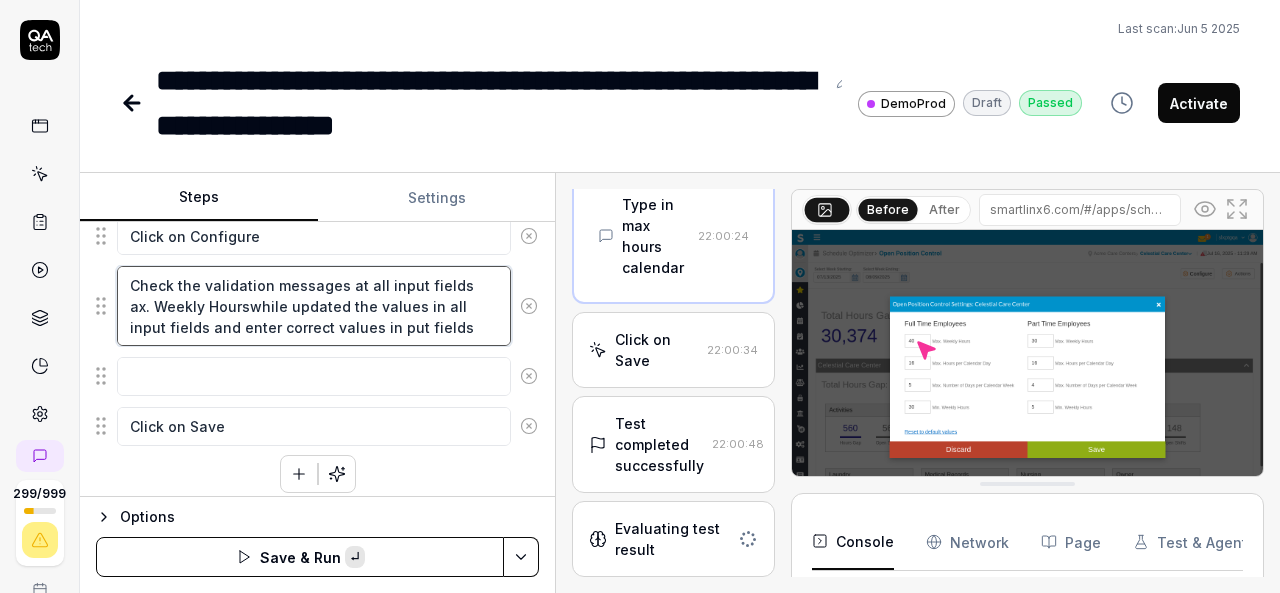 type on "Check the validation messages at all input fields  while updated the values in all input fields and enter correct values in put fields" 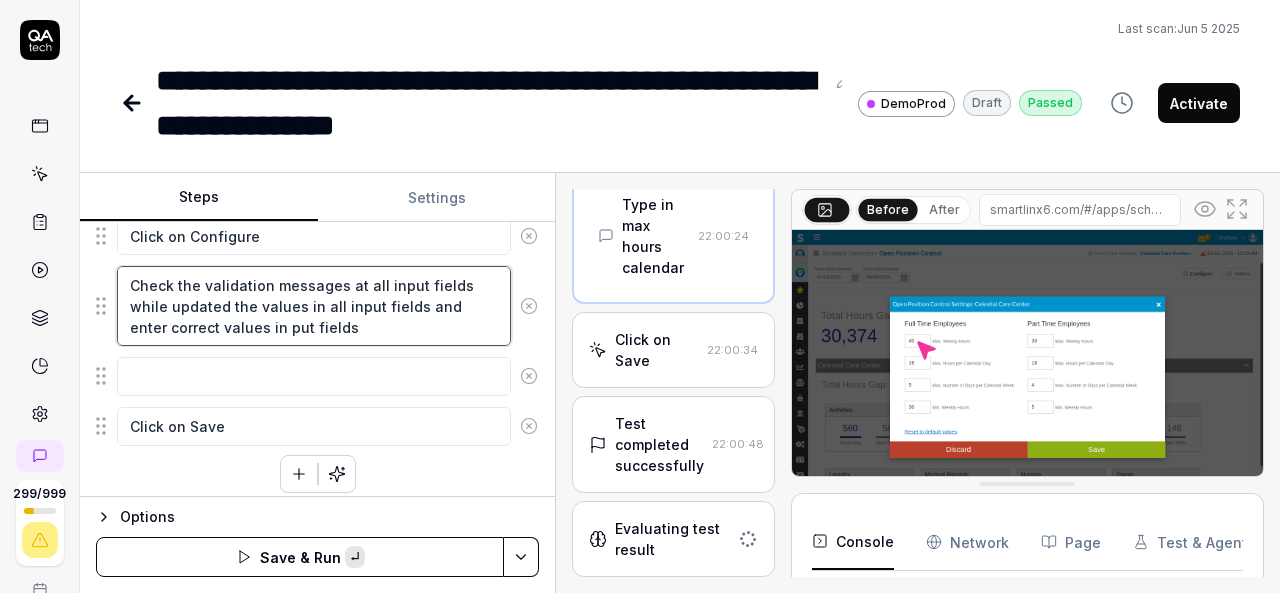 paste on "Max. Weekly Hours" 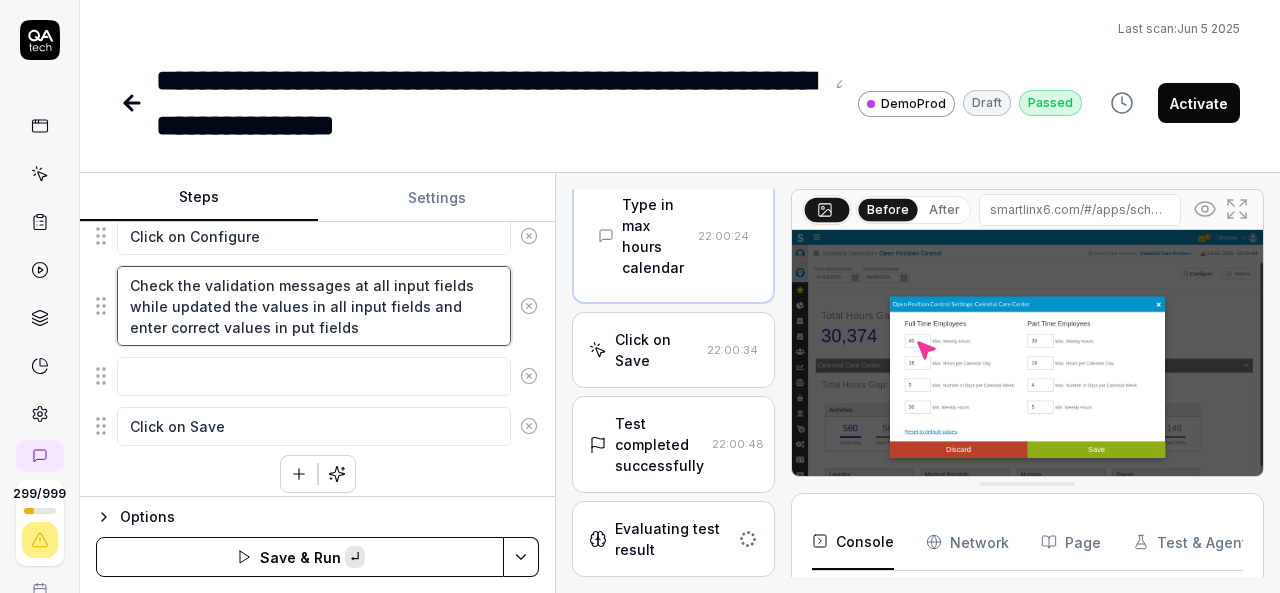 type on "*" 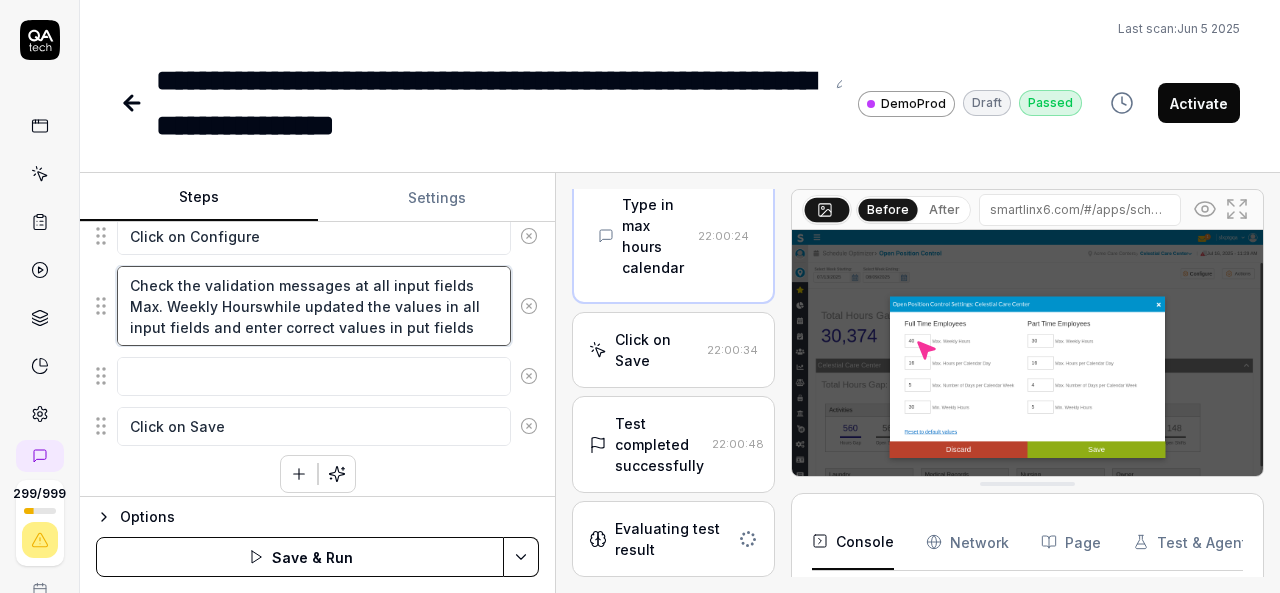 type on "*" 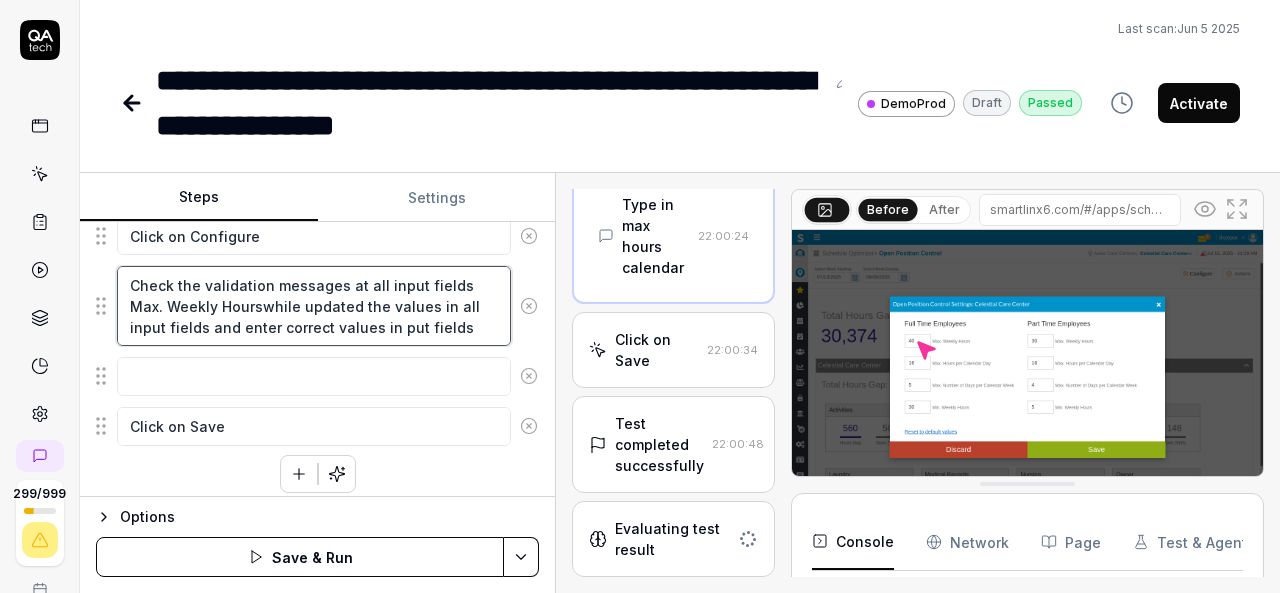 type on "Check the validation messages at all input fields  Max. Weekly Hours,while updated the values in all input fields and enter correct values in put fields" 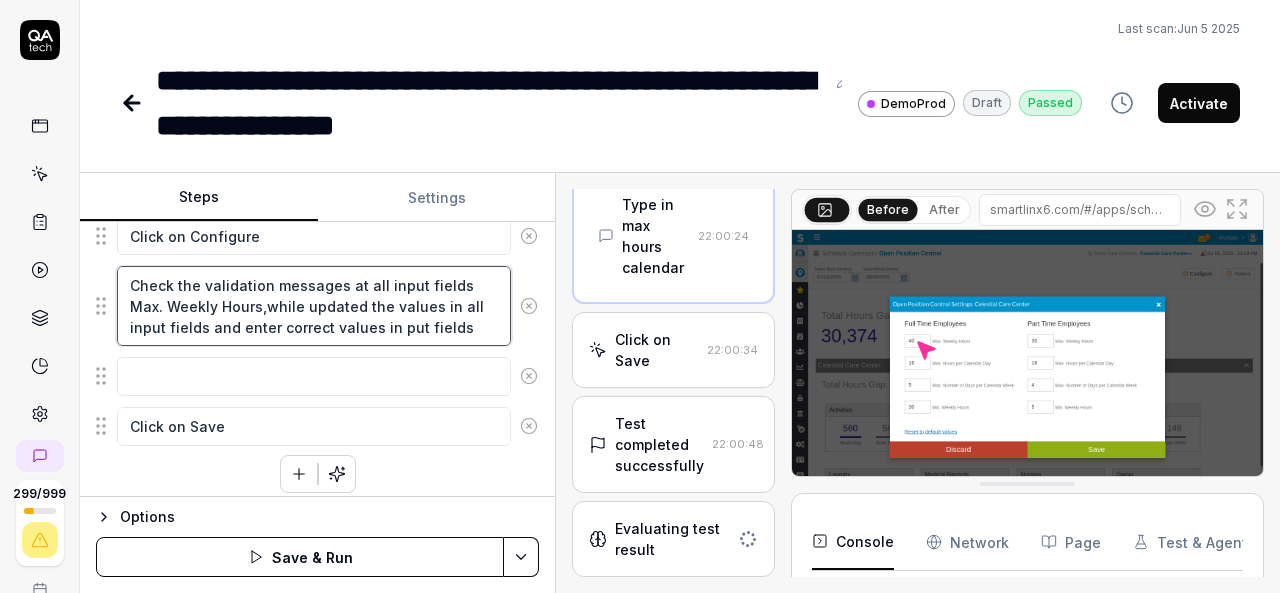 type on "*" 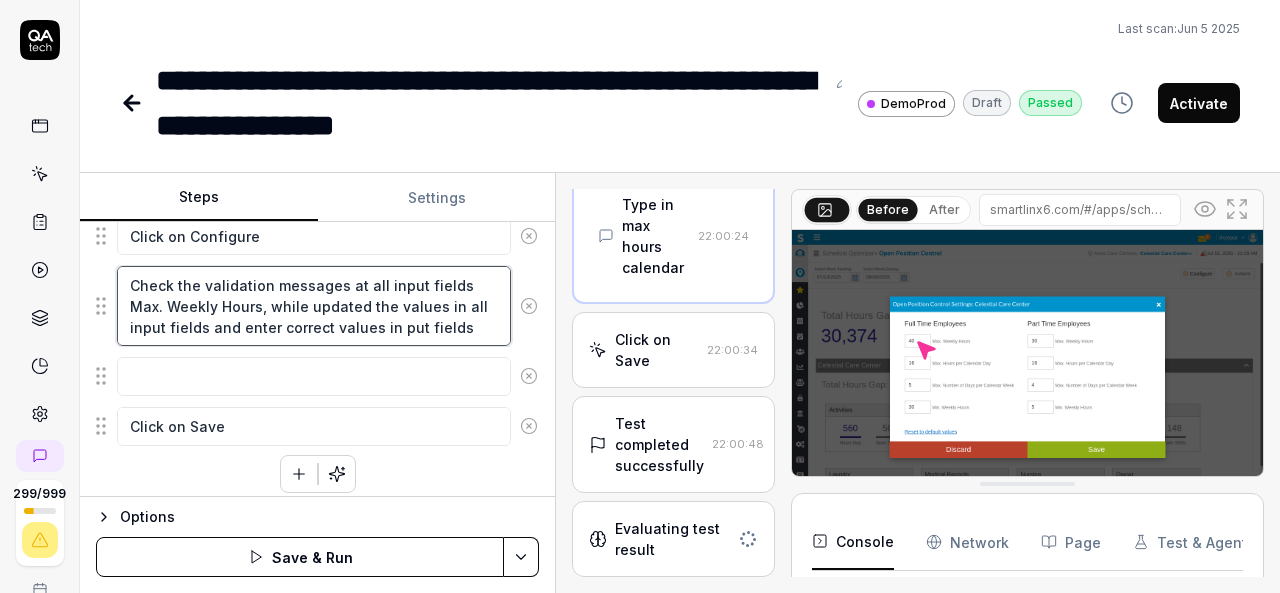 type on "Check the validation messages at all input fields  Max. Weekly Hours, while updated the values in all input fields and enter correct values in put fields" 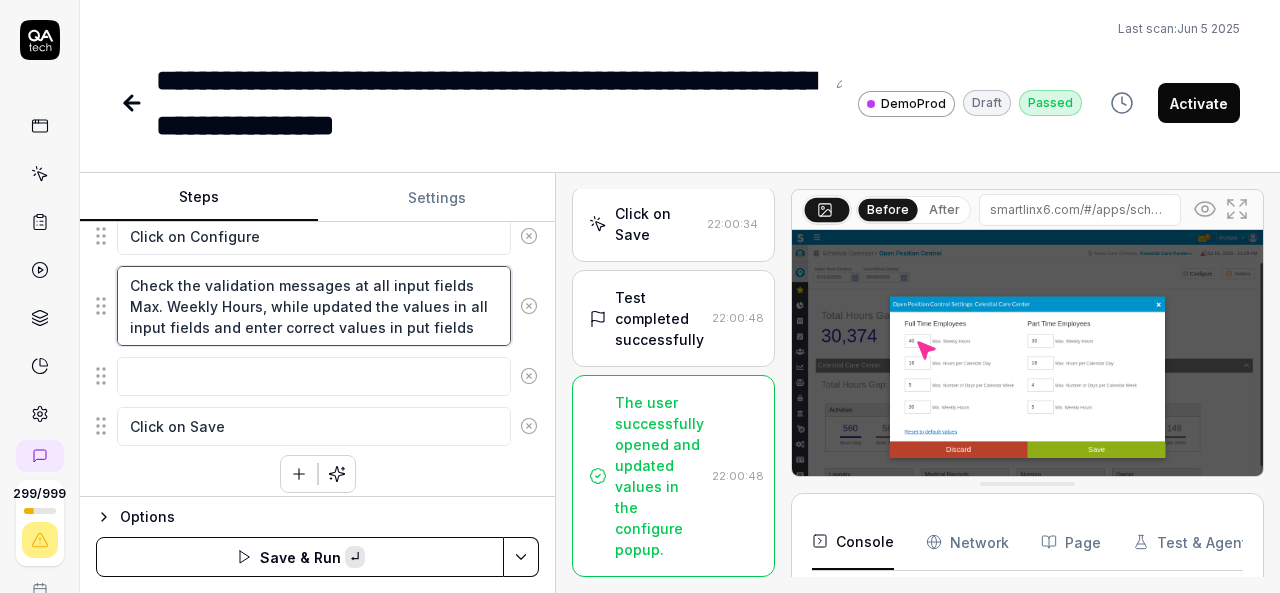paste on "Max. Hours per Calendar Day" 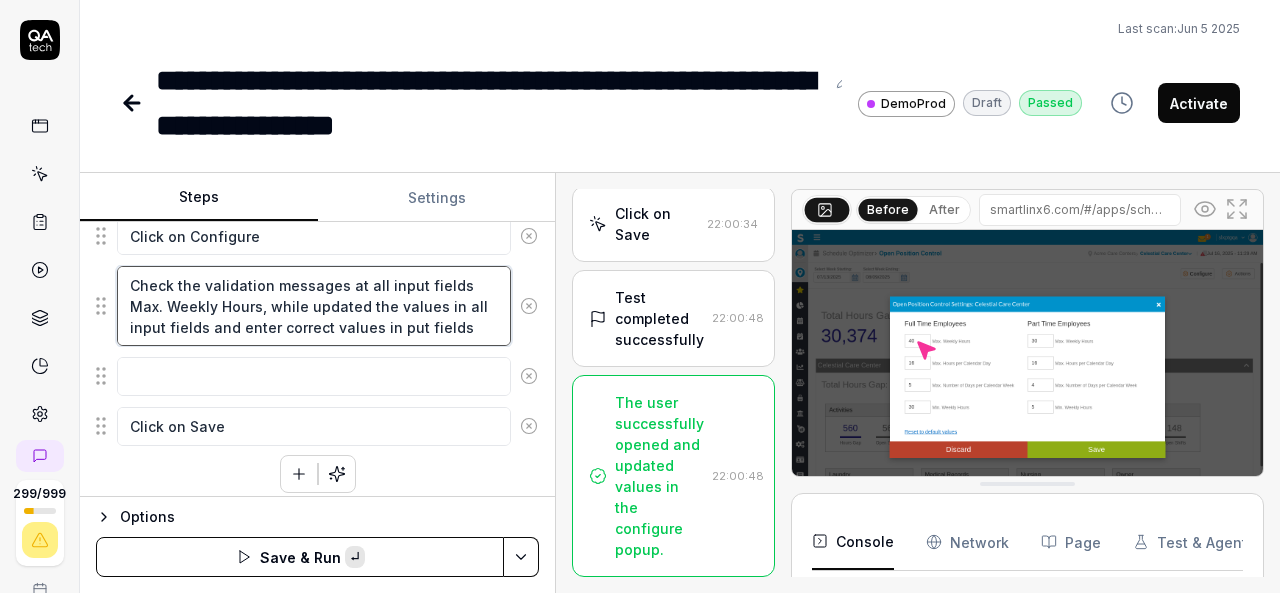 type on "*" 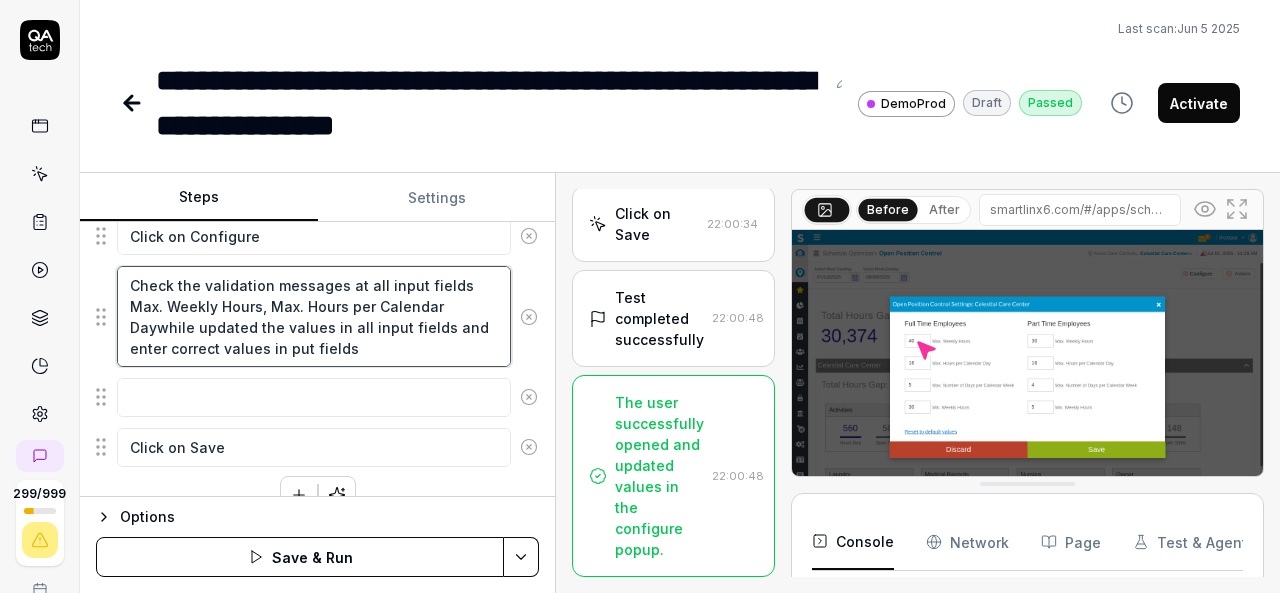 type on "*" 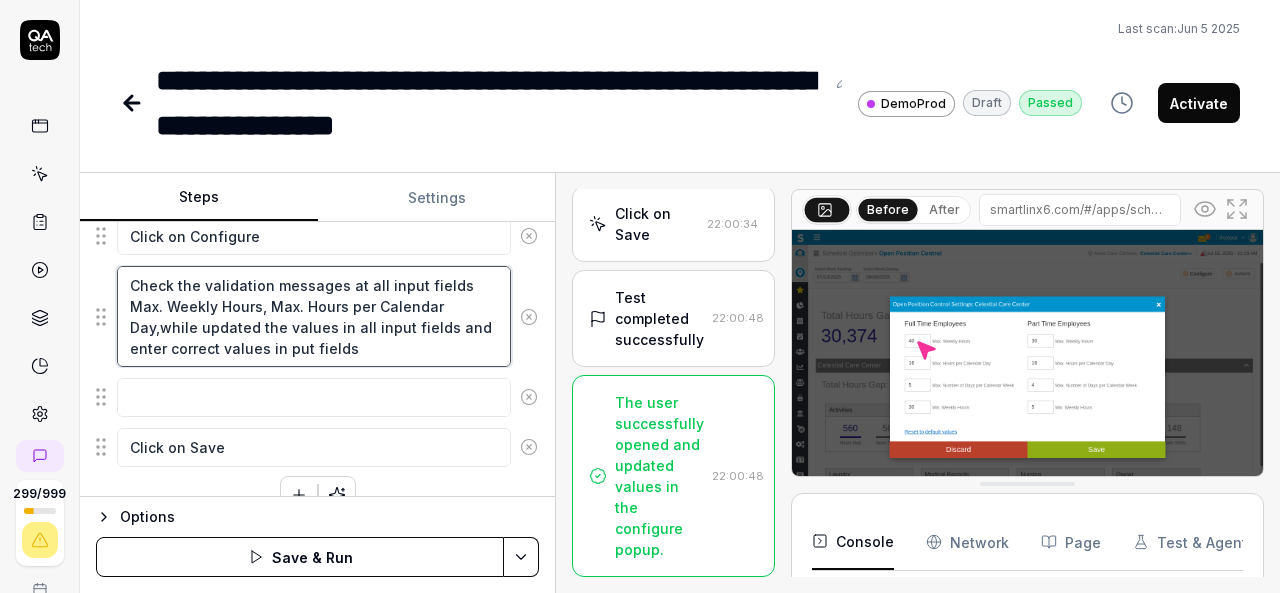 type on "*" 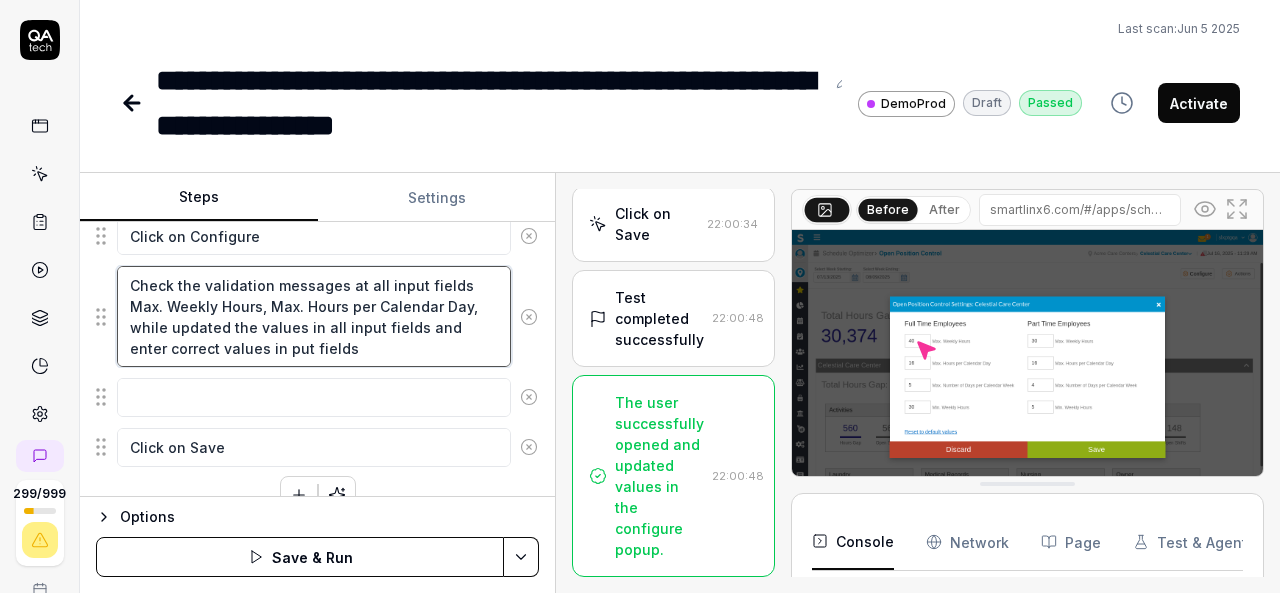type on "Check the validation messages at all input fields  Max. Weekly Hours, Max. Hours per Calendar Day, while updated the values in all input fields and enter correct values in put fields" 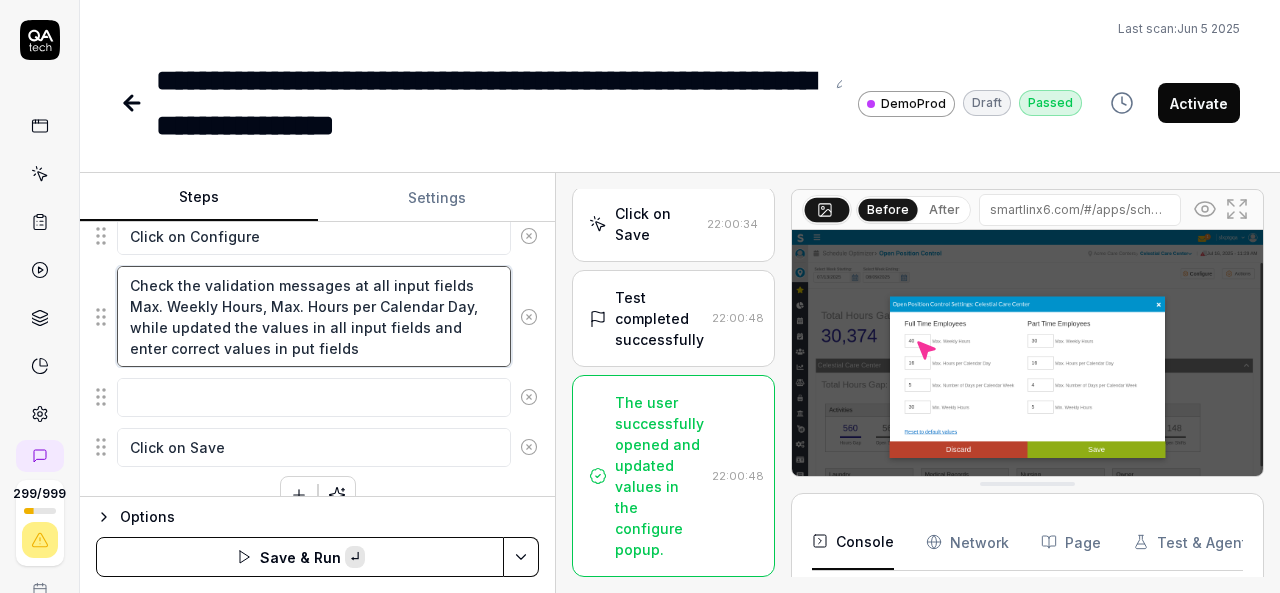 paste on "Max. Number of Days per Calendar Week" 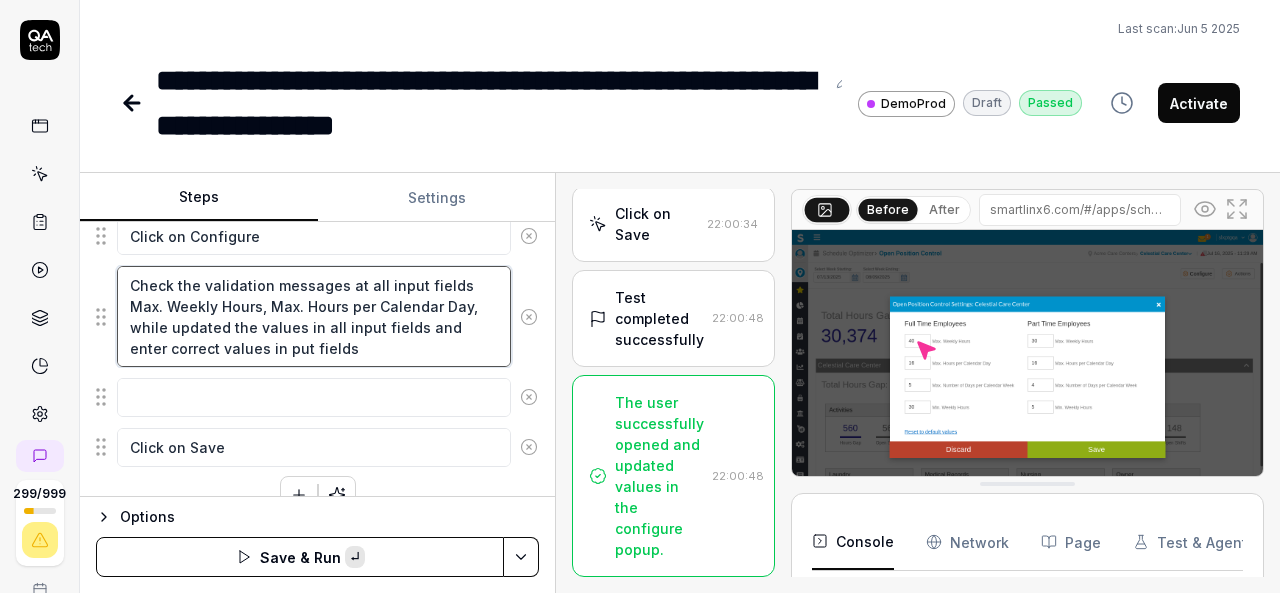 type on "*" 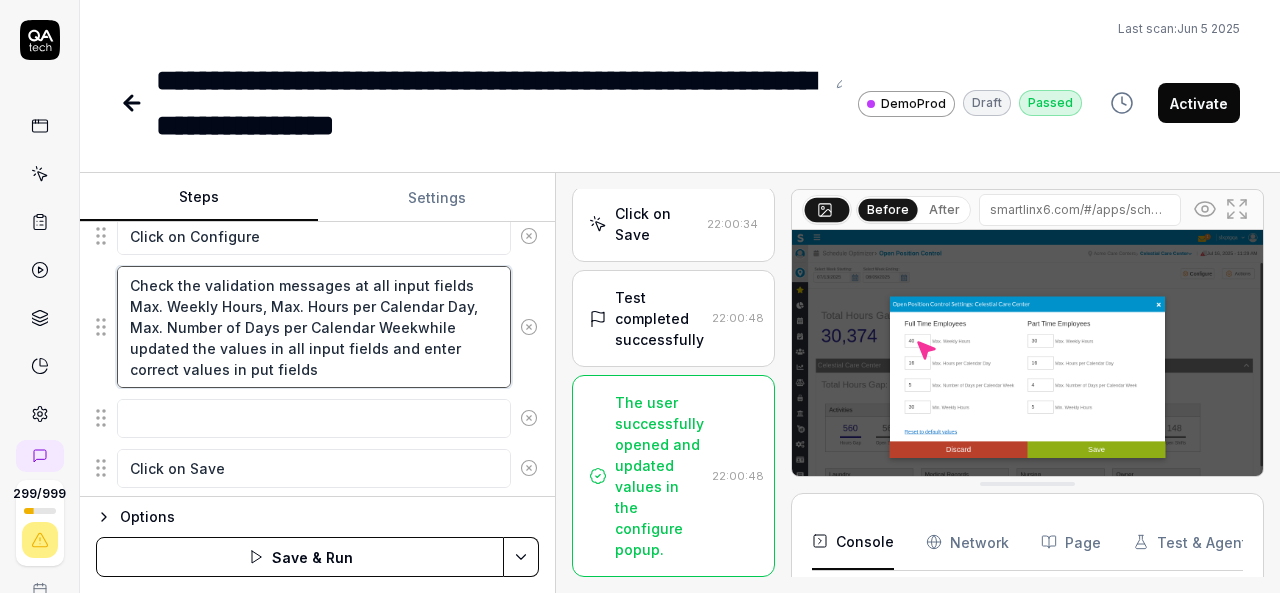 type on "*" 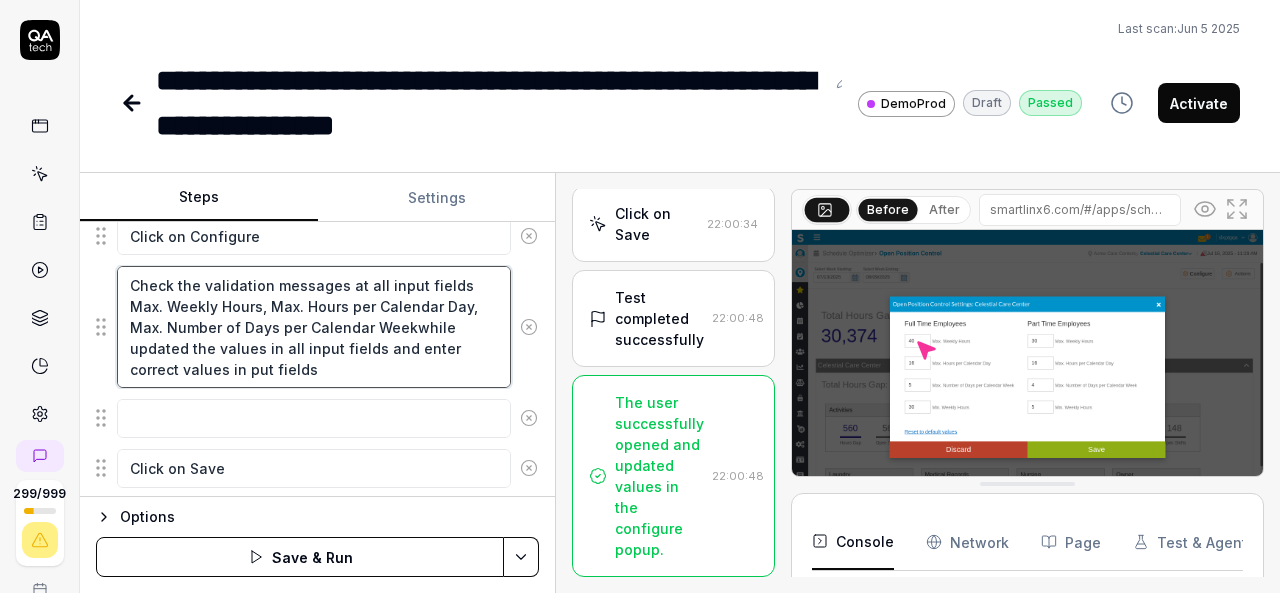 type on "Check the validation messages at all input fields  Max. Weekly Hours, Max. Hours per Calendar Day, Max. Number of Days per Calendar Week,while updated the values in all input fields and enter correct values in put fields" 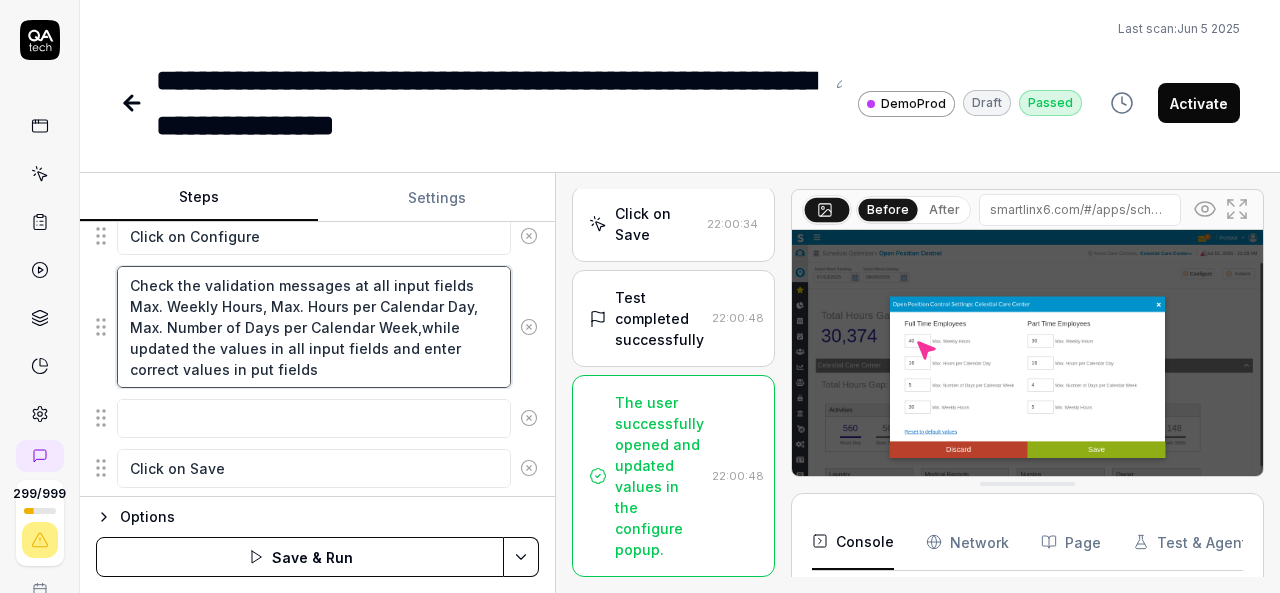 type on "*" 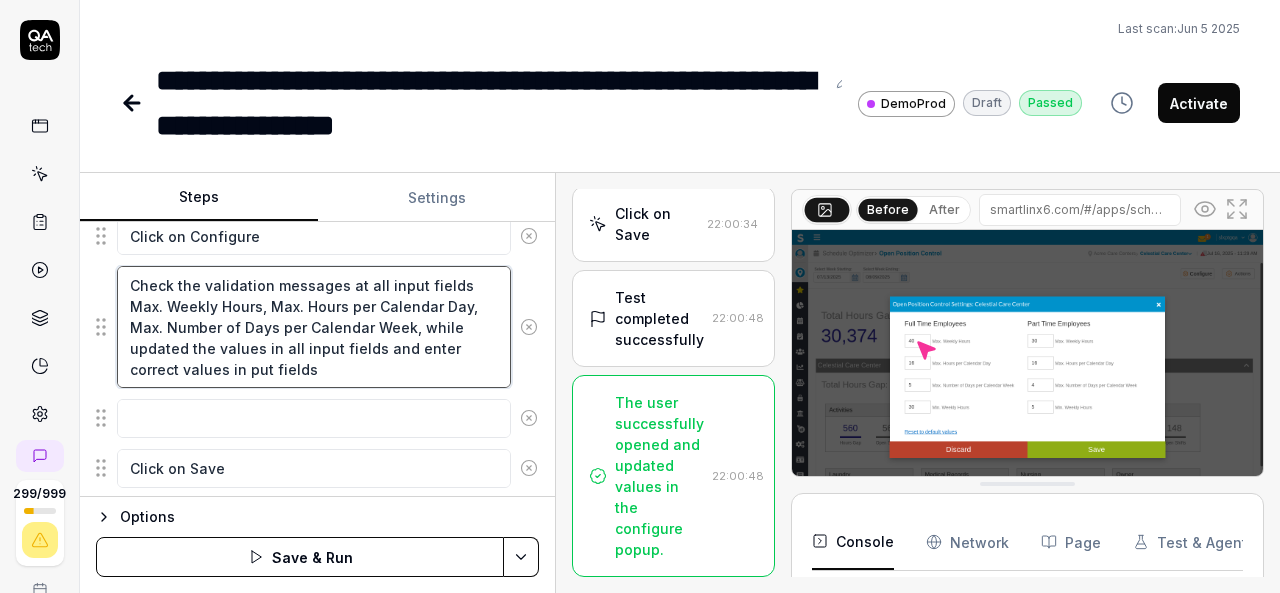 type on "Check the validation messages at all input fields  Max. Weekly Hours, Max. Hours per Calendar Day, Max. Number of Days per Calendar Week, while updated the values in all input fields and enter correct values in put fields" 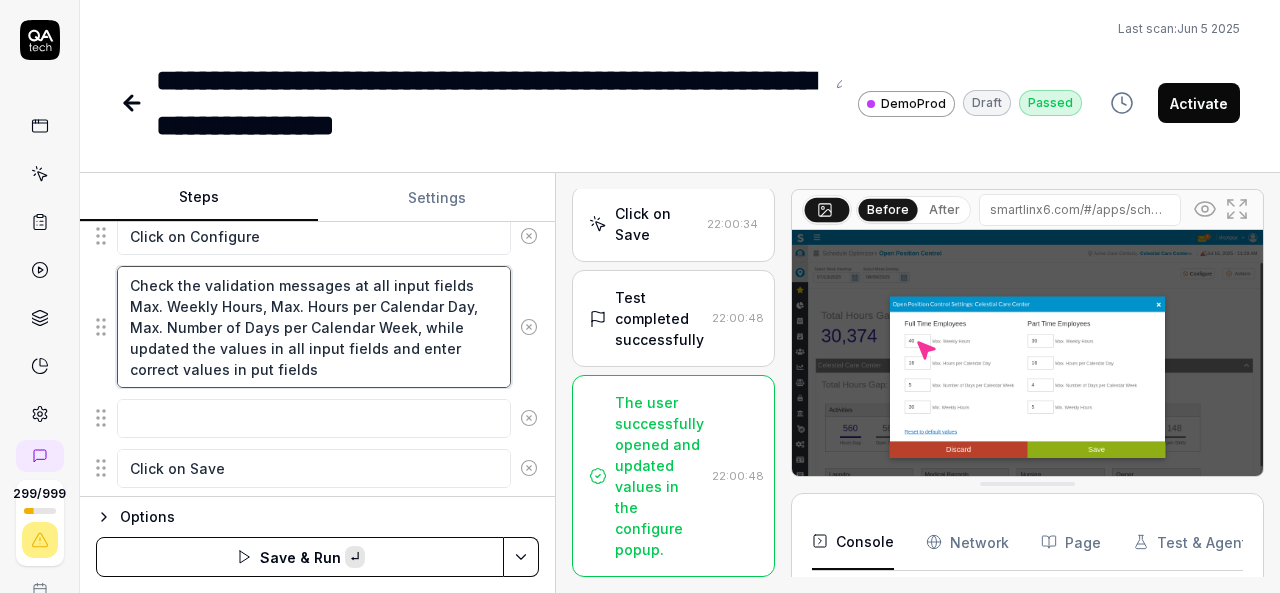 paste on "Min. Weekly Hours" 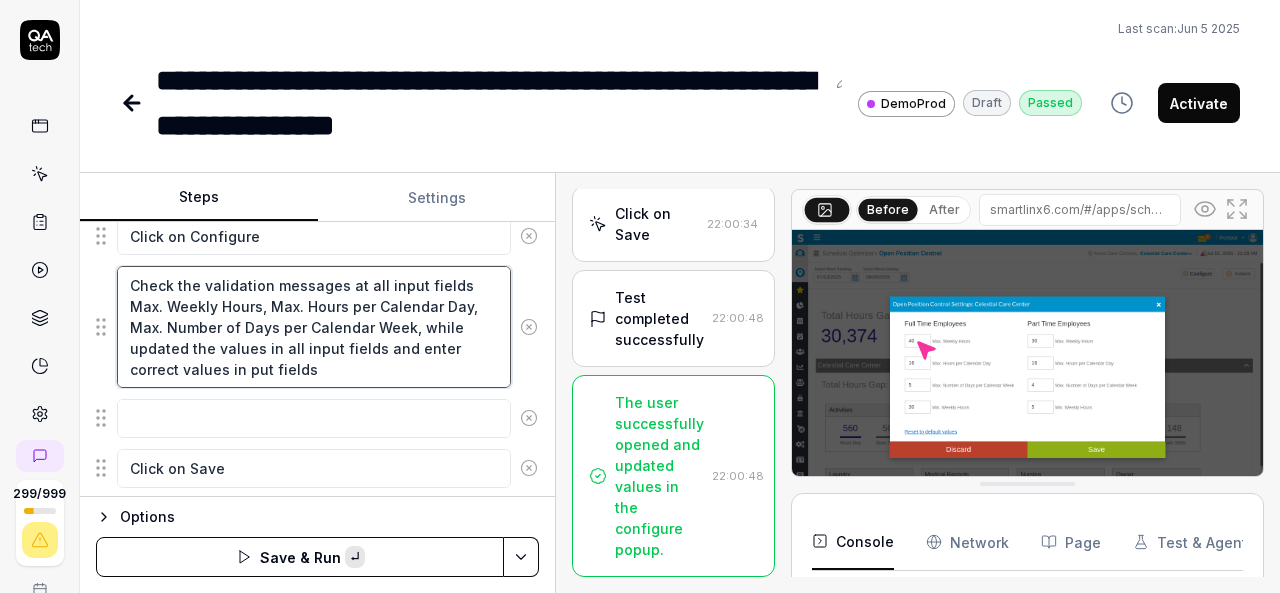 type on "*" 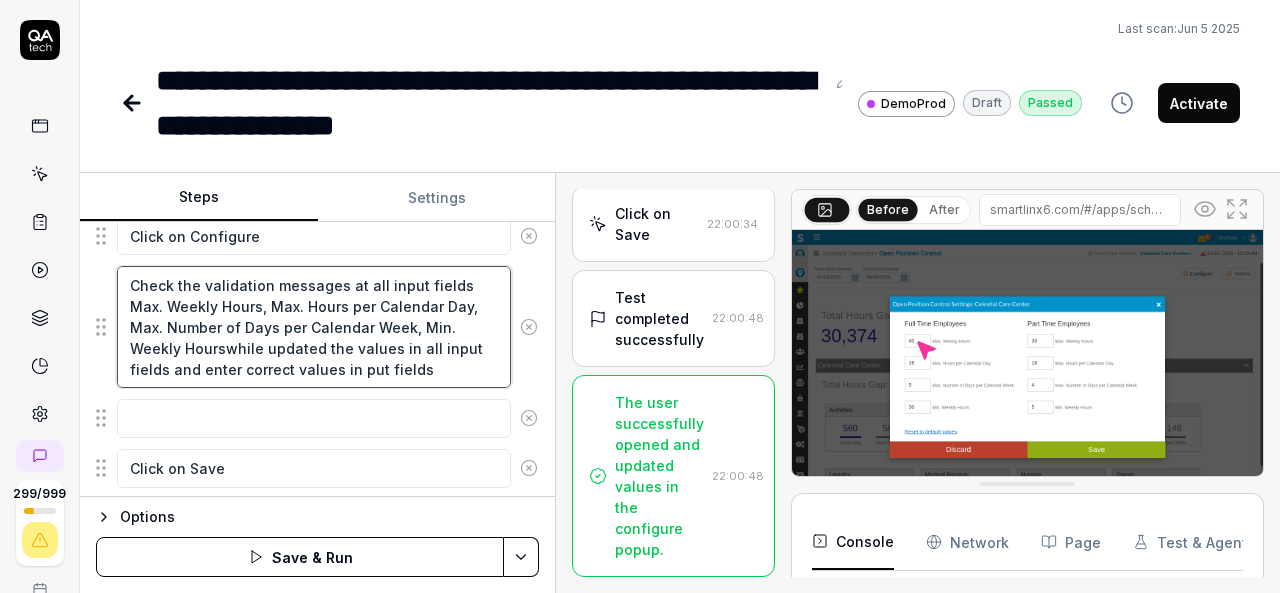 type on "*" 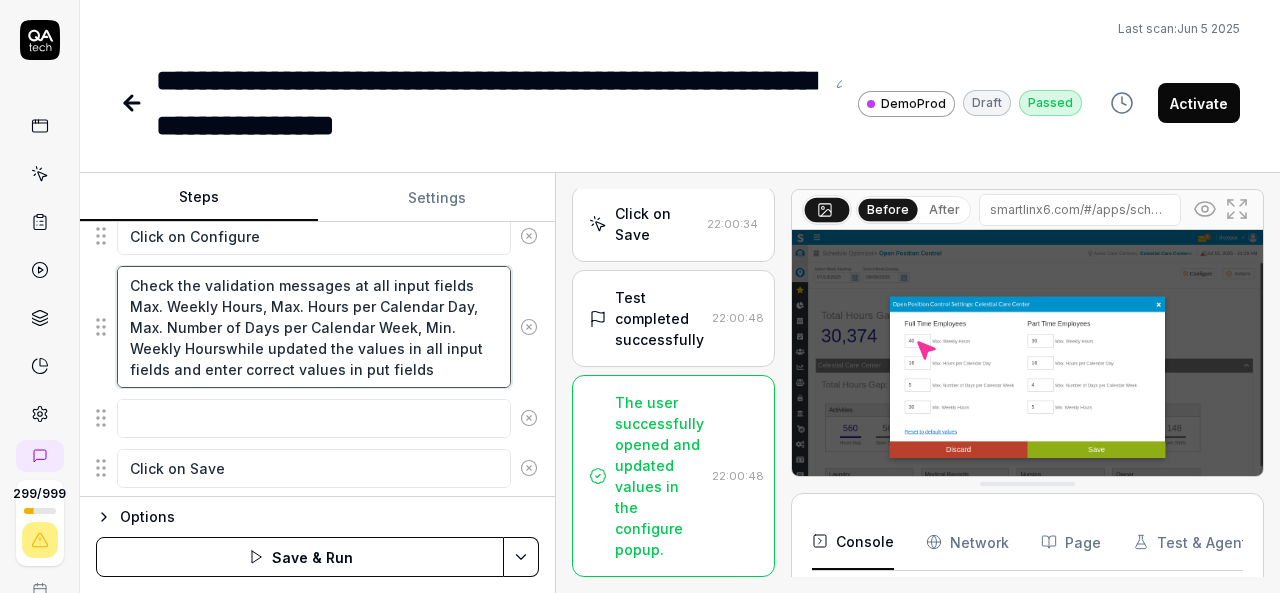 type on "Check the validation messages at all input fields  Max. Weekly Hours, Max. Hours per Calendar Day, Max. Number of Days per Calendar Week, Min. Weekly Hours,while updated the values in all input fields and enter correct values in put fields" 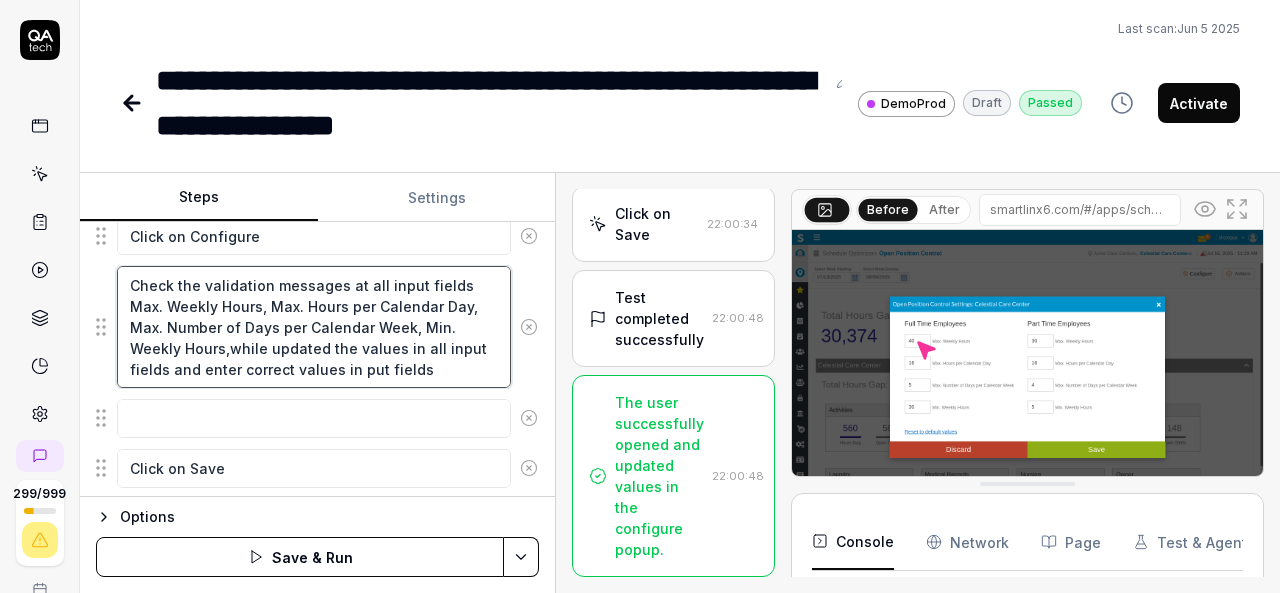 type on "*" 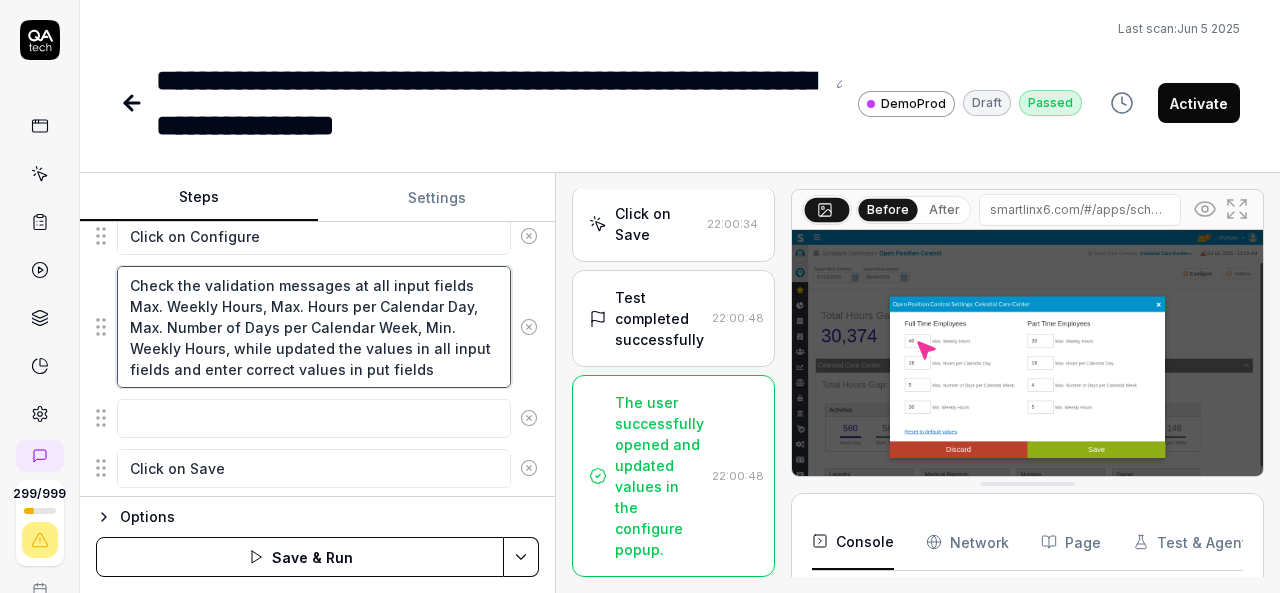 type on "Check the validation messages at all input fields  Max. Weekly Hours, Max. Hours per Calendar Day, Max. Number of Days per Calendar Week, Min. Weekly Hours, while updated the values in all input fields and enter correct values in put fields" 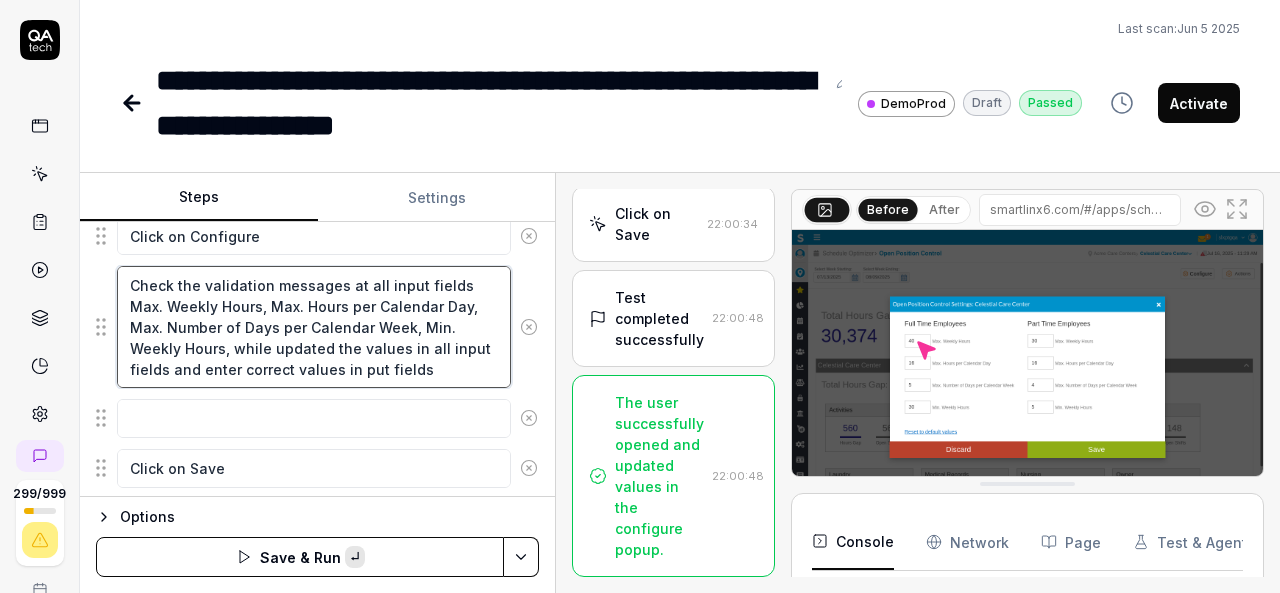 paste on "Max. Weekly Hours" 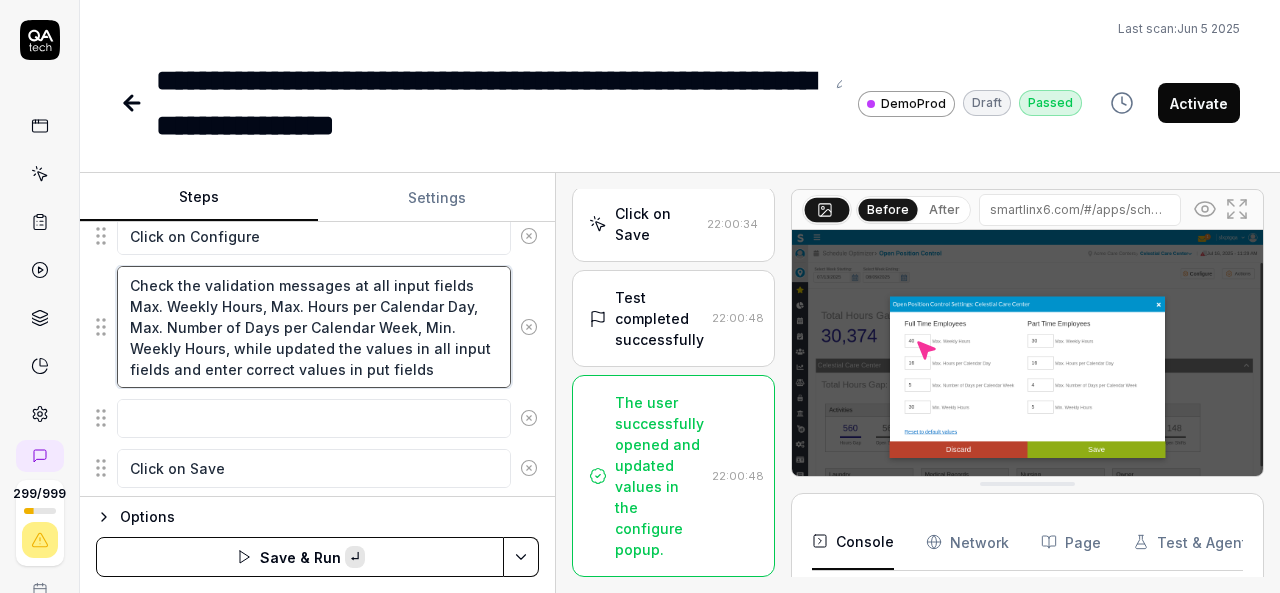 type on "*" 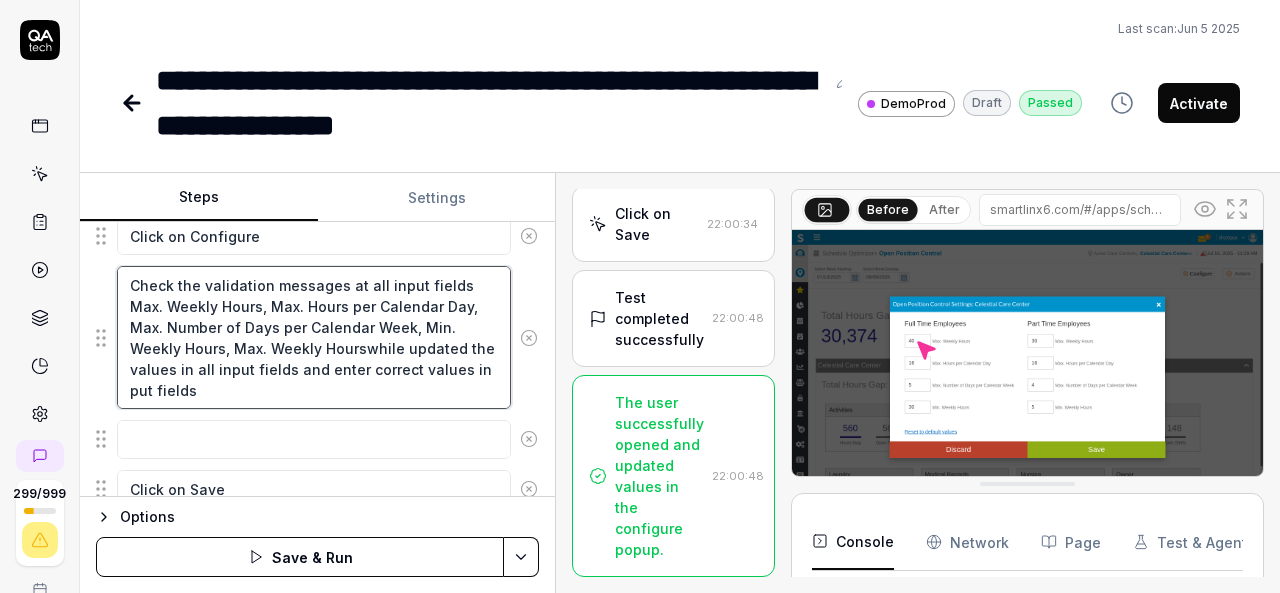 type on "*" 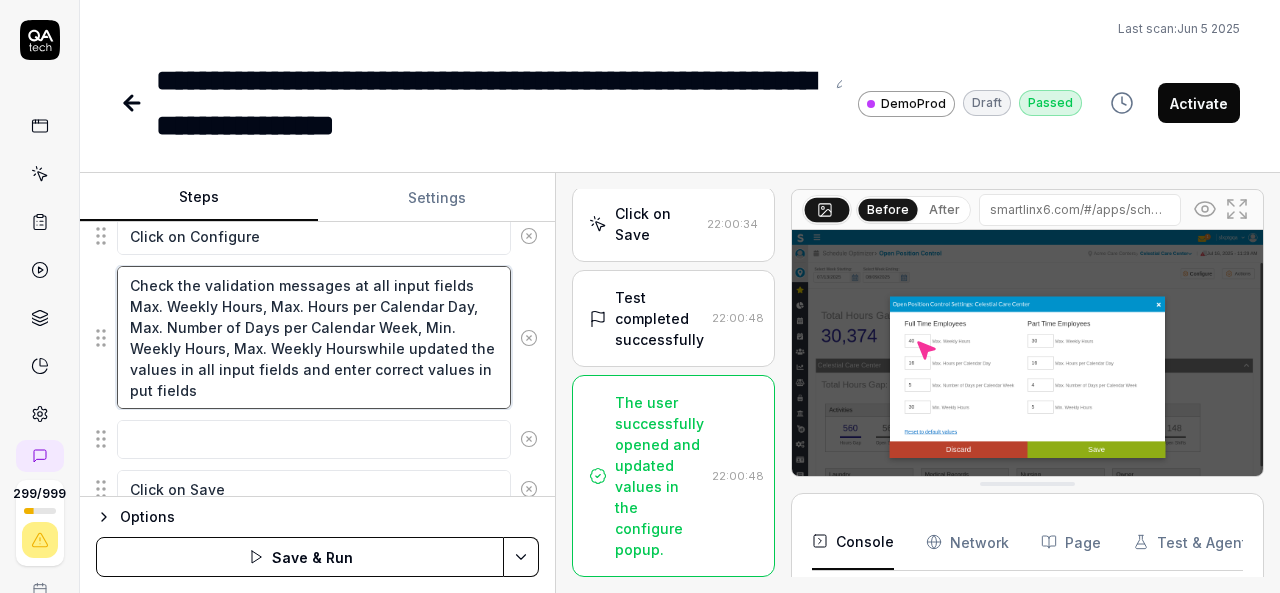 type on "Check the validation messages at all input fields  Max. Weekly Hours, Max. Hours per Calendar Day, Max. Number of Days per Calendar Week, Min. Weekly Hours, Max. Weekly Hours,while updated the values in all input fields and enter correct values in put fields" 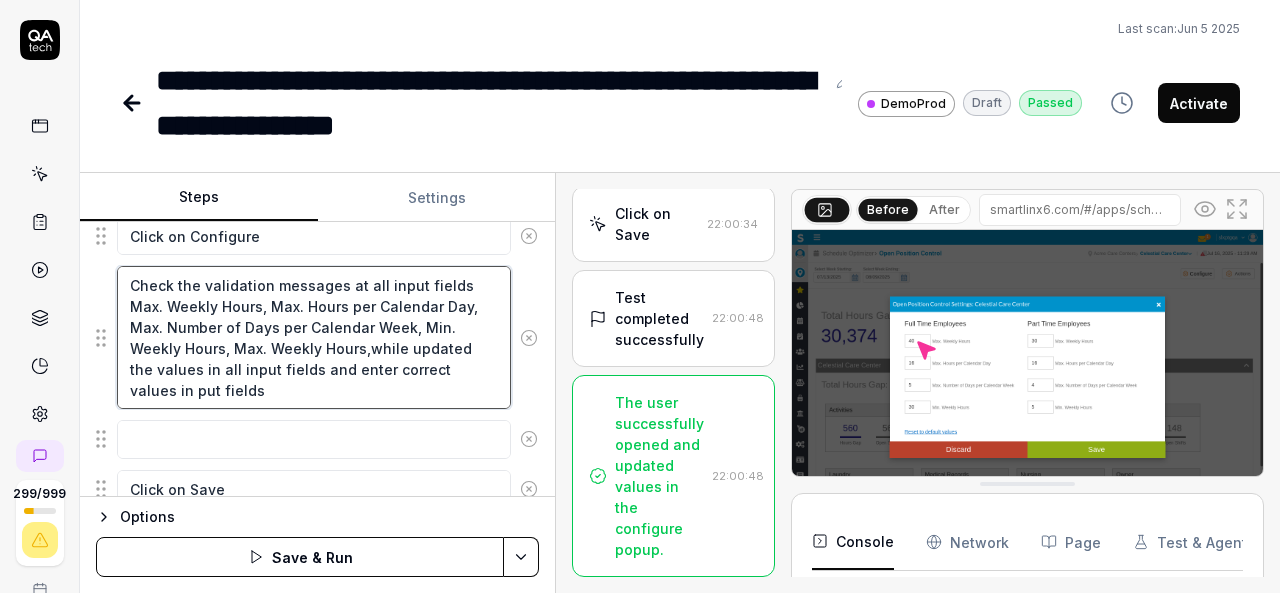type on "*" 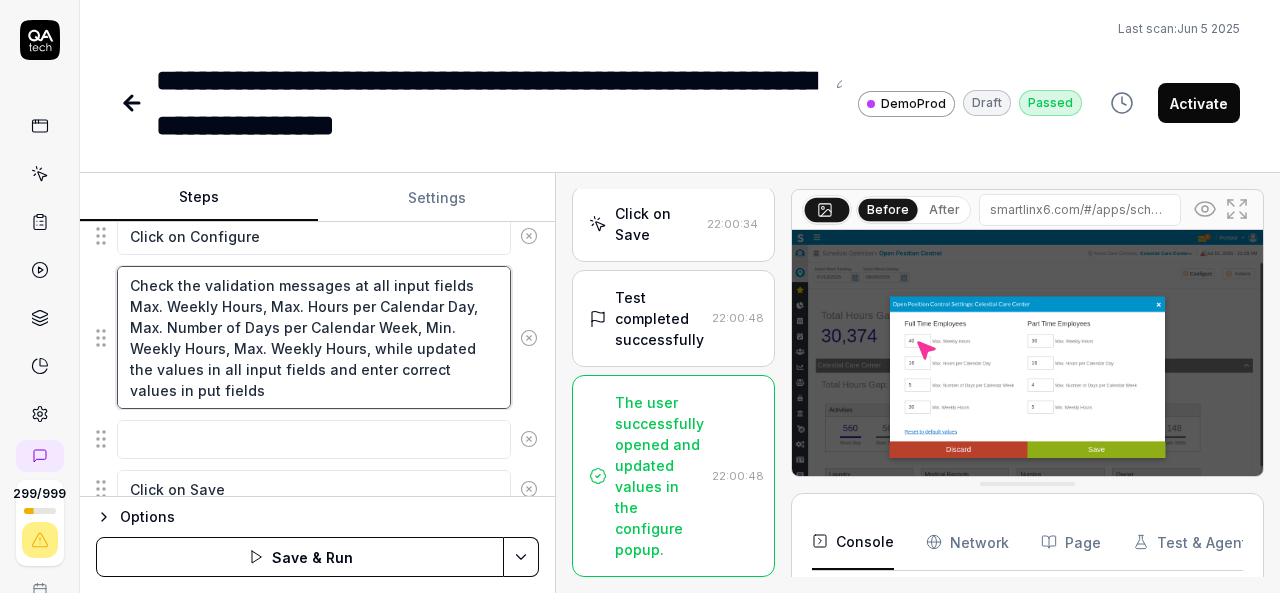 type on "Check the validation messages at all input fields  Max. Weekly Hours, Max. Hours per Calendar Day, Max. Number of Days per Calendar Week, Min. Weekly Hours, Max. Weekly Hours, while updated the values in all input fields and enter correct values in put fields" 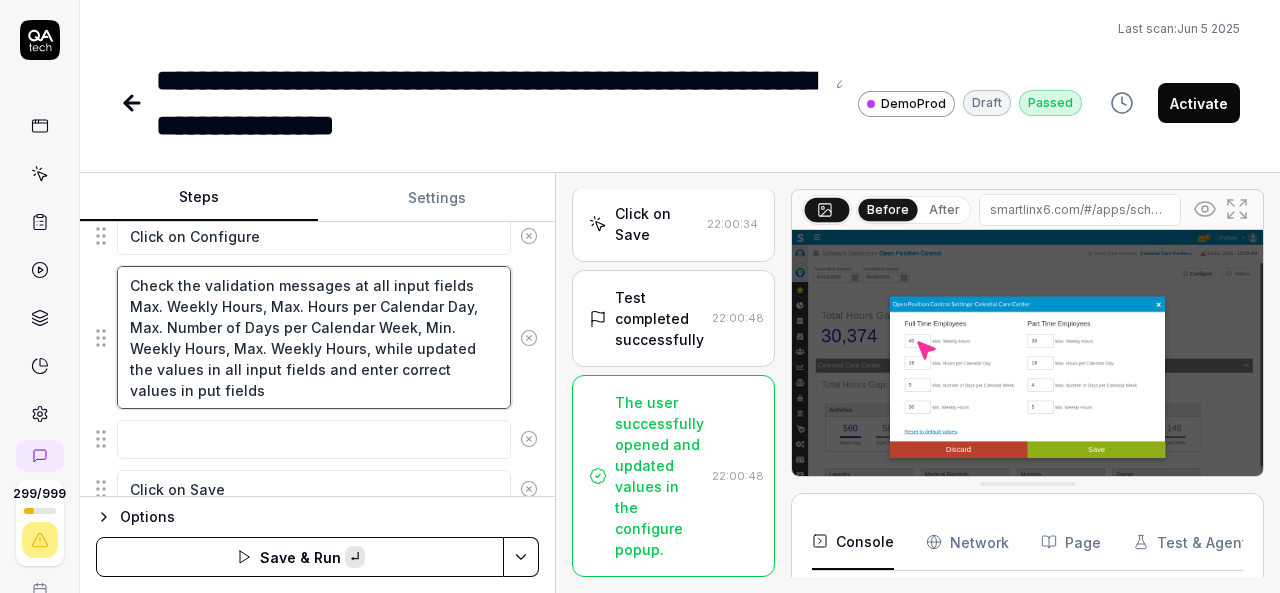 paste on "Max. Hours per Calendar Day" 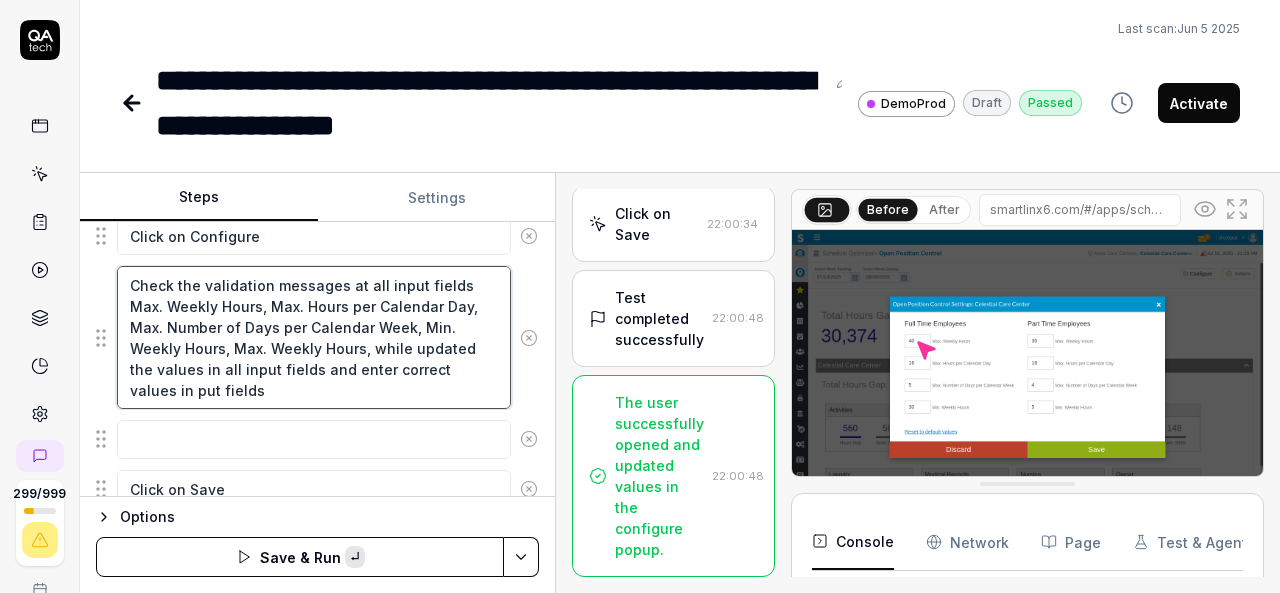 type on "*" 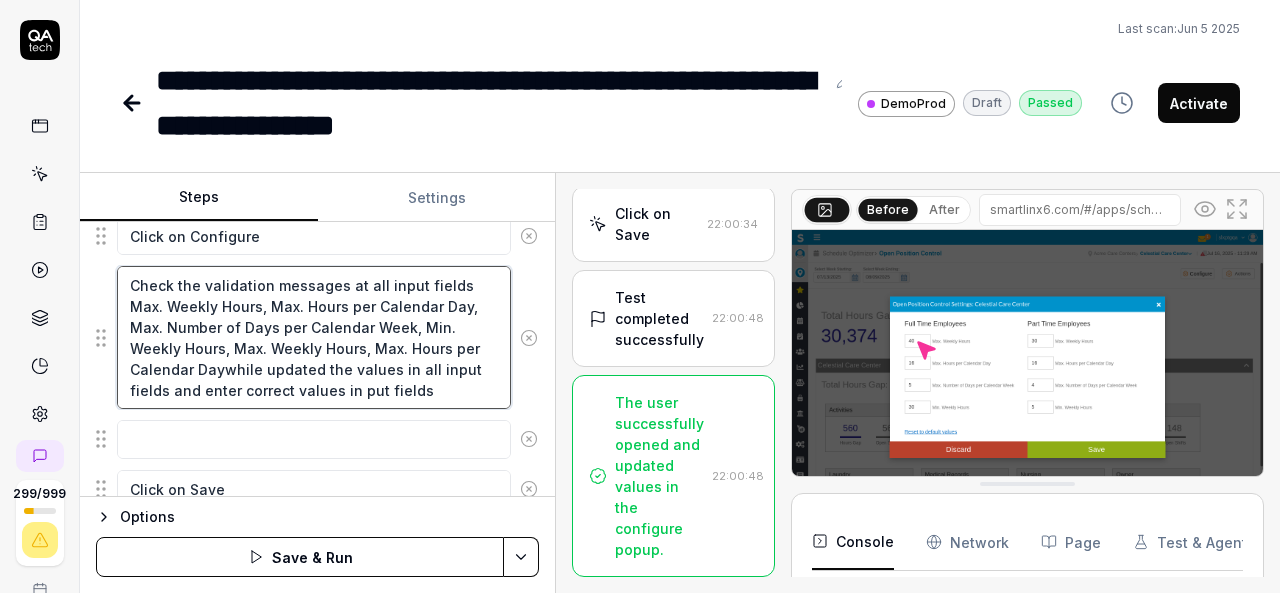 type on "*" 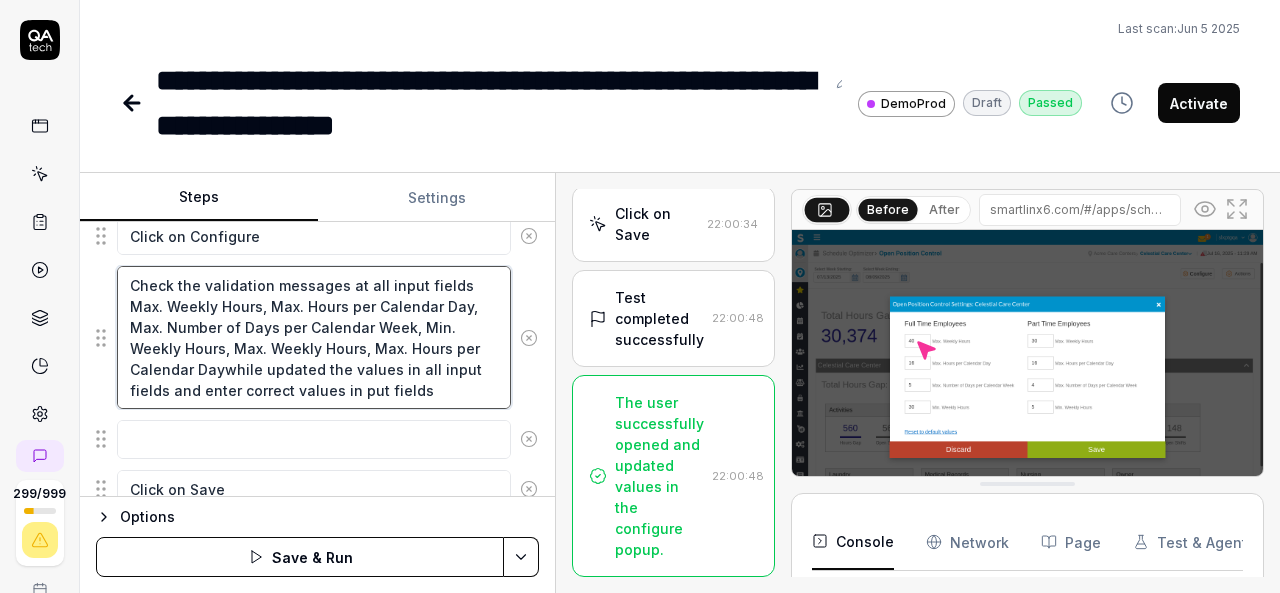 type on "Check the validation messages at all input fields  Max. Weekly Hours, Max. Hours per Calendar Day, Max. Number of Days per Calendar Week, Min. Weekly Hours, Max. Weekly Hours, Max. Hours per Calendar Day while updated the values in all input fields and enter correct values in put fields" 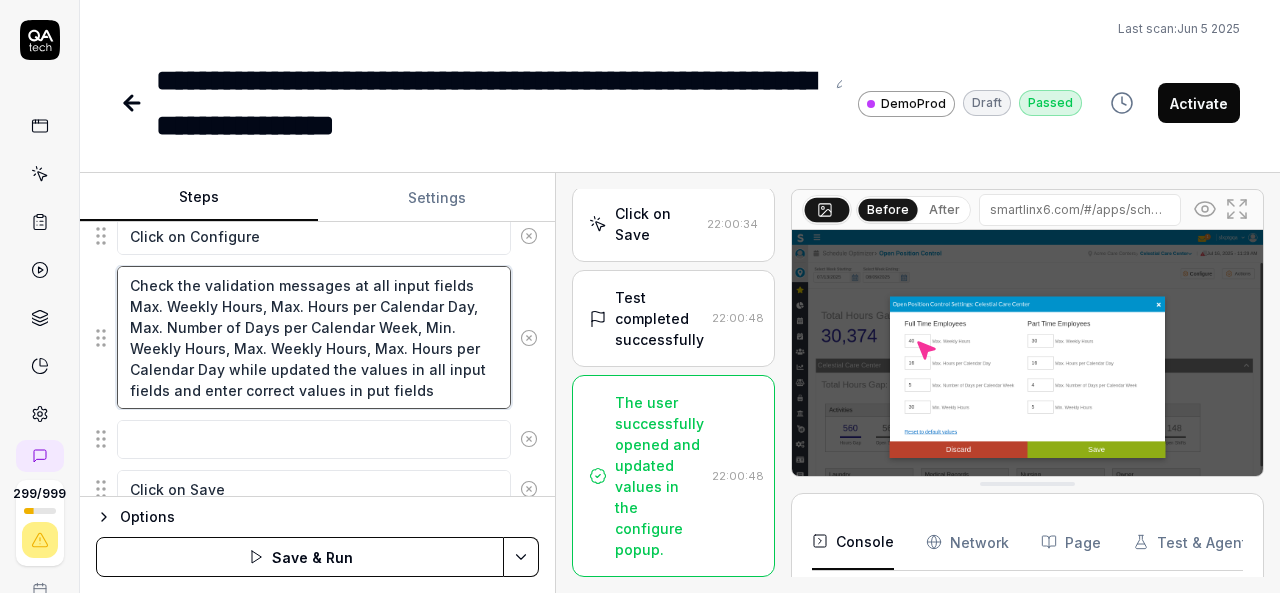 type on "*" 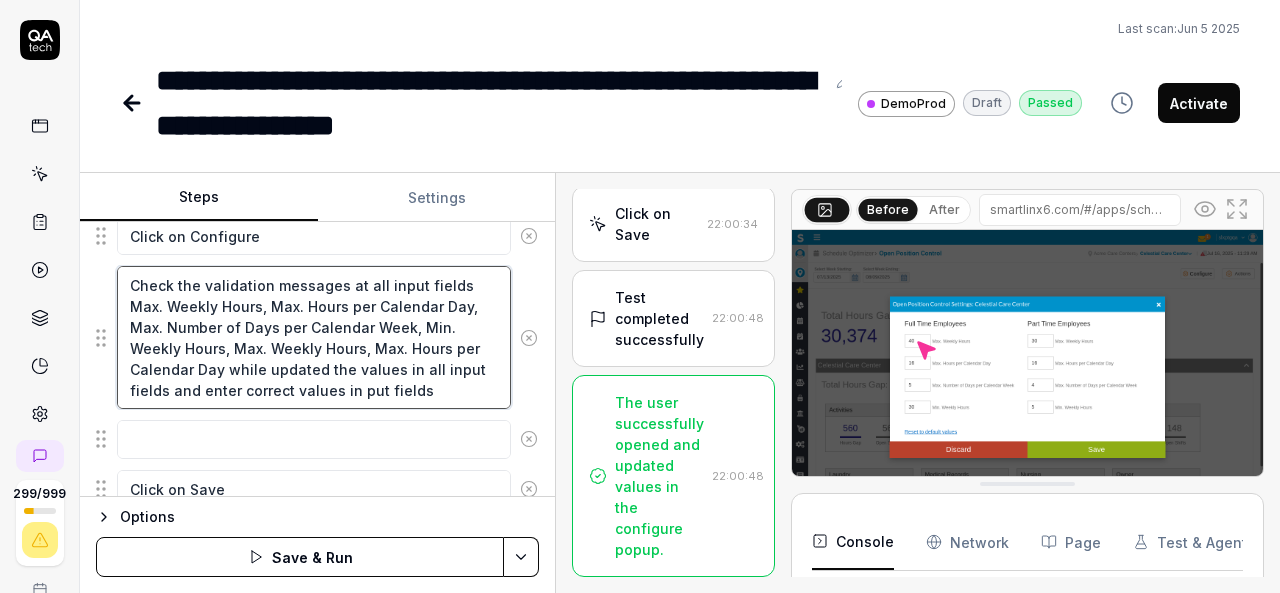 type on "Check the validation messages at all input fields  Max. Weekly Hours, Max. Hours per Calendar Day, Max. Number of Days per Calendar Week, Min. Weekly Hours, Max. Weekly Hours, Max. Hours per Calendar Daywhile updated the values in all input fields and enter correct values in put fields" 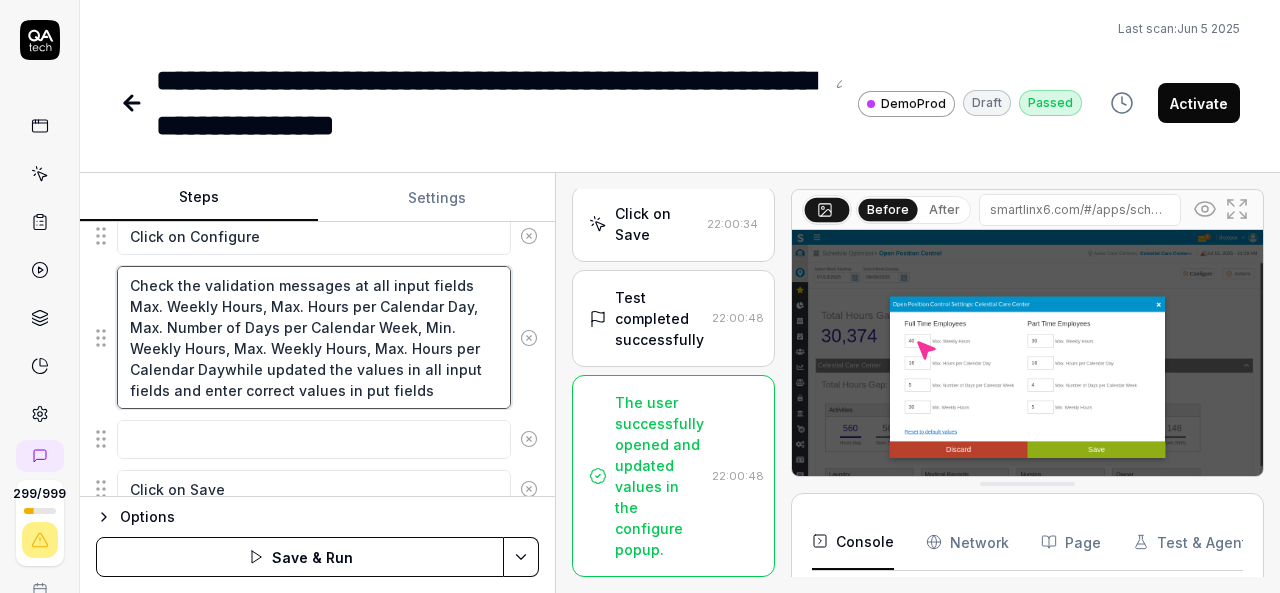 type on "*" 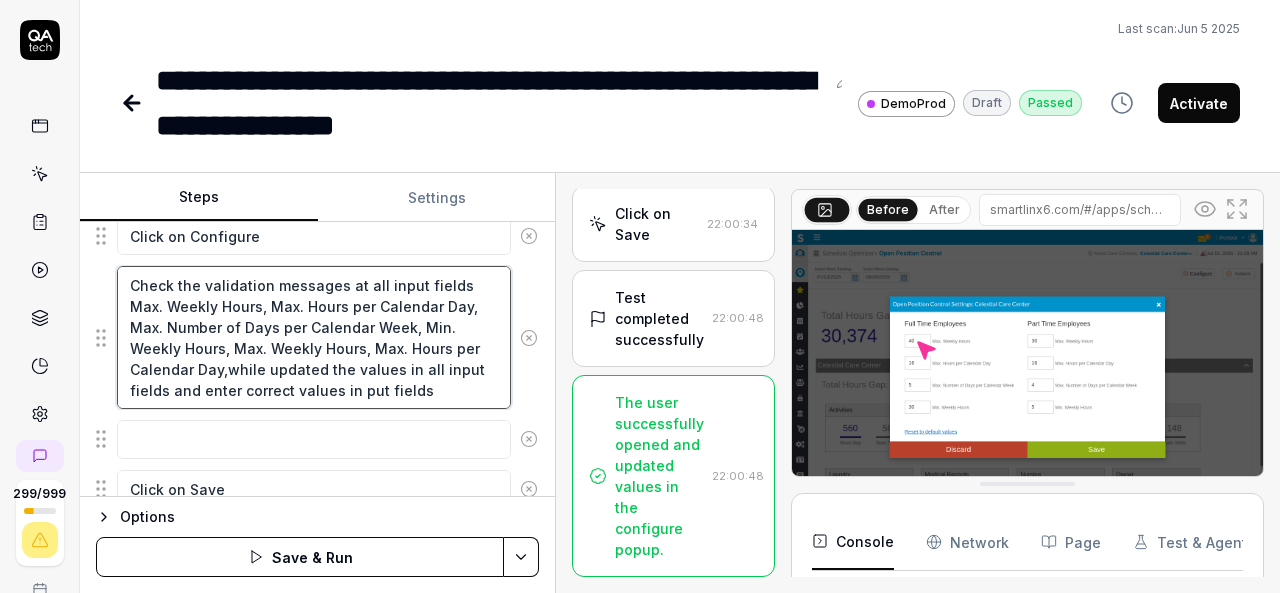 type on "*" 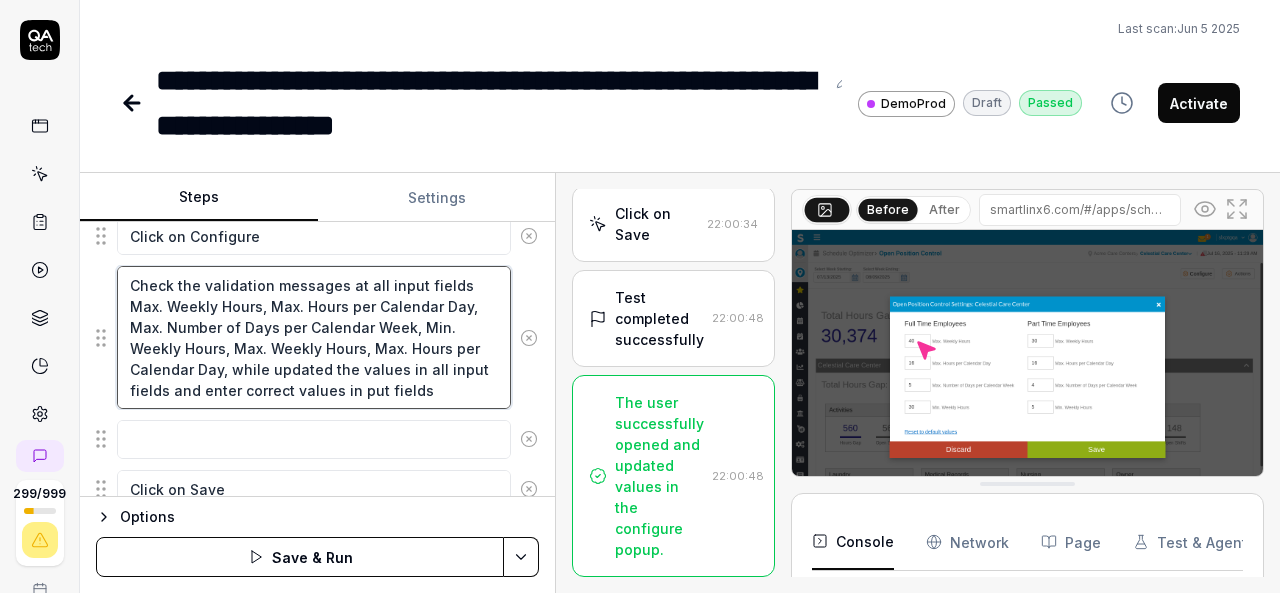 type on "Check the validation messages at all input fields  Max. Weekly Hours, Max. Hours per Calendar Day, Max. Number of Days per Calendar Week, Min. Weekly Hours, Max. Weekly Hours, Max. Hours per Calendar Day, while updated the values in all input fields and enter correct values in put fields" 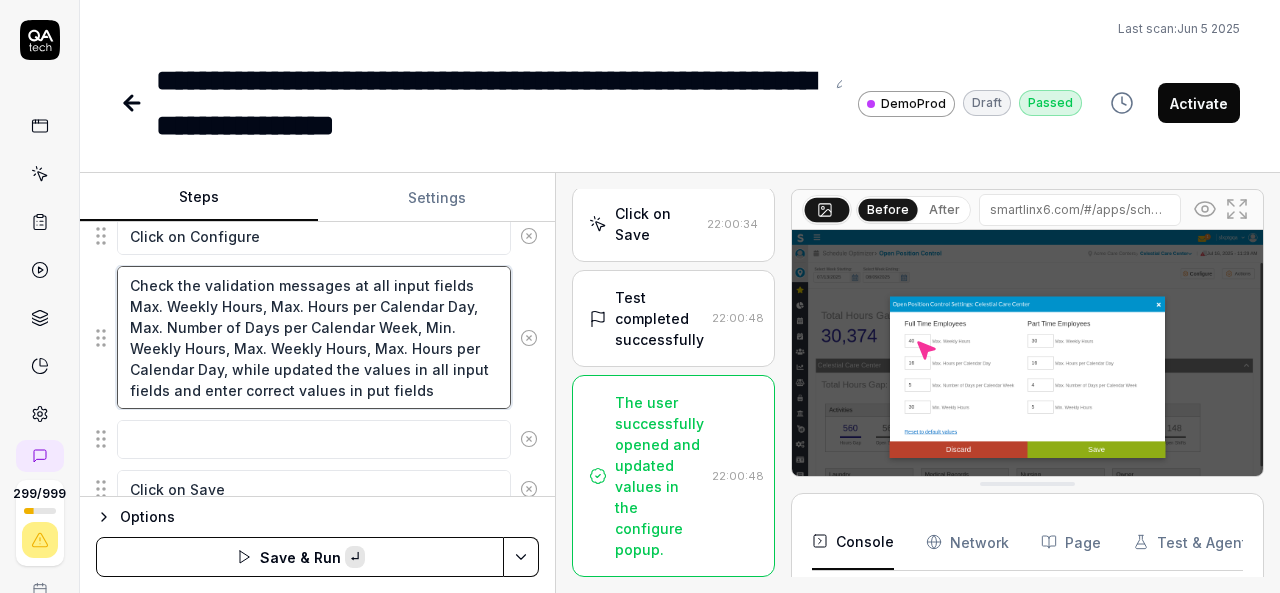 paste on "Max. Number of Days per Calendar Week" 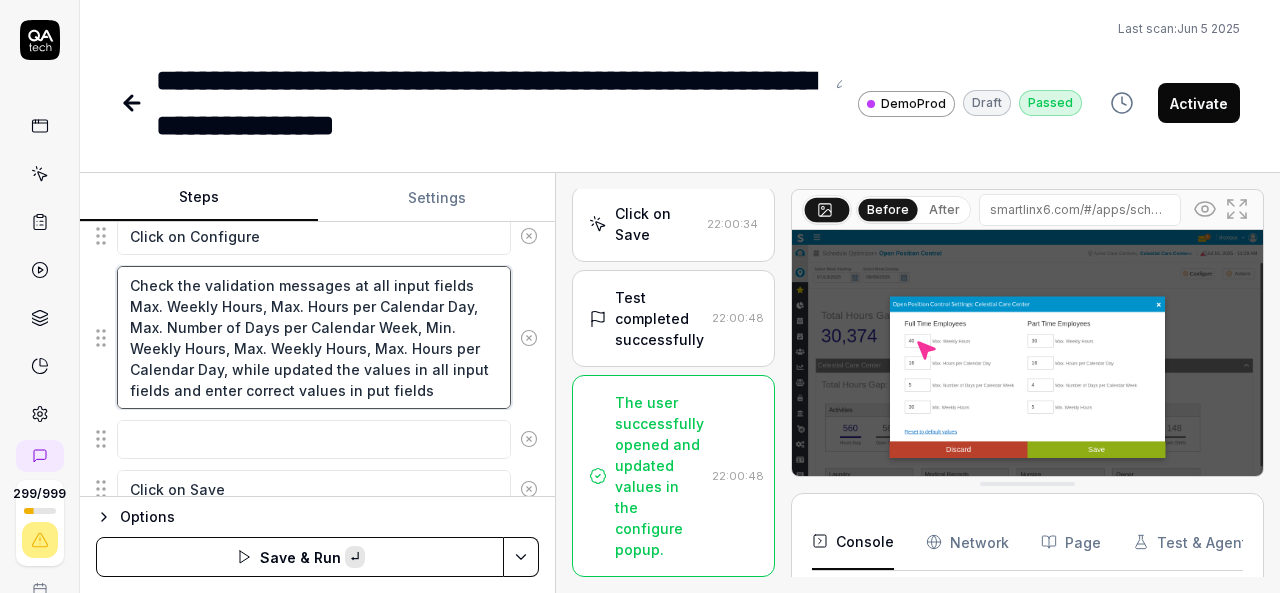 type on "*" 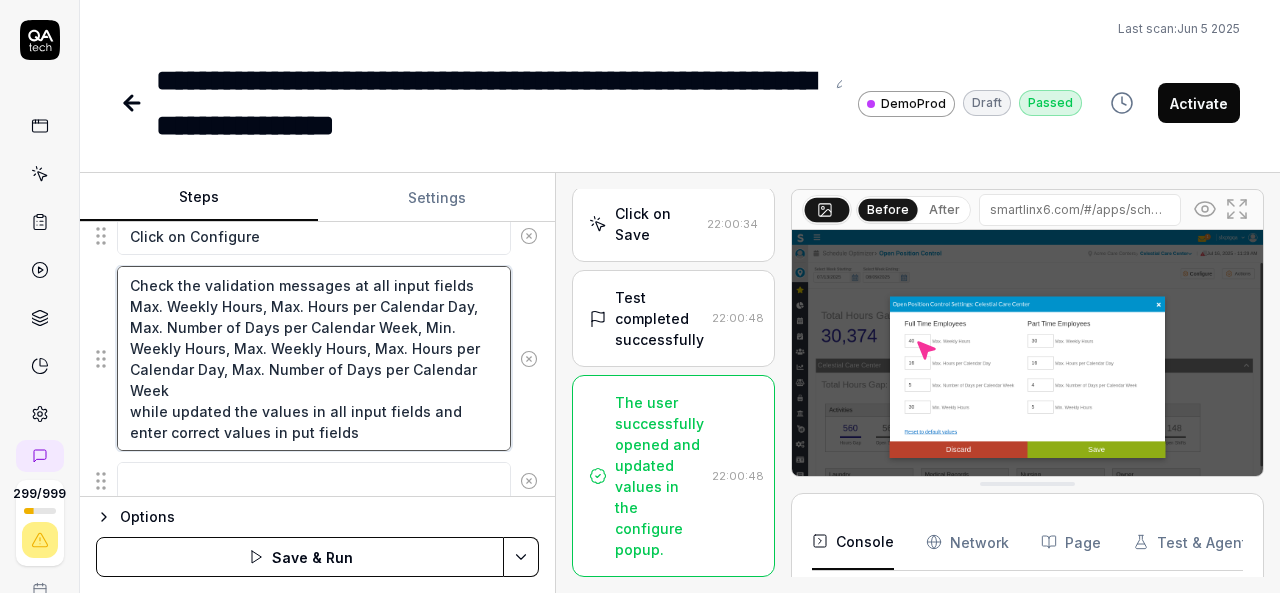 type on "*" 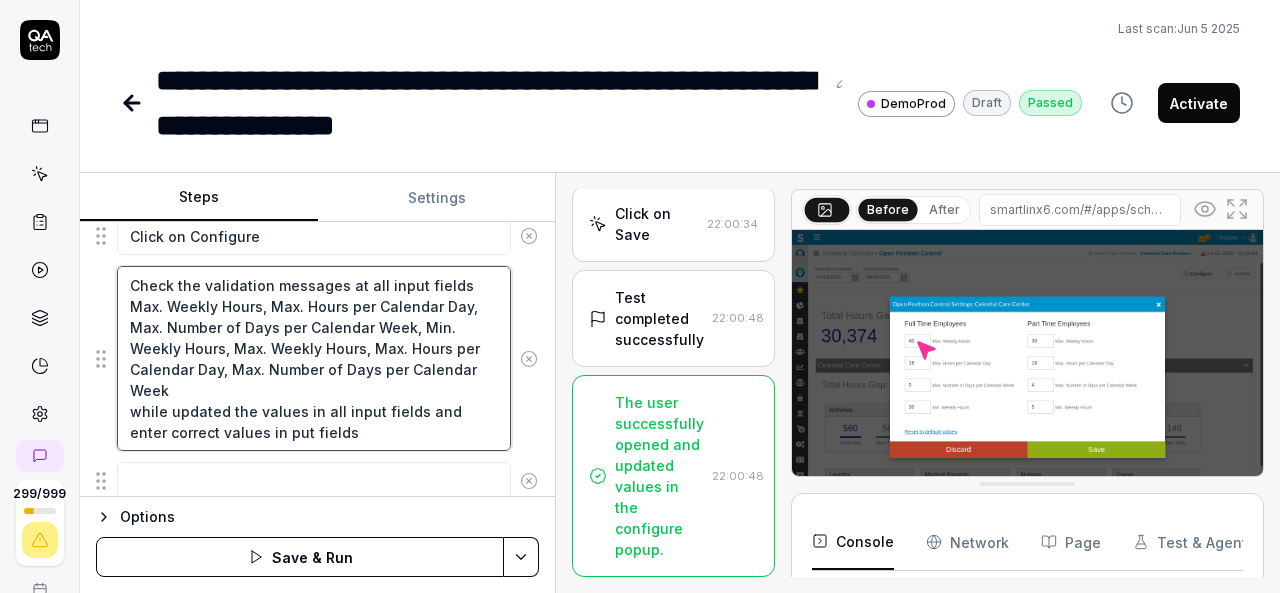 type on "Check the validation messages at all input fields  Max. Weekly Hours, Max. Hours per Calendar Day, Max. Number of Days per Calendar Week, Min. Weekly Hours, Max. Weekly Hours, Max. Hours per Calendar Day, Max. Number of Days per Calendar Week
while updated the values in all input fields and enter correct values in put fields" 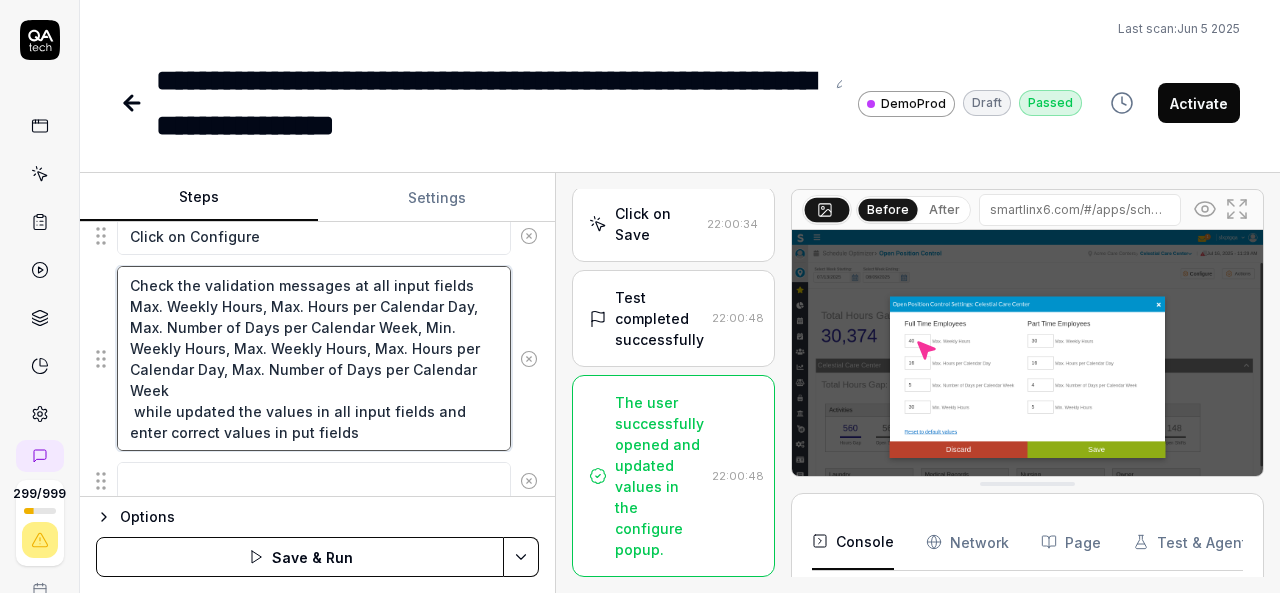 type on "*" 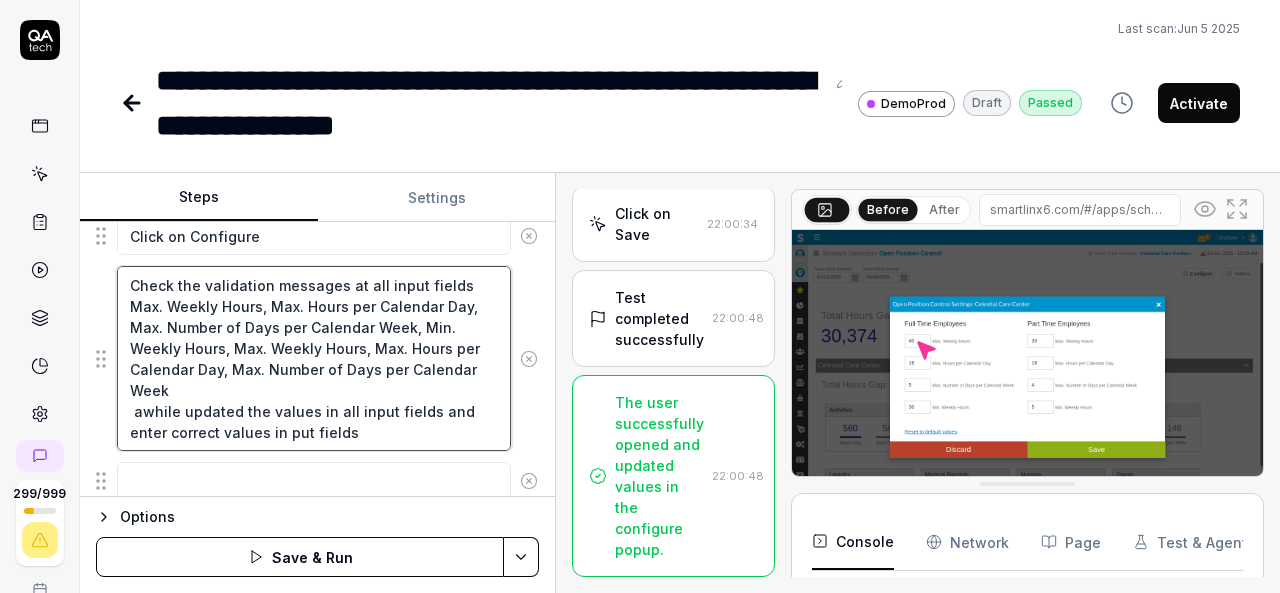 type on "*" 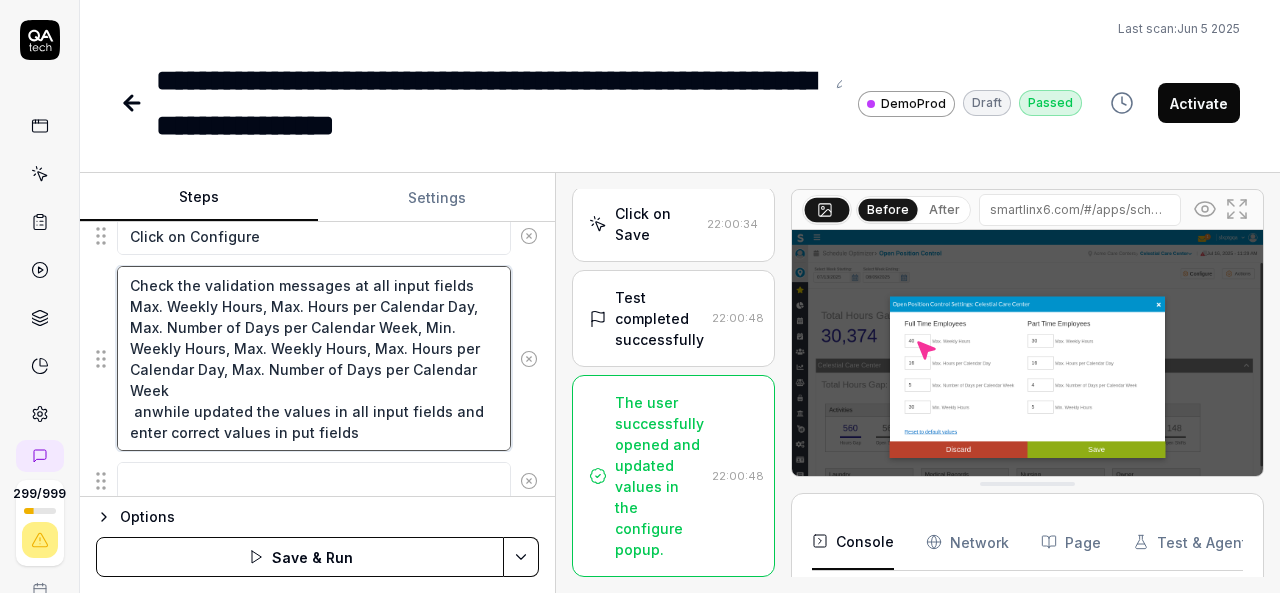 type on "*" 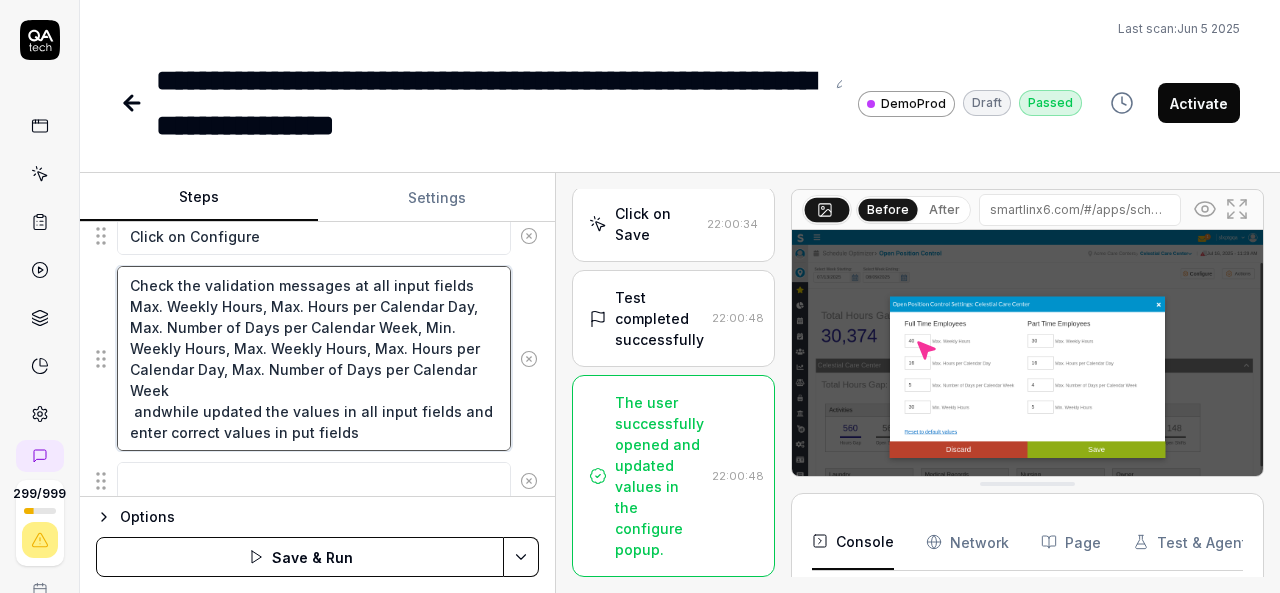 type on "*" 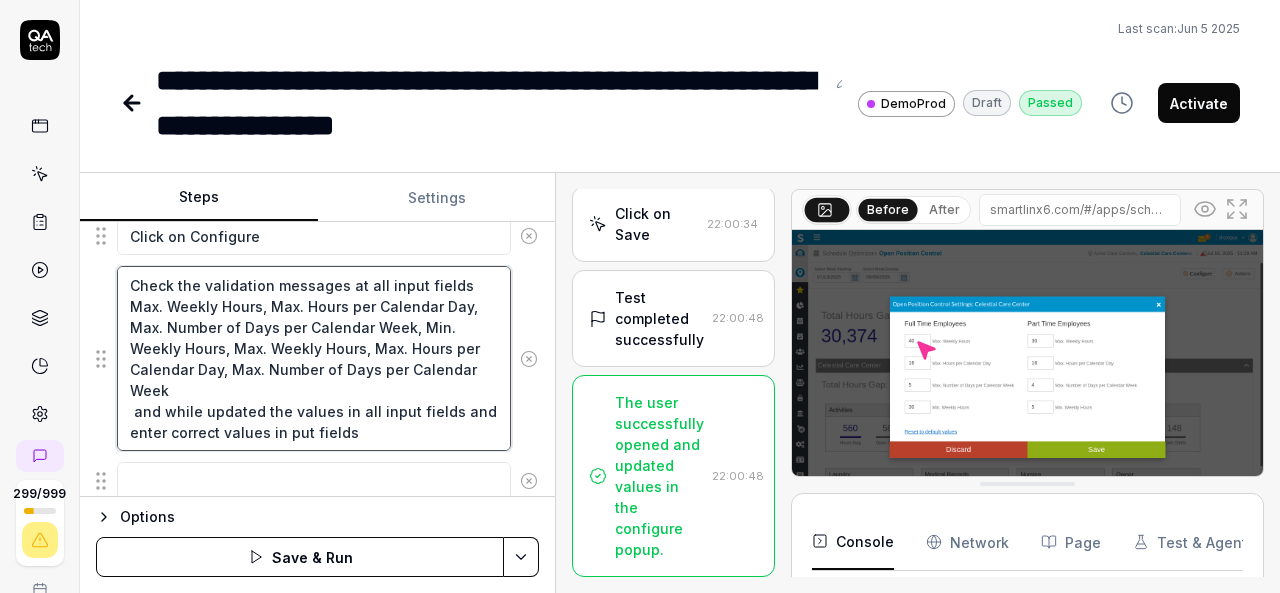 type on "Check the validation messages at all input fields  Max. Weekly Hours, Max. Hours per Calendar Day, Max. Number of Days per Calendar Week, Min. Weekly Hours, Max. Weekly Hours, Max. Hours per Calendar Day, Max. Number of Days per Calendar Week
and while updated the values in all input fields and enter correct values in put fields" 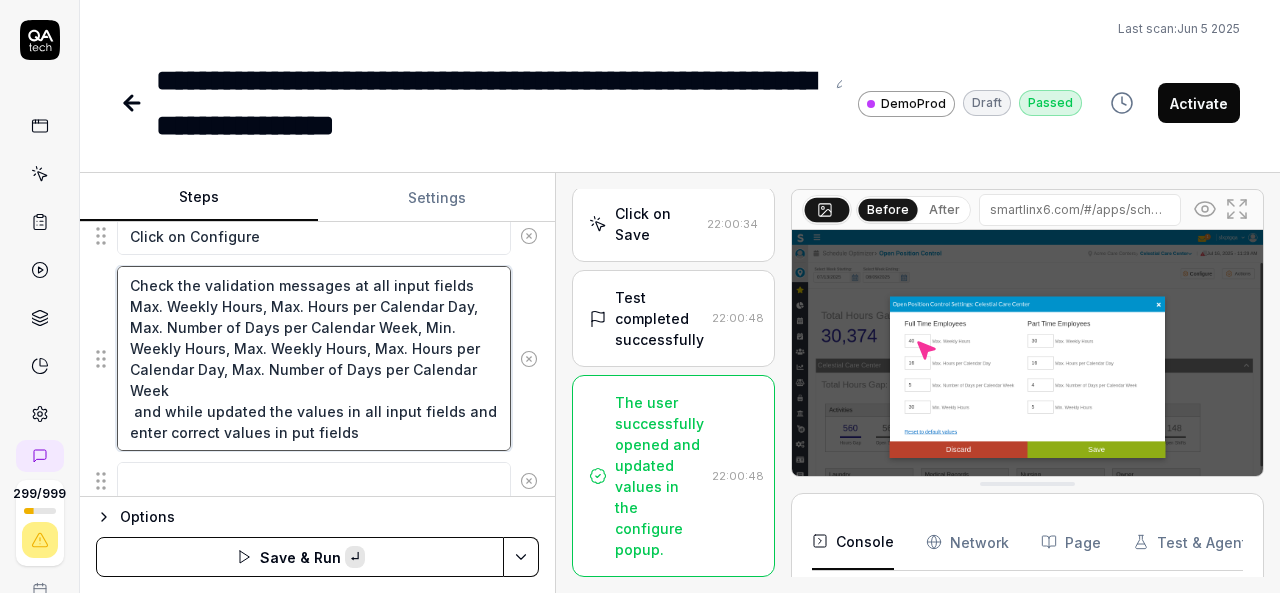 paste on "Min. Weekly Hours" 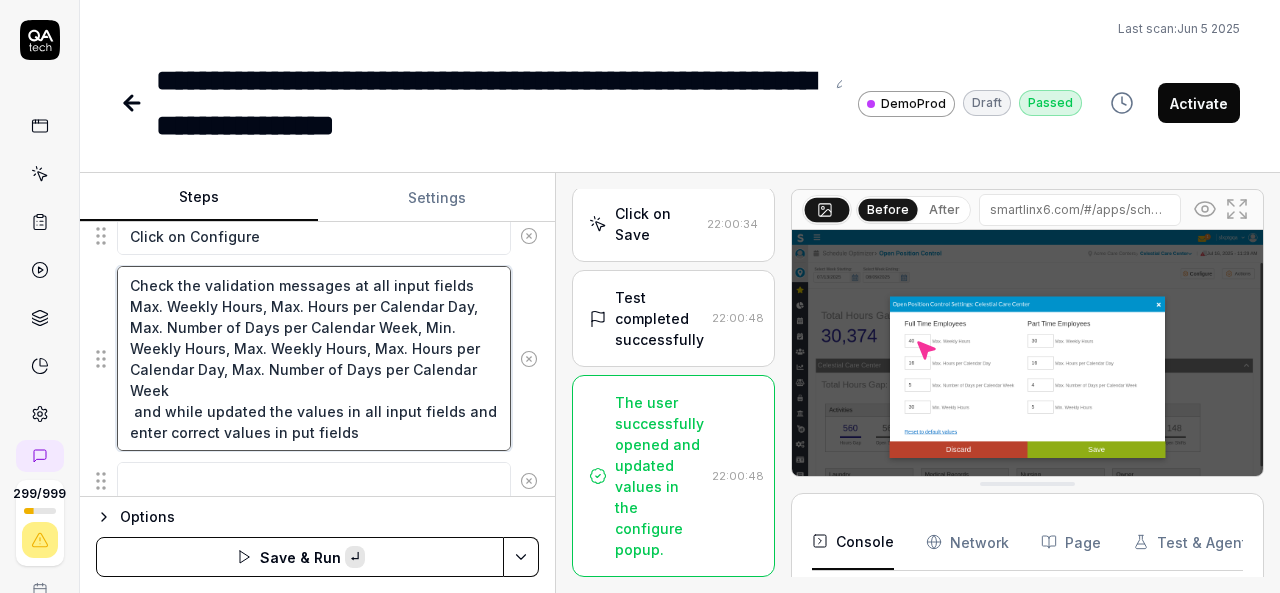 type on "*" 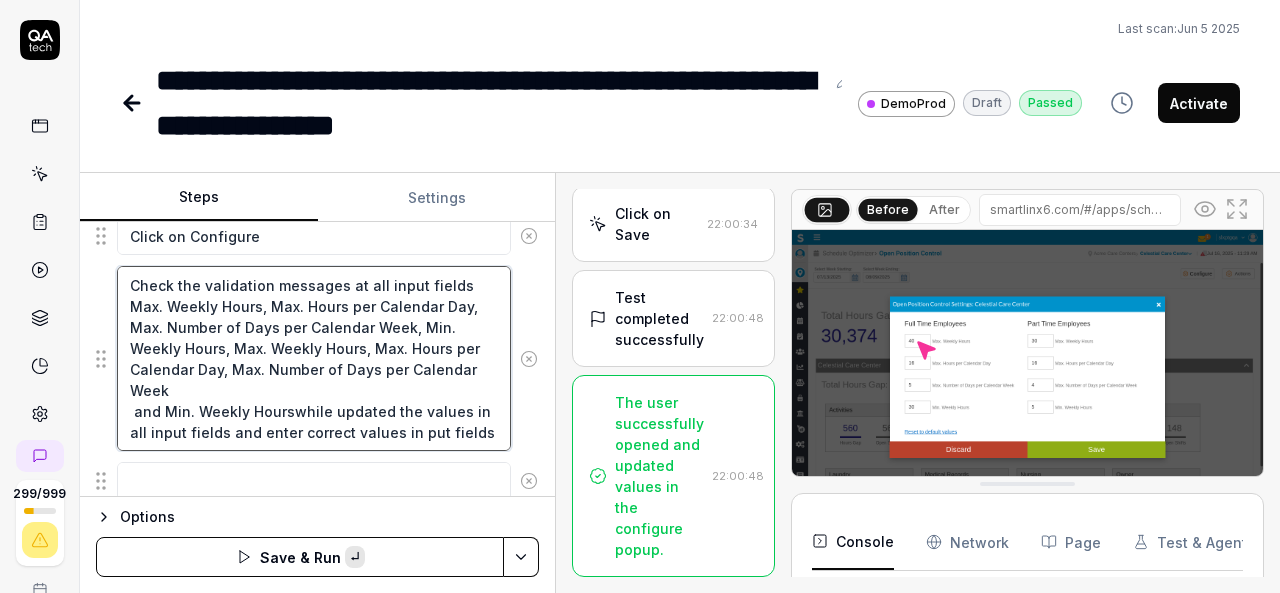 type on "*" 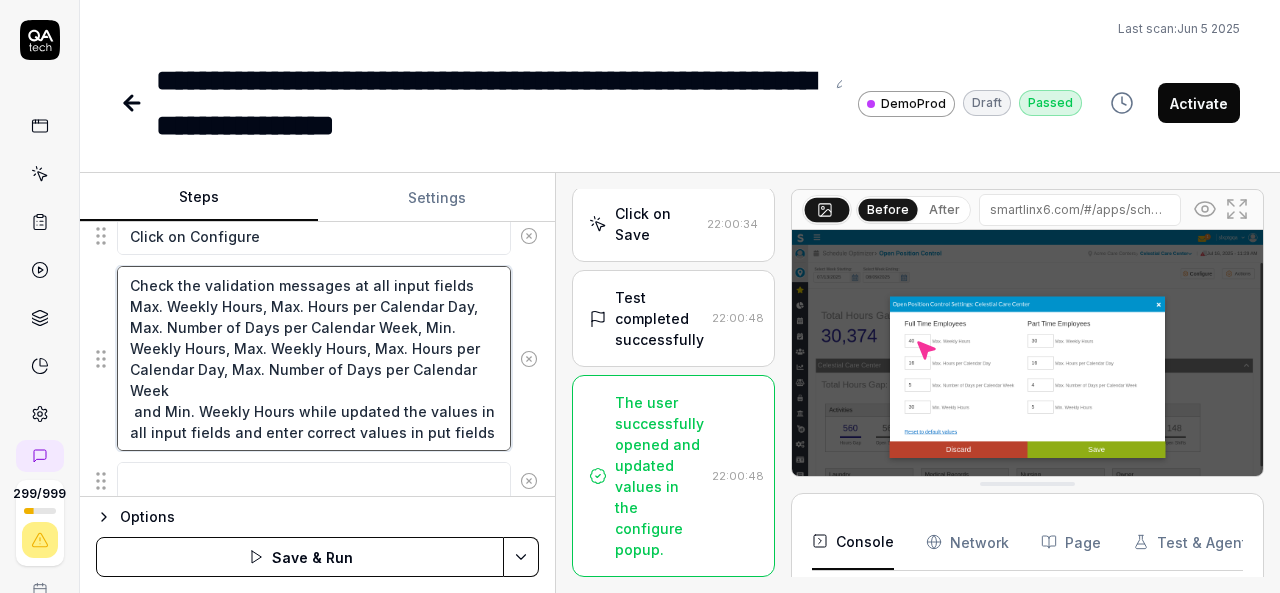 click on "Check the validation messages at all input fields  Max. Weekly Hours, Max. Hours per Calendar Day, Max. Number of Days per Calendar Week, Min. Weekly Hours, Max. Weekly Hours, Max. Hours per Calendar Day, Max. Number of Days per Calendar Week
and Min. Weekly Hours while updated the values in all input fields and enter correct values in put fields" at bounding box center (314, 358) 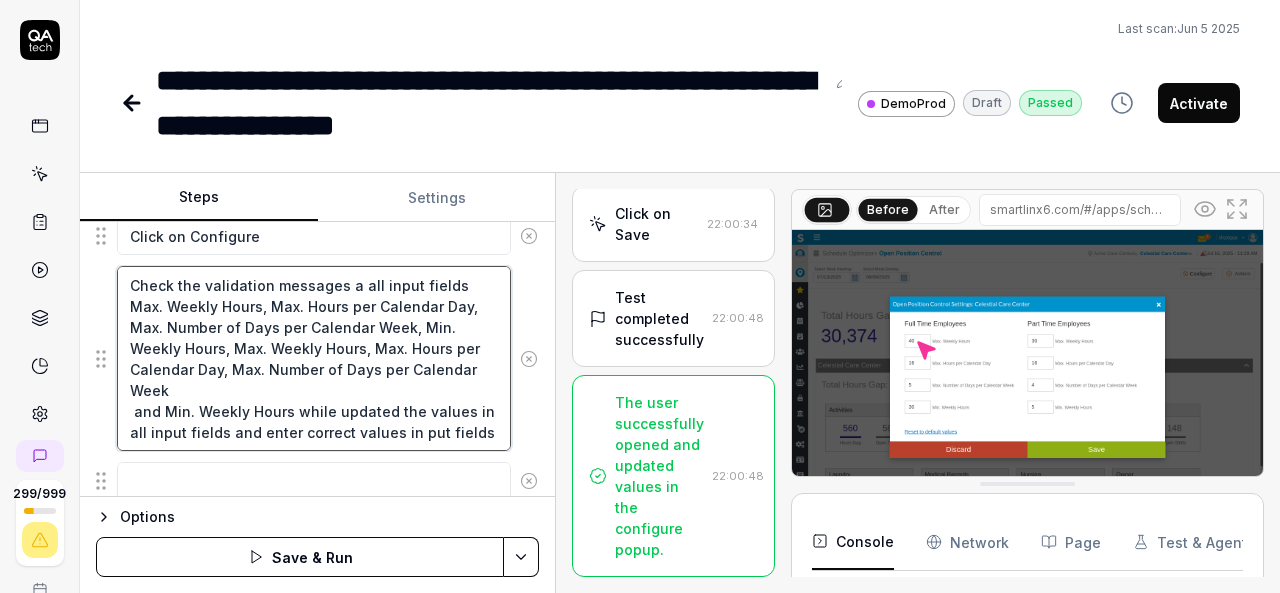 type on "*" 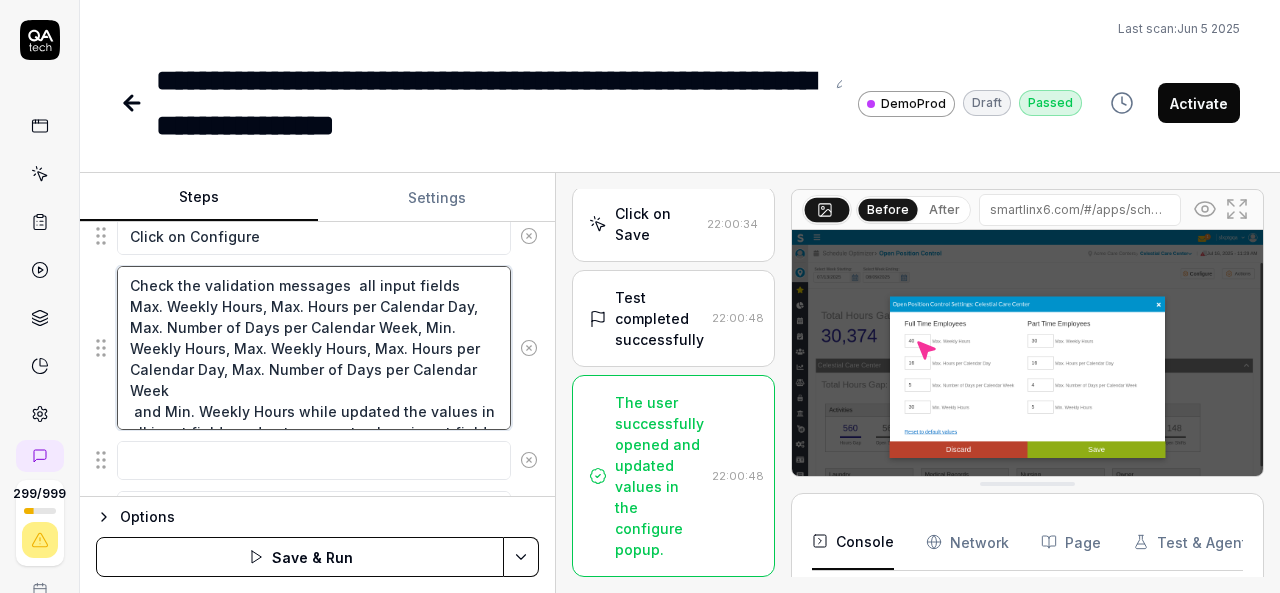 type on "*" 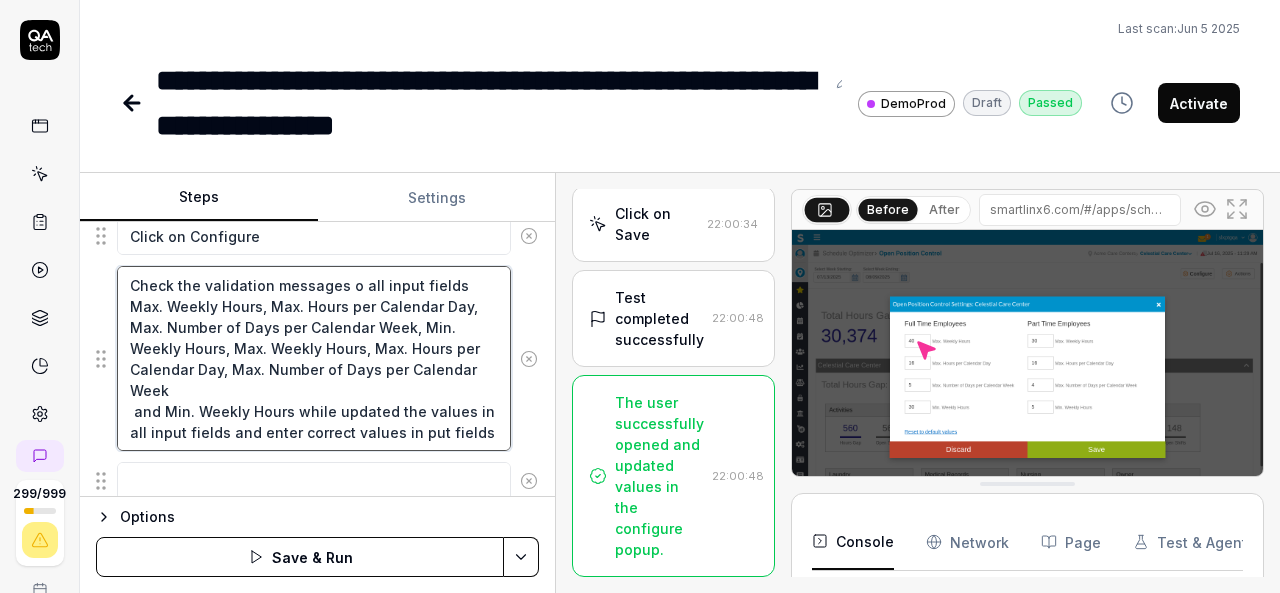 type on "*" 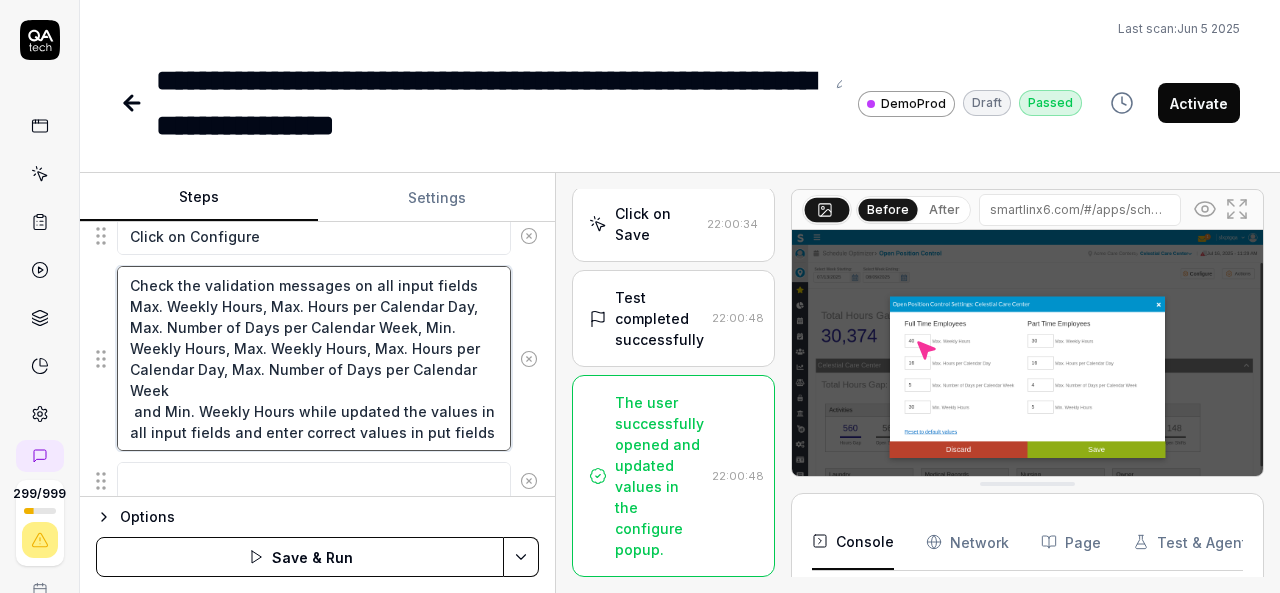 type on "*" 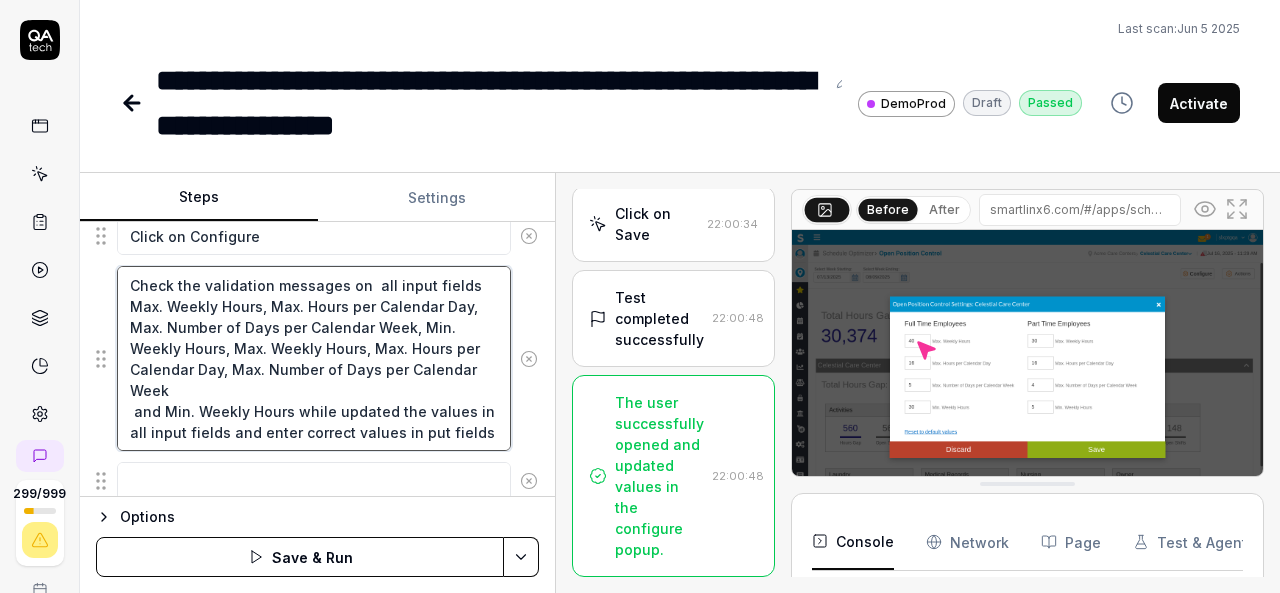 type on "Check the validation messages on  all input fields  Max. Weekly Hours, Max. Hours per Calendar Day, Max. Number of Days per Calendar Week, Min. Weekly Hours, Max. Weekly Hours, Max. Hours per Calendar Day, Max. Number of Days per Calendar Week
and Min. Weekly Hours while updated the values in all input fields and enter correct values in put fields" 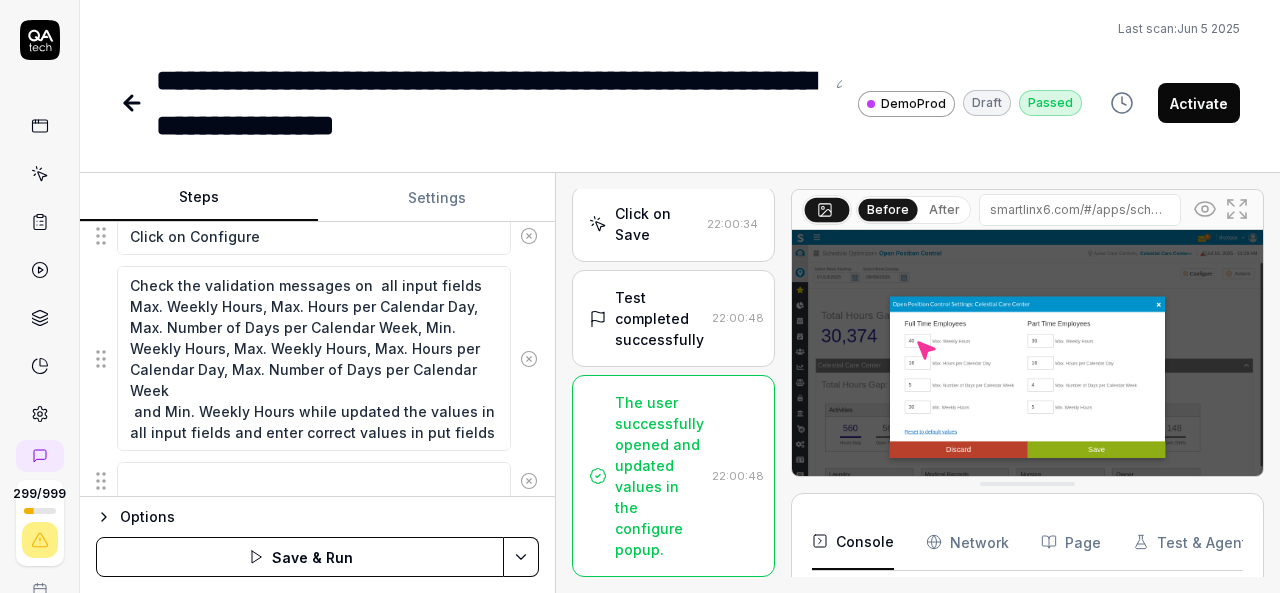 click on "Save & Run" at bounding box center [300, 557] 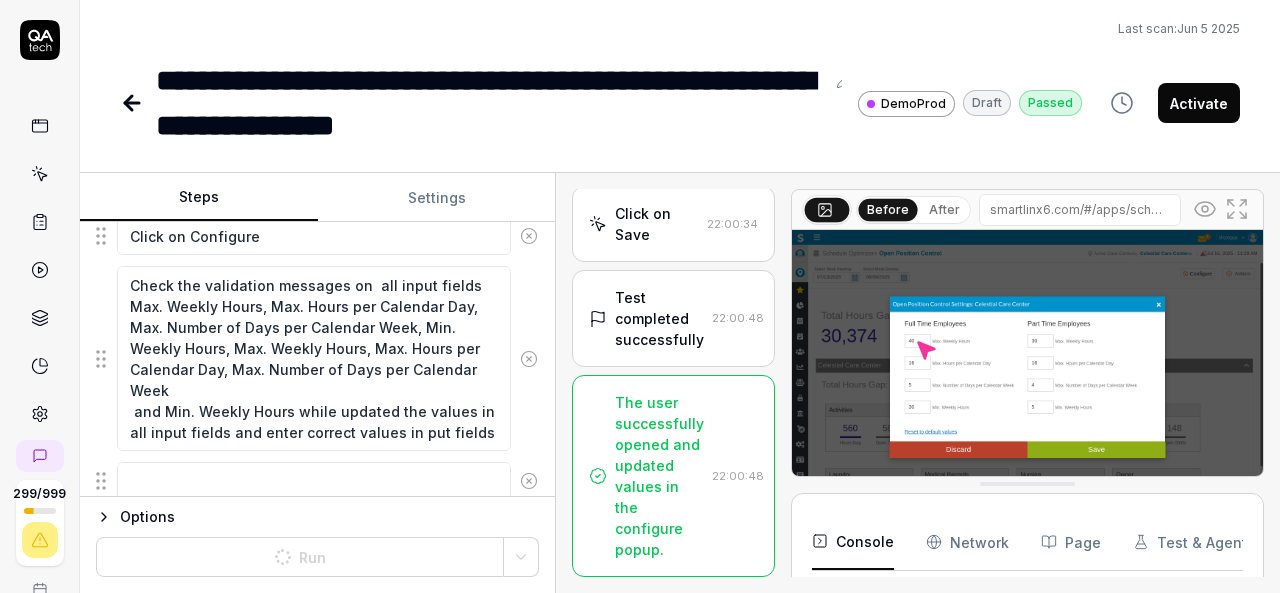 type on "*" 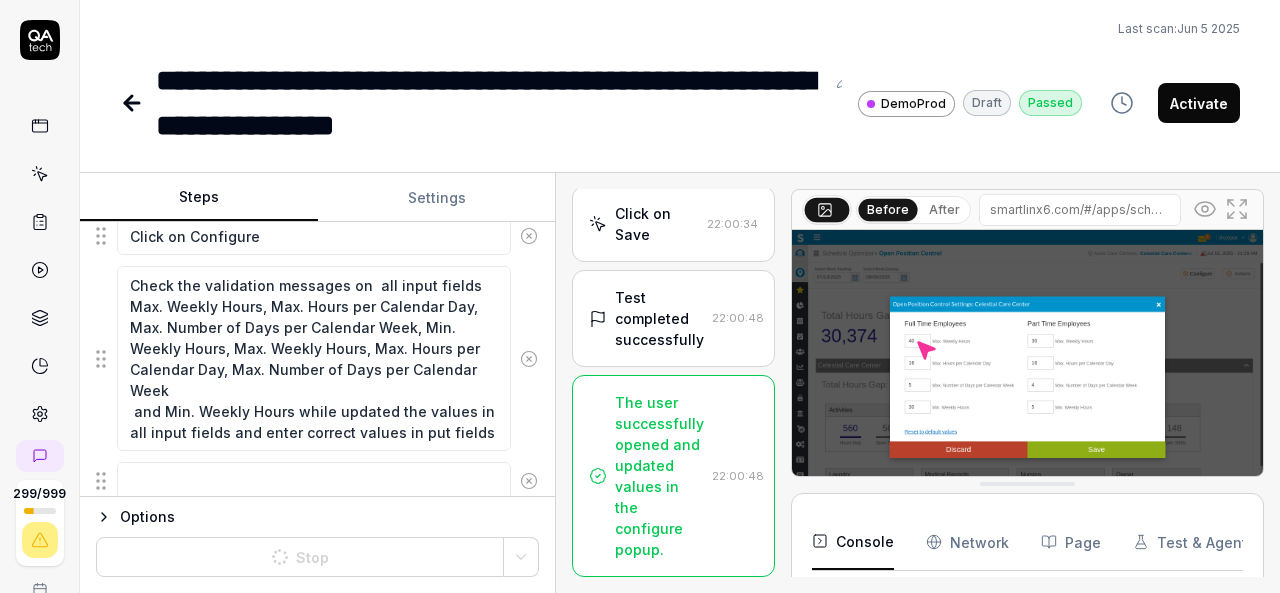 scroll, scrollTop: 20, scrollLeft: 0, axis: vertical 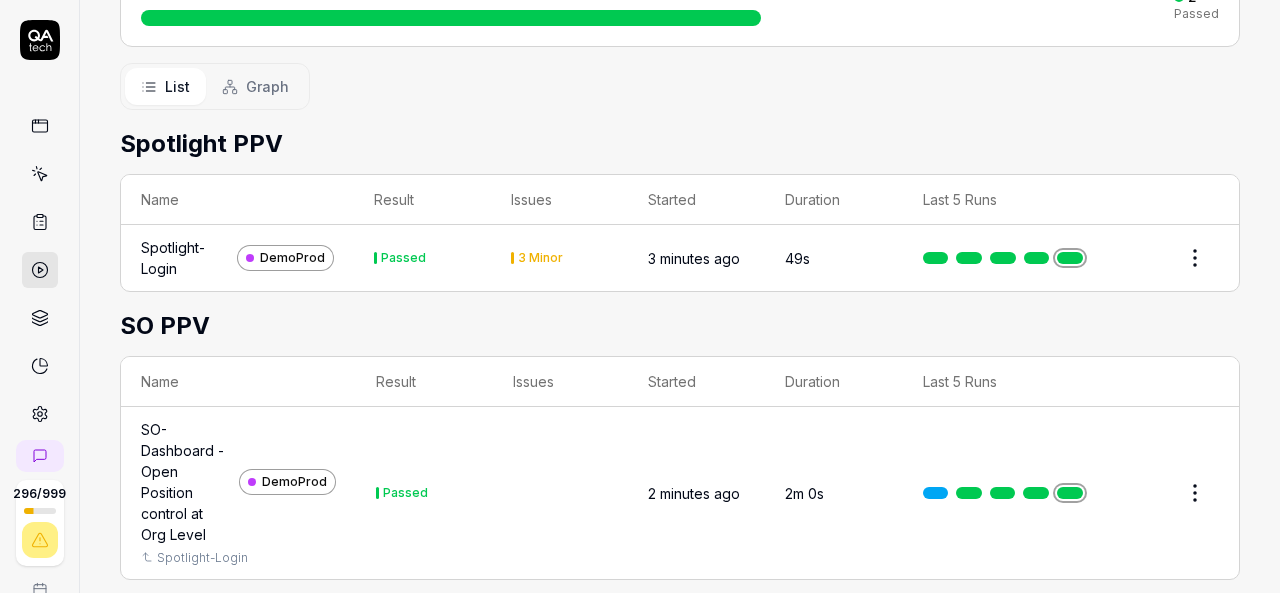 click on "SO-Dashboard - Open Position control at  Org Level" at bounding box center [186, 482] 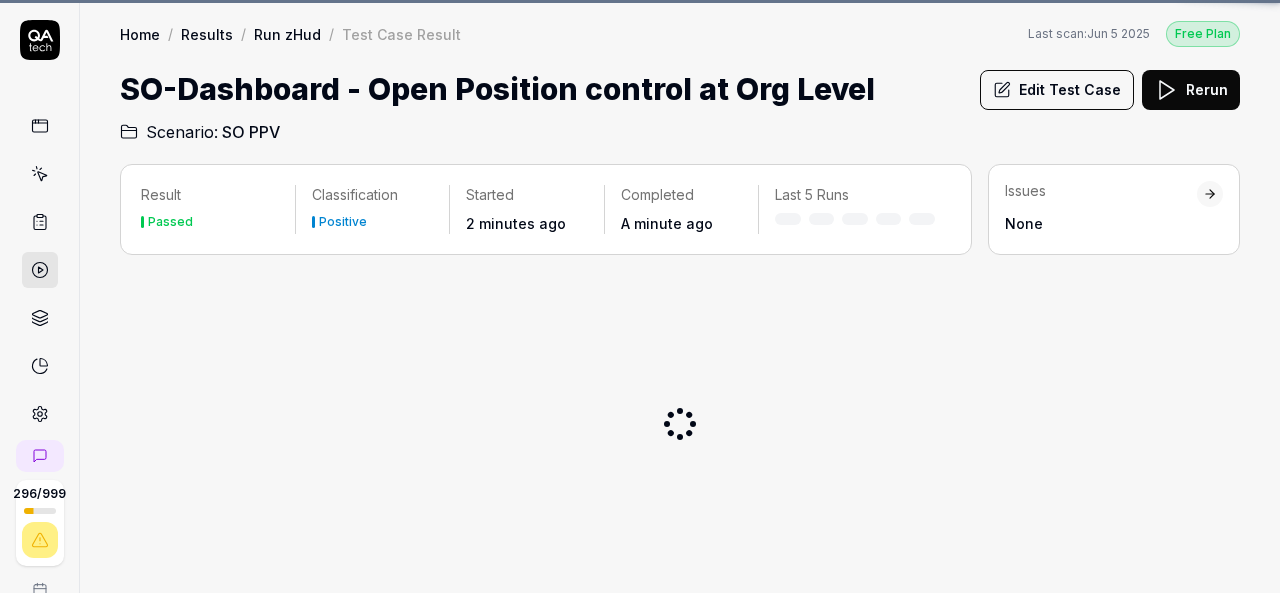 scroll, scrollTop: 0, scrollLeft: 0, axis: both 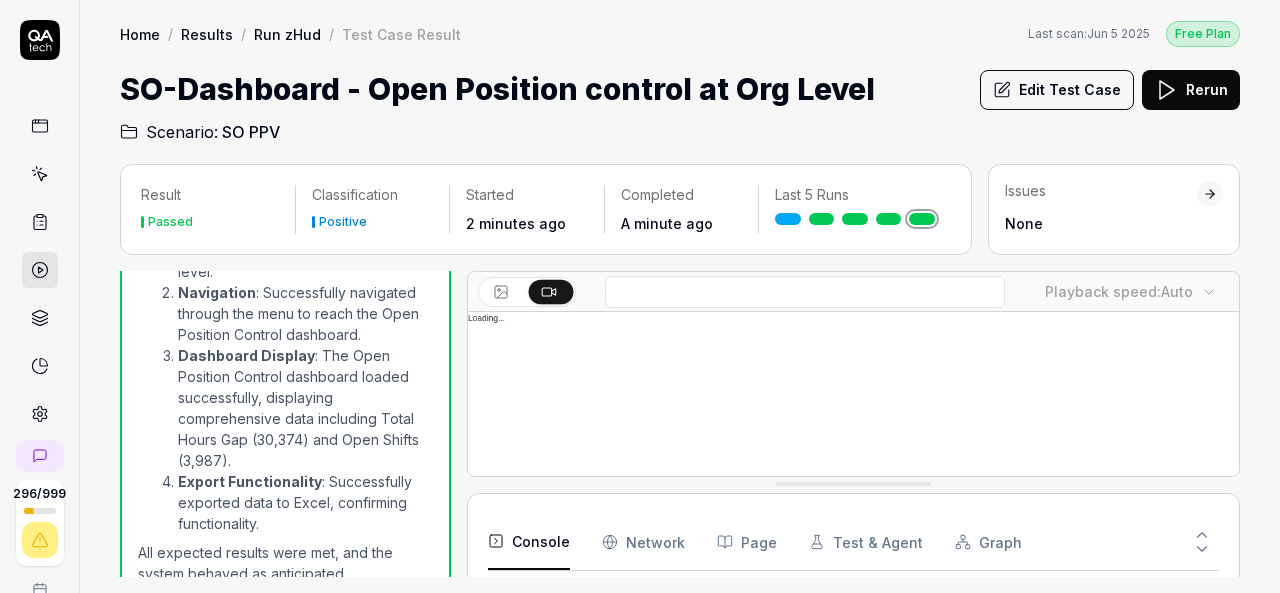 click at bounding box center [853, 553] 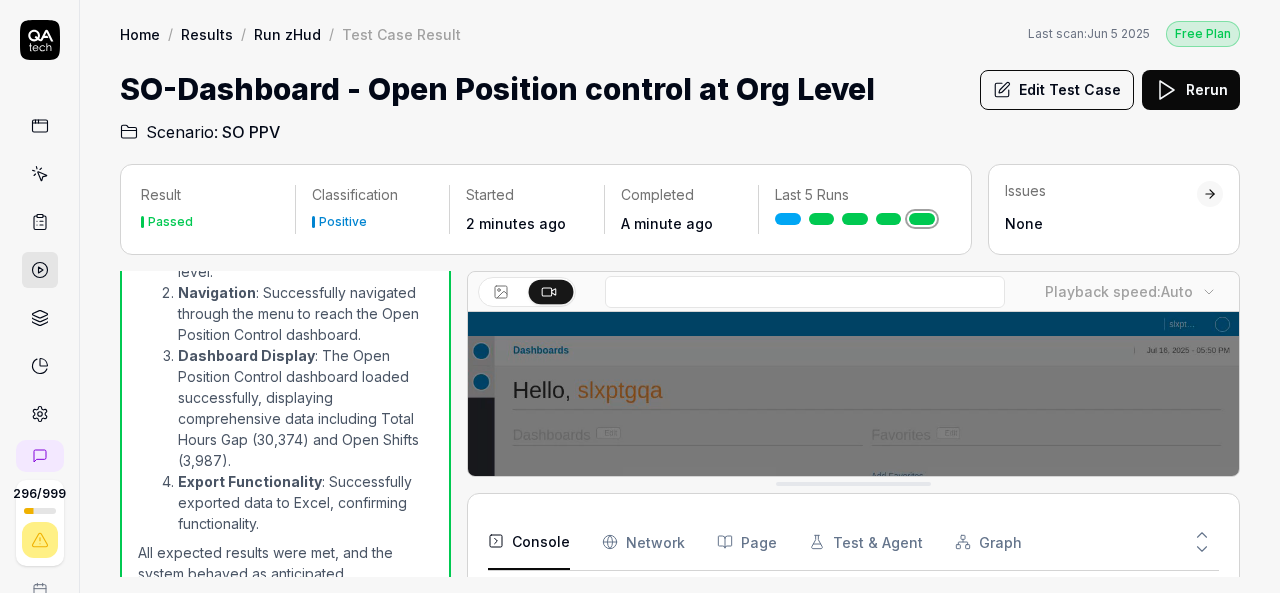 click at bounding box center [853, 553] 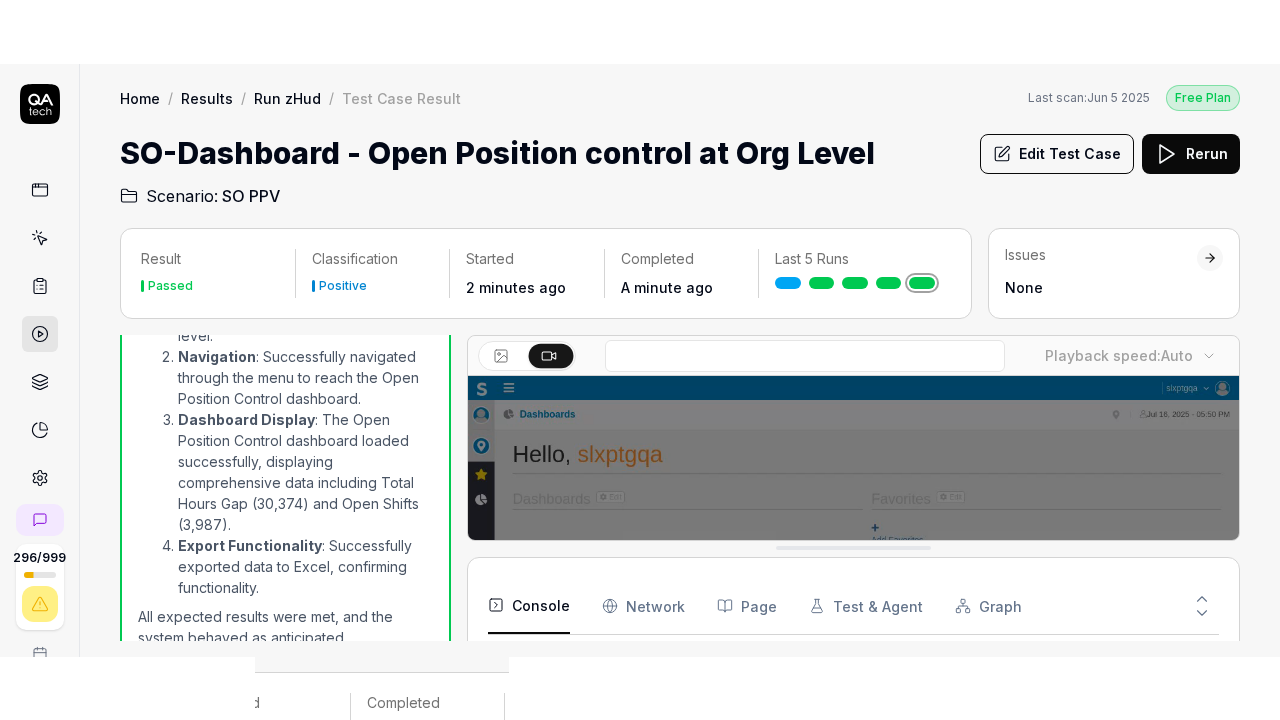 scroll, scrollTop: 35, scrollLeft: 0, axis: vertical 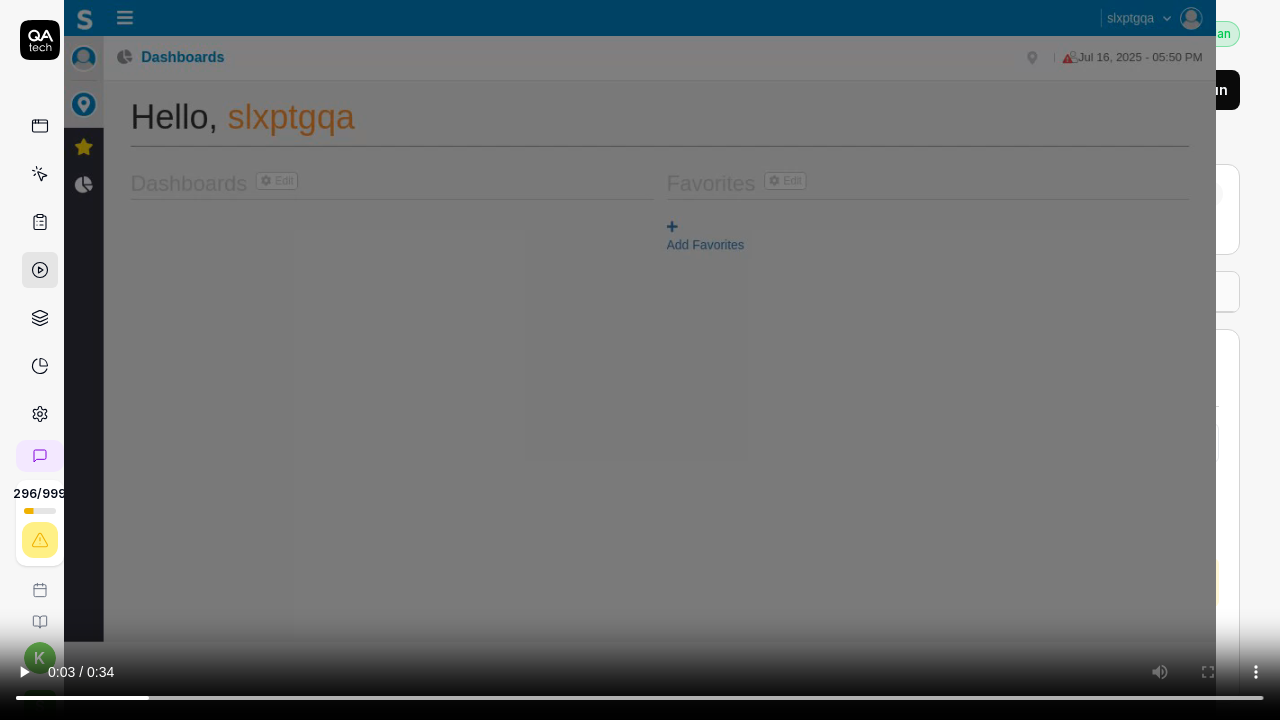 type 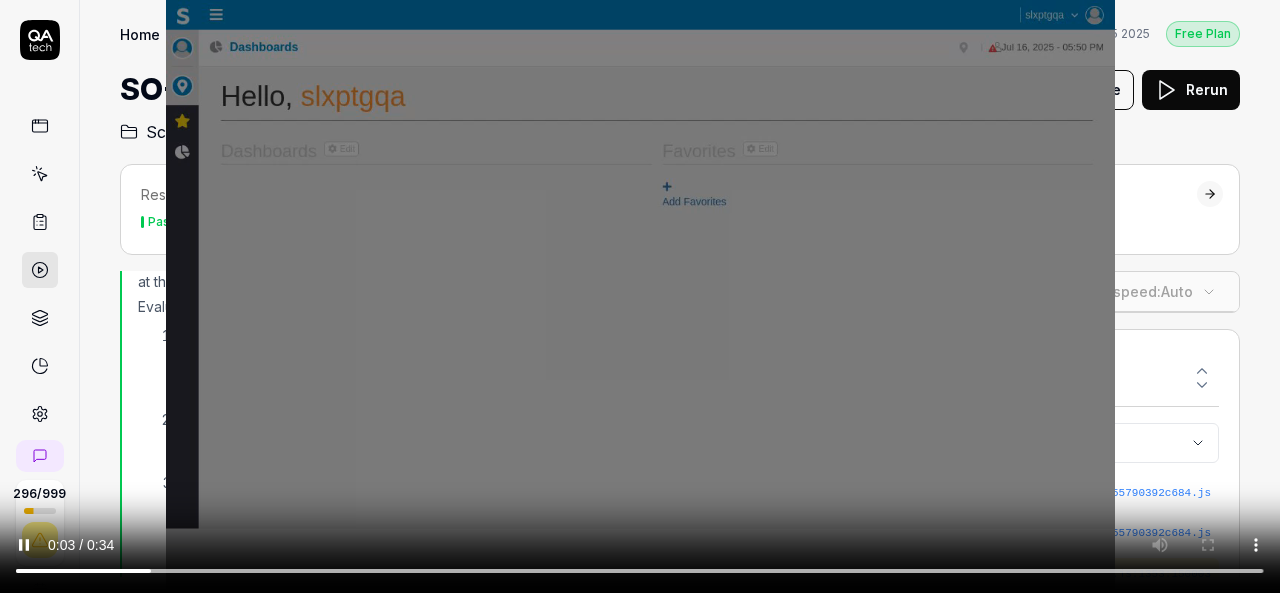 scroll, scrollTop: 113, scrollLeft: 0, axis: vertical 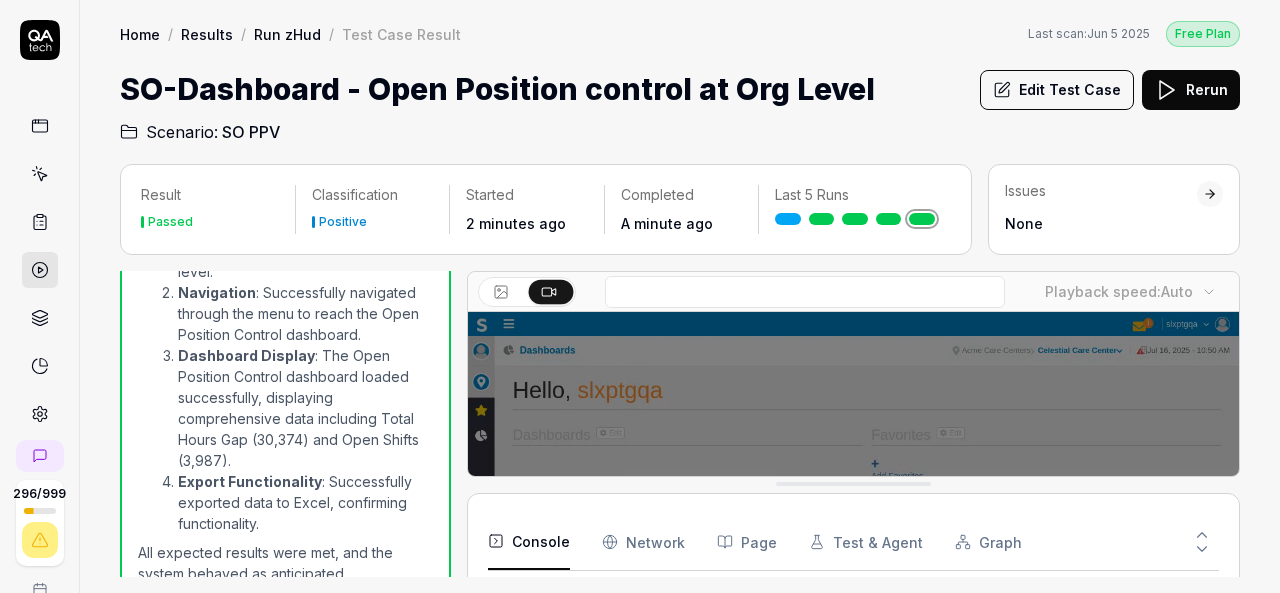 click on "Rerun" at bounding box center (1191, 90) 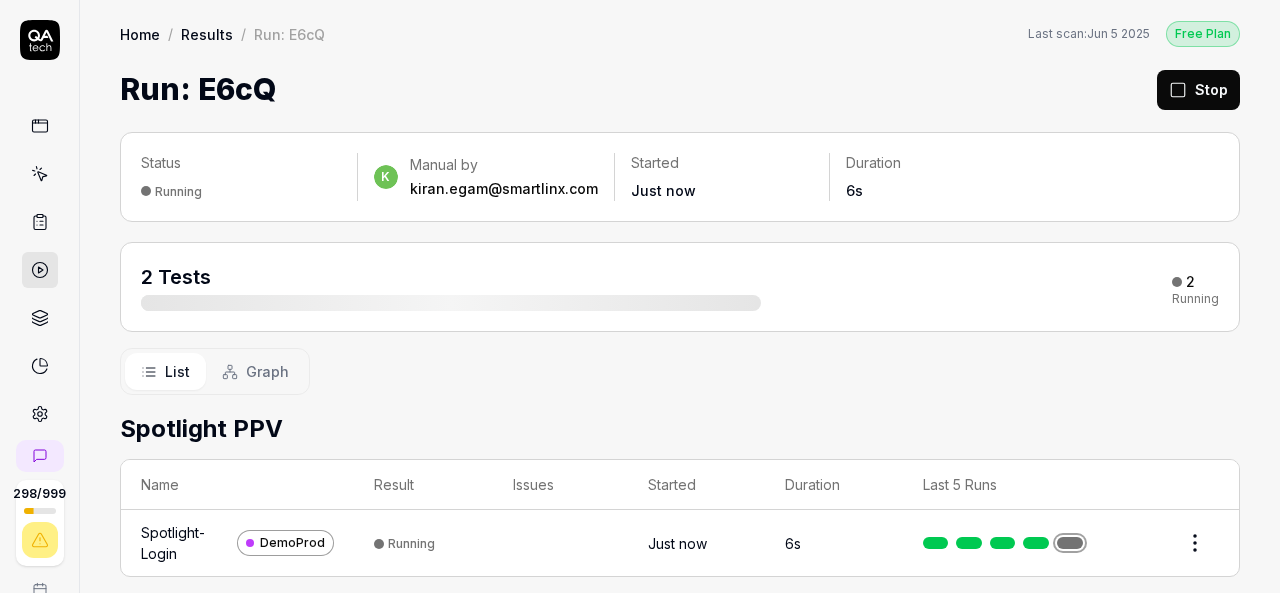 scroll, scrollTop: 0, scrollLeft: 0, axis: both 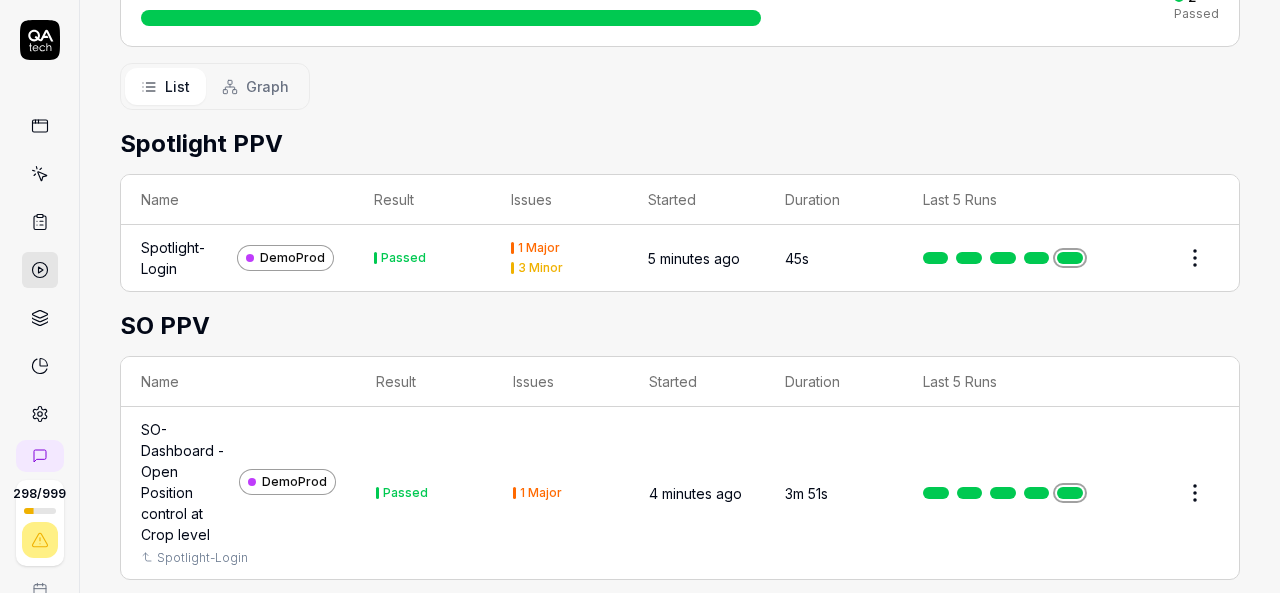 click on "SO-Dashboard - Open Position control at Crop level" at bounding box center (186, 482) 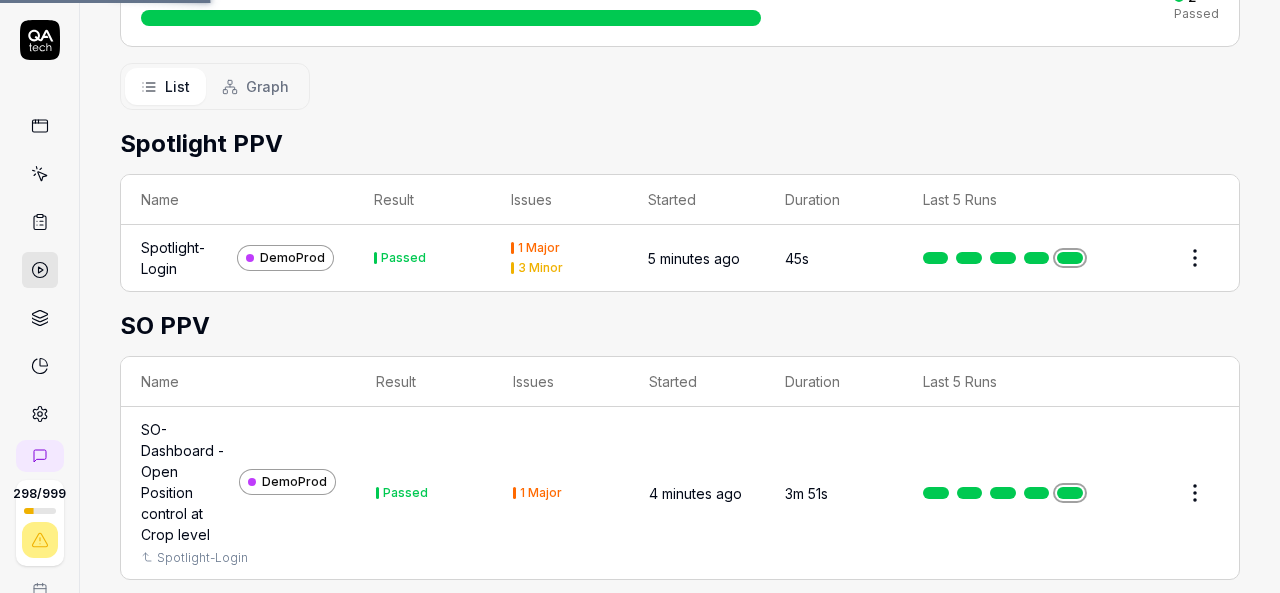 scroll, scrollTop: 0, scrollLeft: 0, axis: both 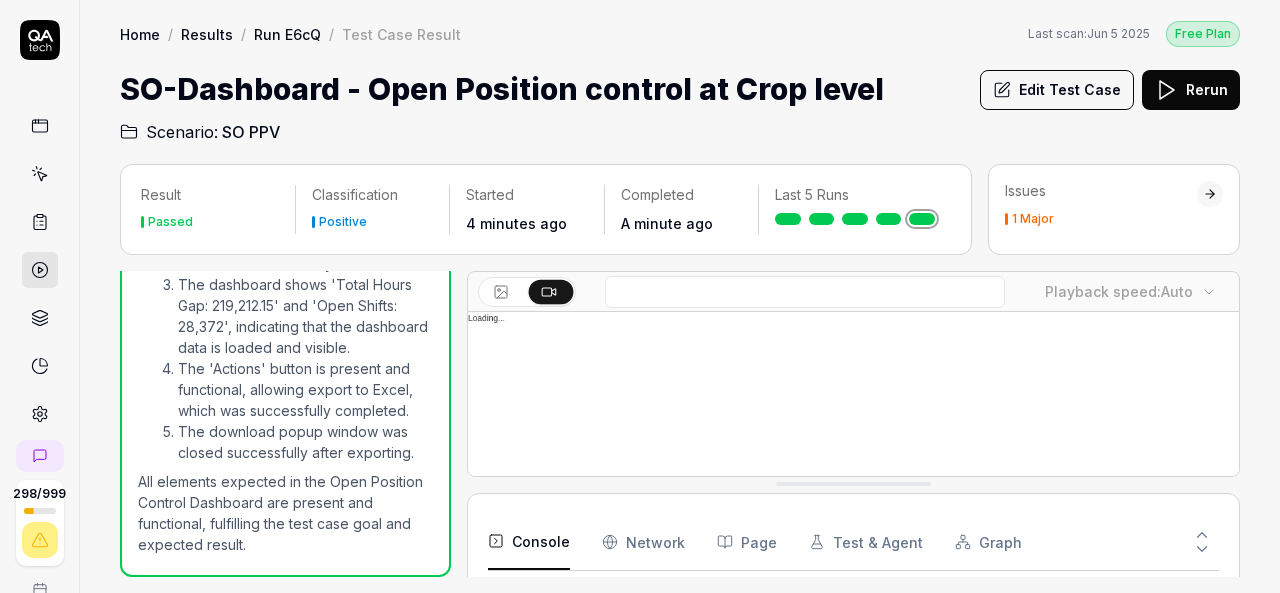 click at bounding box center (853, 553) 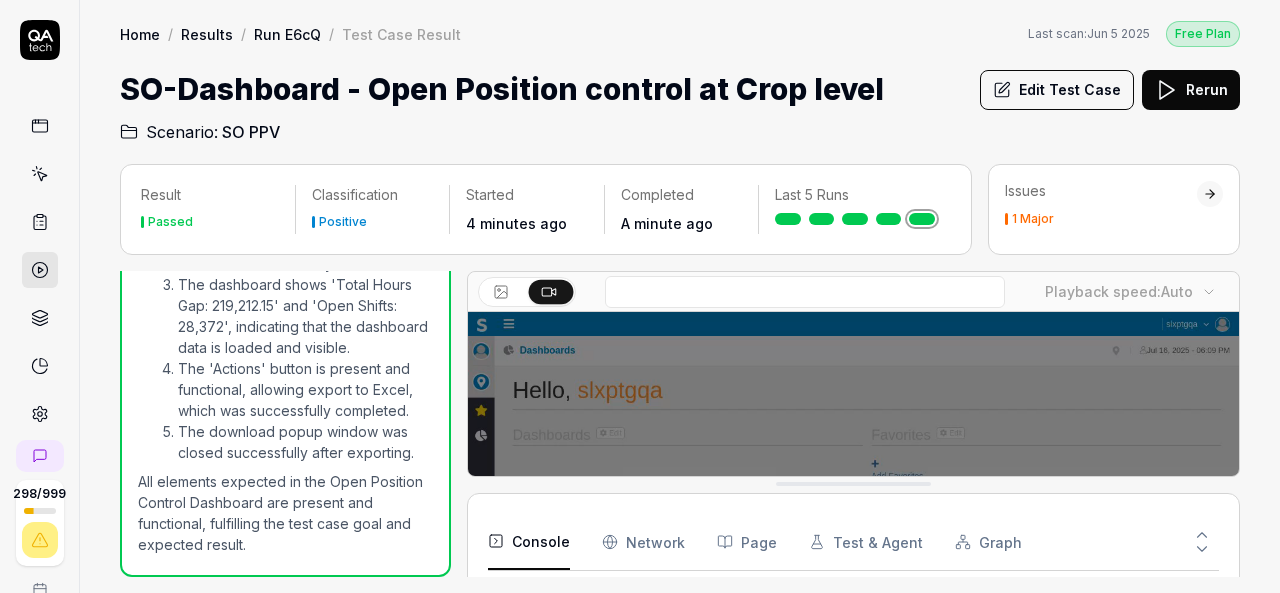 click at bounding box center (853, 553) 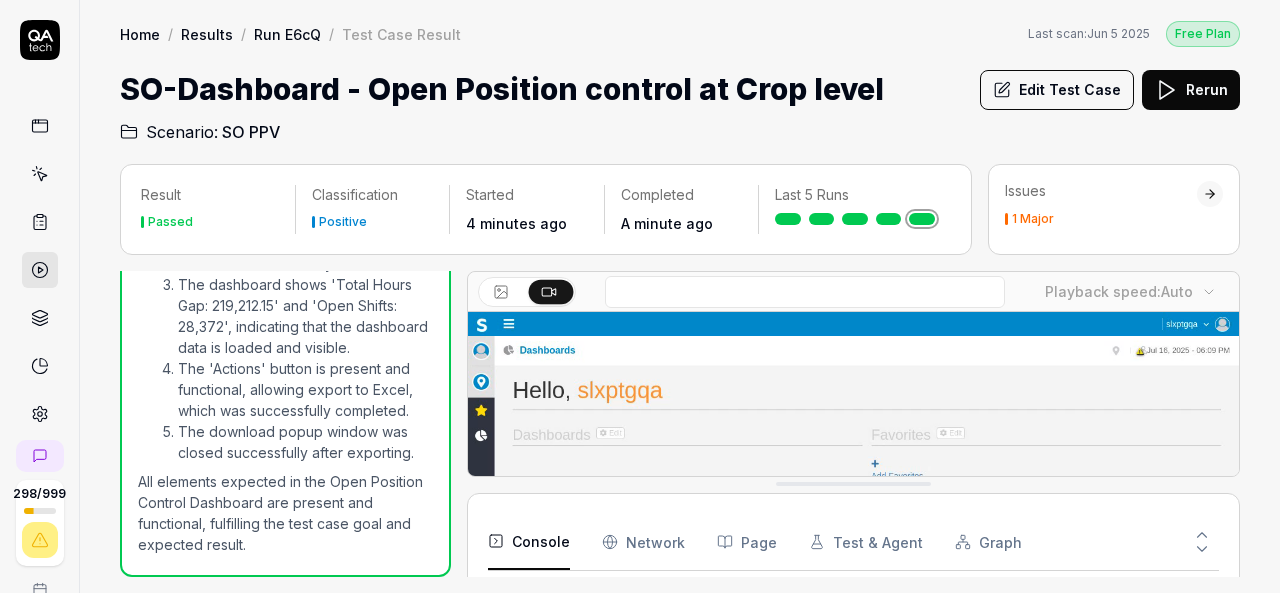 click at bounding box center (853, 553) 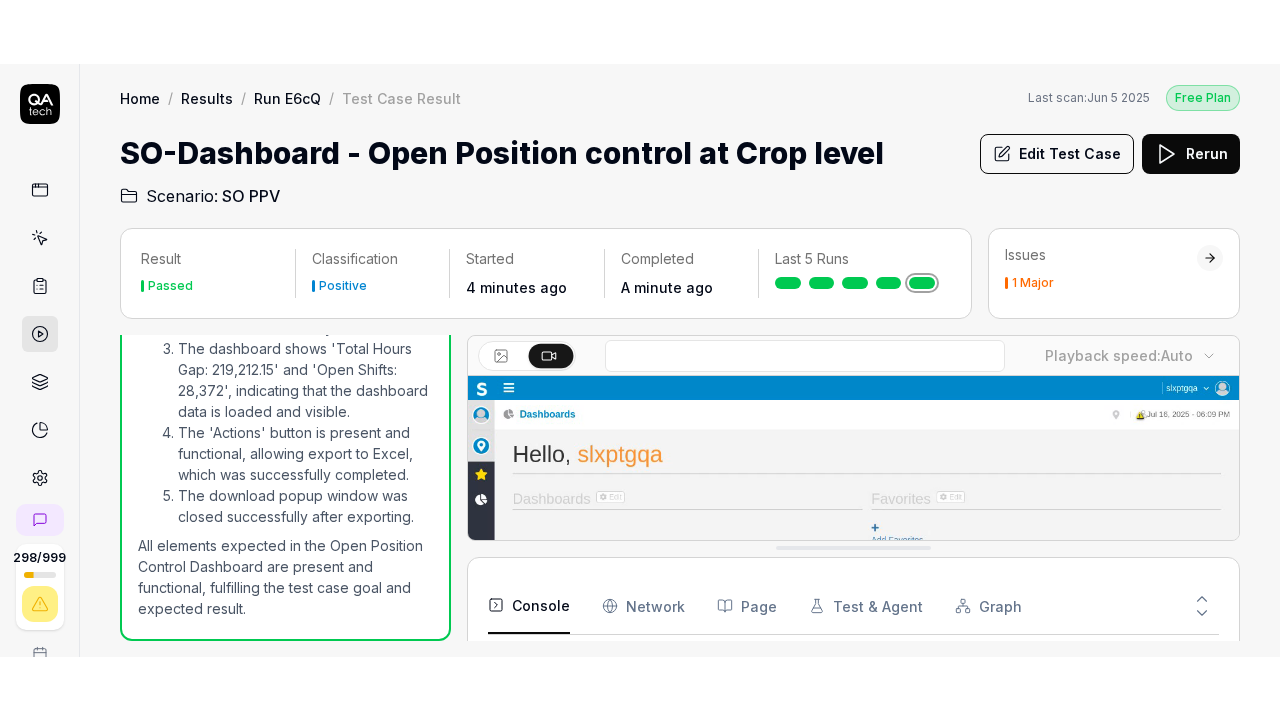 scroll, scrollTop: 92, scrollLeft: 0, axis: vertical 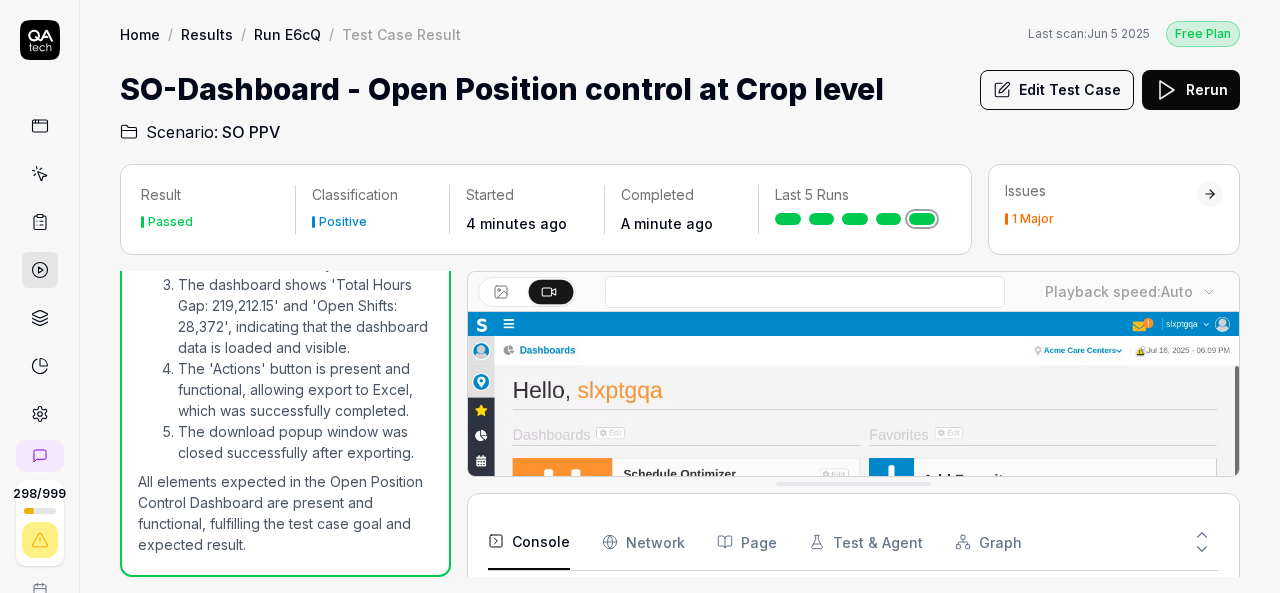 click on "Scenario: SO PPV" at bounding box center (680, 128) 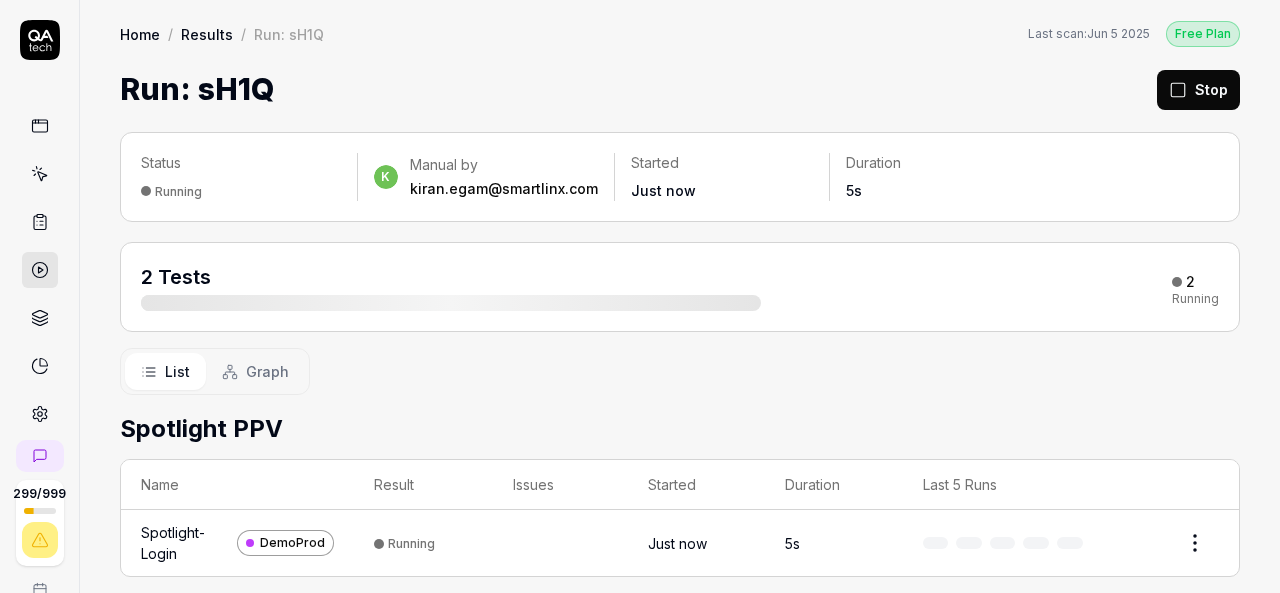 scroll, scrollTop: 0, scrollLeft: 0, axis: both 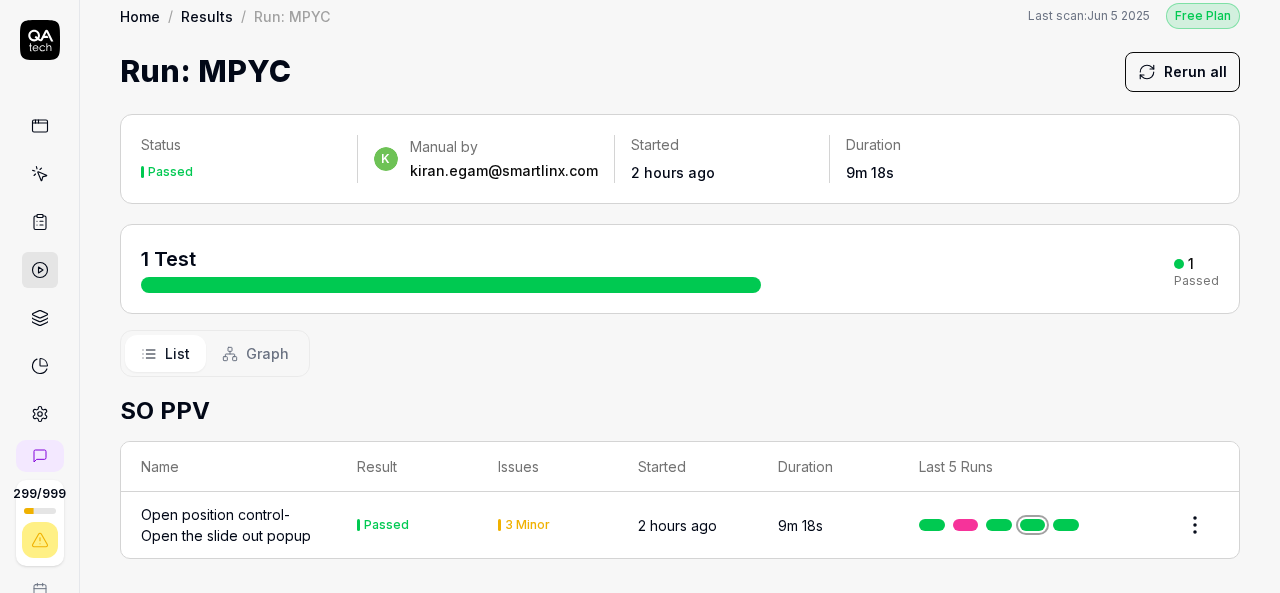 click at bounding box center [1066, 525] 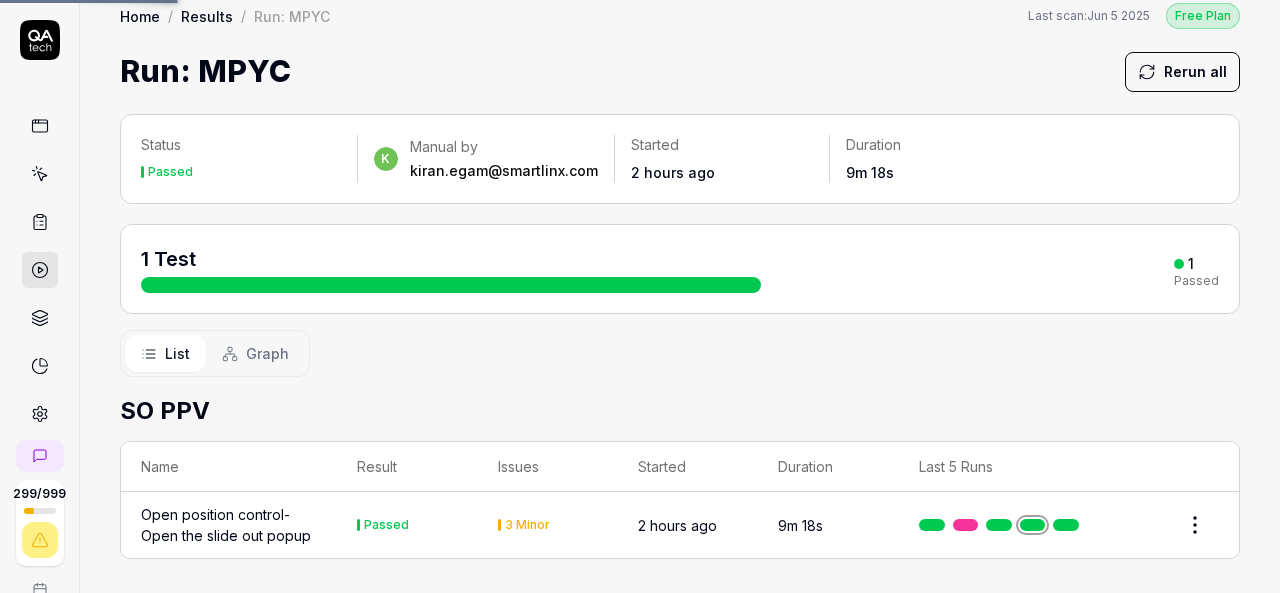 scroll, scrollTop: 0, scrollLeft: 0, axis: both 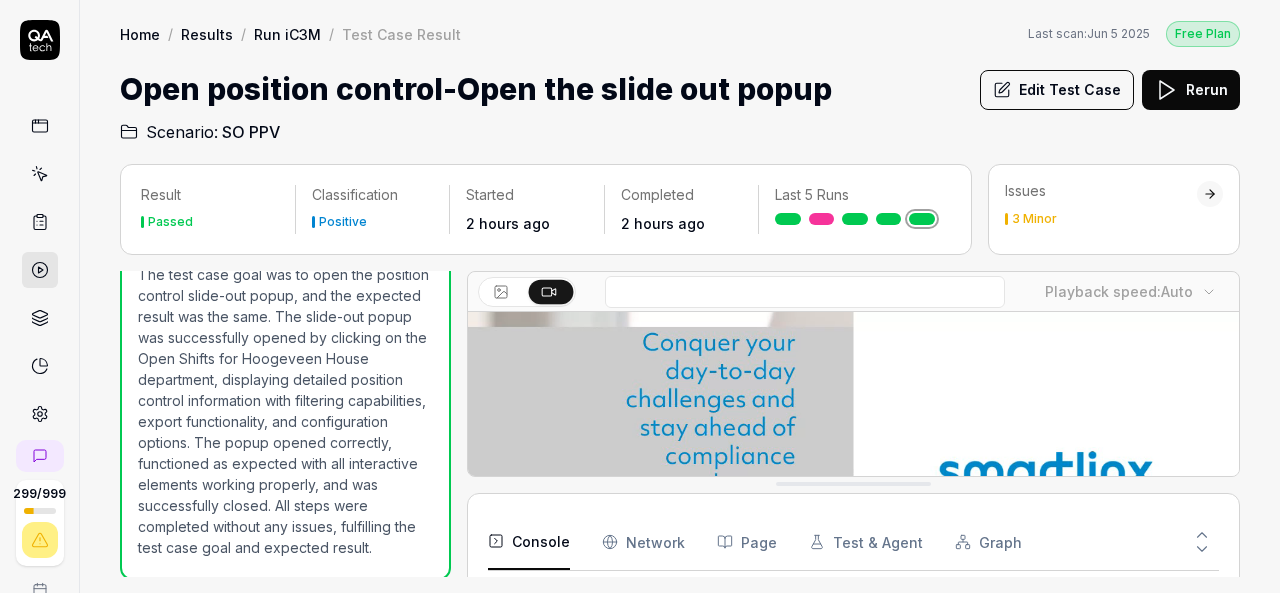 click on "Edit Test Case" at bounding box center (1057, 90) 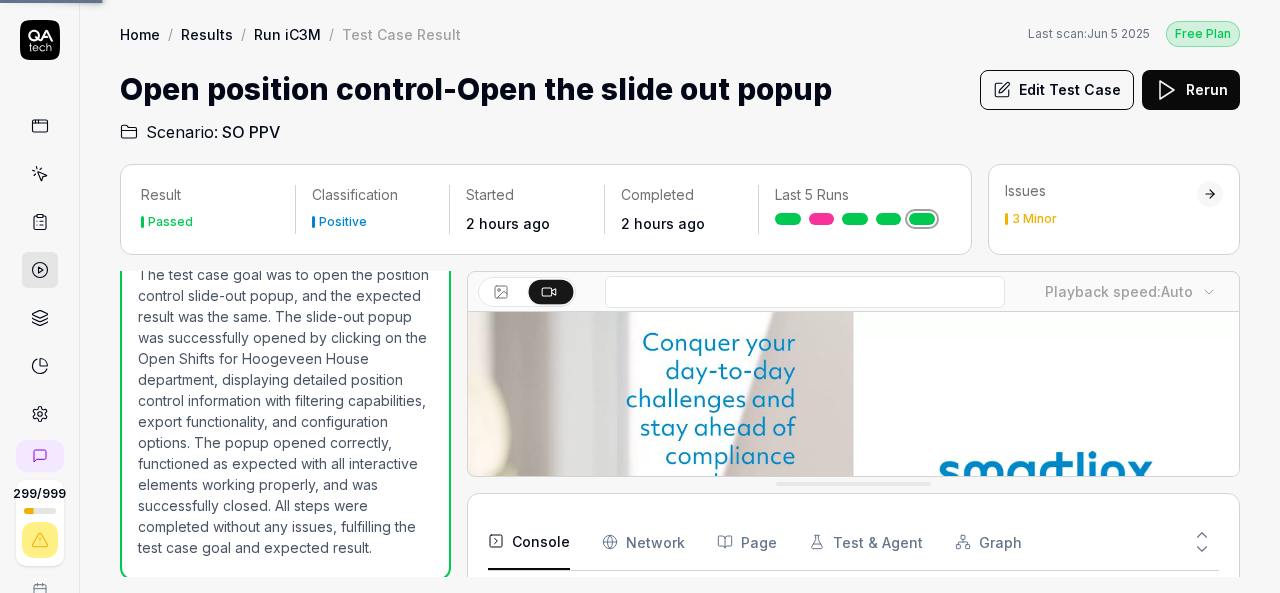 scroll, scrollTop: 413, scrollLeft: 0, axis: vertical 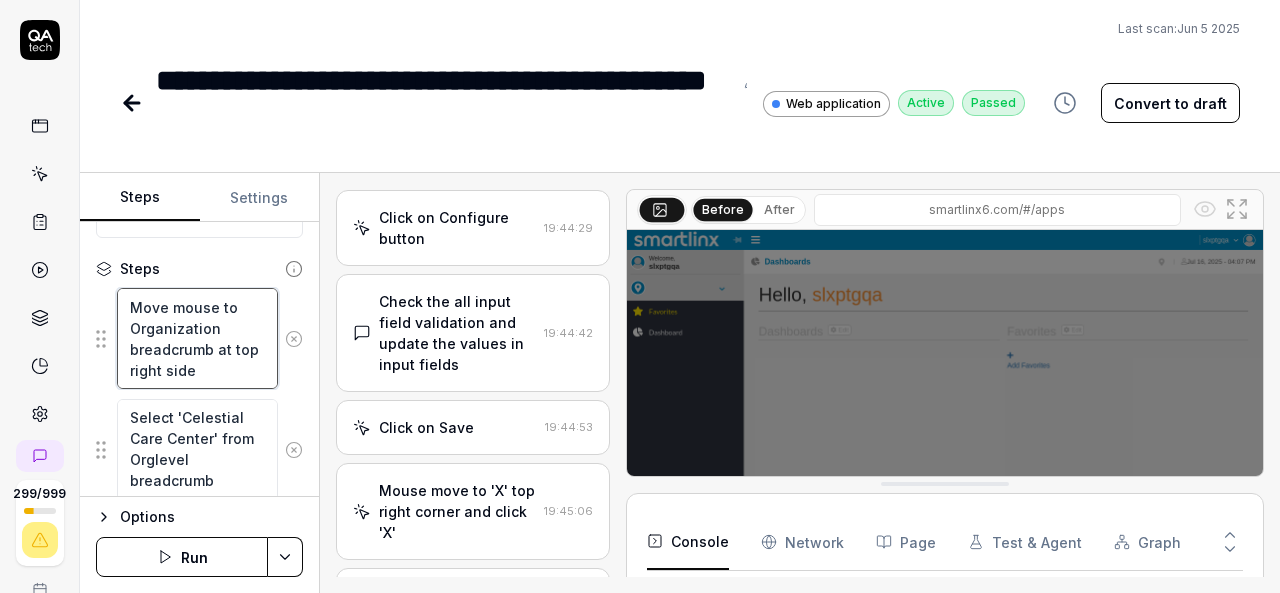 click on "Move mouse to Organization breadcrumb at top right side" at bounding box center (197, 338) 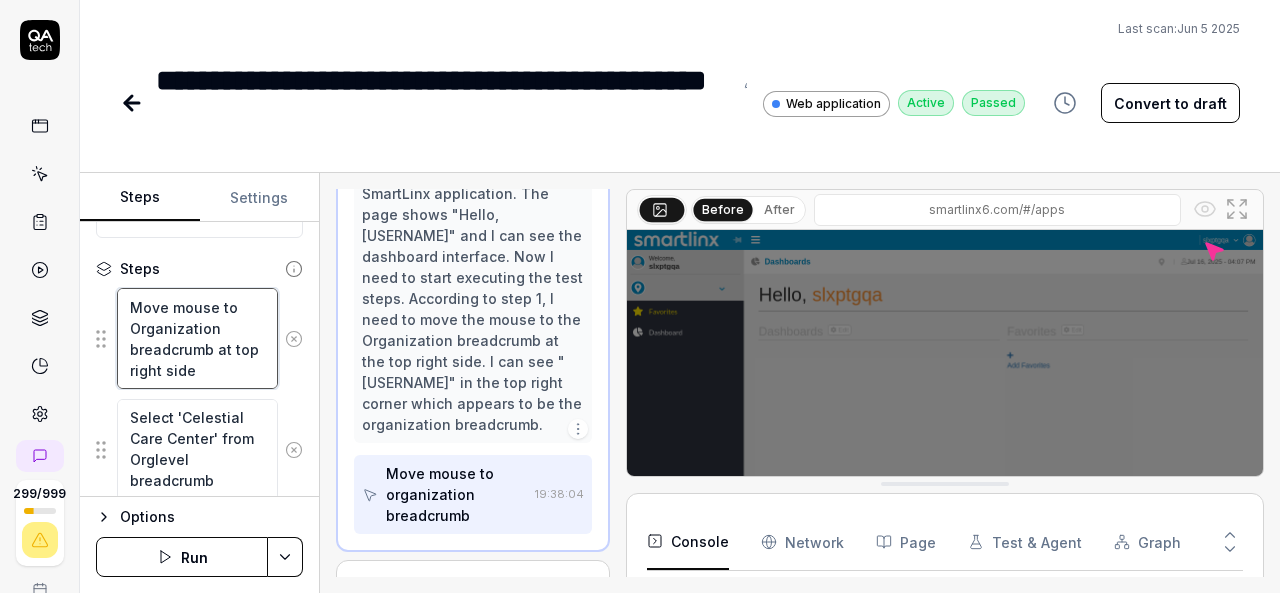 scroll, scrollTop: 441, scrollLeft: 0, axis: vertical 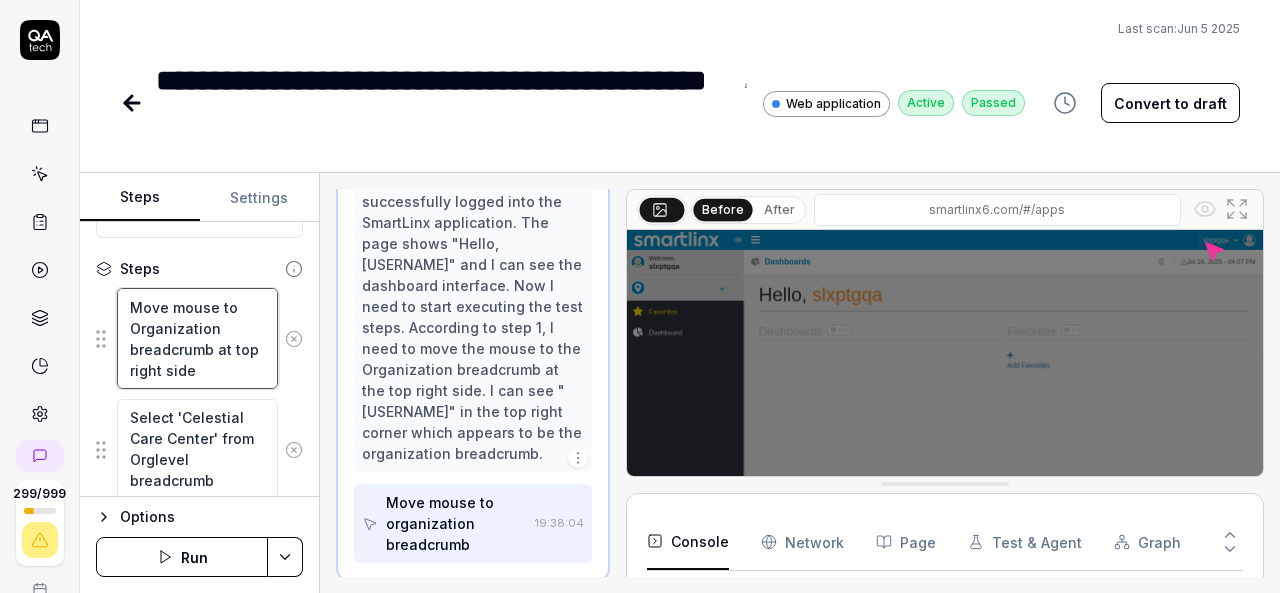 drag, startPoint x: 238, startPoint y: 369, endPoint x: 132, endPoint y: 292, distance: 131.01526 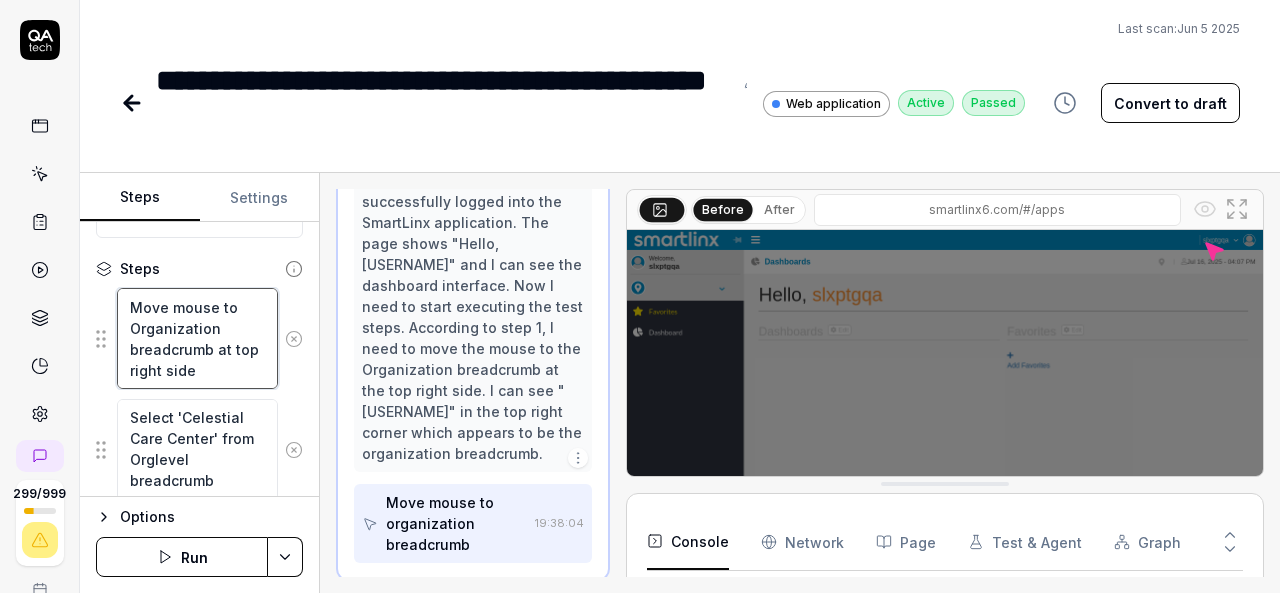 click on "Move mouse to Organization breadcrumb at top right side" at bounding box center [197, 338] 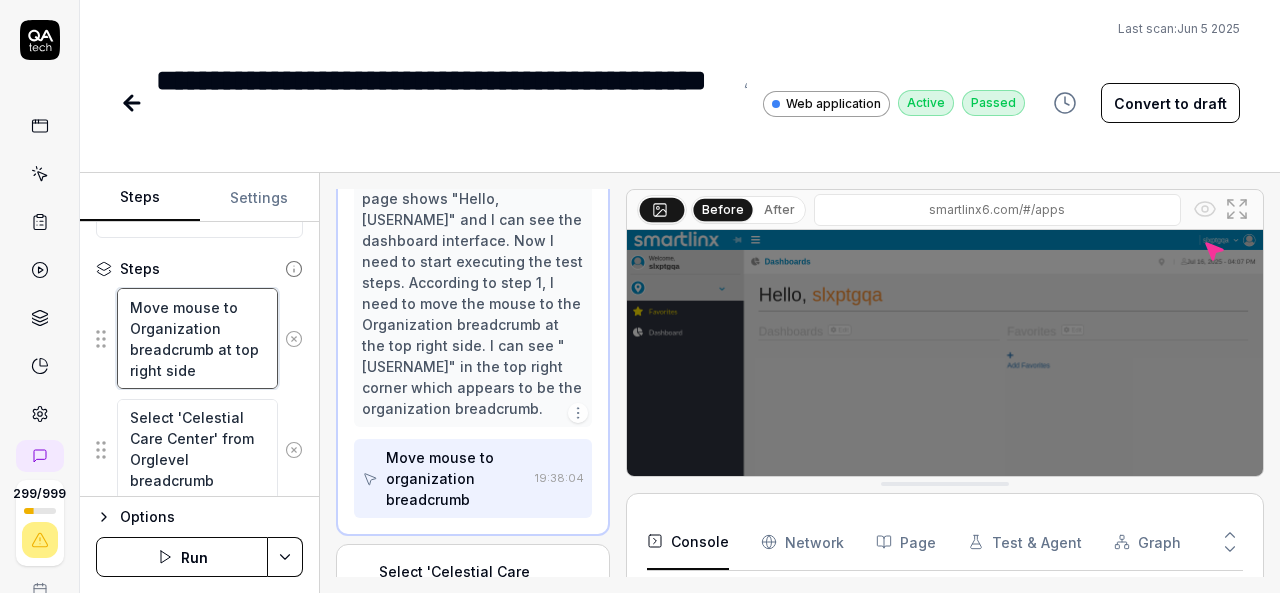 scroll, scrollTop: 487, scrollLeft: 0, axis: vertical 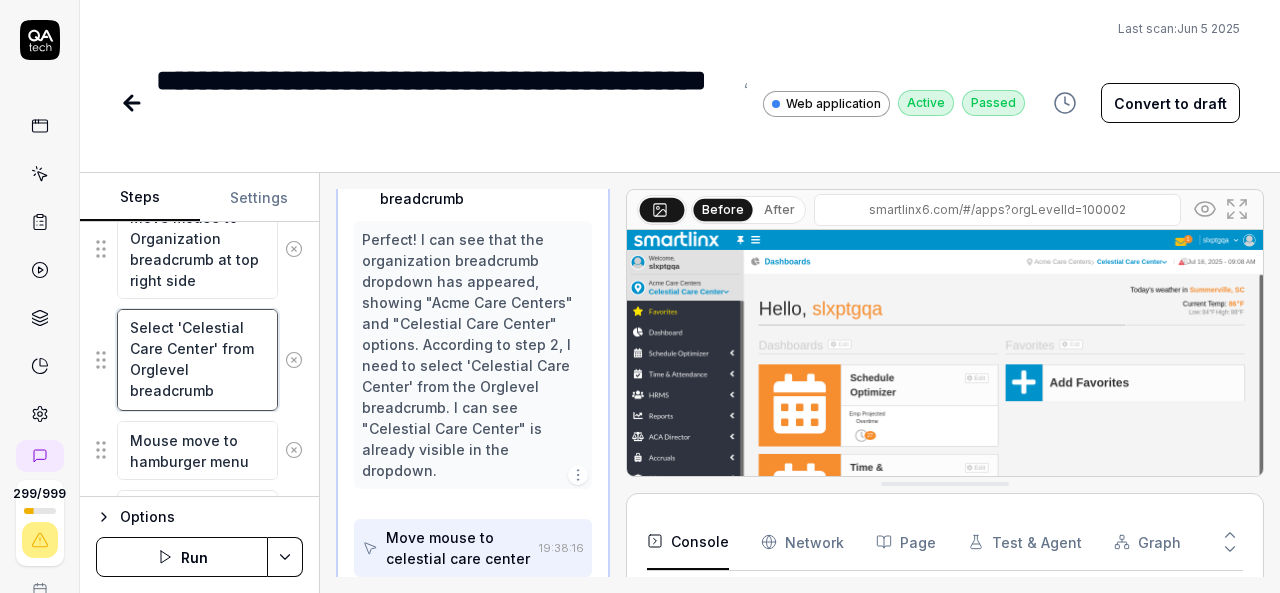 click on "Select 'Celestial Care Center' from Orglevel breadcrumb" at bounding box center (197, 359) 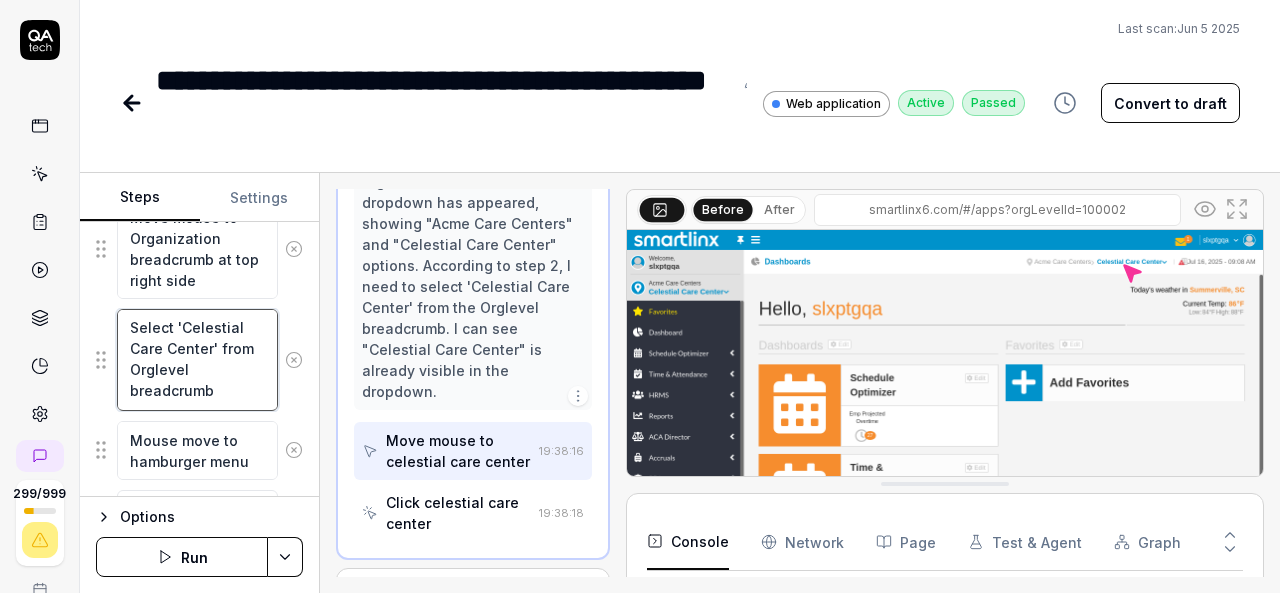scroll, scrollTop: 0, scrollLeft: 0, axis: both 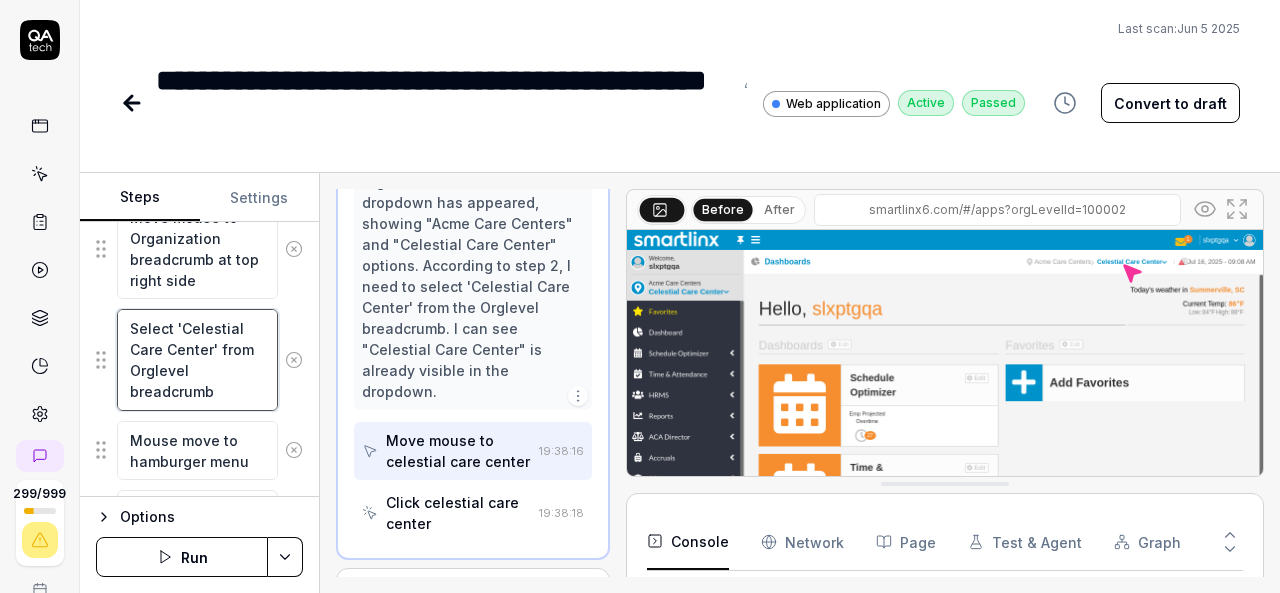 drag, startPoint x: 224, startPoint y: 398, endPoint x: 128, endPoint y: 317, distance: 125.60653 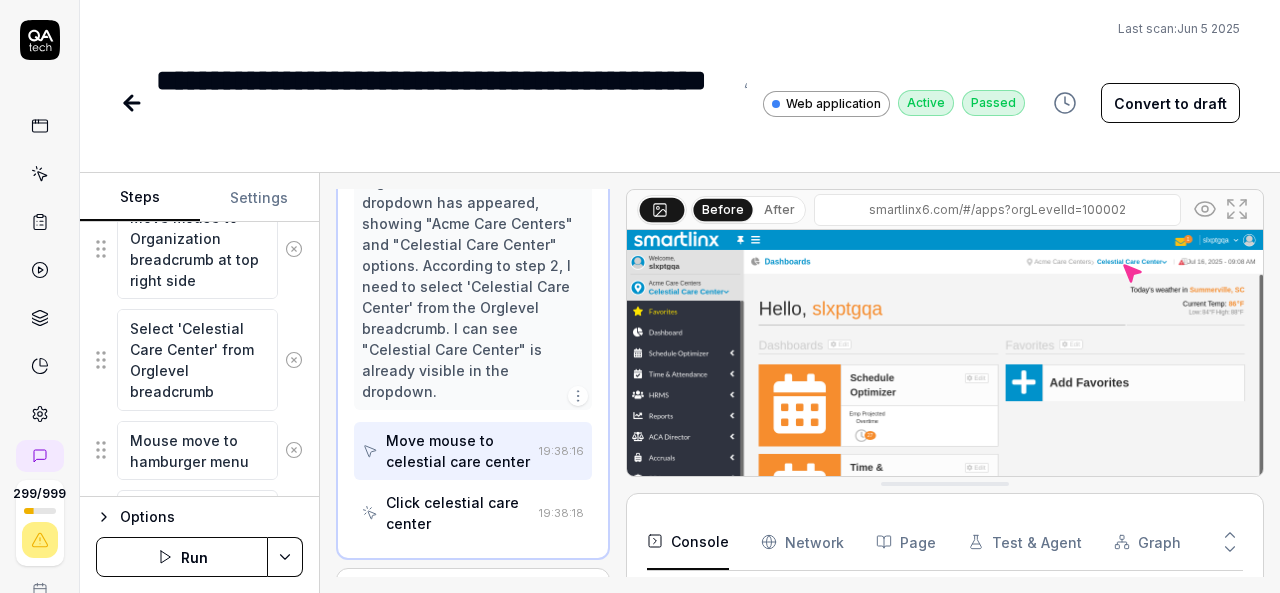 type on "*" 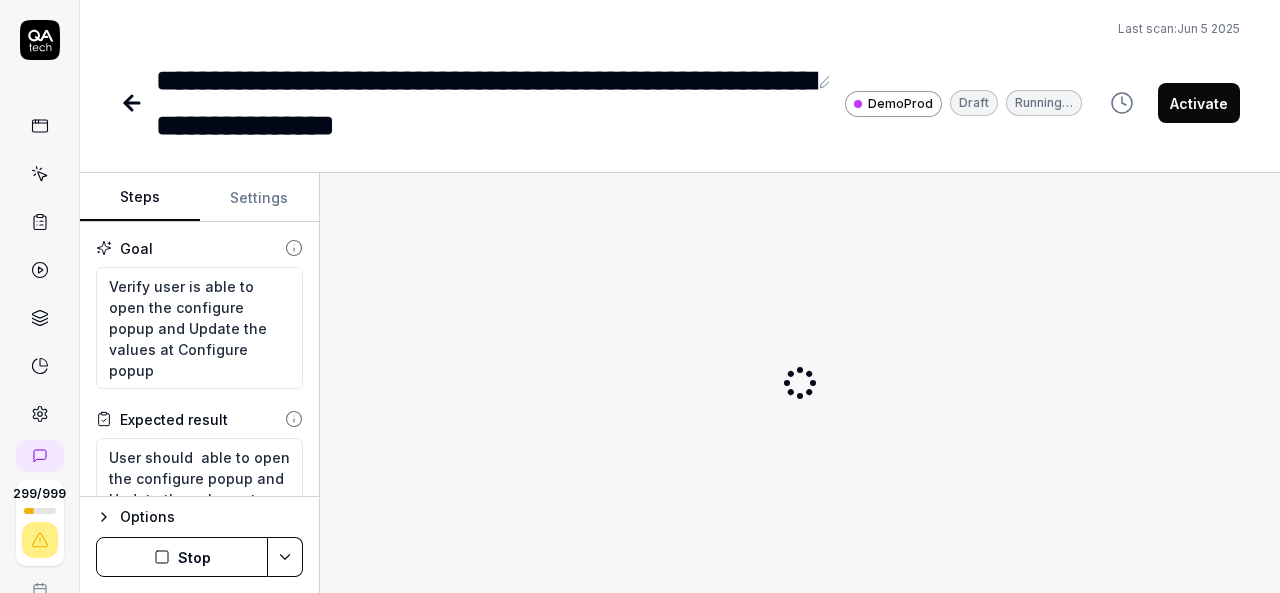 scroll, scrollTop: 0, scrollLeft: 0, axis: both 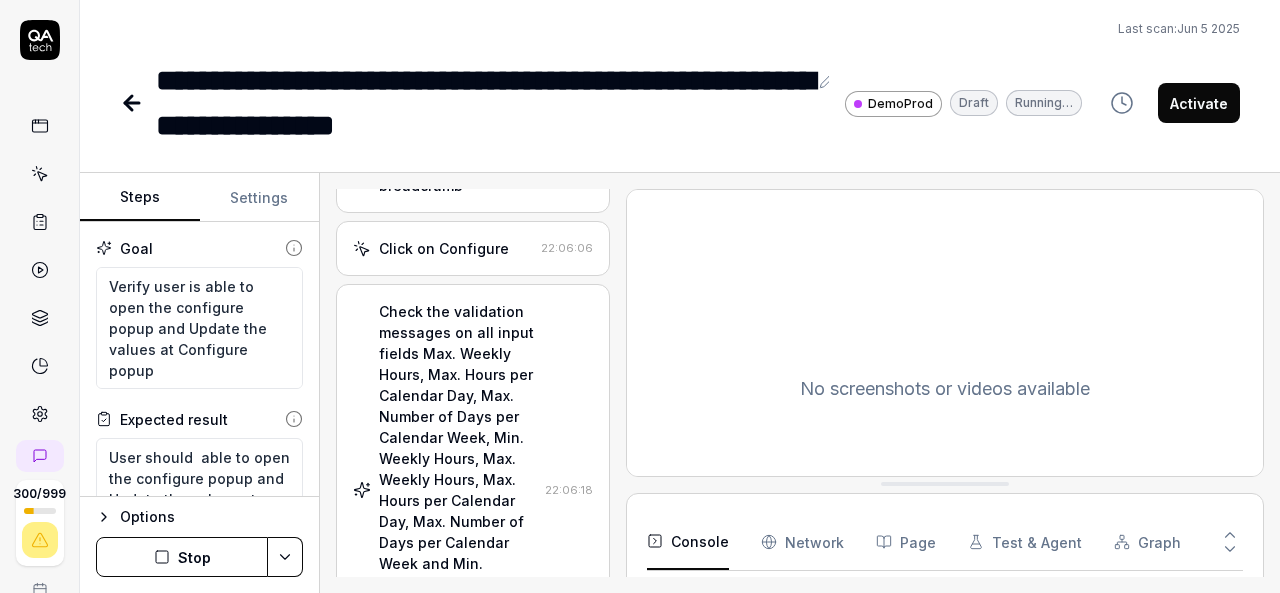 click on "Check the validation messages on  all input fields  Max. Weekly Hours, Max. Hours per Calendar Day, Max. Number of Days per Calendar Week, Min. Weekly Hours, Max. Weekly Hours, Max. Hours per Calendar Day, Max. Number of Days per Calendar Week
and Min. Weekly Hours while updated the values in all input fields and enter correct values in put fields" at bounding box center [458, 490] 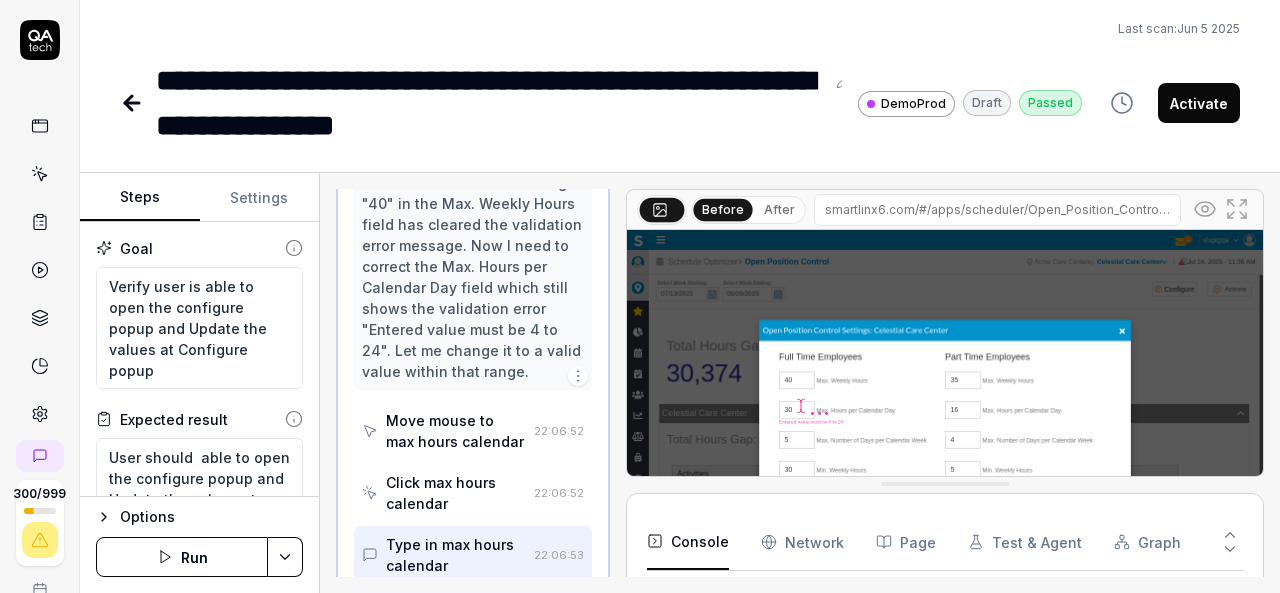 scroll, scrollTop: 3506, scrollLeft: 0, axis: vertical 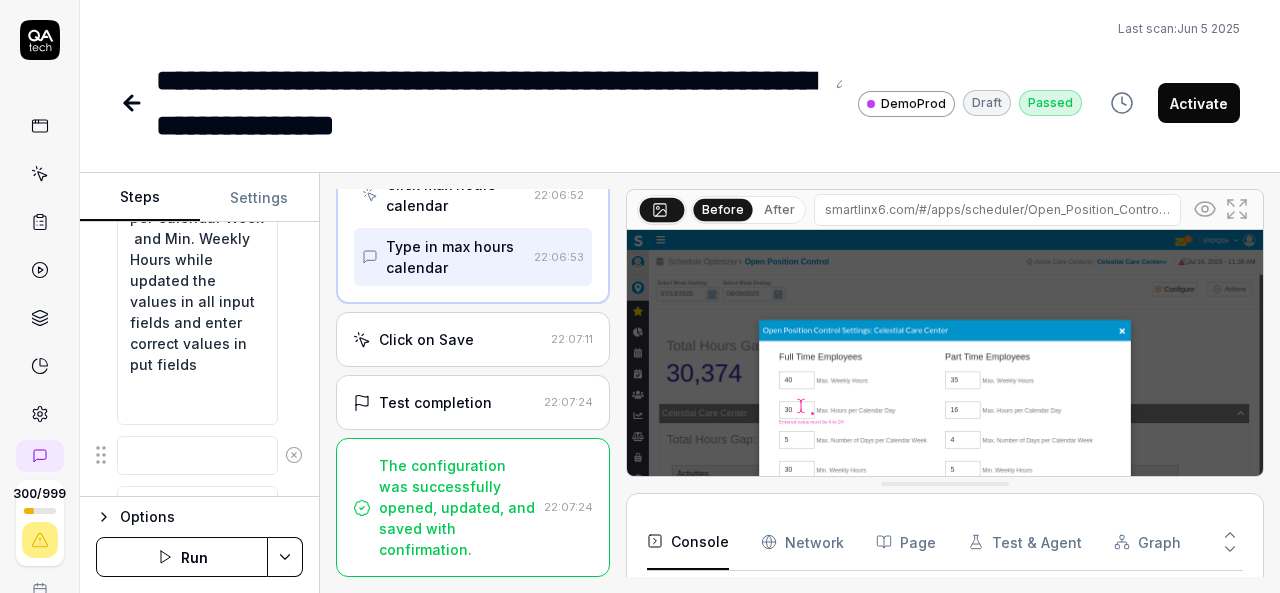 click on "Click max hours calendar" at bounding box center (456, 195) 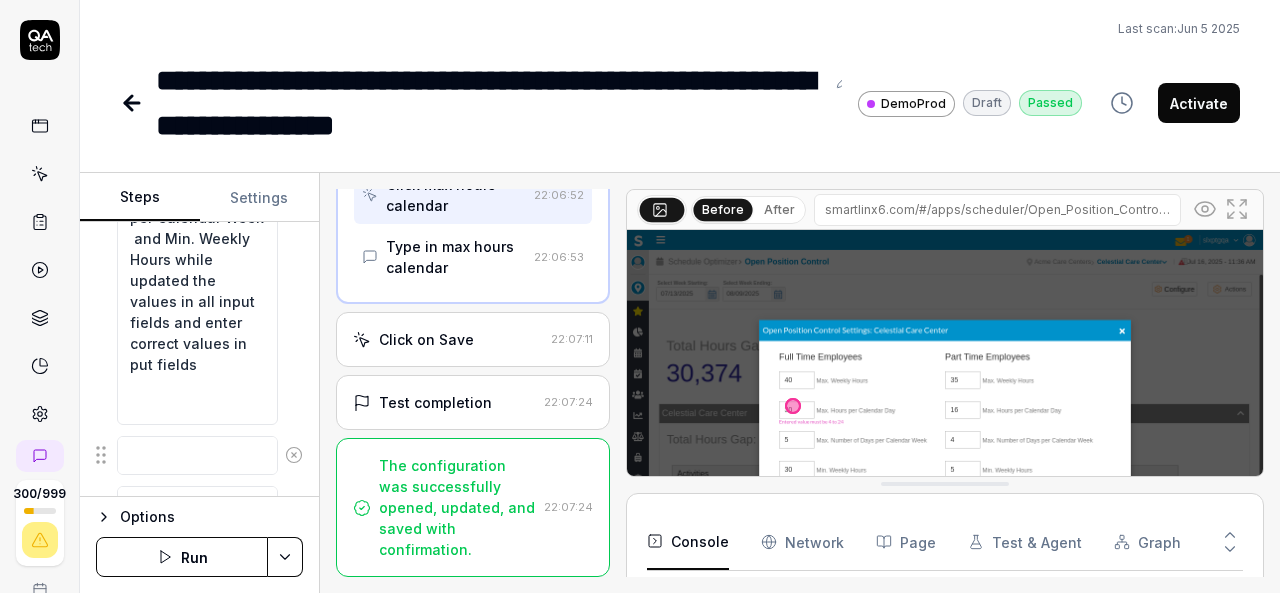 click on "Move mouse to max hours calendar" at bounding box center (456, 133) 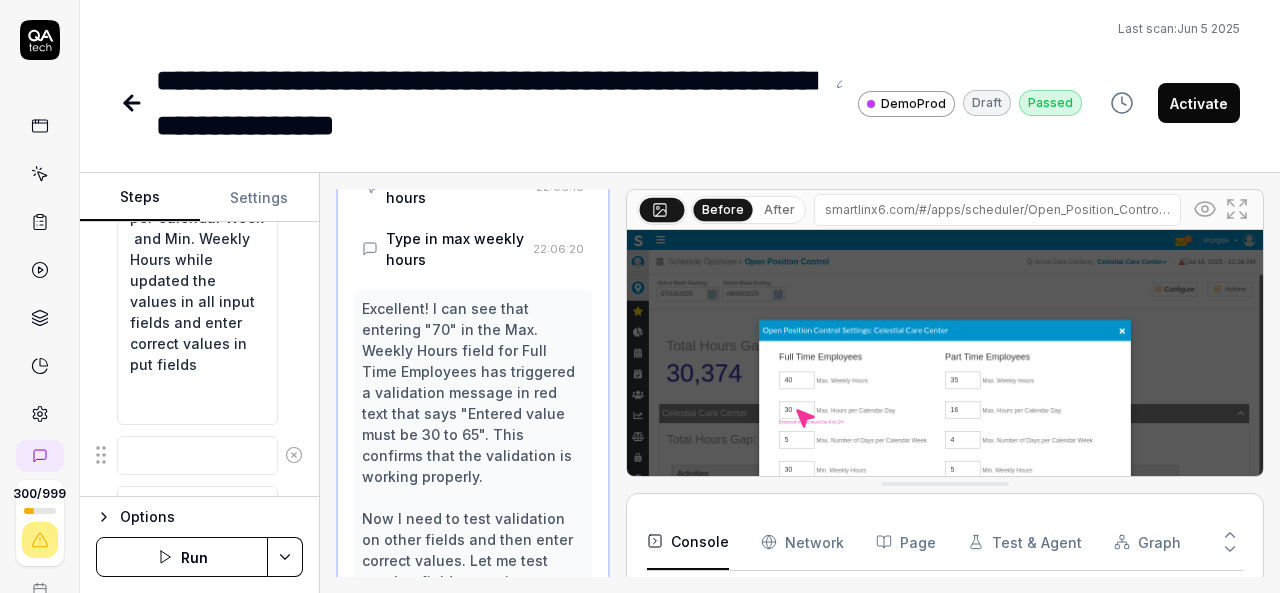 scroll, scrollTop: 2004, scrollLeft: 0, axis: vertical 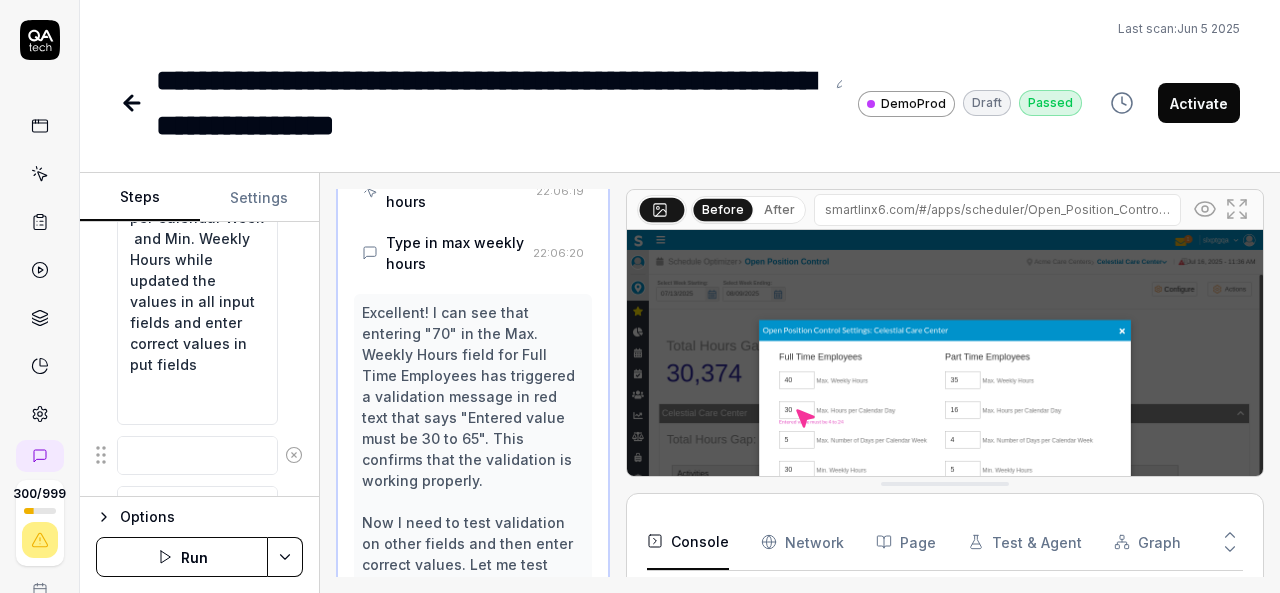 click on "Click max weekly hours" at bounding box center [457, 191] 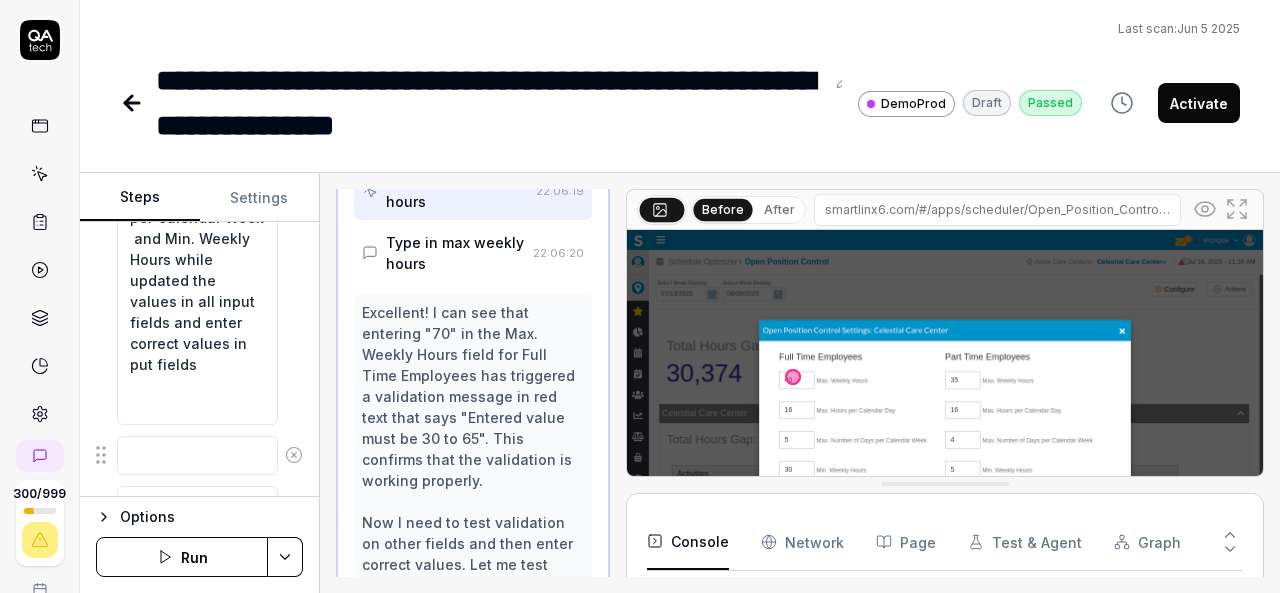 click on "Type in max weekly hours" at bounding box center (455, 253) 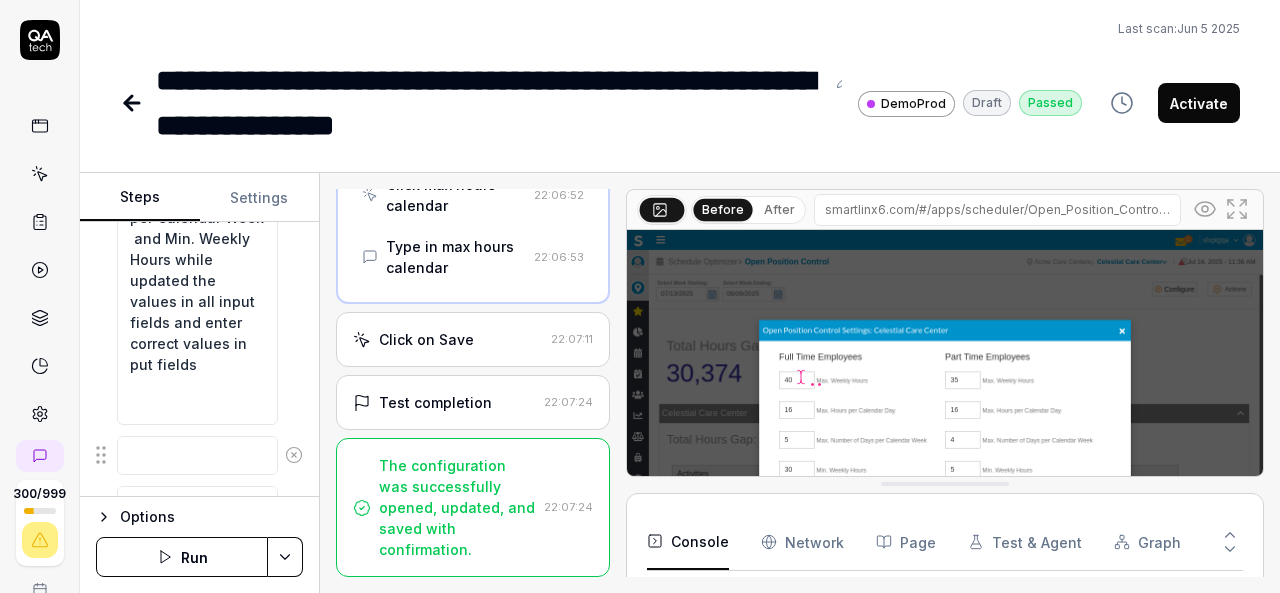 scroll, scrollTop: 3917, scrollLeft: 0, axis: vertical 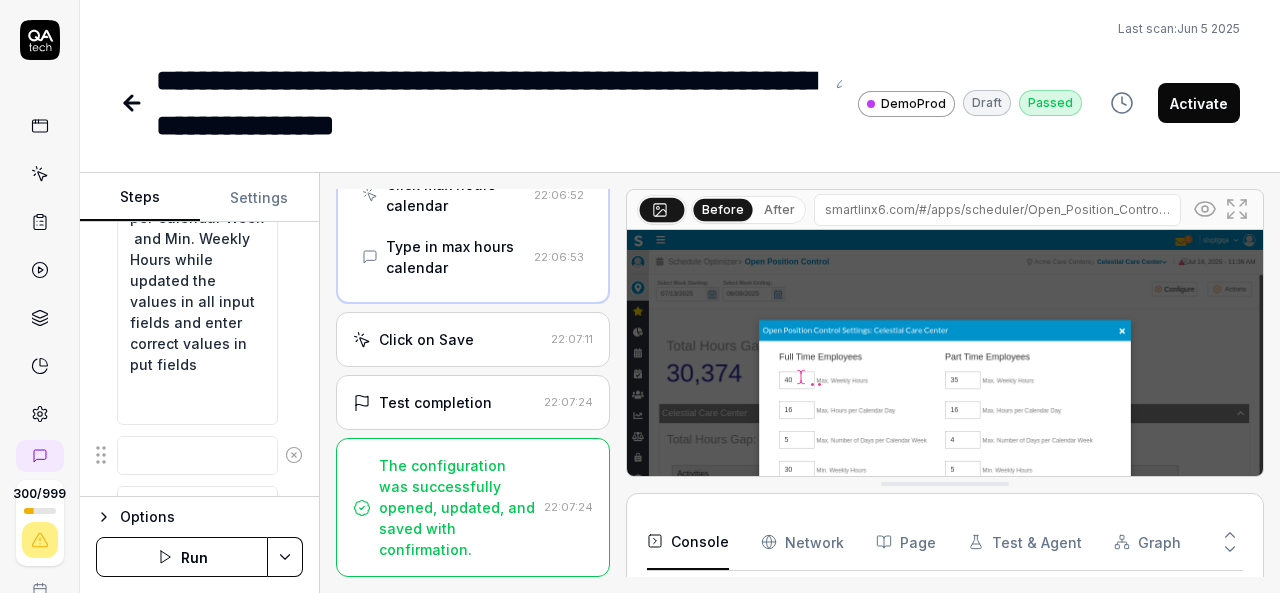 click 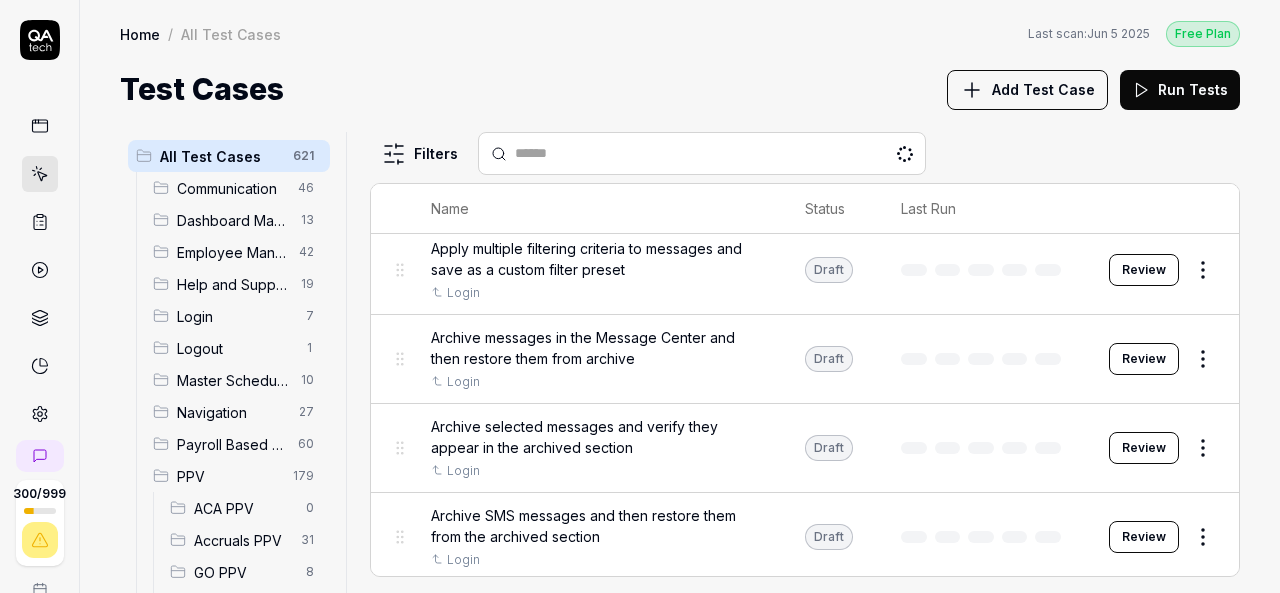 scroll, scrollTop: 278, scrollLeft: 0, axis: vertical 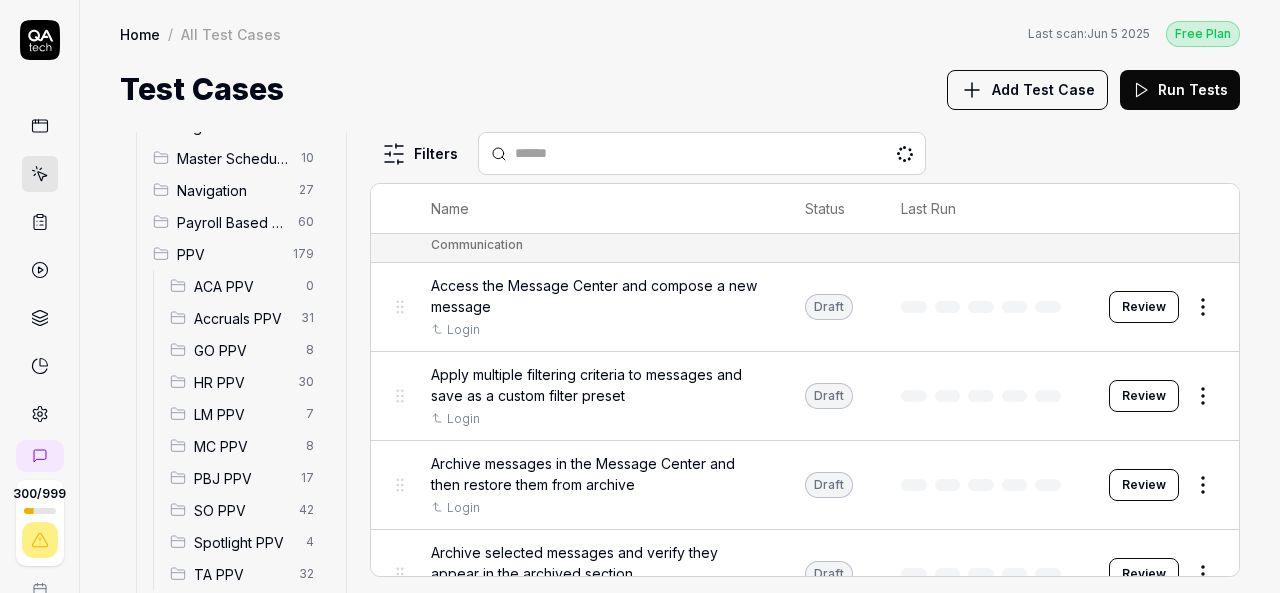 click on "SO PPV" at bounding box center [240, 510] 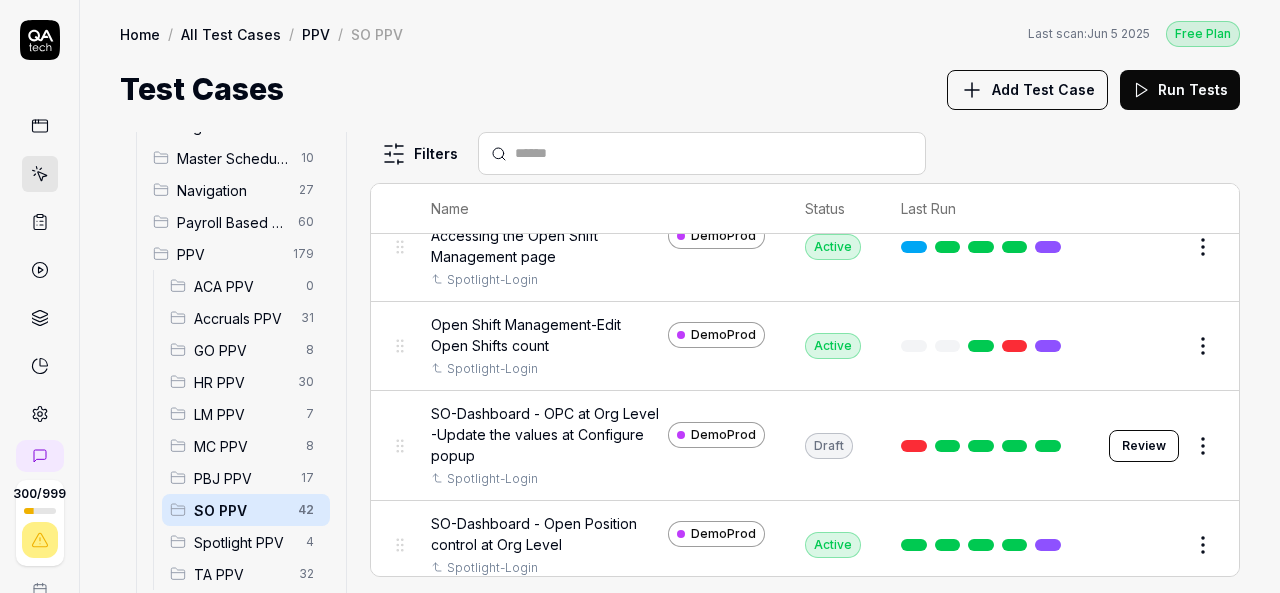 scroll, scrollTop: 912, scrollLeft: 0, axis: vertical 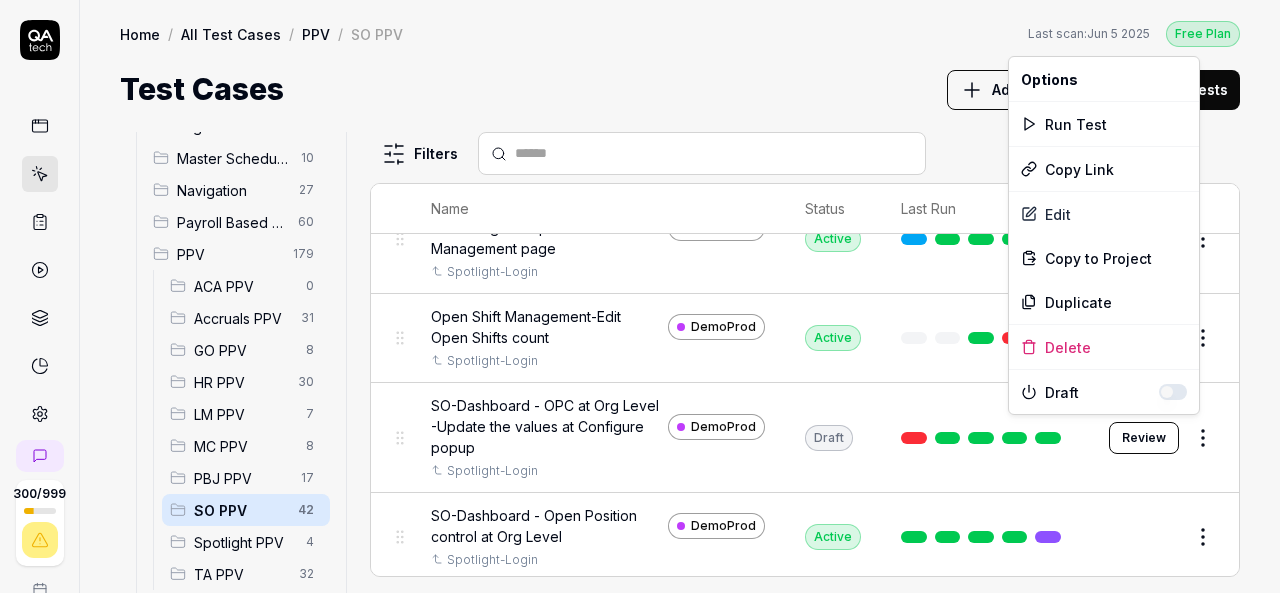 click on "300  /  999 k S Home / All Test Cases / PPV / SO PPV Free Plan Home / All Test Cases / PPV / SO PPV Last scan:  Jun 5 2025 Free Plan Test Cases Add Test Case Run Tests All Test Cases 621 Communication 46 Dashboard Management 13 Employee Management 42 Help and Support 19 Login 7 Logout 1 Master Schedule 10 Navigation 27 Payroll Based Journal 60 PPV 179 ACA PPV 0 Accruals PPV 31 GO PPV 8 HR PPV 30 LM PPV 7 MC PPV 8 PBJ PPV 17 SO PPV 42 Spotlight PPV 4 TA PPV 32 Reporting 6 Schedule Optimizer 7 Screen Loads 7 TestPPV 0 Time & Attendance 192 User Profile 1 Filters Name Status Last Run PPV SO PPV Compare number of open shifts between ms and osm DemoProd Spotlight-Login Draft Review Daily Attendance Report - Verify the positions under settings DemoProd Spotlight-Login Active Edit Daily unit Assignment - Census DemoProd Spotlight-Login Active Edit Daily unit Assignment -Add Open shift (Shift on Fly)from Daily unit assigment DemoProd Spotlight-Login Active Edit Daily unit Assignment -Assign the employee to shift Edit" at bounding box center [640, 296] 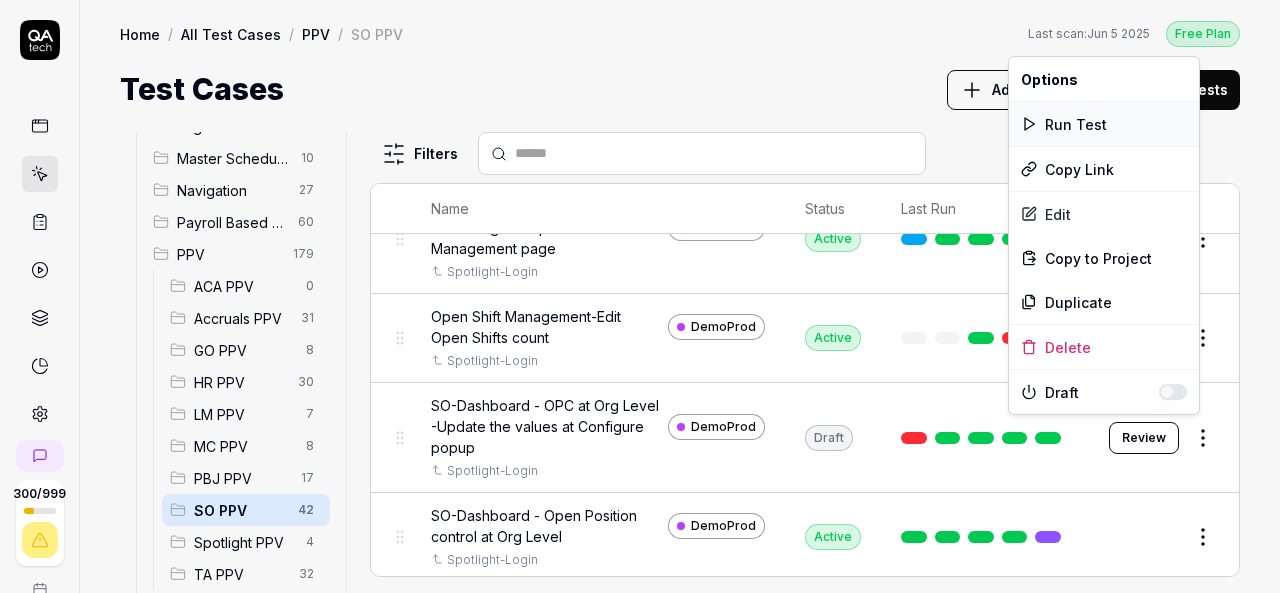 click on "Run Test" at bounding box center (1104, 124) 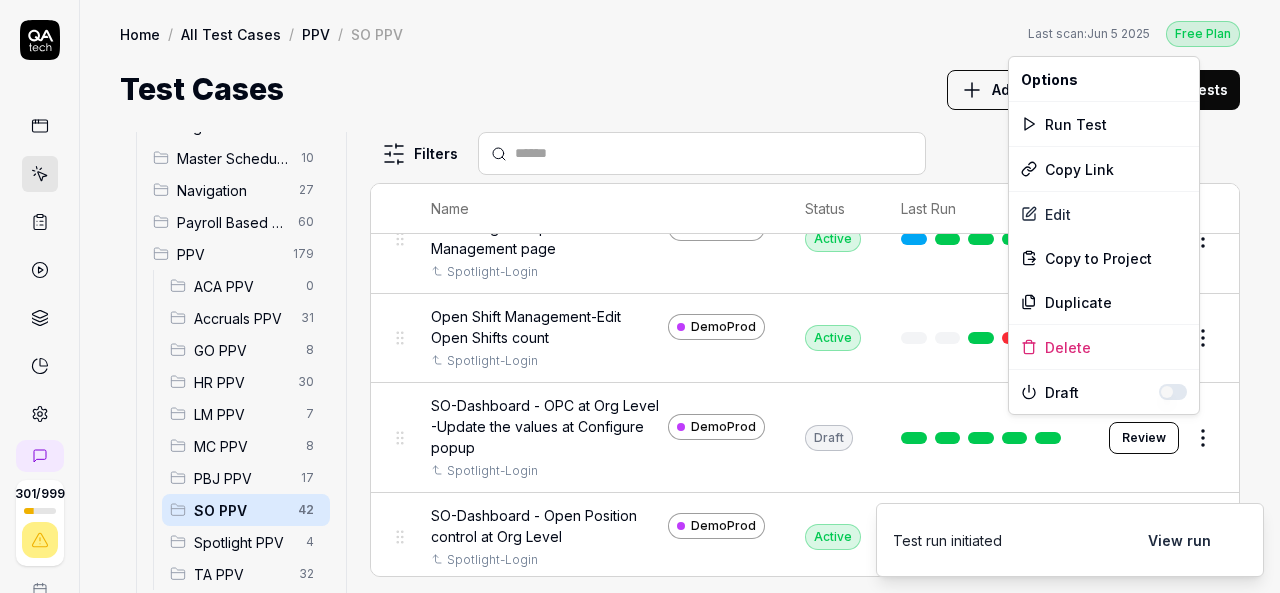 click on "301  /  999 k S Home / All Test Cases / PPV / SO PPV Free Plan Home / All Test Cases / PPV / SO PPV Last scan:  Jun 5 2025 Free Plan Test Cases Add Test Case Run Tests All Test Cases 621 Communication 46 Dashboard Management 13 Employee Management 42 Help and Support 19 Login 7 Logout 1 Master Schedule 10 Navigation 27 Payroll Based Journal 60 PPV 179 ACA PPV 0 Accruals PPV 31 GO PPV 8 HR PPV 30 LM PPV 7 MC PPV 8 PBJ PPV 17 SO PPV 42 Spotlight PPV 4 TA PPV 32 Reporting 6 Schedule Optimizer 7 Screen Loads 7 TestPPV 0 Time & Attendance 192 User Profile 1 Filters Name Status Last Run PPV SO PPV Compare number of open shifts between ms and osm DemoProd Spotlight-Login Draft Review Daily Attendance Report - Verify the positions under settings DemoProd Spotlight-Login Active Edit Daily unit Assignment - Census DemoProd Spotlight-Login Active Edit Daily unit Assignment -Add Open shift (Shift on Fly)from Daily unit assigment DemoProd Spotlight-Login Active Edit Daily unit Assignment -Assign the employee to shift Edit" at bounding box center (640, 296) 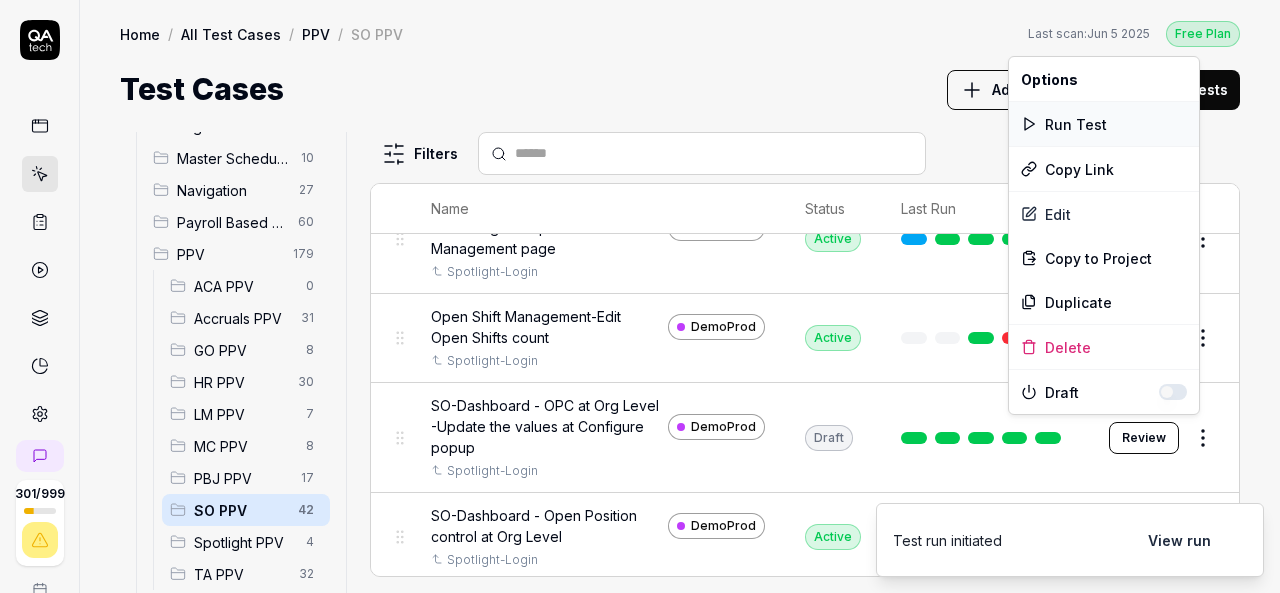 click on "Run Test" at bounding box center [1104, 124] 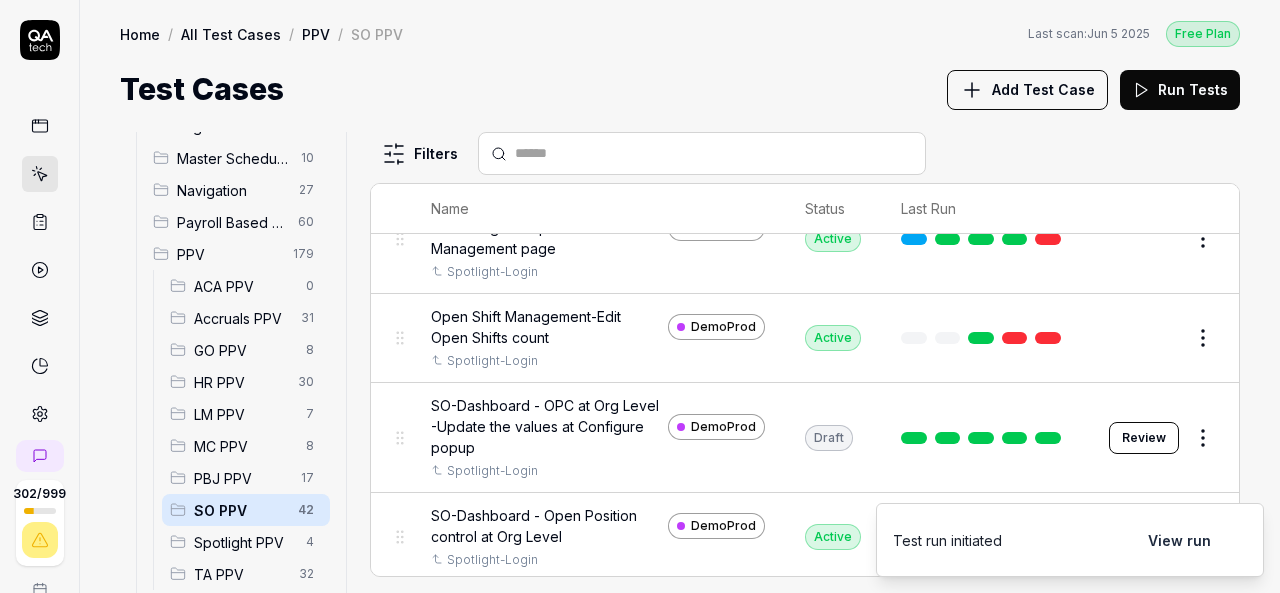 click on "Draft" at bounding box center [833, 438] 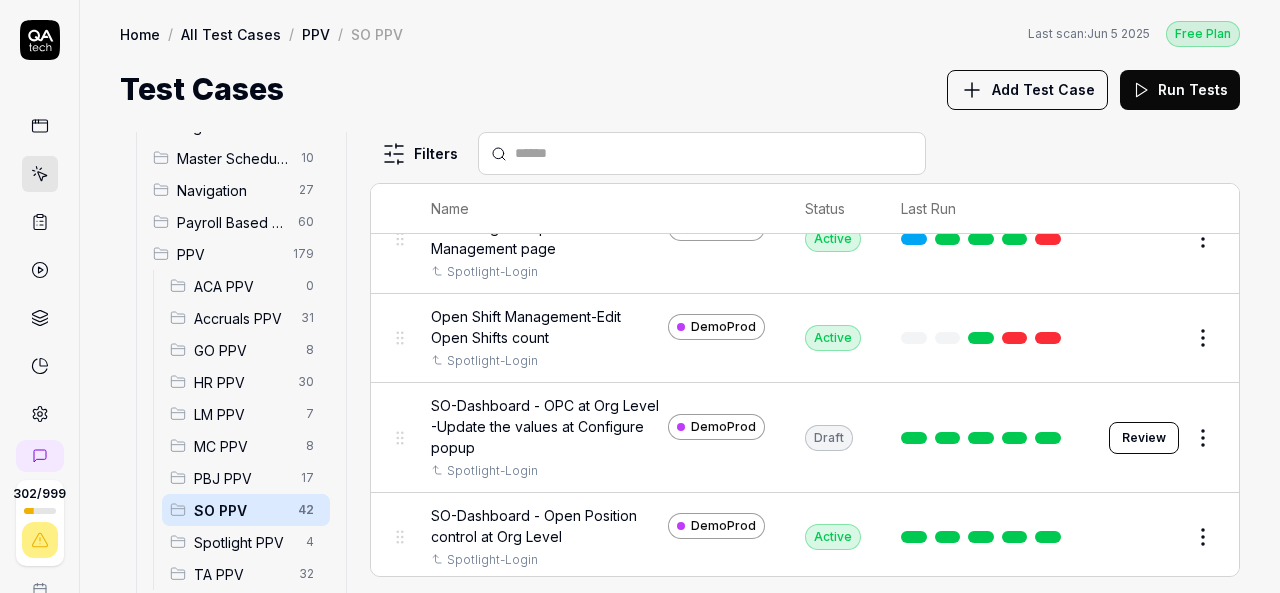 click on "All Test Cases 621 Communication 46 Dashboard Management 13 Employee Management 42 Help and Support 19 Login 7 Logout 1 Master Schedule 10 Navigation 27 Payroll Based Journal 60 PPV 179 ACA PPV 0 Accruals PPV 31 GO PPV 8 HR PPV 30 LM PPV 7 MC PPV 8 PBJ PPV 17 SO PPV 42 Spotlight PPV 4 TA PPV 32 Reporting 6 Schedule Optimizer 7 Screen Loads 7 TestPPV 0 Time & Attendance 192 User Profile 1 Filters Name Status Last Run PPV SO PPV Compare number of open shifts between ms and osm DemoProd Spotlight-Login Draft Review Daily Attendance Report - Verify the positions under settings DemoProd Spotlight-Login Active Edit Daily unit Assignment - Census DemoProd Spotlight-Login Active Edit Daily unit Assignment -Add Open shift (Shift on Fly)from Daily unit assigment DemoProd Spotlight-Login Active Edit Daily unit Assignment -Assign the employee to shift DemoProd Spotlight-Login Draft Review Daily Unit Assignment: Find the employee records text  color in ADD popup DemoProd Spotlight-Login Draft Review DemoProd Active Edit" at bounding box center [680, 352] 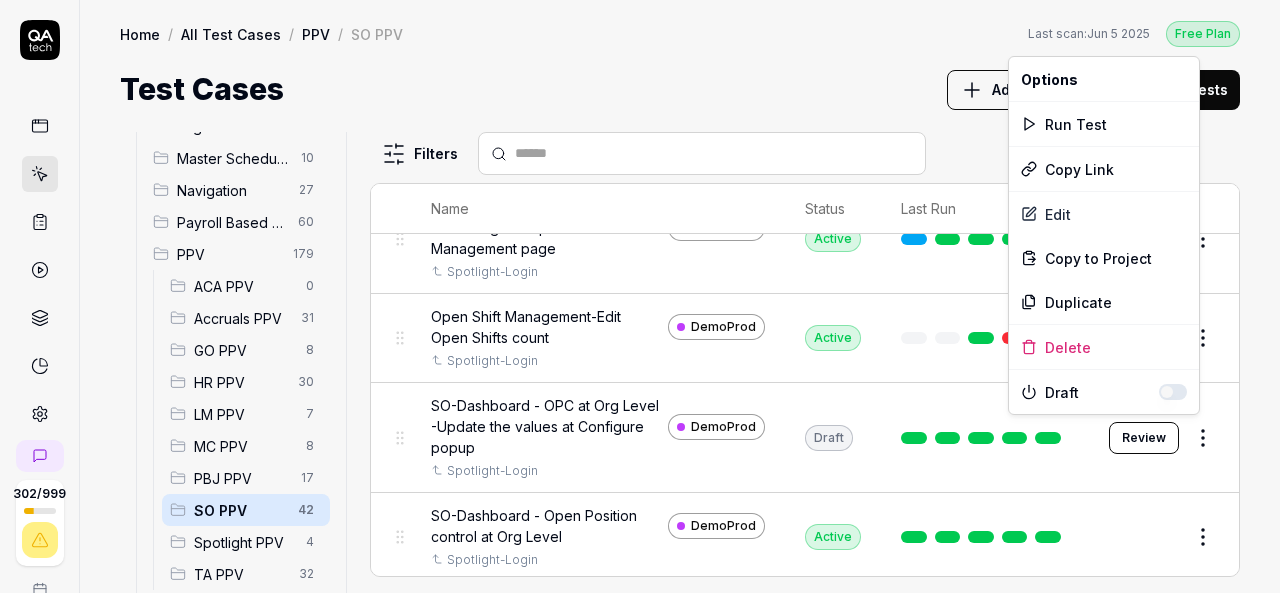 click on "302  /  999 k S Home / All Test Cases / PPV / SO PPV Free Plan Home / All Test Cases / PPV / SO PPV Last scan:  Jun 5 2025 Free Plan Test Cases Add Test Case Run Tests All Test Cases 621 Communication 46 Dashboard Management 13 Employee Management 42 Help and Support 19 Login 7 Logout 1 Master Schedule 10 Navigation 27 Payroll Based Journal 60 PPV 179 ACA PPV 0 Accruals PPV 31 GO PPV 8 HR PPV 30 LM PPV 7 MC PPV 8 PBJ PPV 17 SO PPV 42 Spotlight PPV 4 TA PPV 32 Reporting 6 Schedule Optimizer 7 Screen Loads 7 TestPPV 0 Time & Attendance 192 User Profile 1 Filters Name Status Last Run PPV SO PPV Compare number of open shifts between ms and osm DemoProd Spotlight-Login Draft Review Daily Attendance Report - Verify the positions under settings DemoProd Spotlight-Login Active Edit Daily unit Assignment - Census DemoProd Spotlight-Login Active Edit Daily unit Assignment -Add Open shift (Shift on Fly)from Daily unit assigment DemoProd Spotlight-Login Active Edit Daily unit Assignment -Assign the employee to shift Edit" at bounding box center (640, 296) 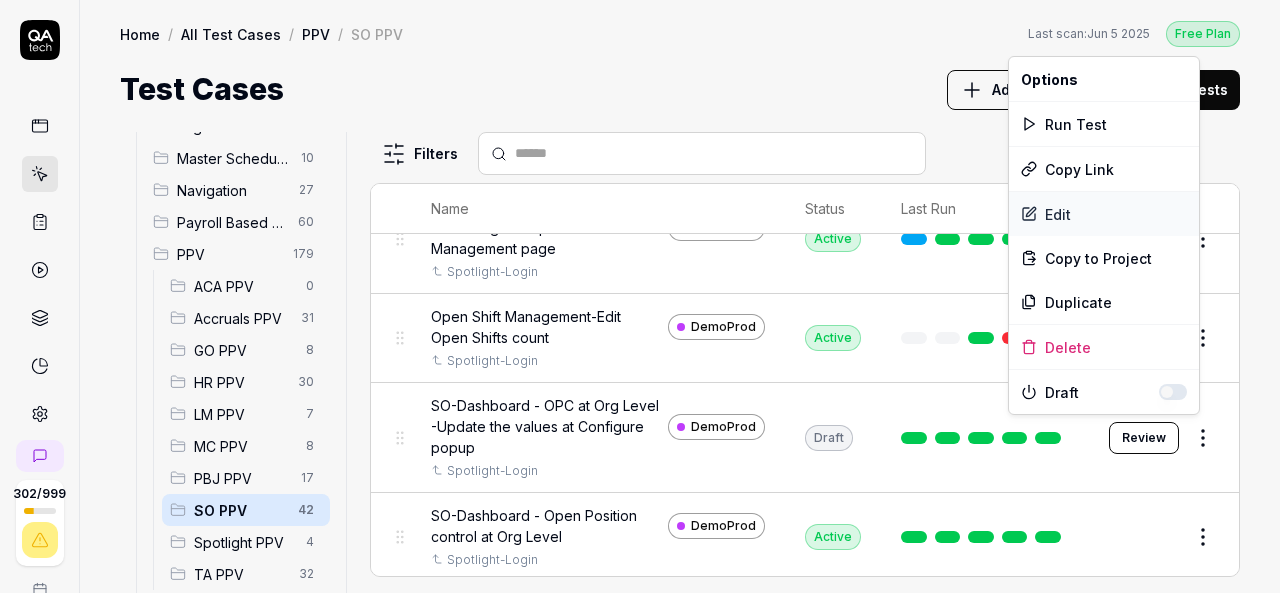 click on "Edit" at bounding box center (1104, 214) 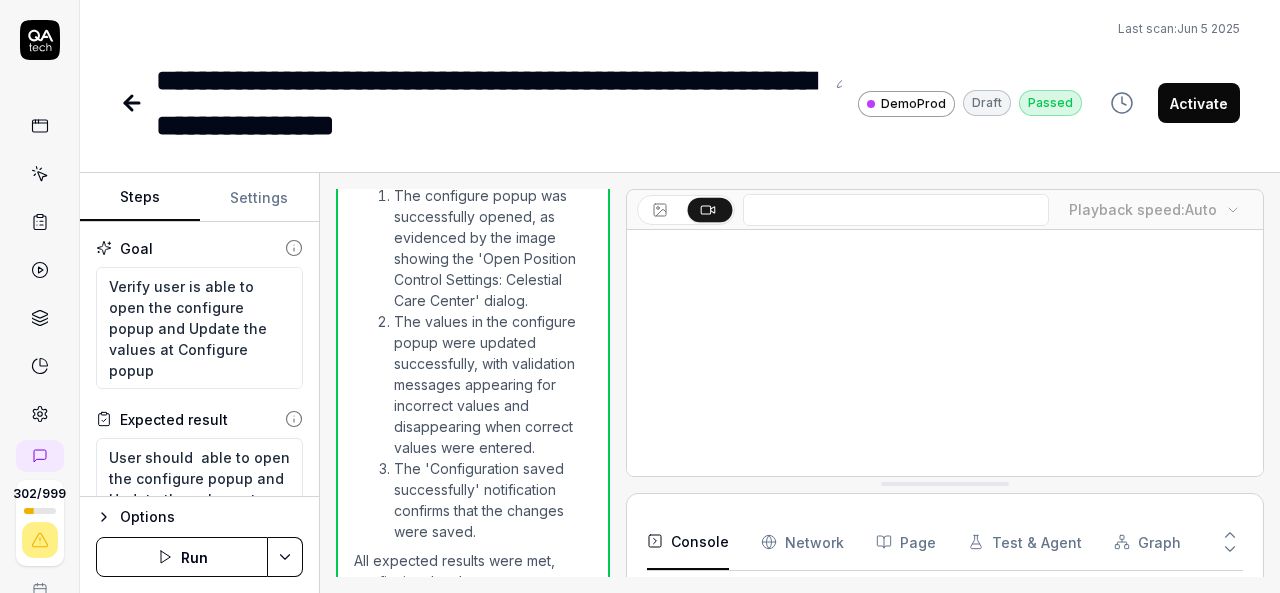 scroll, scrollTop: 1676, scrollLeft: 0, axis: vertical 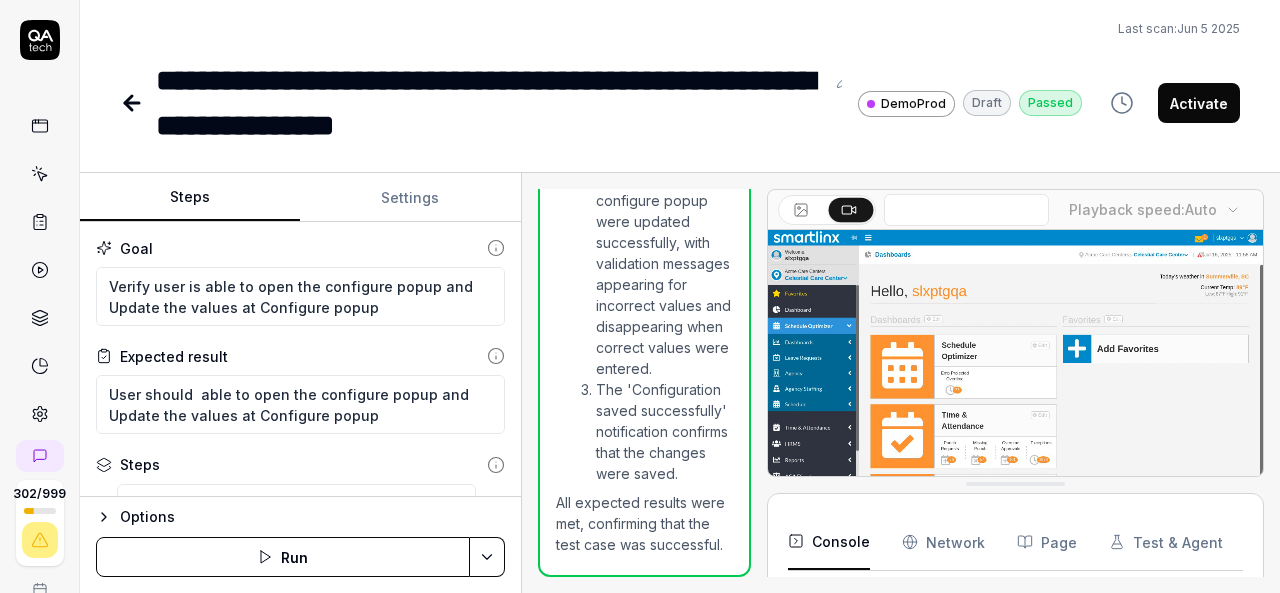click on "Steps Settings Goal Verify user is able to open the configure popup and Update the values at Configure popup Expected result User should  able to open the configure popup and Update the values at Configure popup Steps Move mouse to hamburger  and Click on hamburger Move mouse to Schedule Optimizer Click on Schedule Optimizer Move mouse to Dashboard Click Dashboard Mouse move to Open Position Control Click Open Position Control Wait until load the data in page Move mouse to Organization breadcrumb at top right side Click on Top organization  in Organization breadcrumb Select 'Celestial Care Center' from Orglevel breadcrumb Mouse move to Configure Click on Configure Check the validation messages on  all input fields  Max. Weekly Hours, Max. Hours per Calendar Day, Max. Number of Days per Calendar Week, Min. Weekly Hours, Max. Weekly Hours, Max. Hours per Calendar Day, Max. Number of Days per Calendar Week
and Min. Weekly Hours while updated the values in all input fields and enter correct values in put fields" at bounding box center [680, 383] 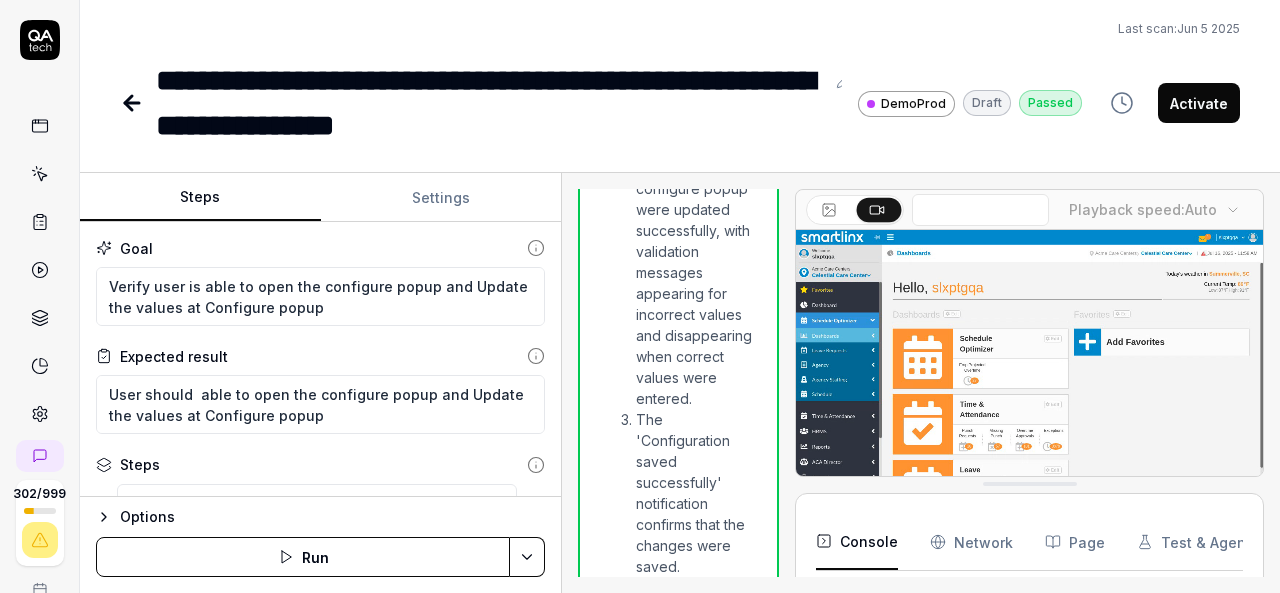scroll, scrollTop: 2788, scrollLeft: 0, axis: vertical 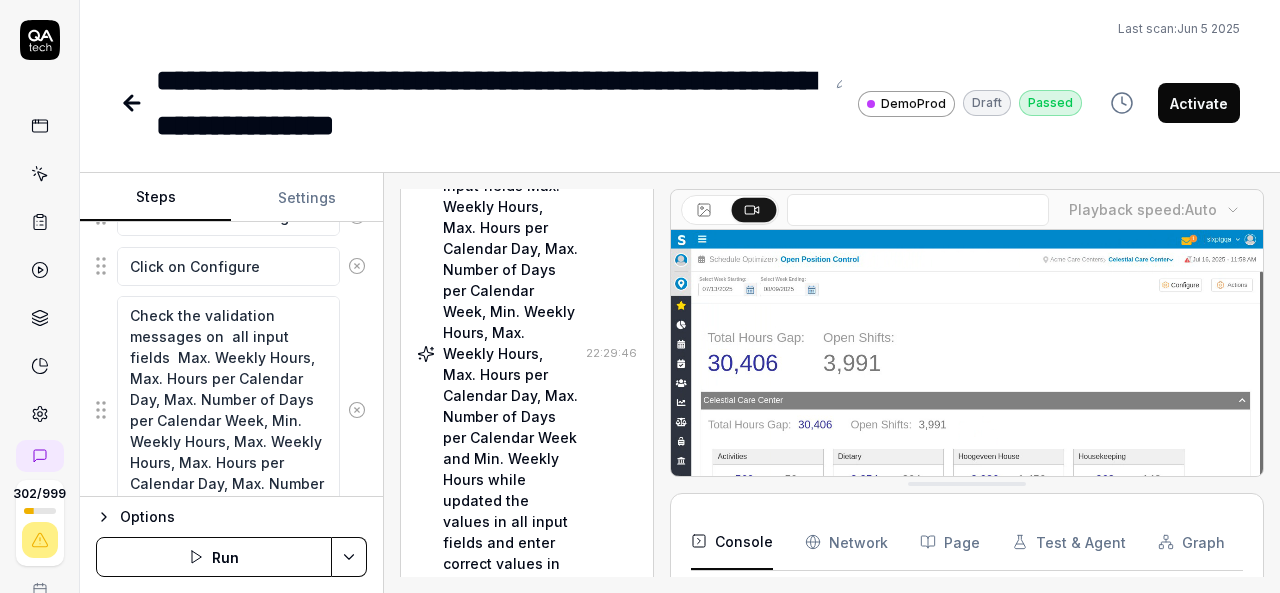 click on "Steps Settings Goal Verify user is able to open the configure popup and Update the values at Configure popup Expected result User should  able to open the configure popup and Update the values at Configure popup Steps Move mouse to hamburger  and Click on hamburger Move mouse to Schedule Optimizer Click on Schedule Optimizer Move mouse to Dashboard Click Dashboard Mouse move to Open Position Control Click Open Position Control Wait until load the data in page Move mouse to Organization breadcrumb at top right side Click on Top organization  in Organization breadcrumb Select 'Celestial Care Center' from Orglevel breadcrumb Mouse move to Configure Click on Configure Check the validation messages on  all input fields  Max. Weekly Hours, Max. Hours per Calendar Day, Max. Number of Days per Calendar Week, Min. Weekly Hours, Max. Weekly Hours, Max. Hours per Calendar Day, Max. Number of Days per Calendar Week
and Min. Weekly Hours while updated the values in all input fields and enter correct values in put fields" at bounding box center (680, 383) 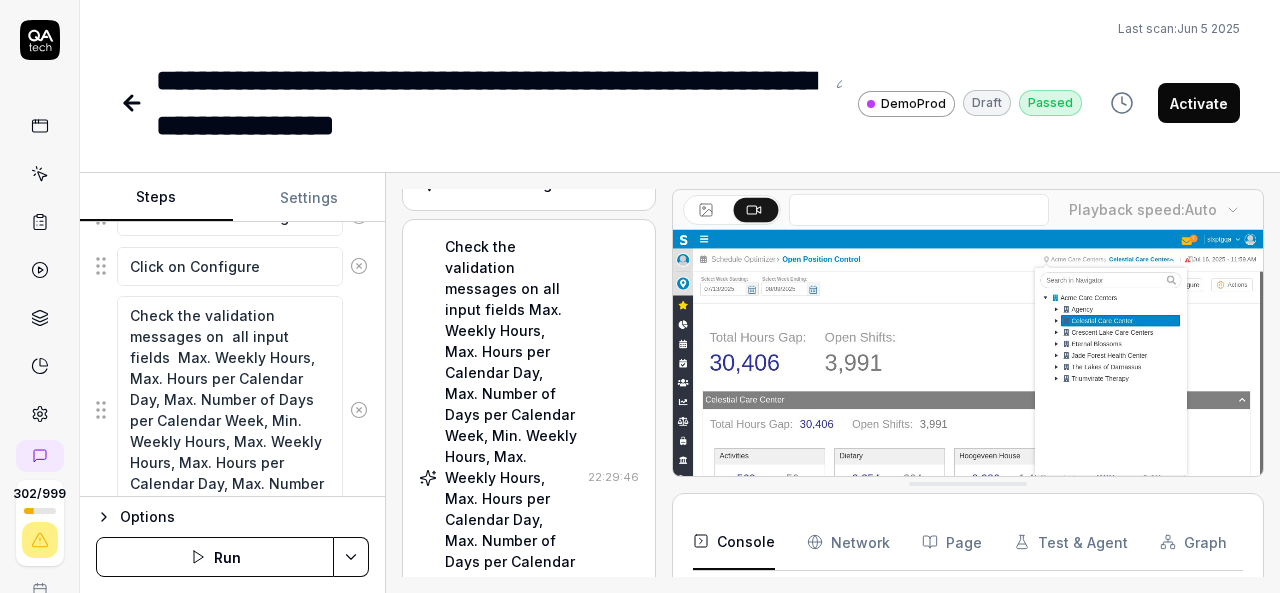 scroll, scrollTop: 684, scrollLeft: 0, axis: vertical 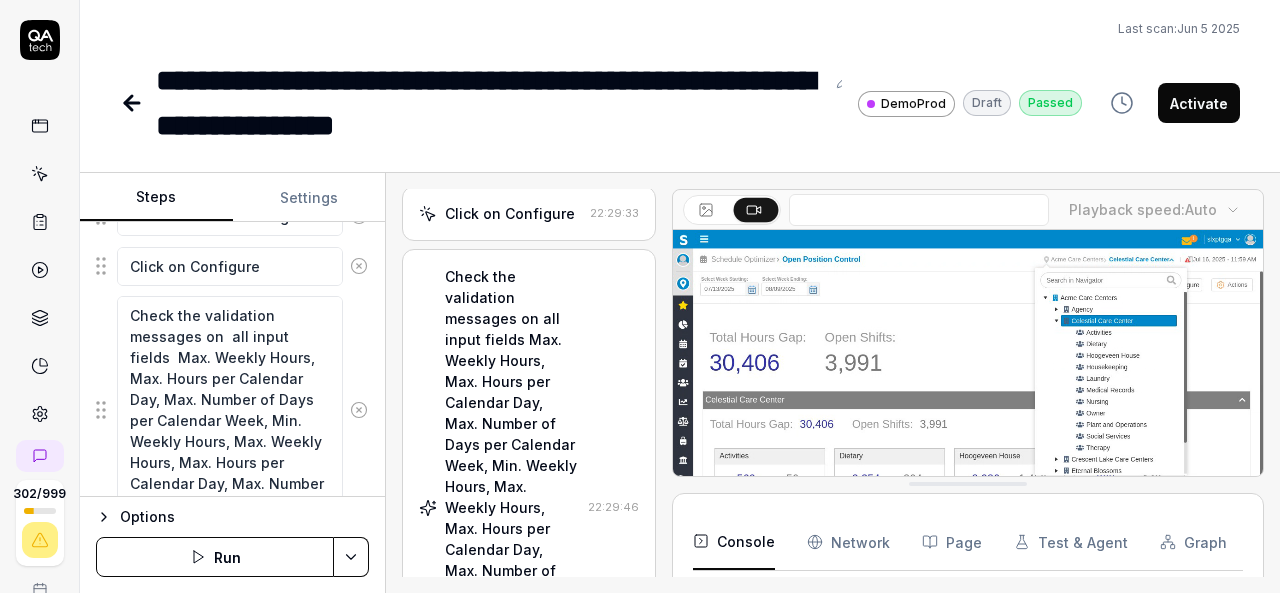 click on "22:29:46" at bounding box center [613, 507] 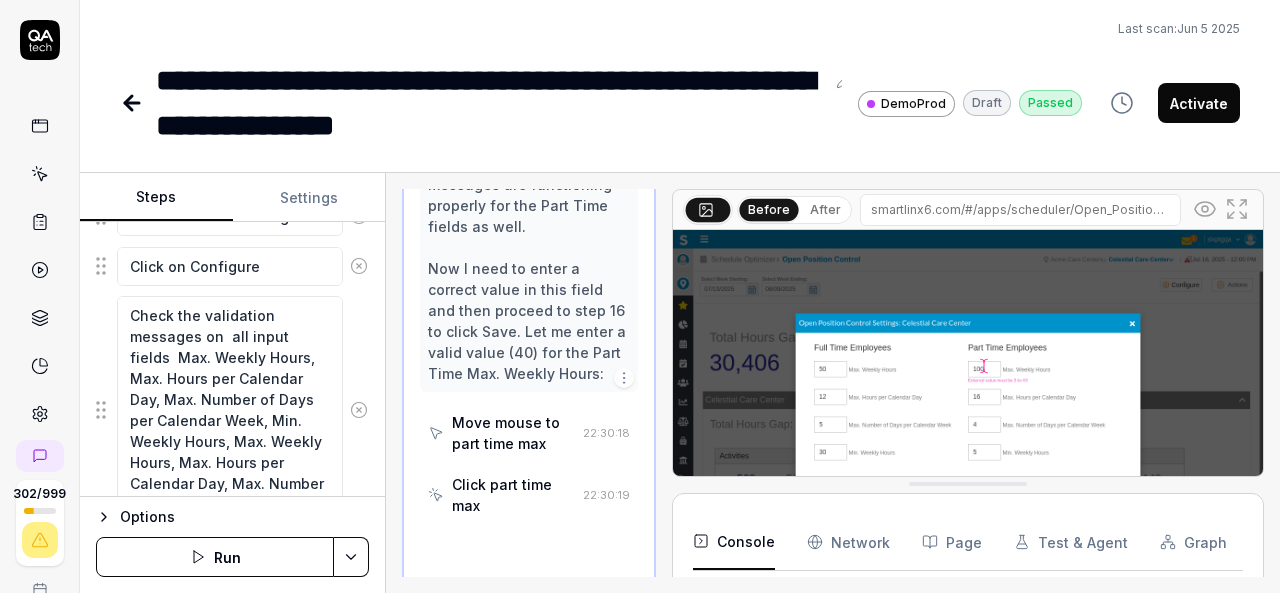 scroll, scrollTop: 3752, scrollLeft: 0, axis: vertical 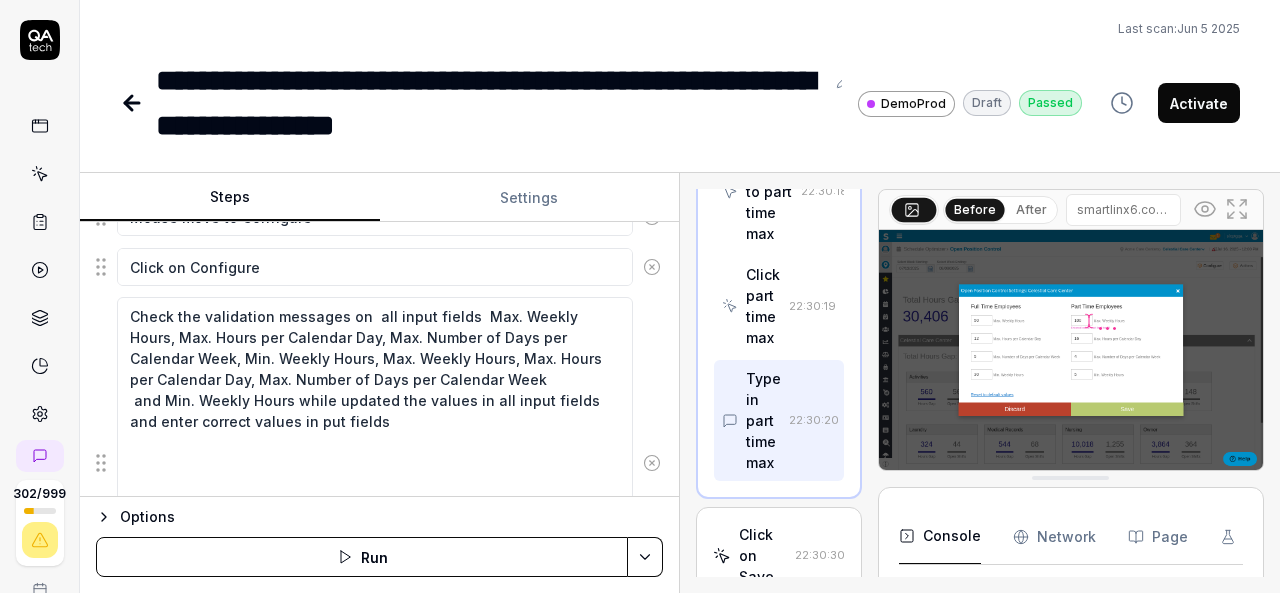 click on "Steps Settings Goal Verify user is able to open the configure popup and Update the values at Configure popup Expected result User should  able to open the configure popup and Update the values at Configure popup Steps Move mouse to hamburger  and Click on hamburger Move mouse to Schedule Optimizer Click on Schedule Optimizer Move mouse to Dashboard Click Dashboard Mouse move to Open Position Control Click Open Position Control Wait until load the data in page Move mouse to Organization breadcrumb at top right side Click on Top organization  in Organization breadcrumb Select 'Celestial Care Center' from Orglevel breadcrumb Mouse move to Configure Click on Configure Check the validation messages on  all input fields  Max. Weekly Hours, Max. Hours per Calendar Day, Max. Number of Days per Calendar Week, Min. Weekly Hours, Max. Weekly Hours, Max. Hours per Calendar Day, Max. Number of Days per Calendar Week
and Min. Weekly Hours while updated the values in all input fields and enter correct values in put fields" at bounding box center (680, 383) 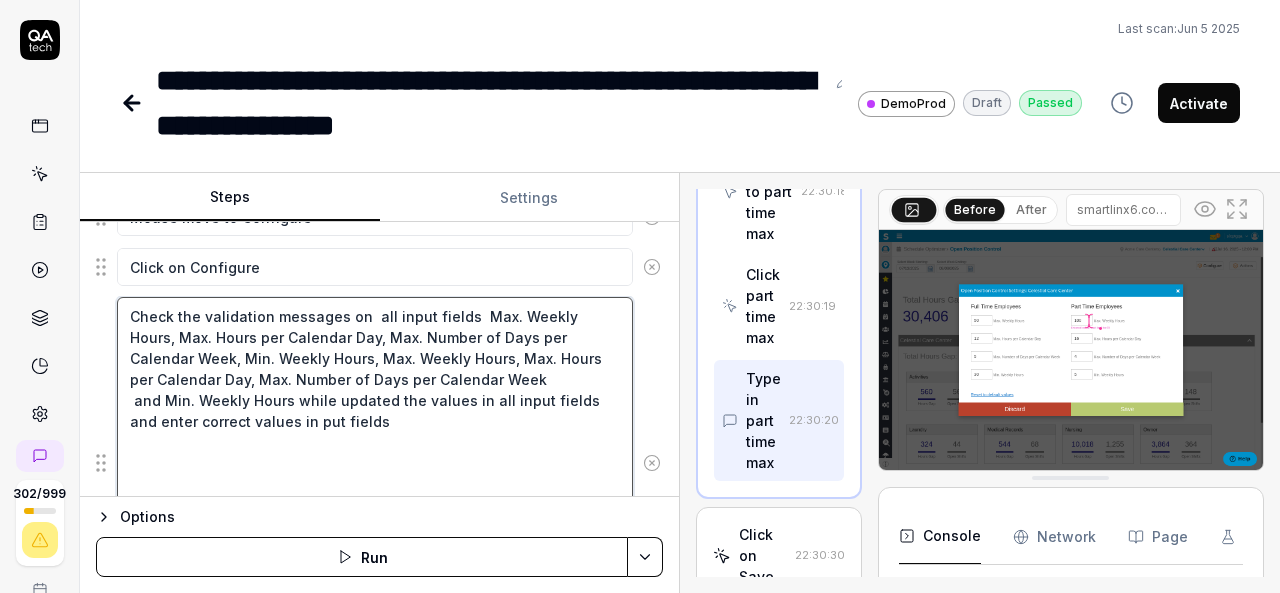 scroll, scrollTop: 838, scrollLeft: 0, axis: vertical 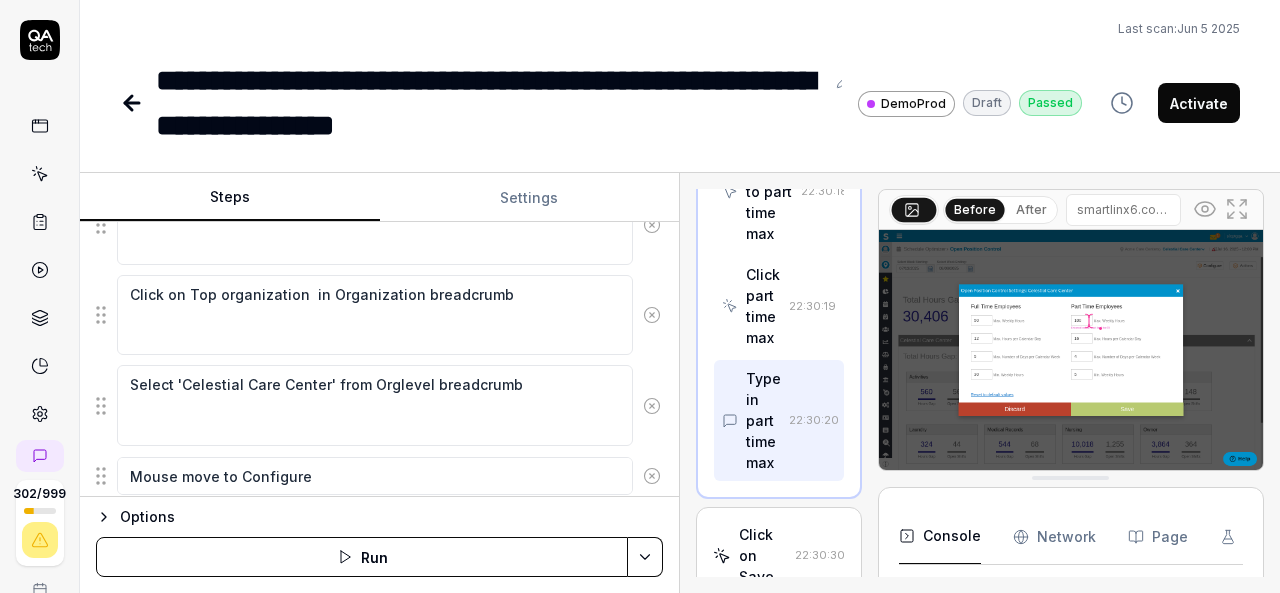 click on "Check the validation messages on  all input fields  Max. Weekly Hours, Max. Hours per Calendar Day, Max. Number of Days per Calendar Week, Min. Weekly Hours, Max. Weekly Hours, Max. Hours per Calendar Day, Max. Number of Days per Calendar Week
and Min. Weekly Hours while updated the values in all input fields and enter correct values in put fields" at bounding box center (375, 722) 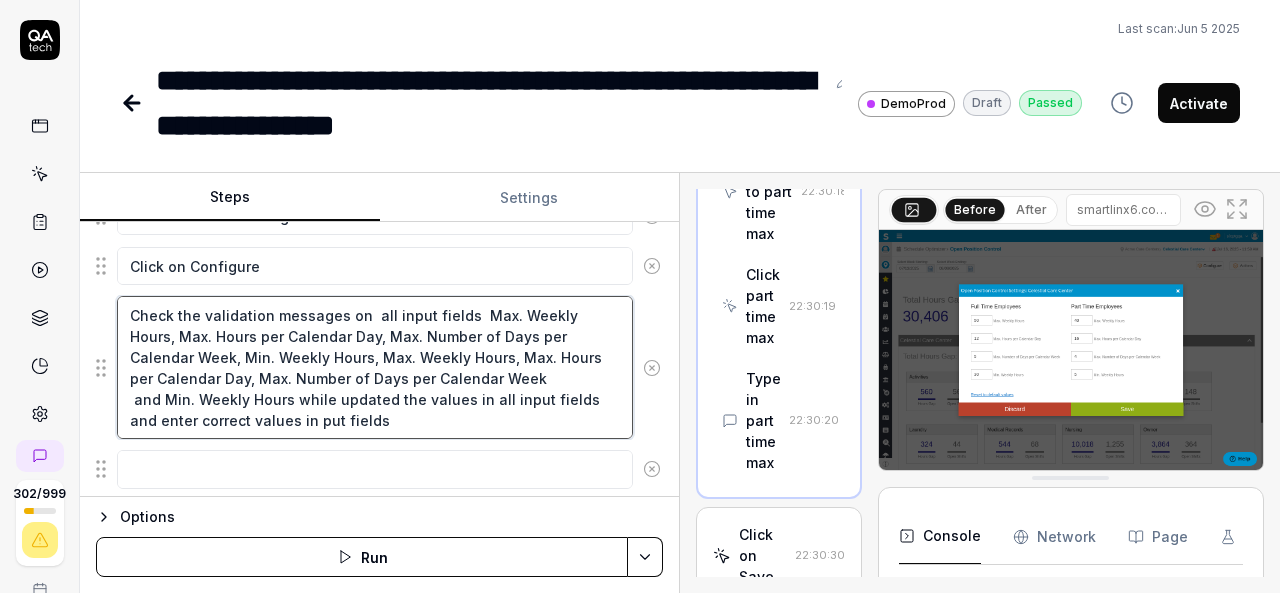 click on "Check the validation messages on  all input fields  Max. Weekly Hours, Max. Hours per Calendar Day, Max. Number of Days per Calendar Week, Min. Weekly Hours, Max. Weekly Hours, Max. Hours per Calendar Day, Max. Number of Days per Calendar Week
and Min. Weekly Hours while updated the values in all input fields and enter correct values in put fields" at bounding box center (375, 367) 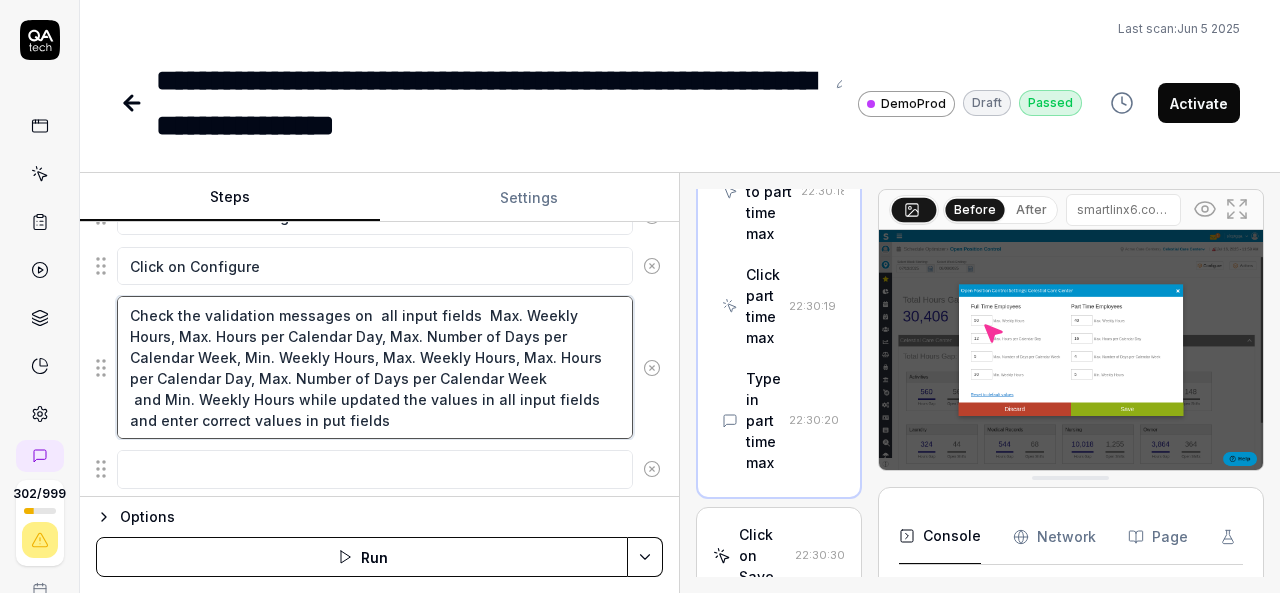 type on "*" 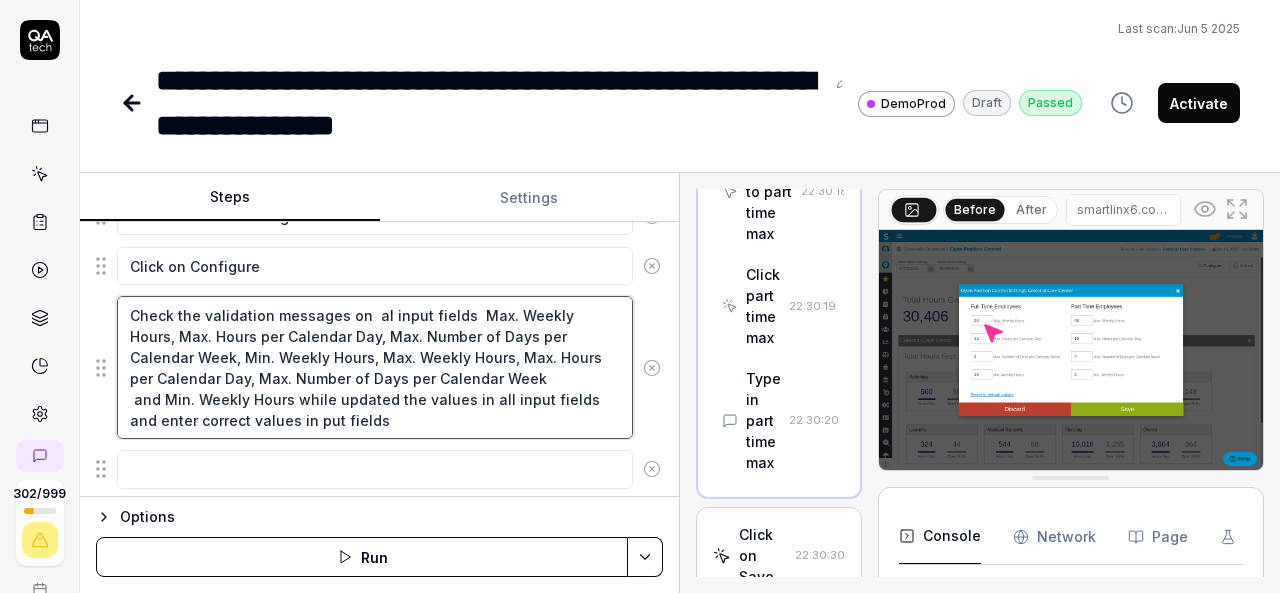type on "*" 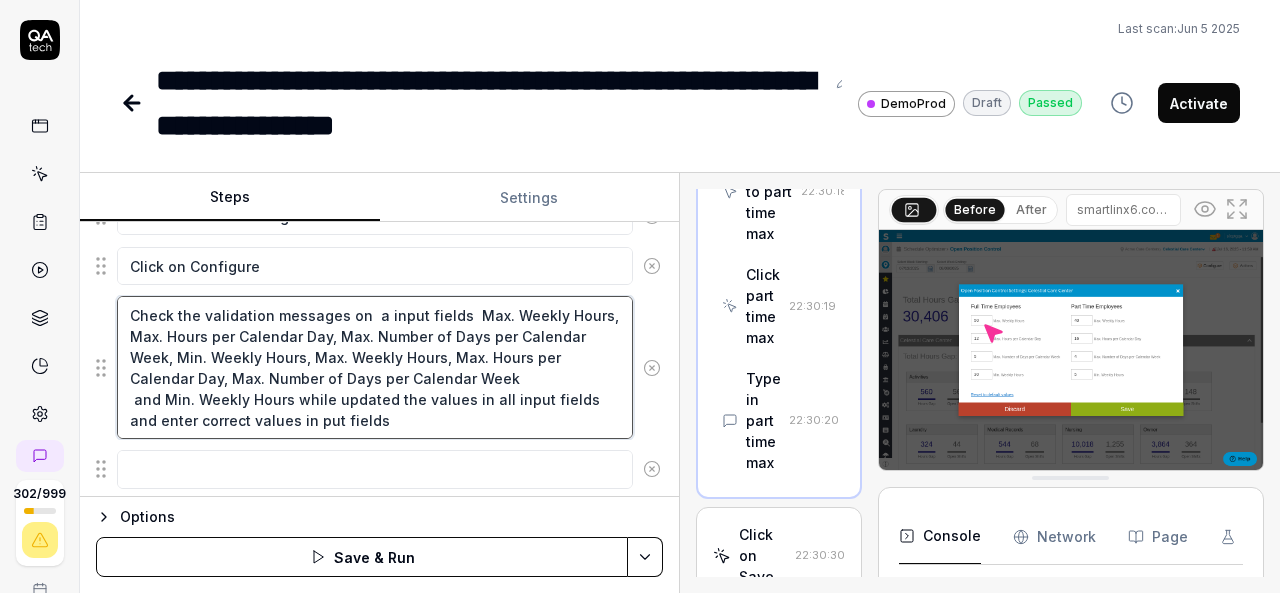 type on "*" 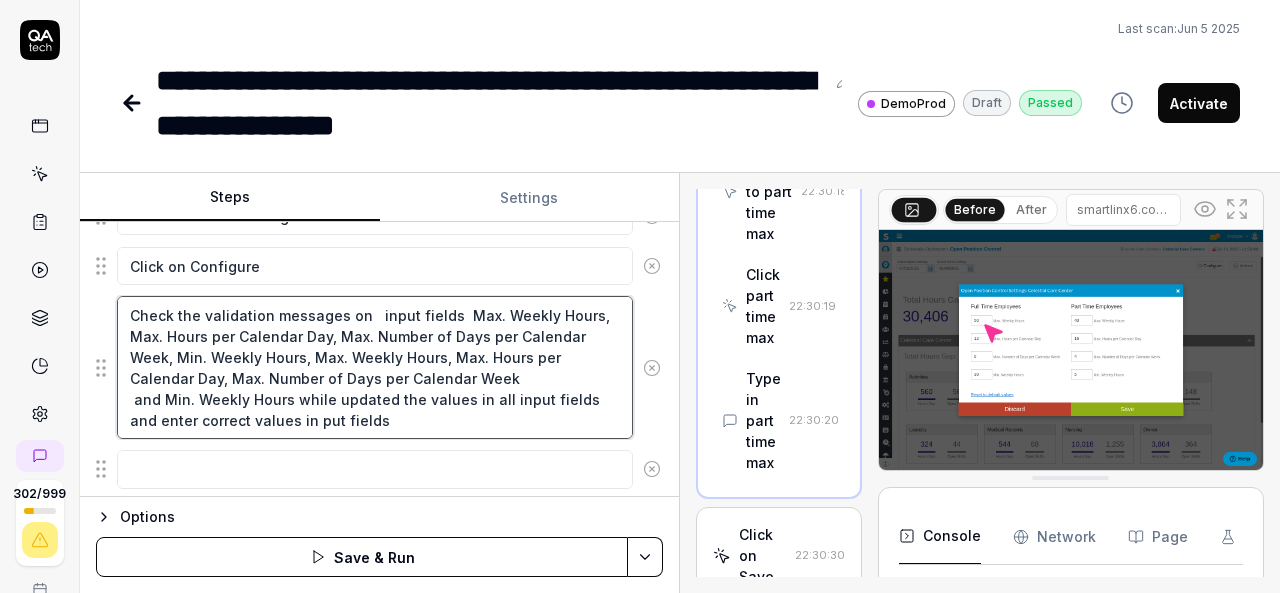 type on "*" 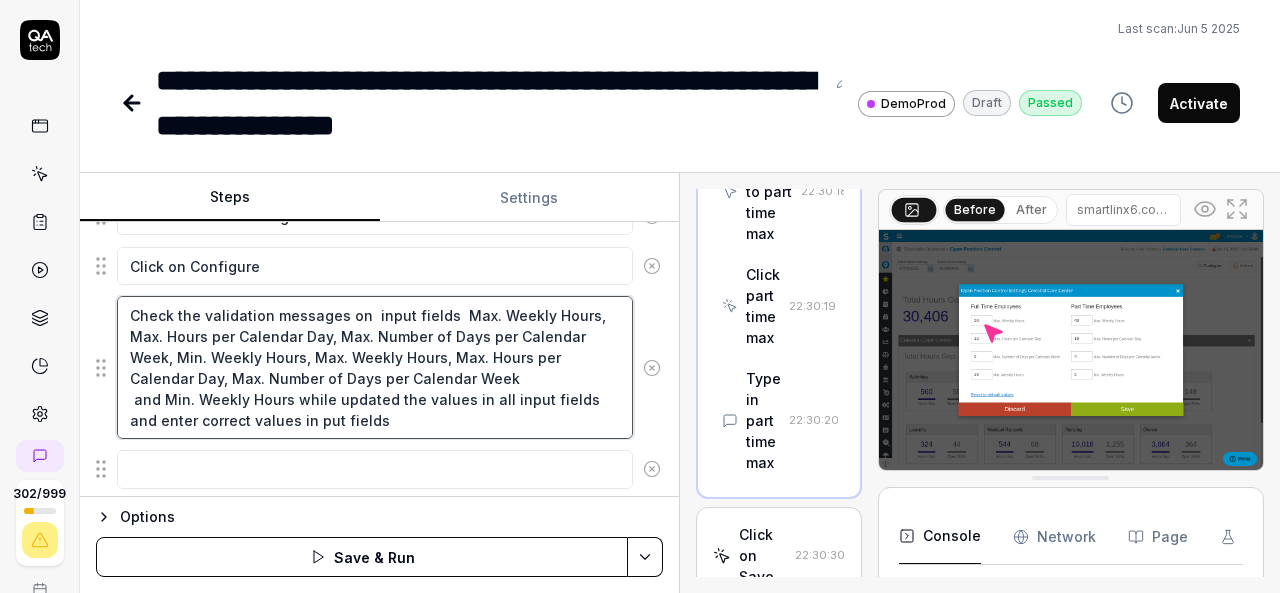 type on "Check the validation messages on input fields  Max. Weekly Hours, Max. Hours per Calendar Day, Max. Number of Days per Calendar Week, Min. Weekly Hours, Max. Weekly Hours, Max. Hours per Calendar Day, Max. Number of Days per Calendar Week
and Min. Weekly Hours while updated the values in all input fields and enter correct values in put fields" 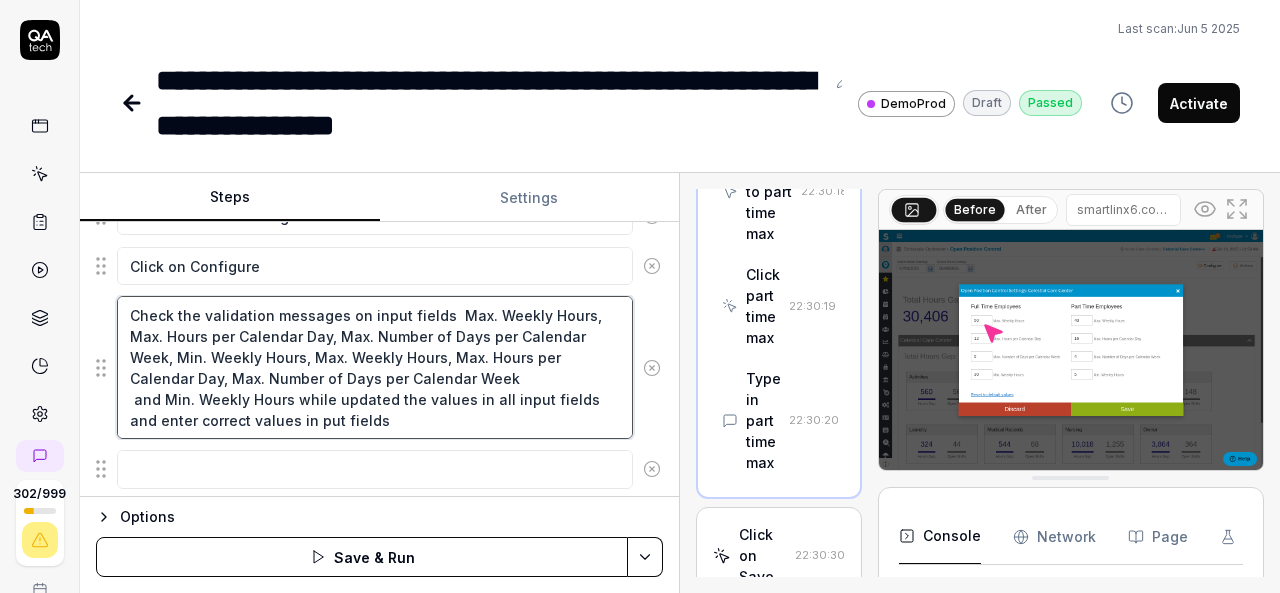 click on "Check the validation messages on input fields  Max. Weekly Hours, Max. Hours per Calendar Day, Max. Number of Days per Calendar Week, Min. Weekly Hours, Max. Weekly Hours, Max. Hours per Calendar Day, Max. Number of Days per Calendar Week
and Min. Weekly Hours while updated the values in all input fields and enter correct values in put fields" at bounding box center (375, 367) 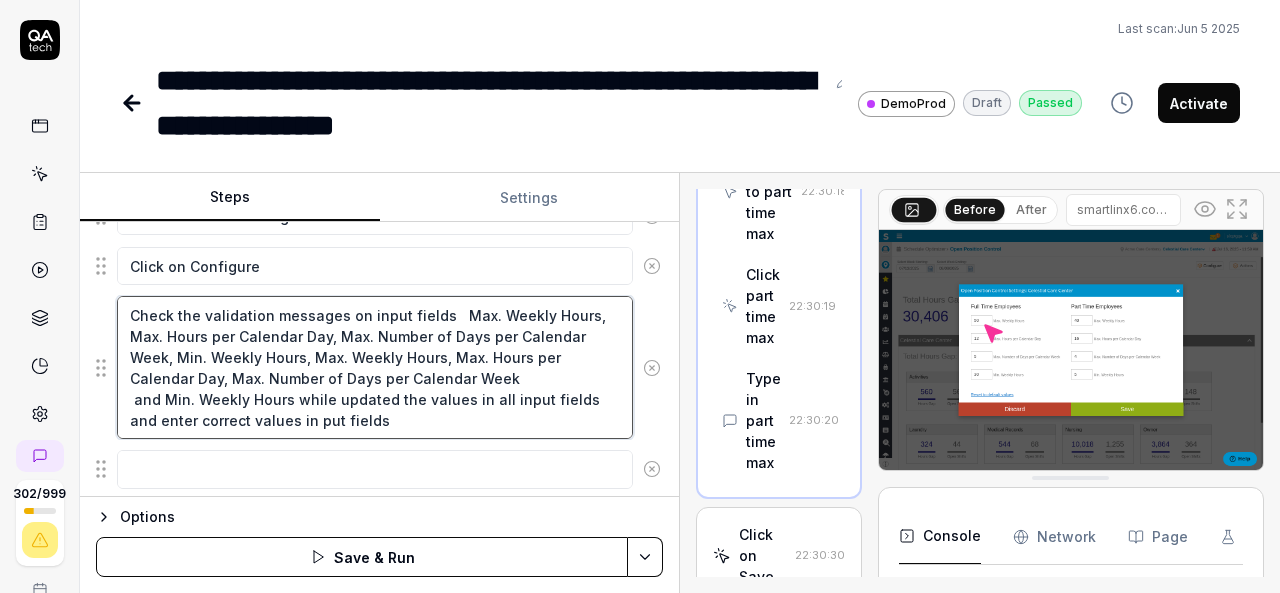 type on "*" 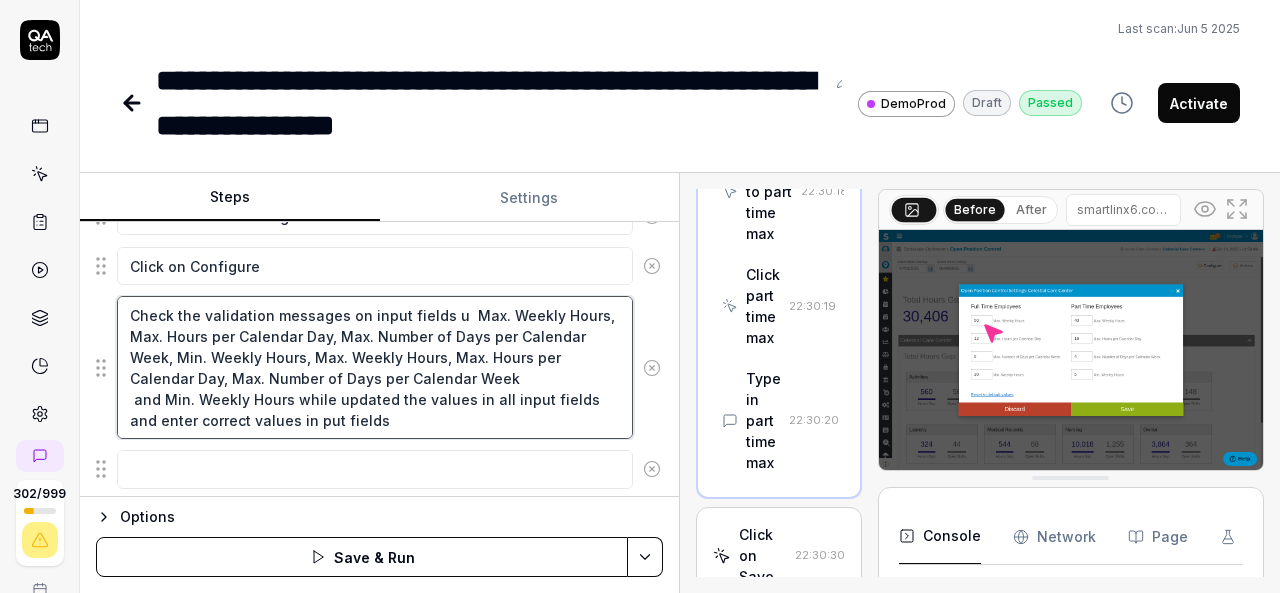 type on "*" 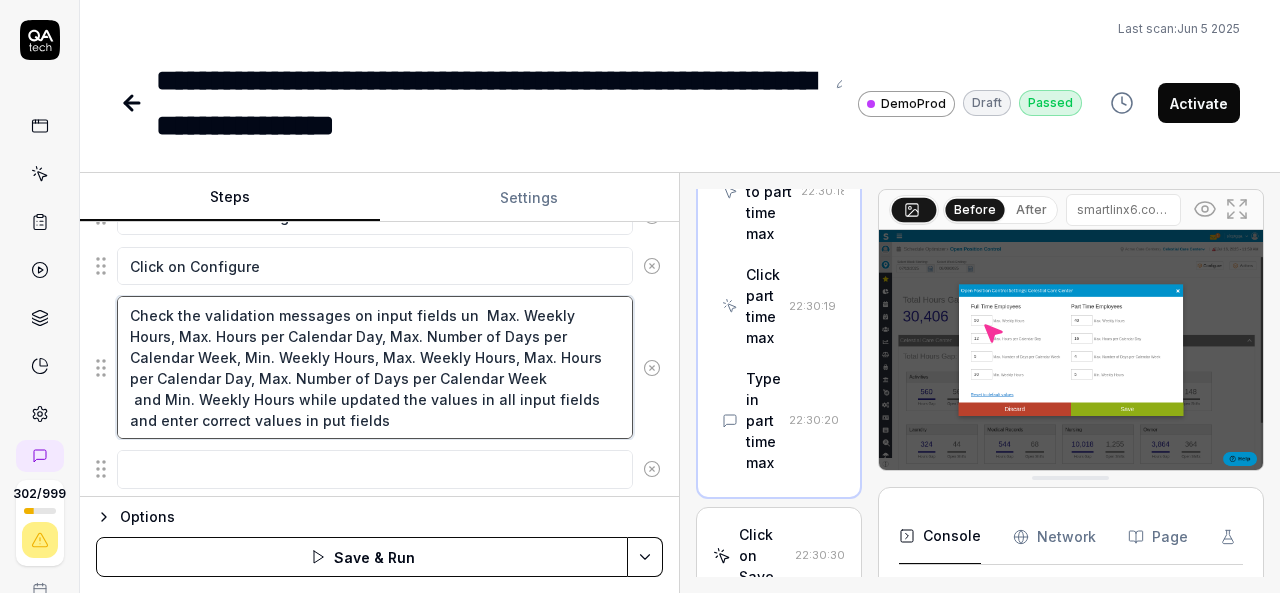 type on "*" 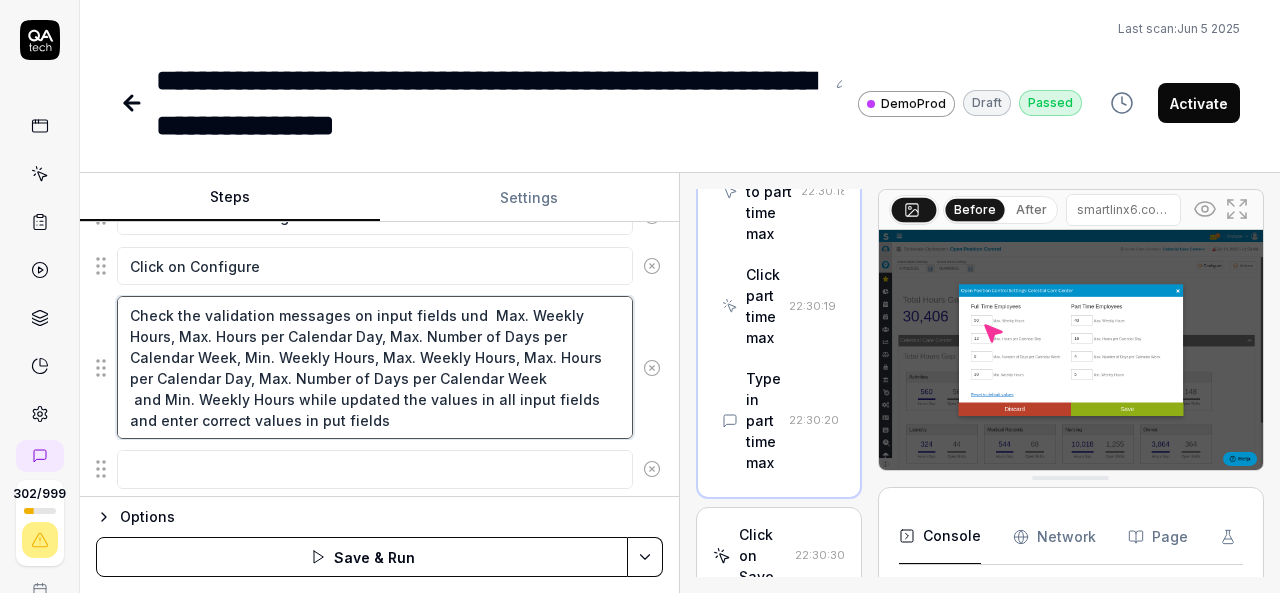 type on "*" 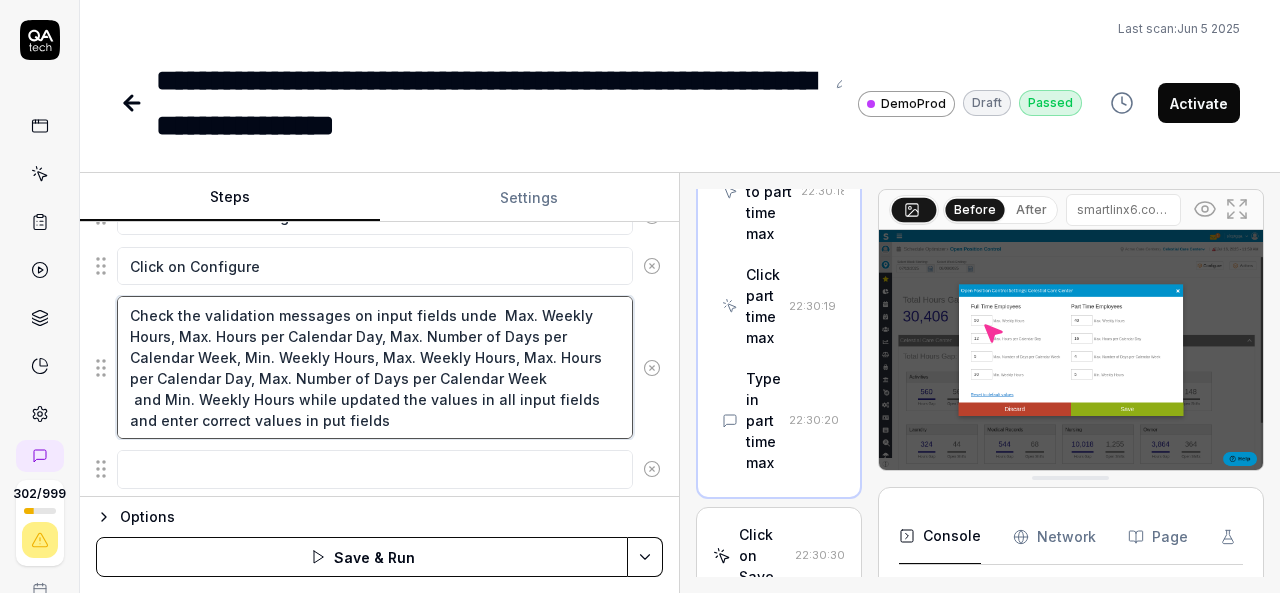 type on "*" 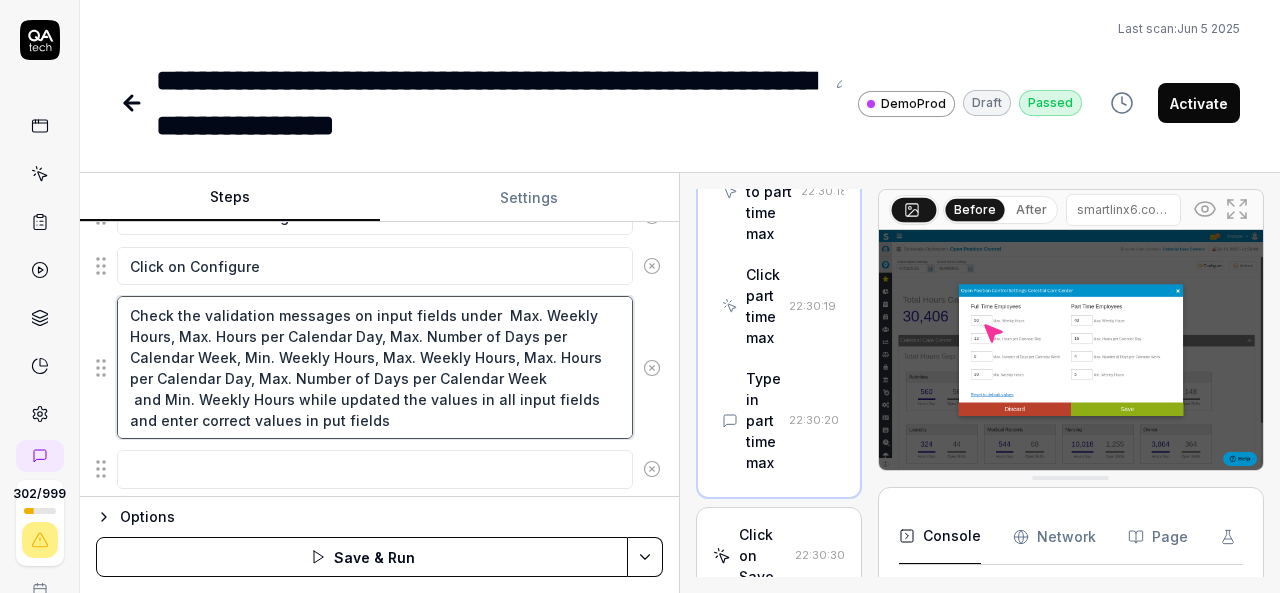 type on "*" 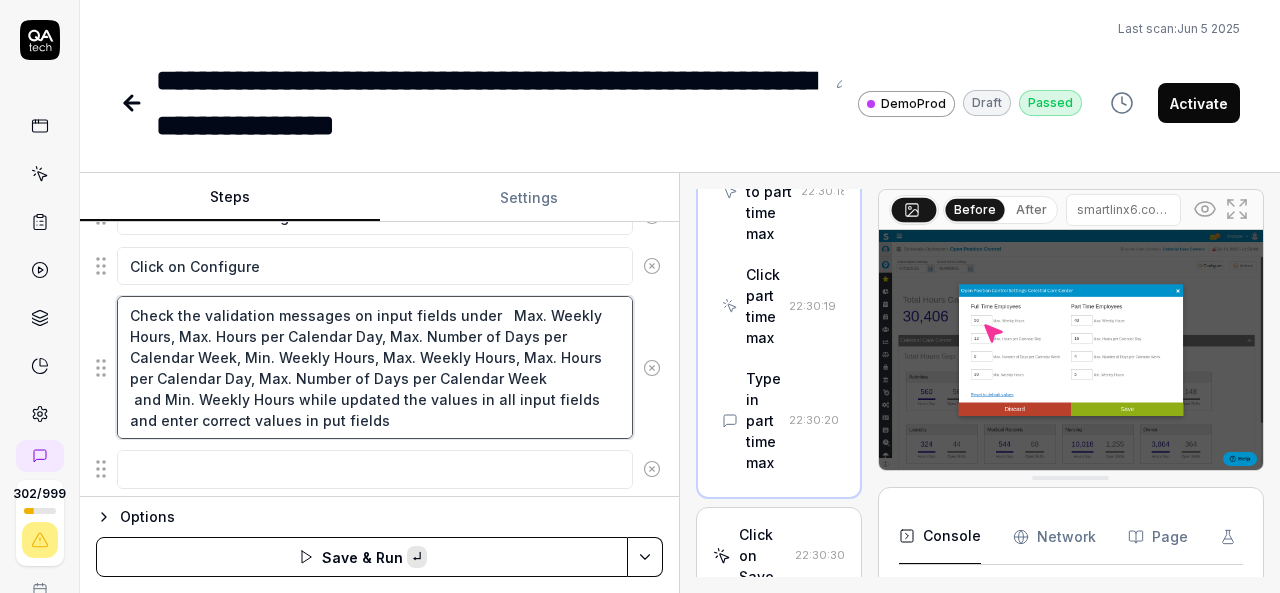 paste on "Full Time Employees" 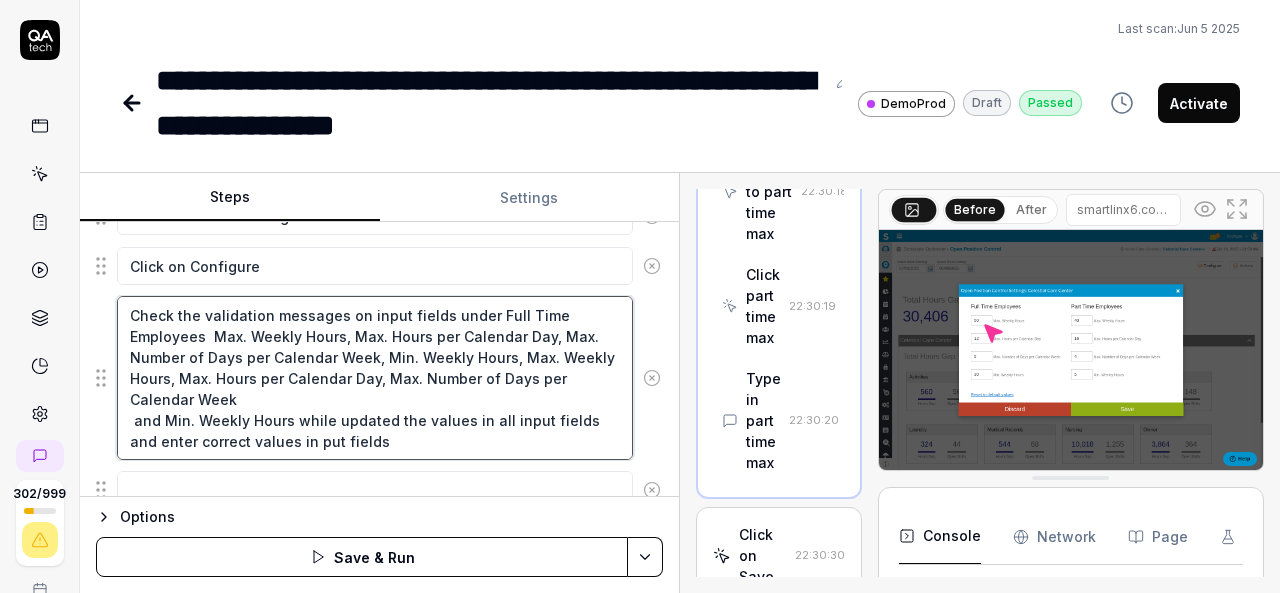 click on "Check the validation messages on input fields under Full Time Employees  Max. Weekly Hours, Max. Hours per Calendar Day, Max. Number of Days per Calendar Week, Min. Weekly Hours, Max. Weekly Hours, Max. Hours per Calendar Day, Max. Number of Days per Calendar Week
and Min. Weekly Hours while updated the values in all input fields and enter correct values in put fields" at bounding box center (375, 378) 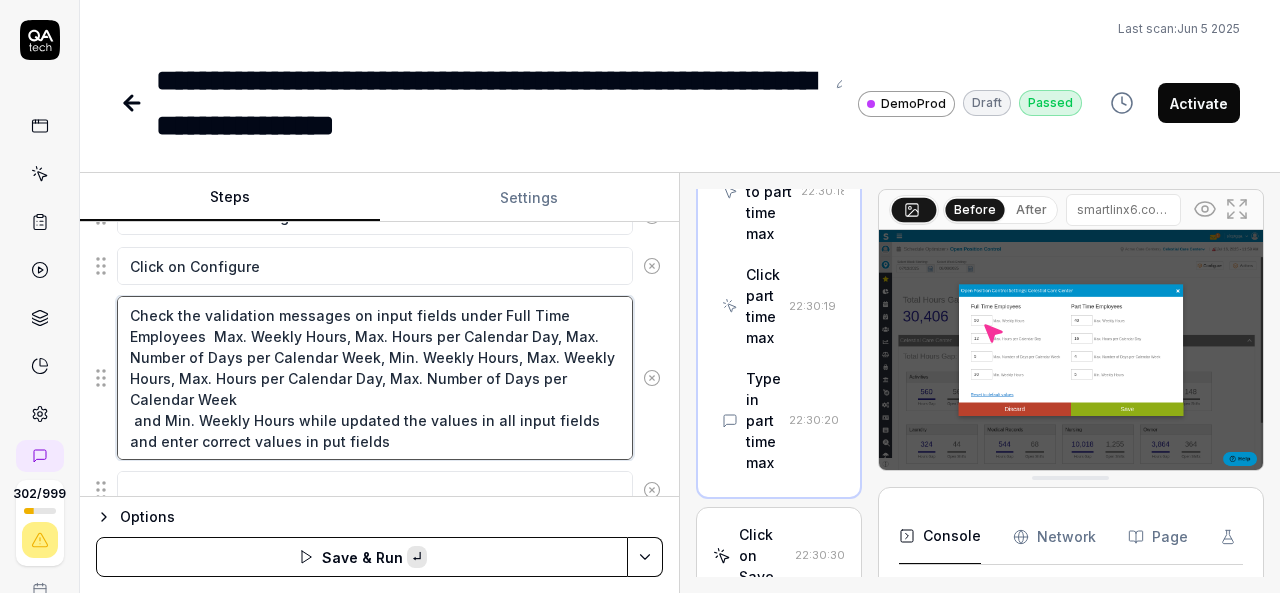 type on "*" 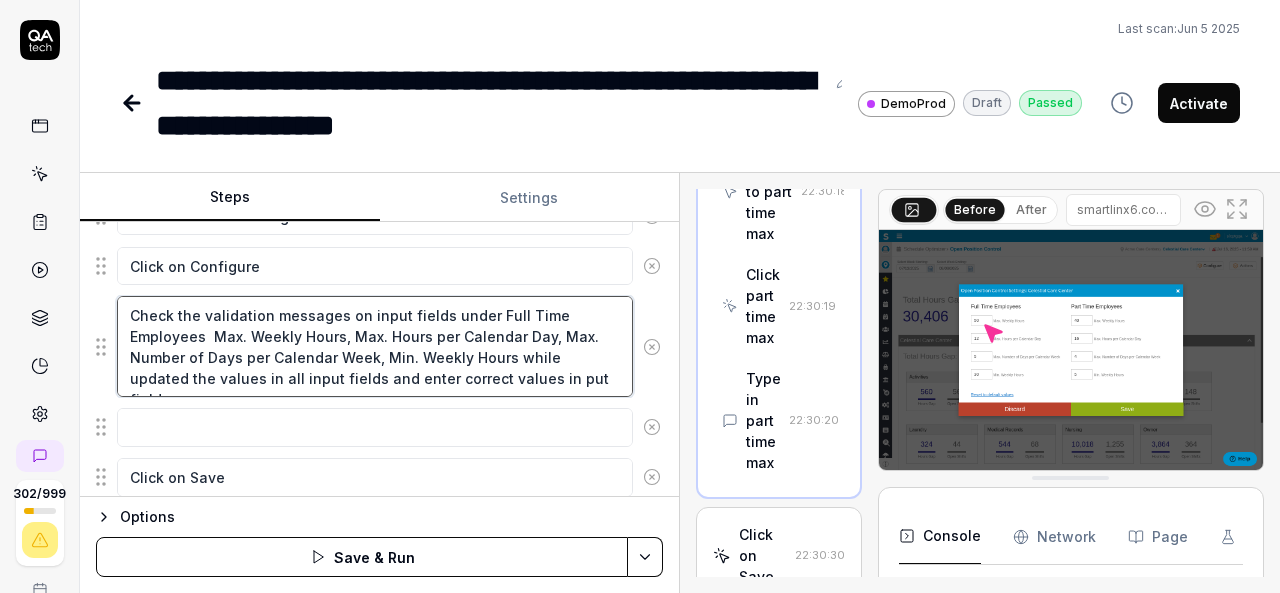 click on "Check the validation messages on input fields under Full Time Employees  Max. Weekly Hours, Max. Hours per Calendar Day, Max. Number of Days per Calendar Week, Min. Weekly Hours while updated the values in all input fields and enter correct values in put fields" at bounding box center [375, 346] 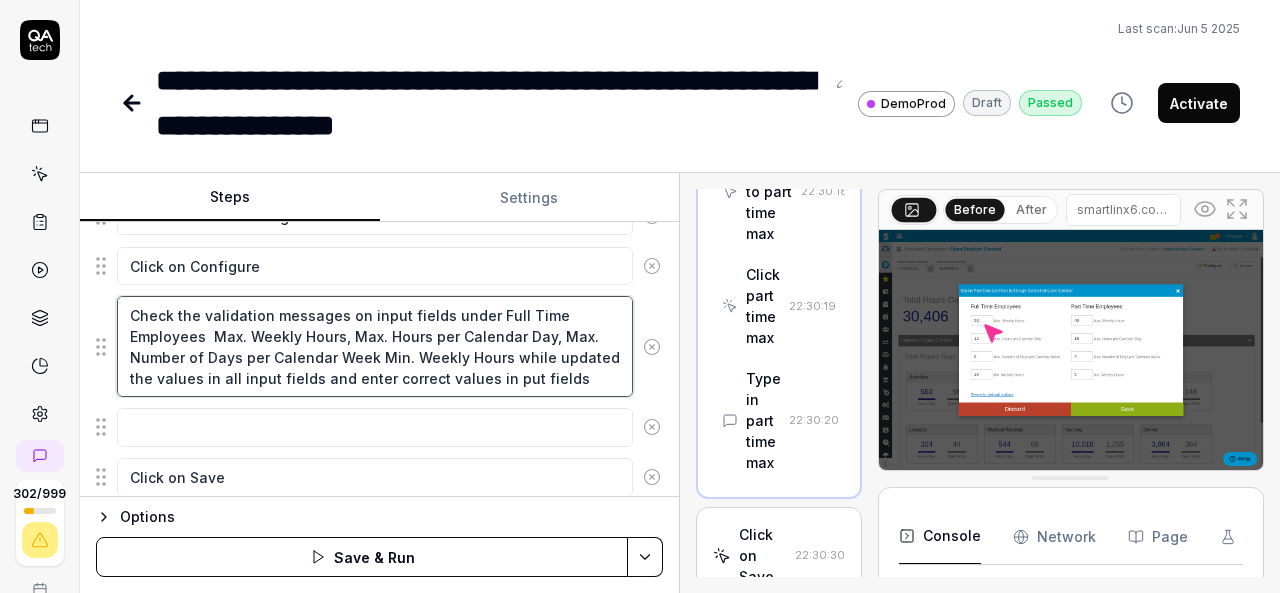 type on "*" 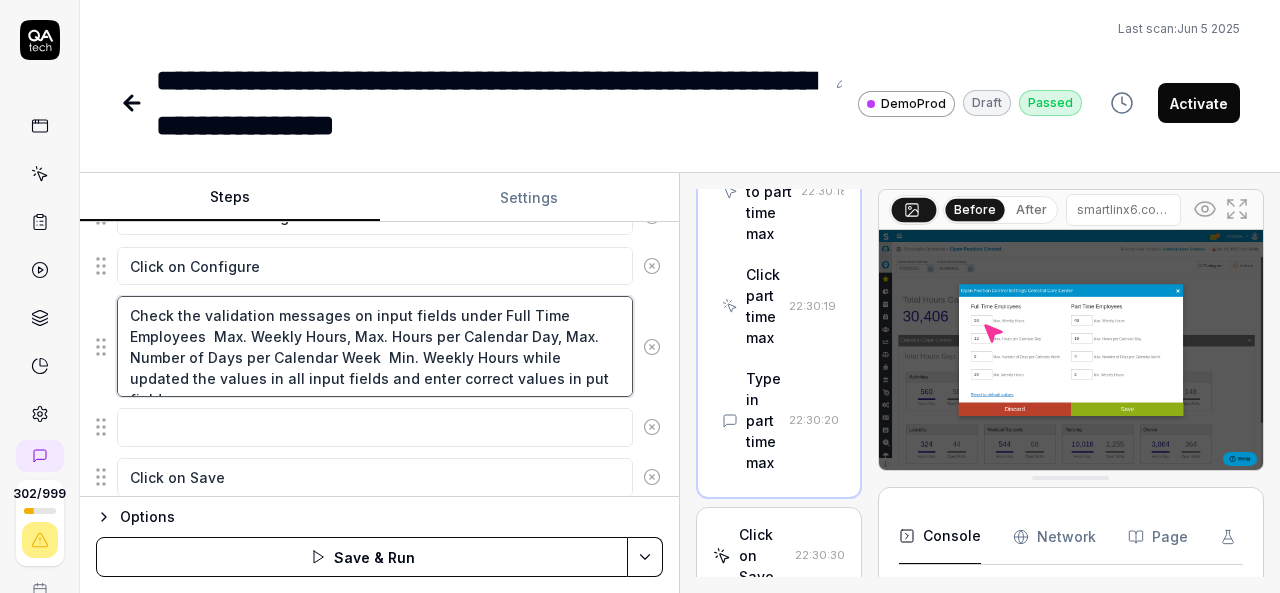 type on "*" 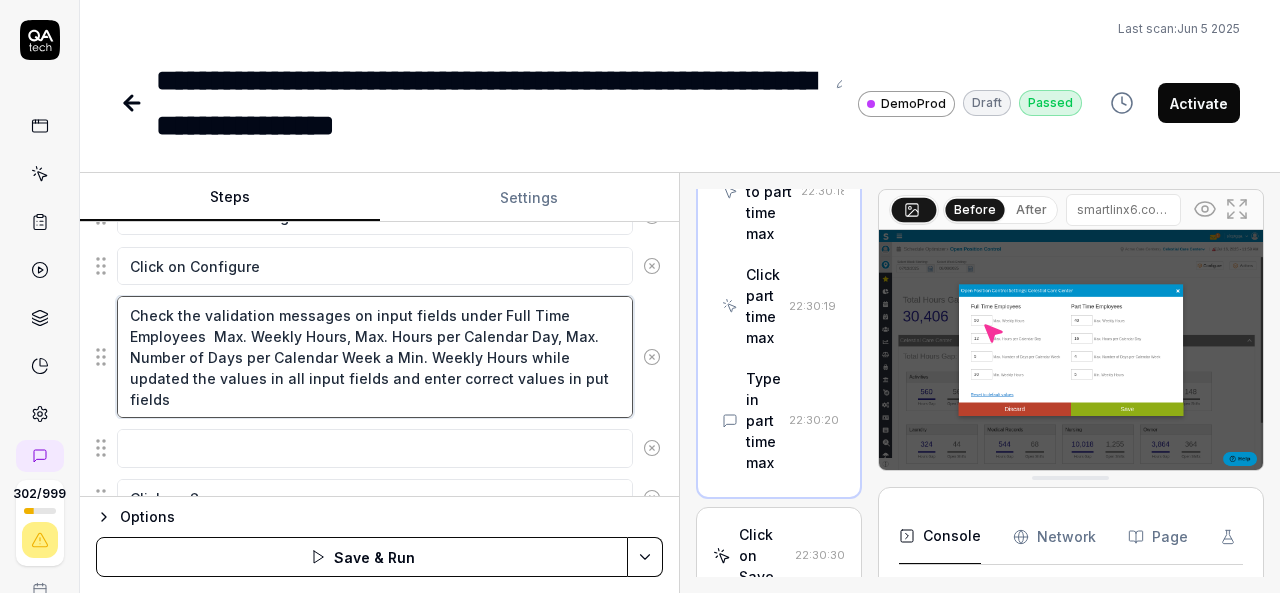 type on "*" 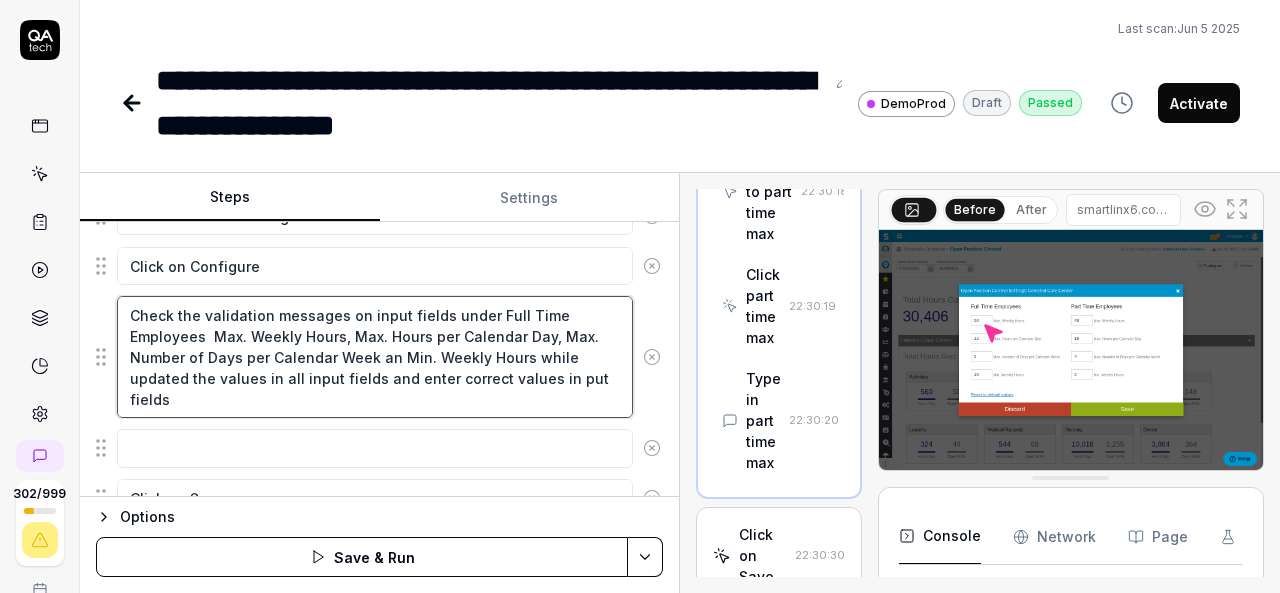 type on "*" 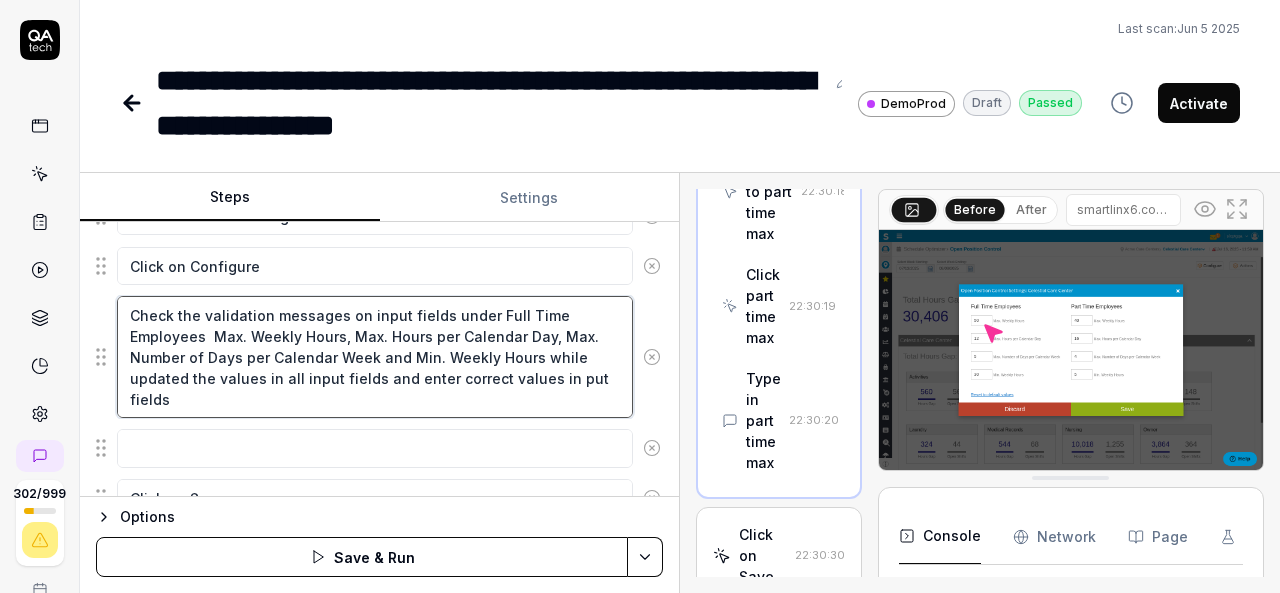 type on "Check the validation messages on input fields under Full Time Employees  Max. Weekly Hours, Max. Hours per Calendar Day, Max. Number of Days per Calendar Week and Min. Weekly Hours while updated the values in all input fields and enter correct values in put fields" 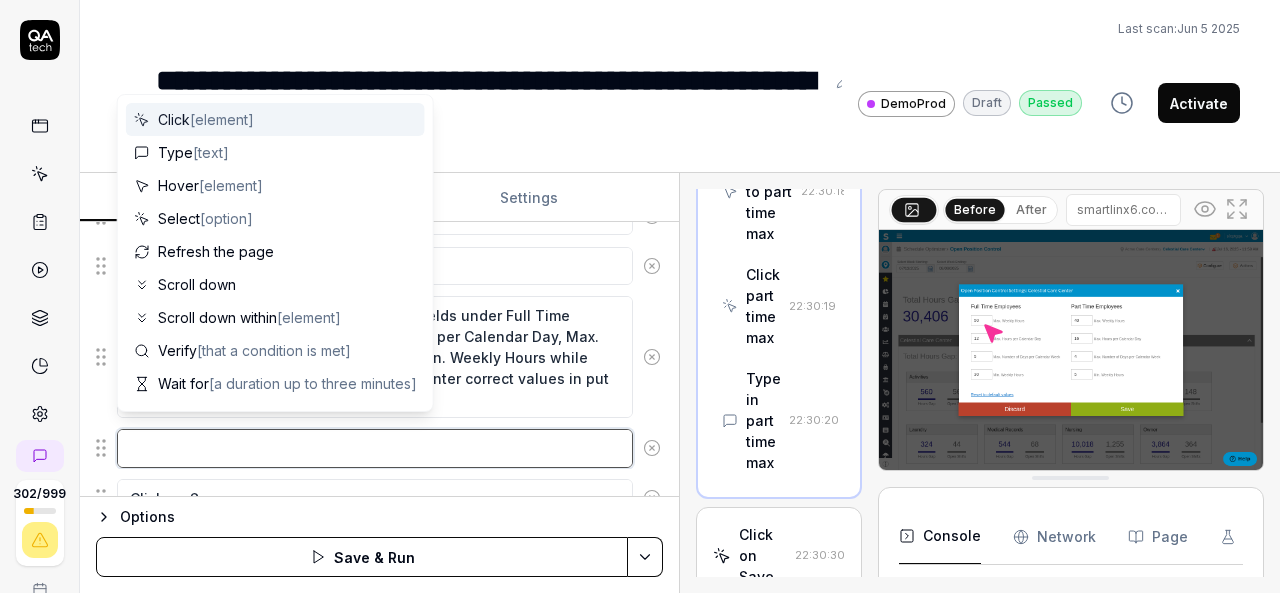 click at bounding box center [375, 448] 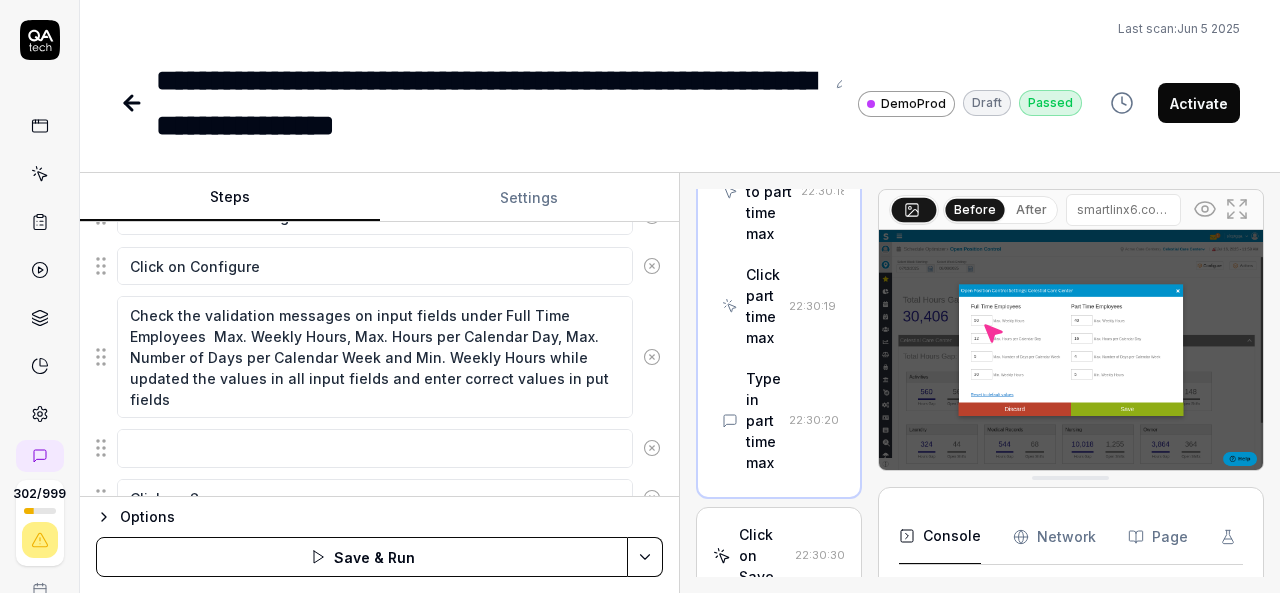 click on "**********" at bounding box center [680, 74] 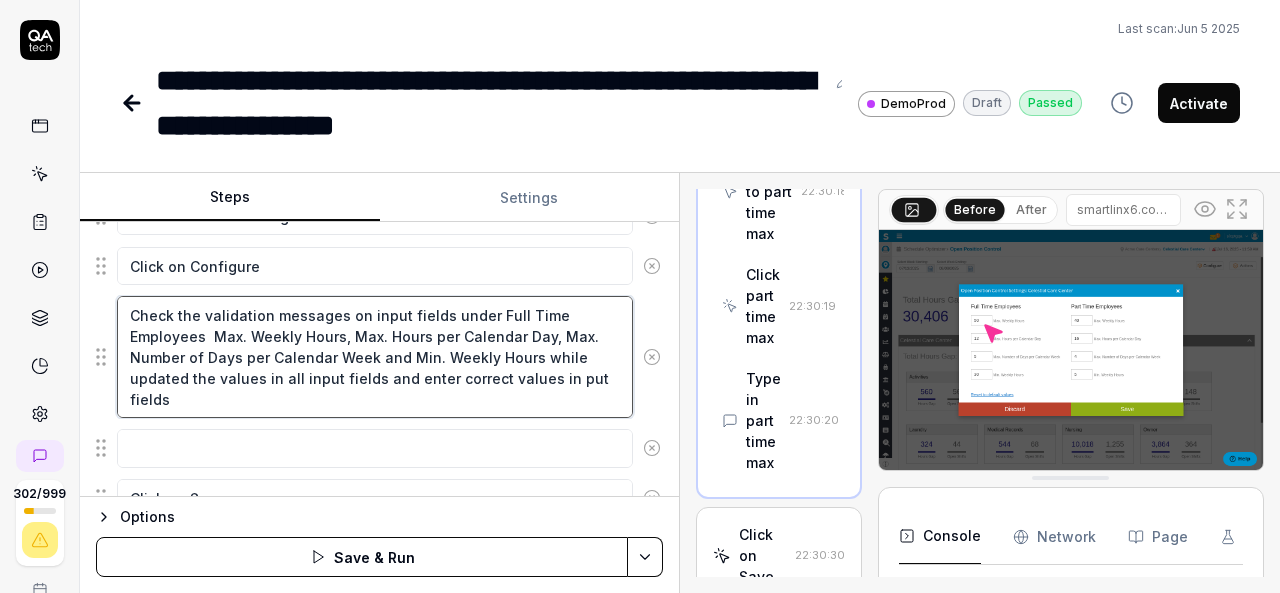 click on "Check the validation messages on input fields under Full Time Employees  Max. Weekly Hours, Max. Hours per Calendar Day, Max. Number of Days per Calendar Week and Min. Weekly Hours while updated the values in all input fields and enter correct values in put fields" at bounding box center [375, 357] 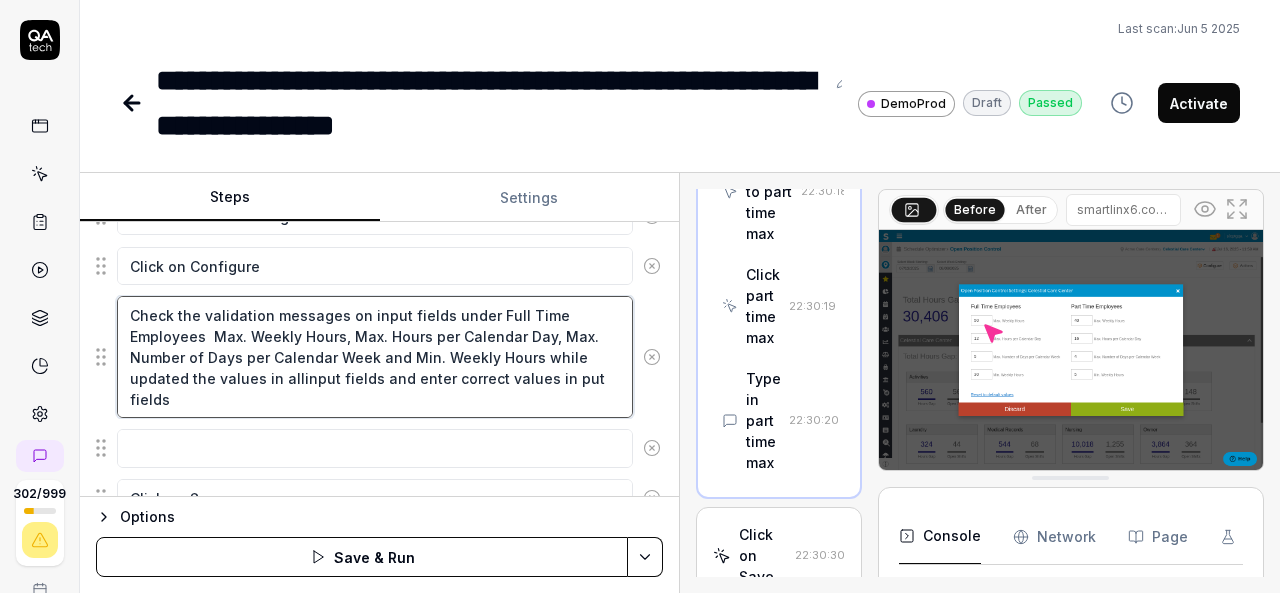 type on "*" 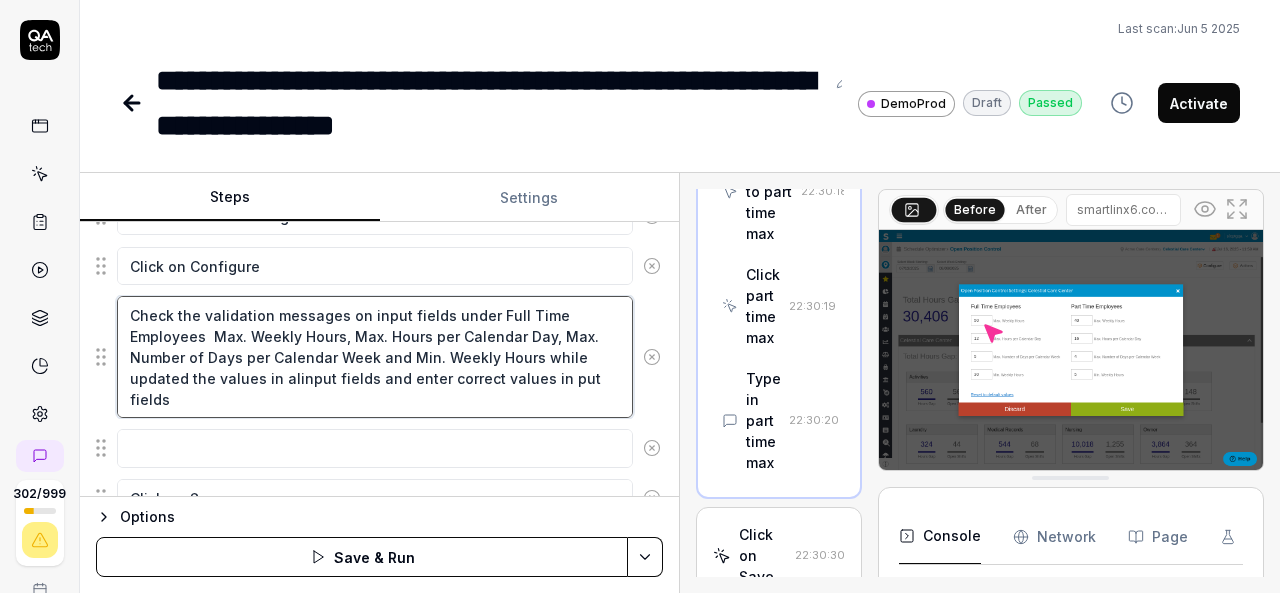 type on "*" 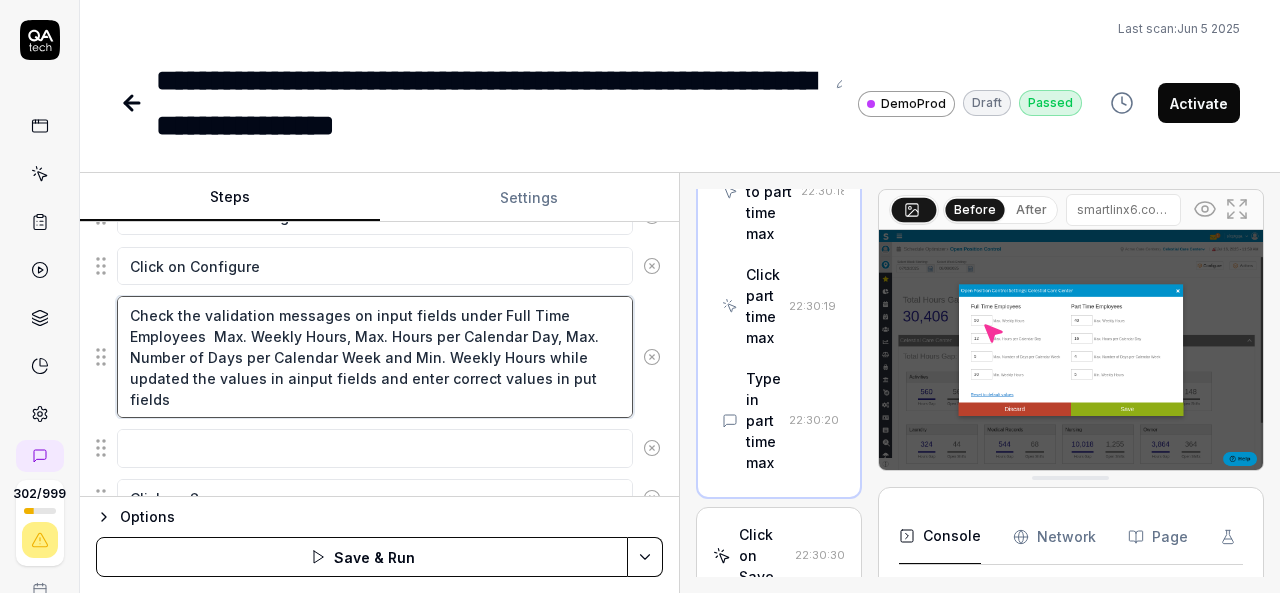 type on "*" 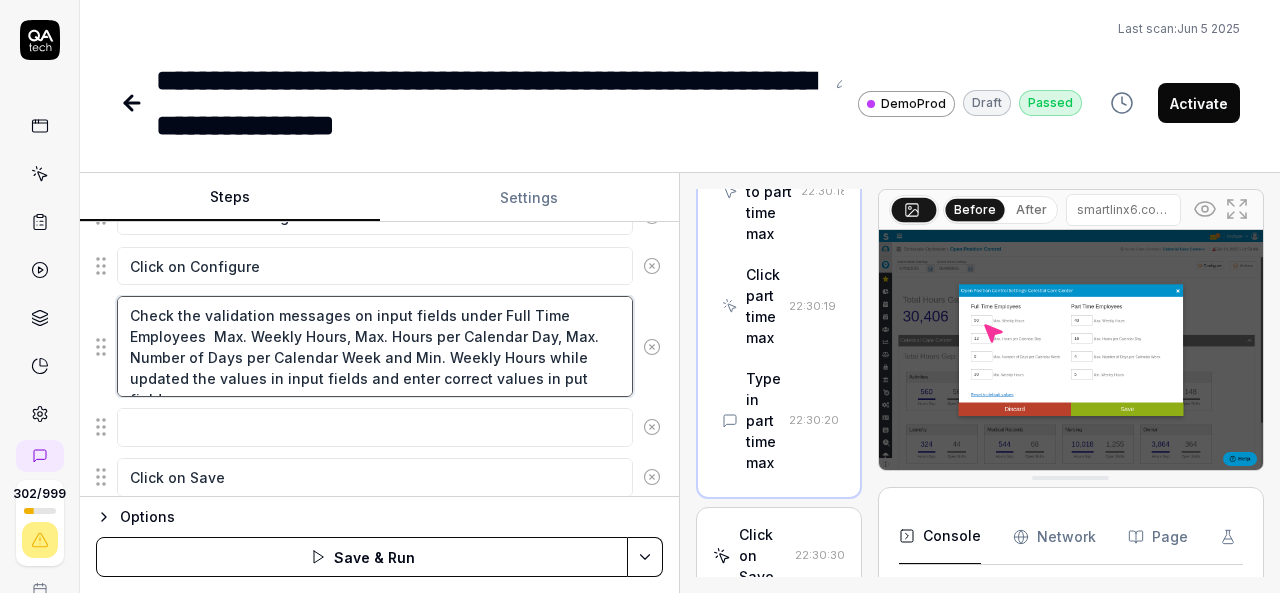 type on "Check the validation messages on input fields under Full Time Employees  Max. Weekly Hours, Max. Hours per Calendar Day, Max. Number of Days per Calendar Week and Min. Weekly Hours while updated the values in input fields and enter correct values in put fields" 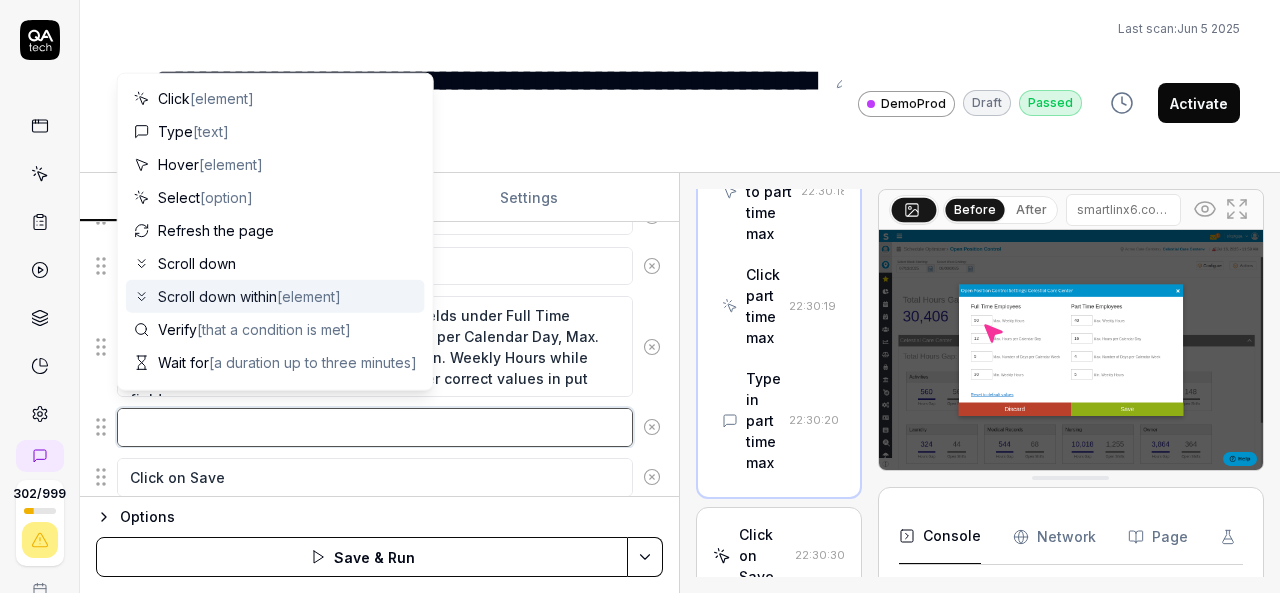 click at bounding box center (375, 427) 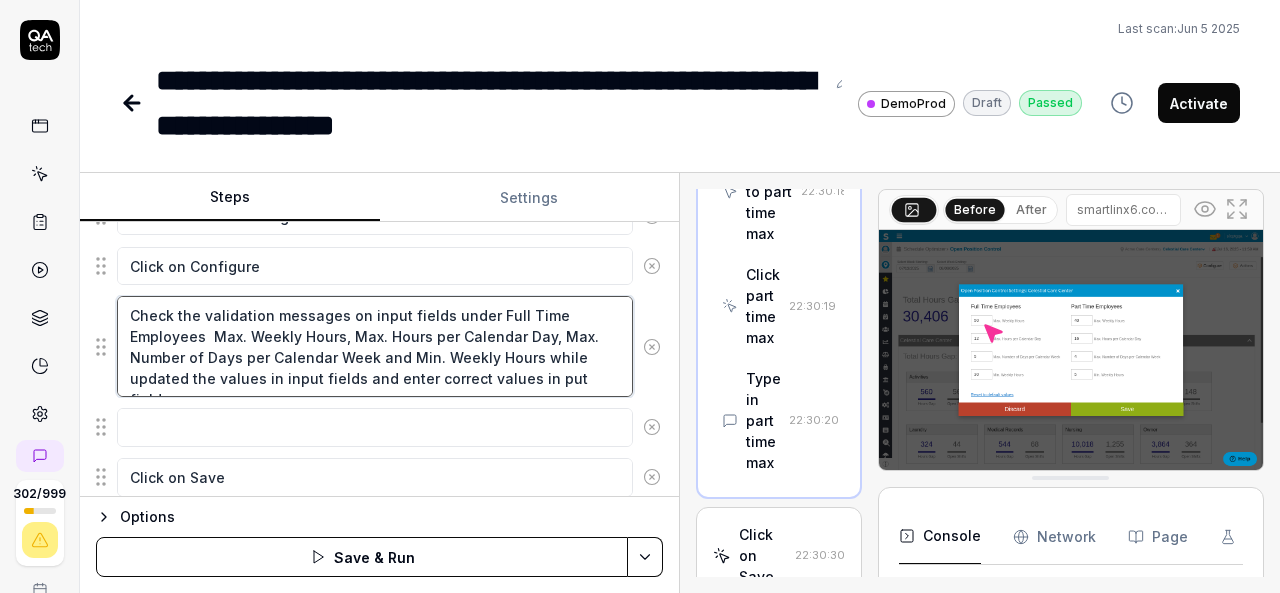 click on "Check the validation messages on input fields under Full Time Employees  Max. Weekly Hours, Max. Hours per Calendar Day, Max. Number of Days per Calendar Week and Min. Weekly Hours while updated the values in input fields and enter correct values in put fields" at bounding box center [375, 346] 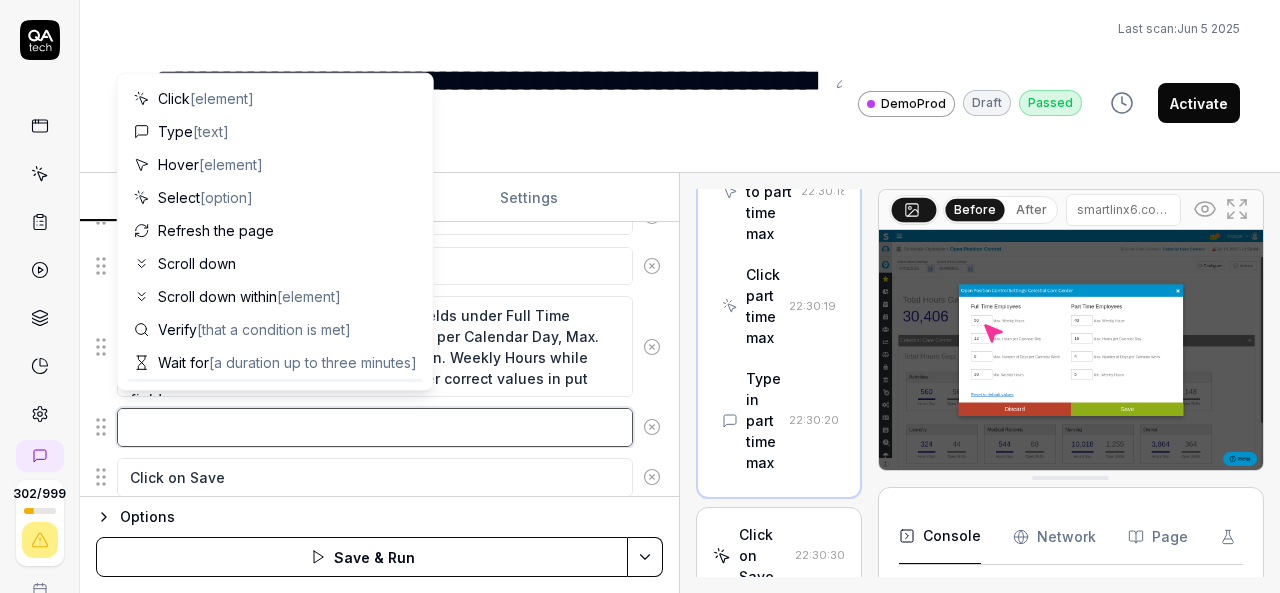 click at bounding box center (375, 427) 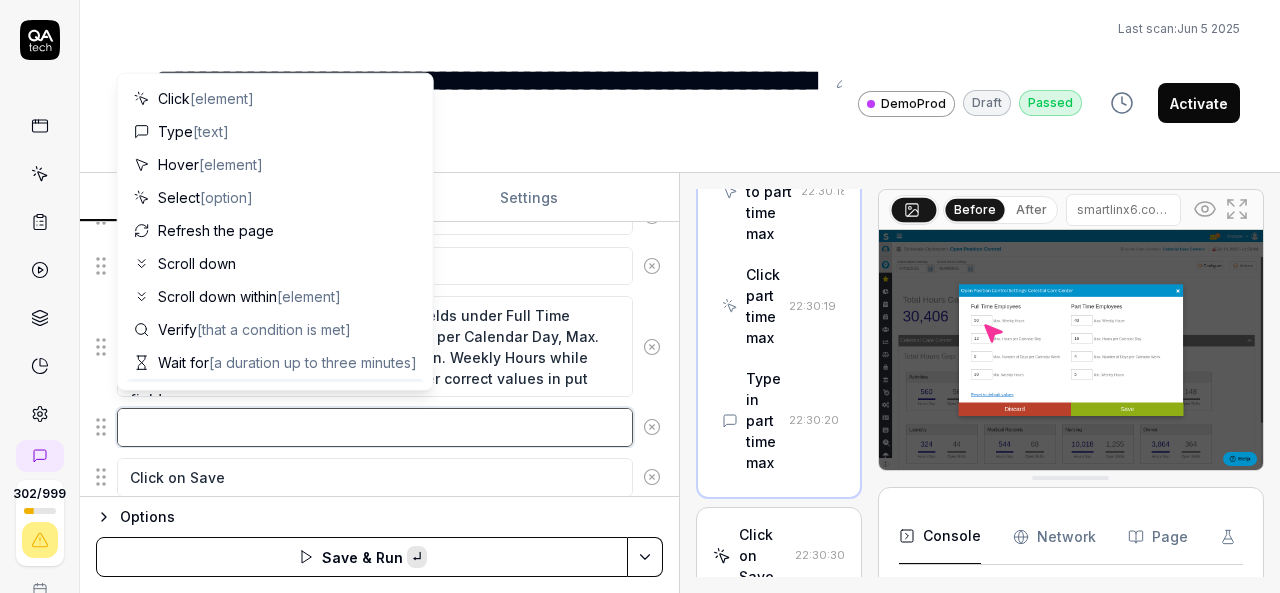 paste on "Check the validation messages on input fields under Full Time Employees  Max. Weekly Hours, Max. Hours per Calendar Day, Max. Number of Days per Calendar Week and Min. Weekly Hours while updated the values in input fields and enter correct values in put fields" 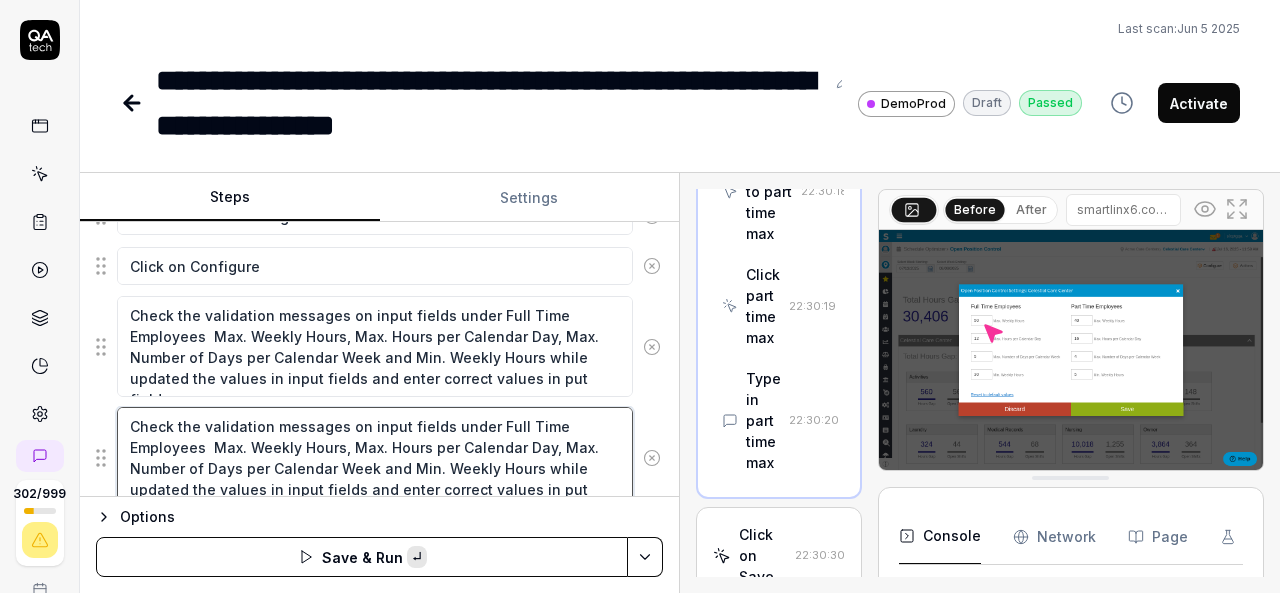scroll, scrollTop: 10, scrollLeft: 0, axis: vertical 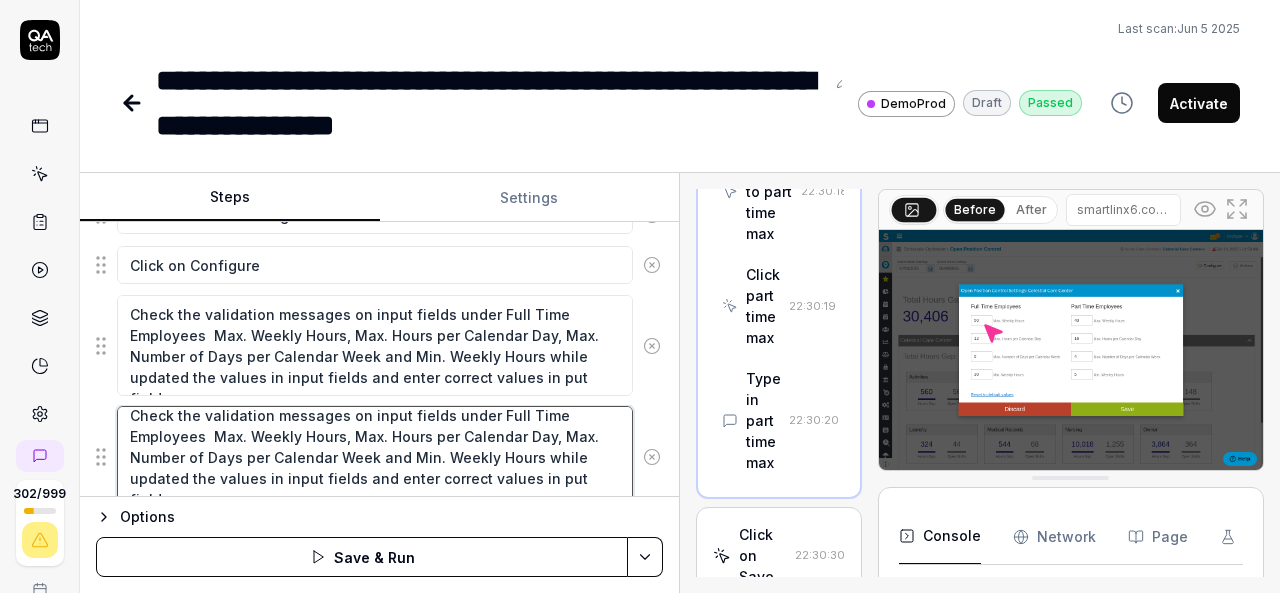 type on "Check the validation messages on input fields under Full Time Employees  Max. Weekly Hours, Max. Hours per Calendar Day, Max. Number of Days per Calendar Week and Min. Weekly Hours while updated the values in input fields and enter correct values in put fields" 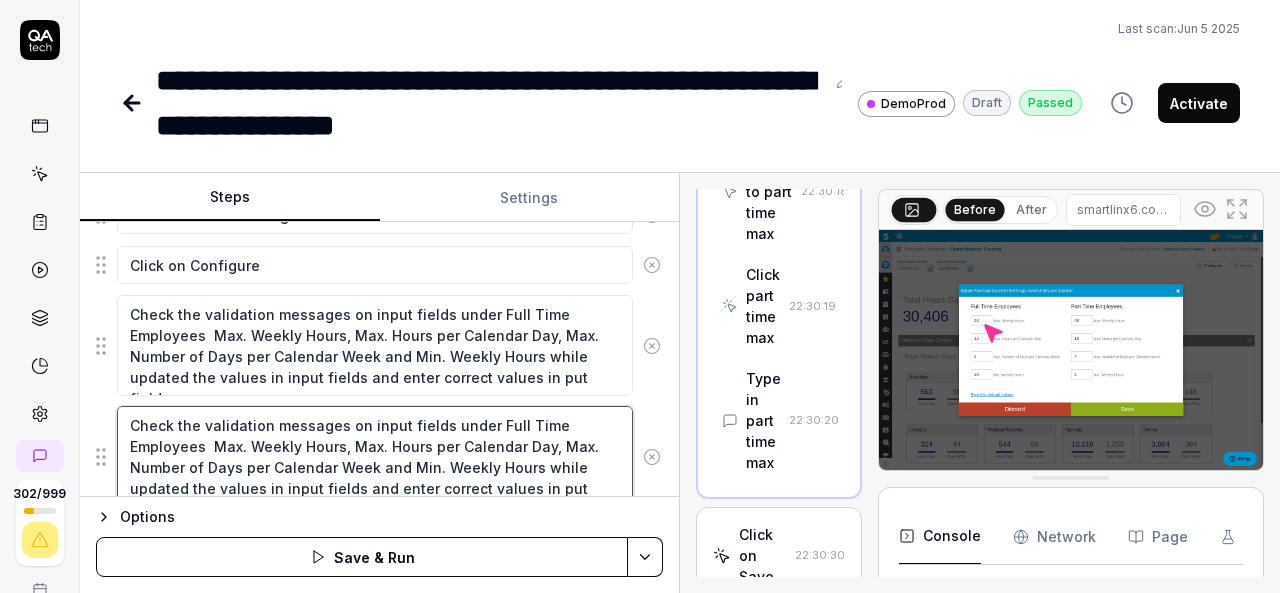click on "Check the validation messages on input fields under Full Time Employees  Max. Weekly Hours, Max. Hours per Calendar Day, Max. Number of Days per Calendar Week and Min. Weekly Hours while updated the values in input fields and enter correct values in put fields" at bounding box center (375, 456) 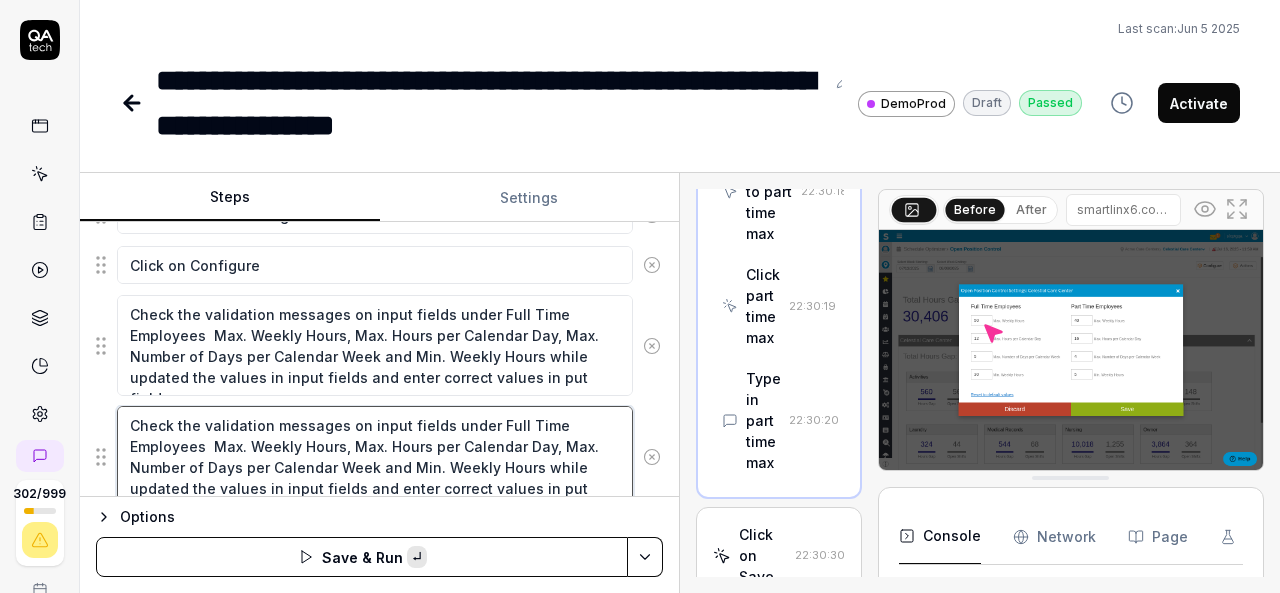 paste on "Part" 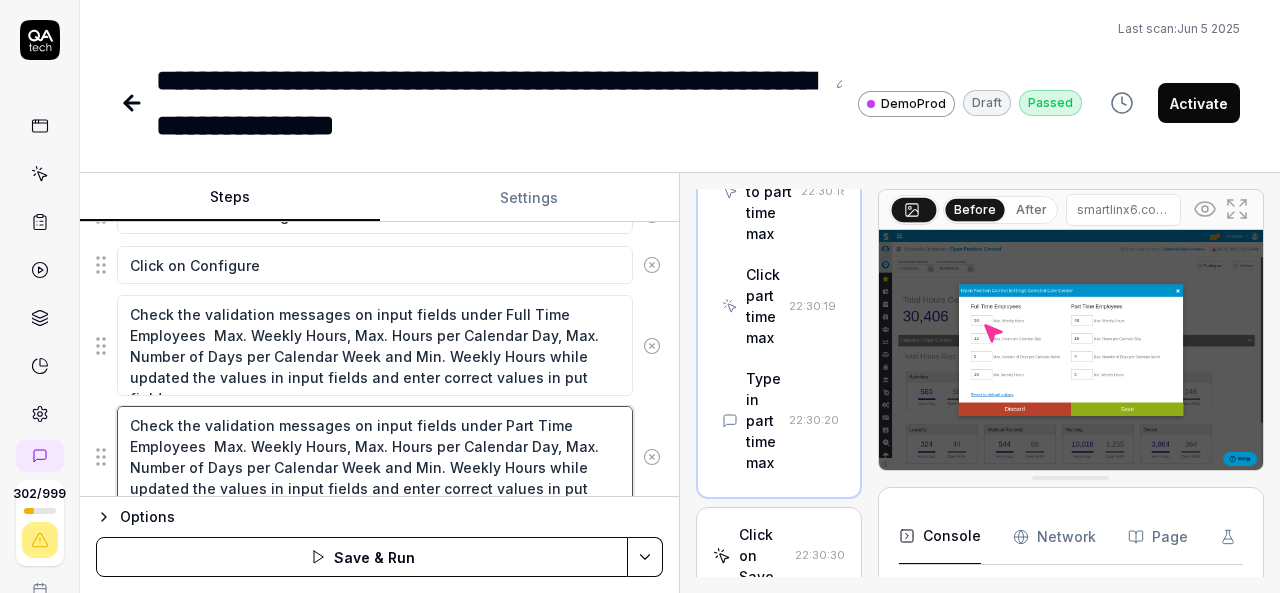 scroll, scrollTop: 20, scrollLeft: 0, axis: vertical 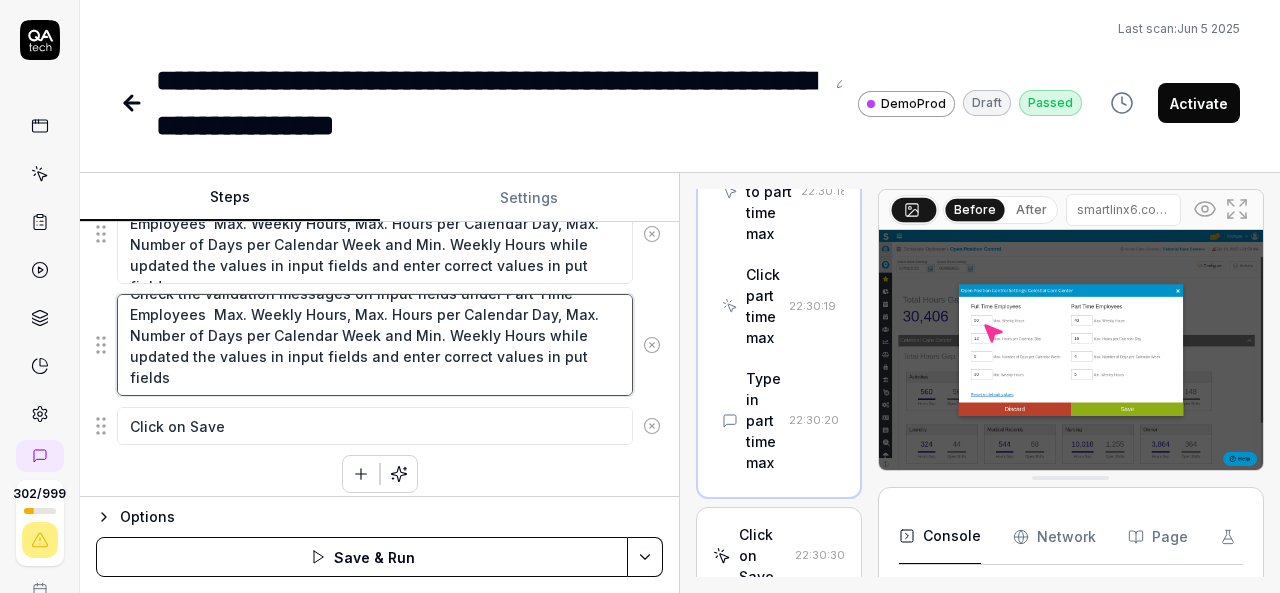 type on "Check the validation messages on input fields under Part Time Employees  Max. Weekly Hours, Max. Hours per Calendar Day, Max. Number of Days per Calendar Week and Min. Weekly Hours while updated the values in input fields and enter correct values in put fields" 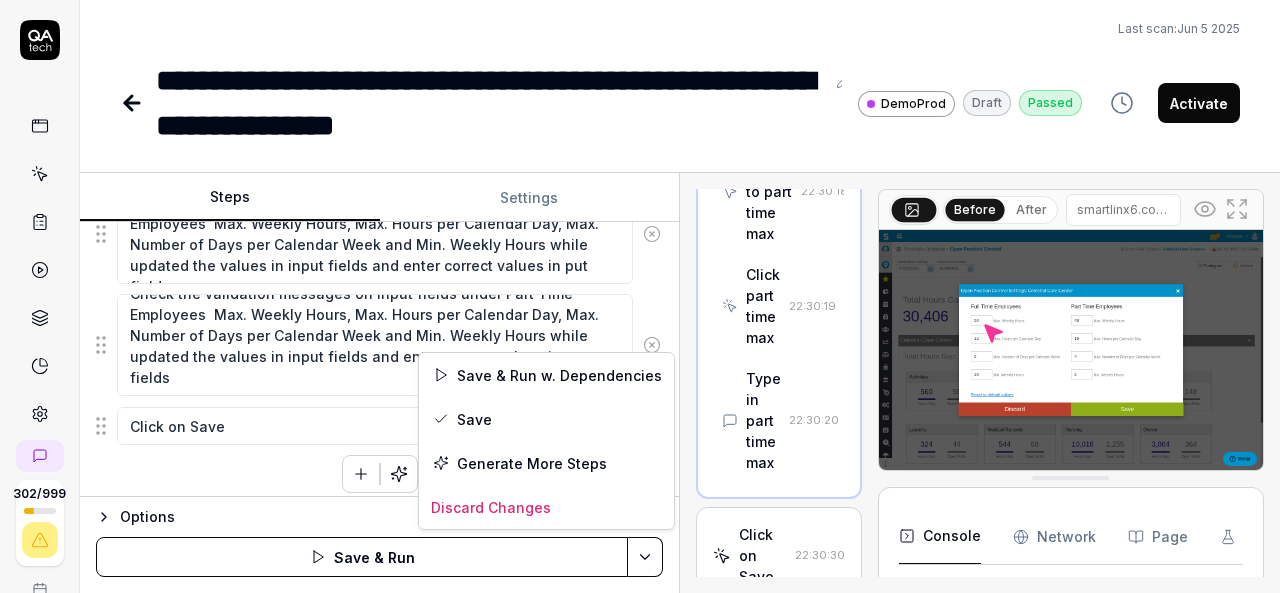 click on "**********" at bounding box center [640, 296] 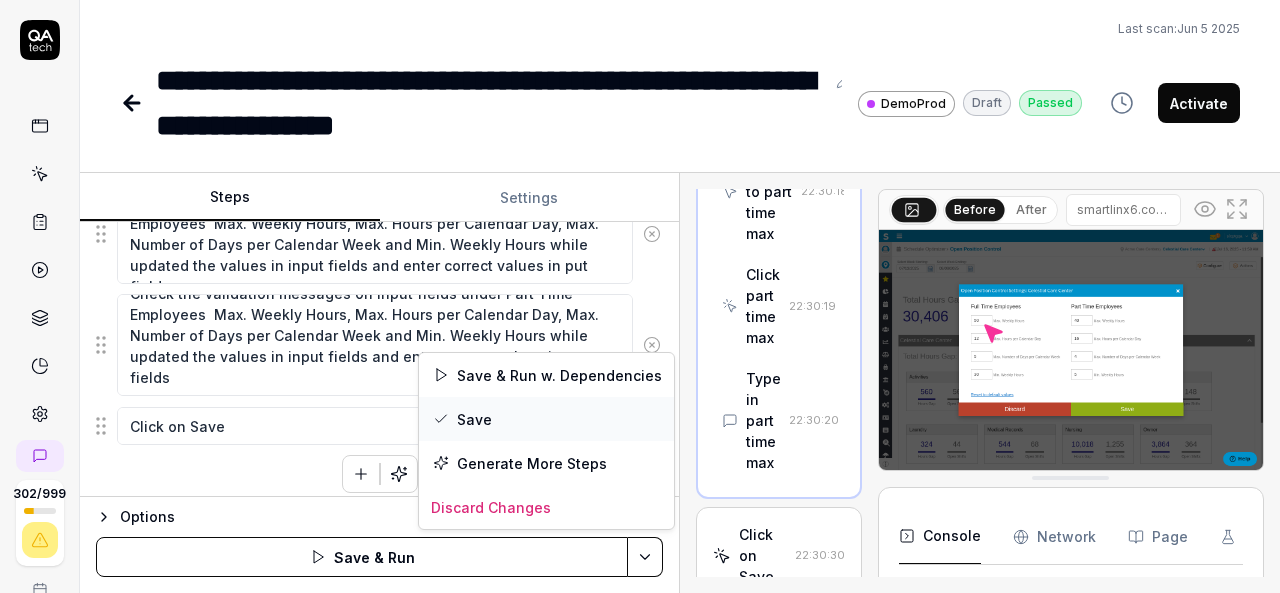 click on "Save" at bounding box center [546, 419] 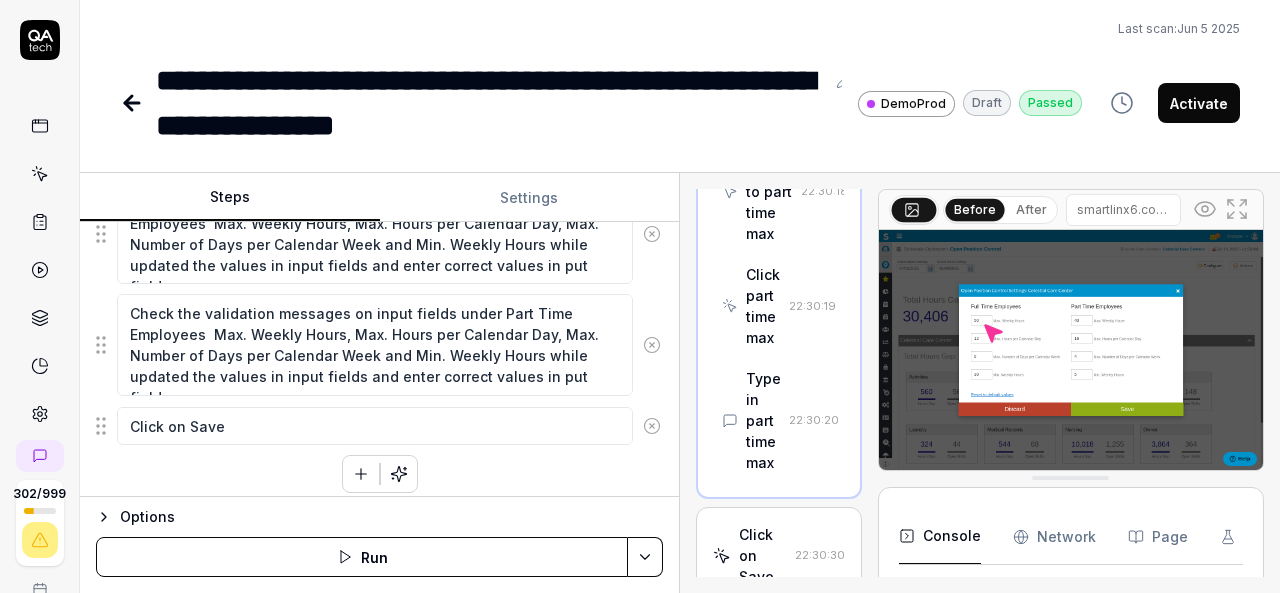 click on "Run" at bounding box center [362, 557] 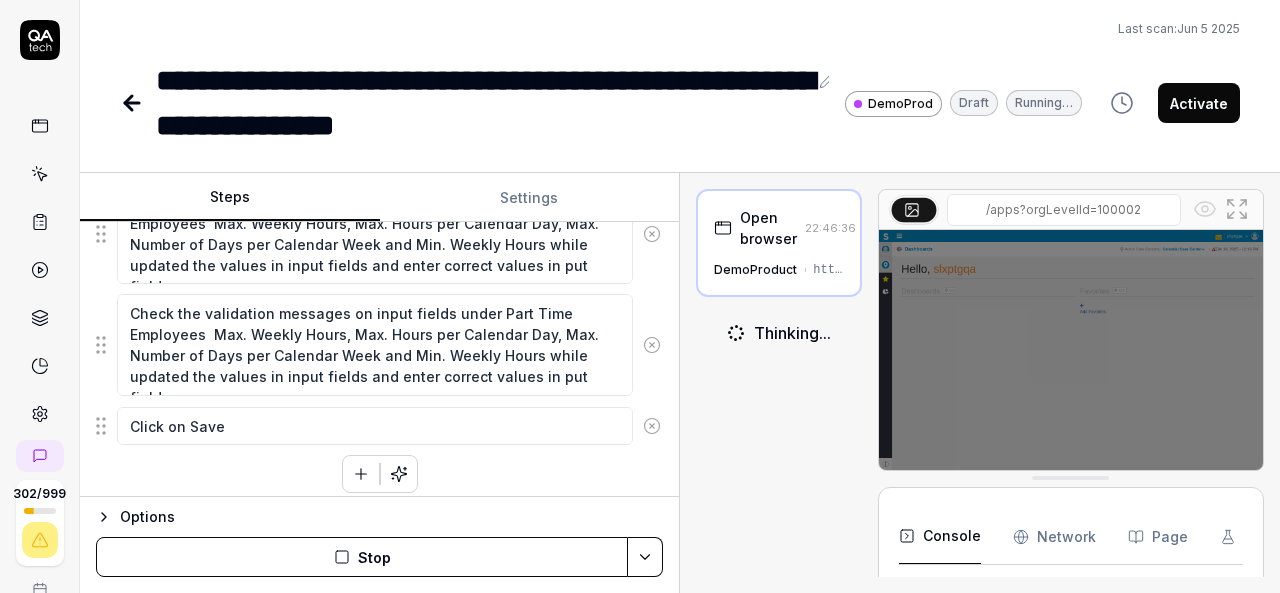 scroll, scrollTop: 24, scrollLeft: 0, axis: vertical 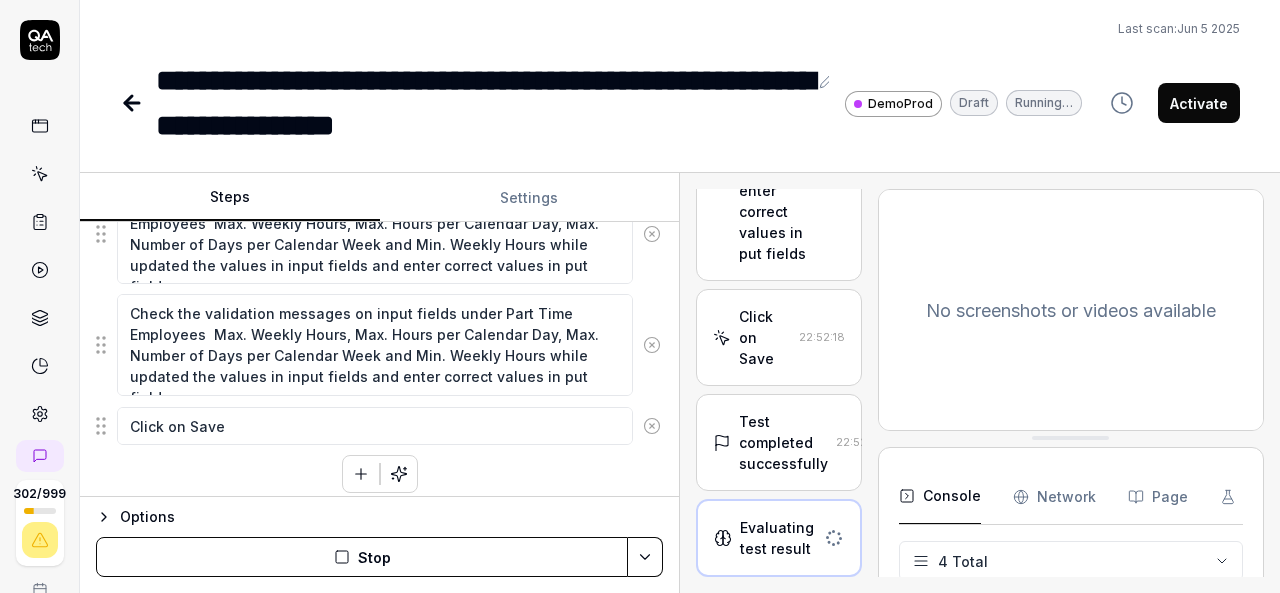 type on "*" 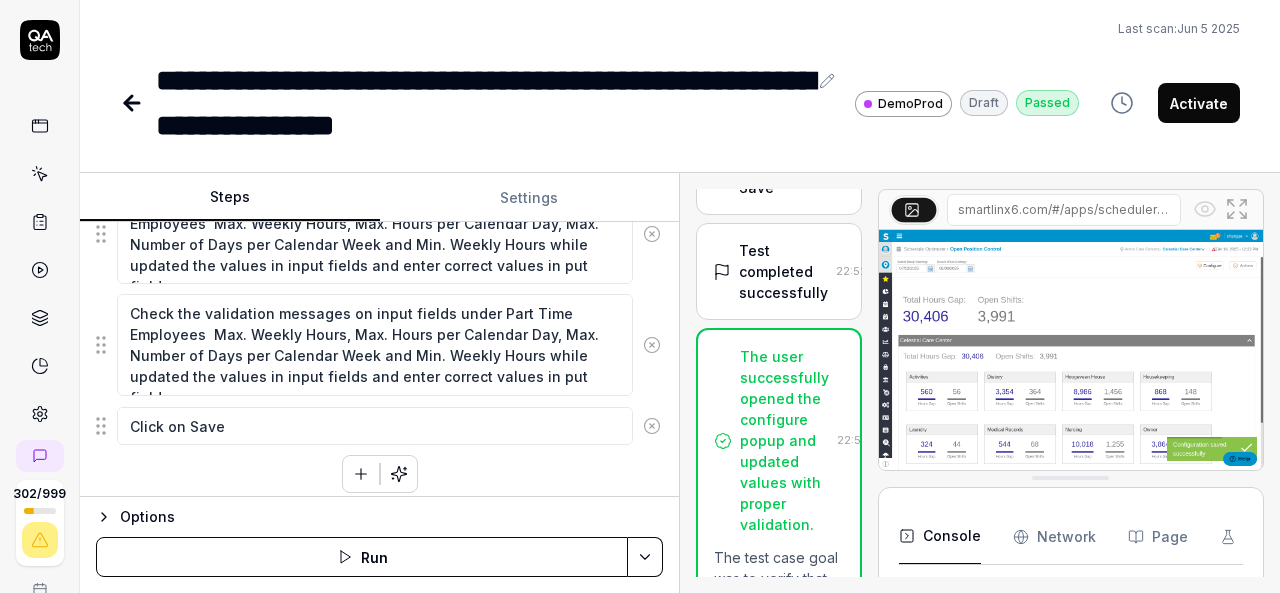 scroll, scrollTop: 3318, scrollLeft: 0, axis: vertical 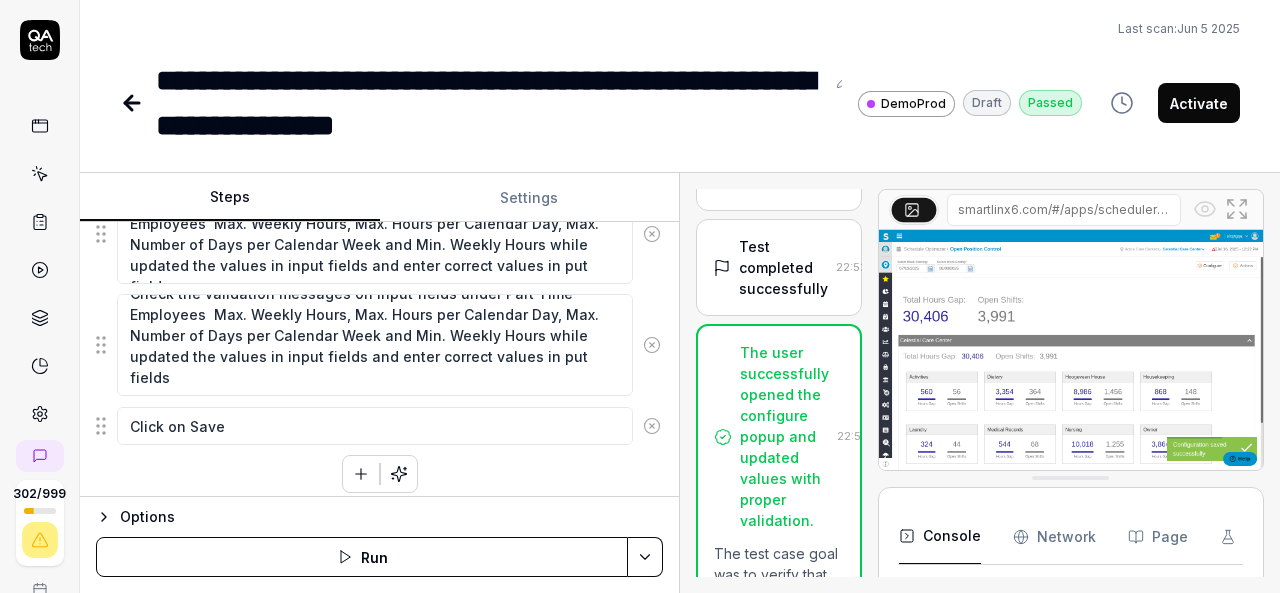 click 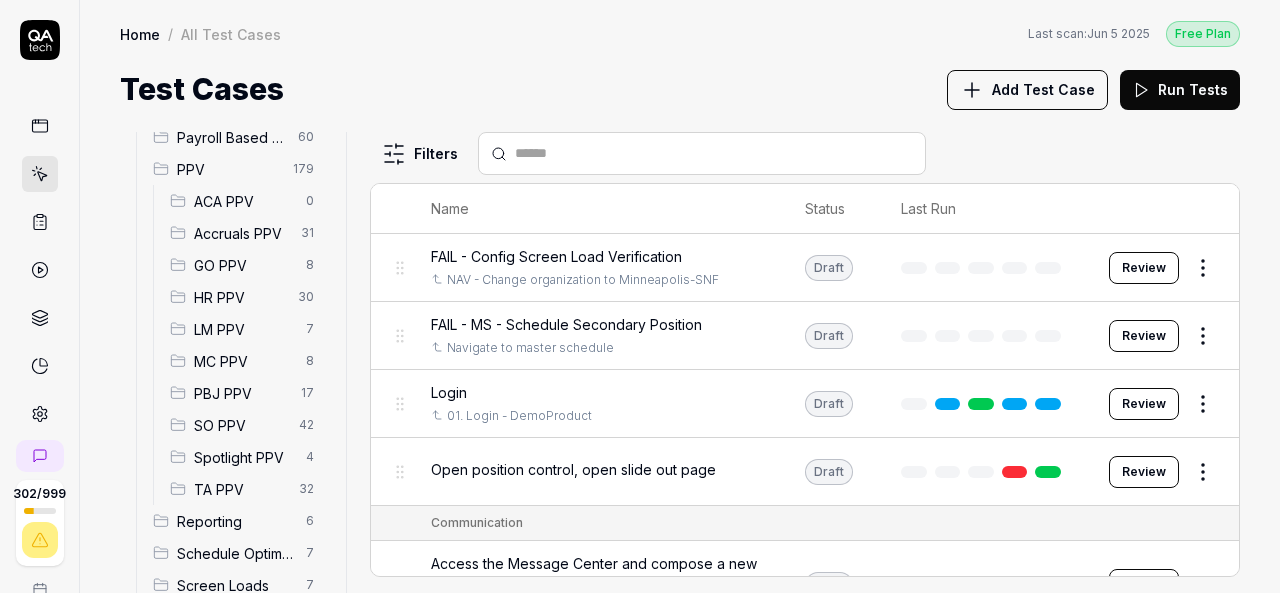 scroll, scrollTop: 308, scrollLeft: 0, axis: vertical 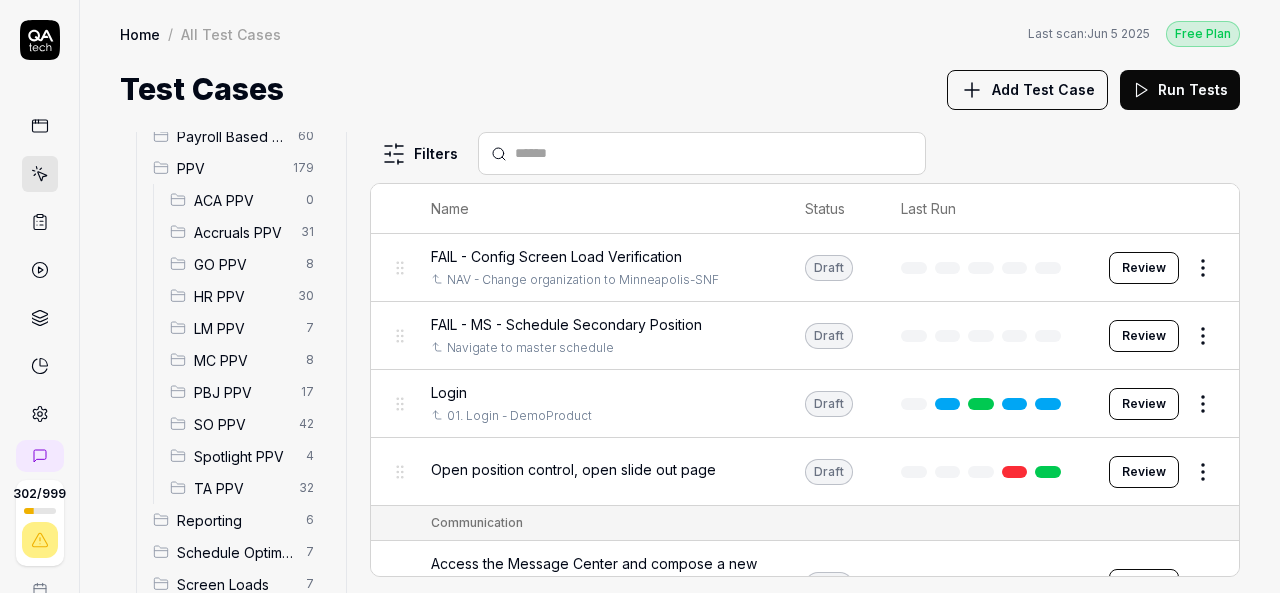 click on "SO PPV" at bounding box center (240, 424) 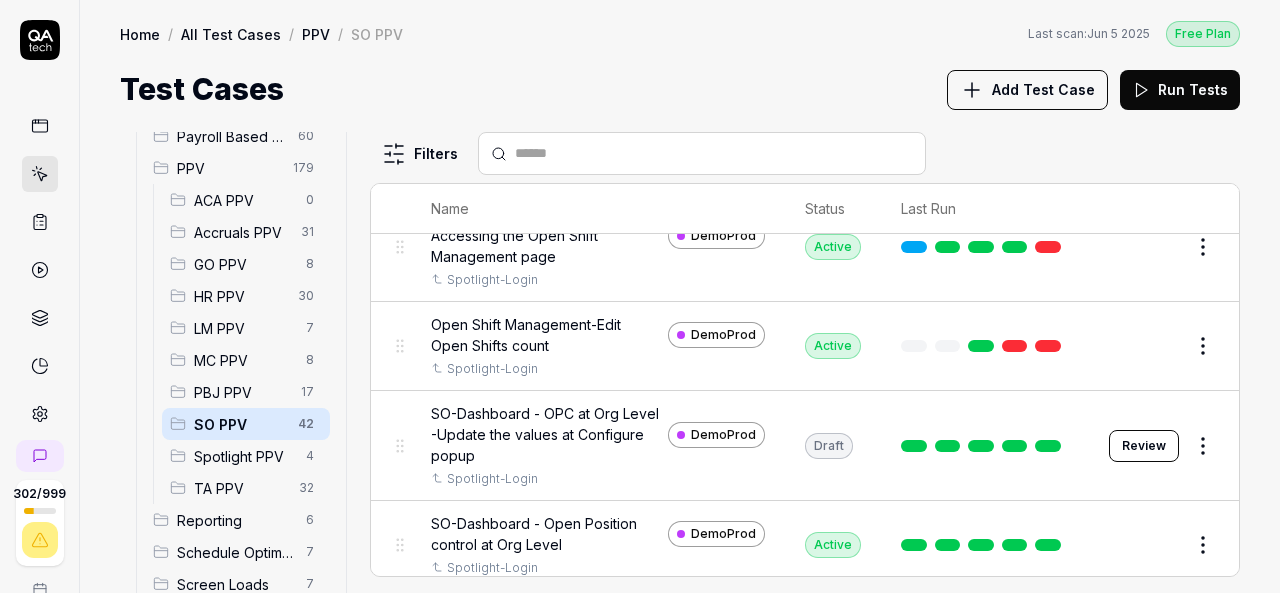 scroll, scrollTop: 905, scrollLeft: 0, axis: vertical 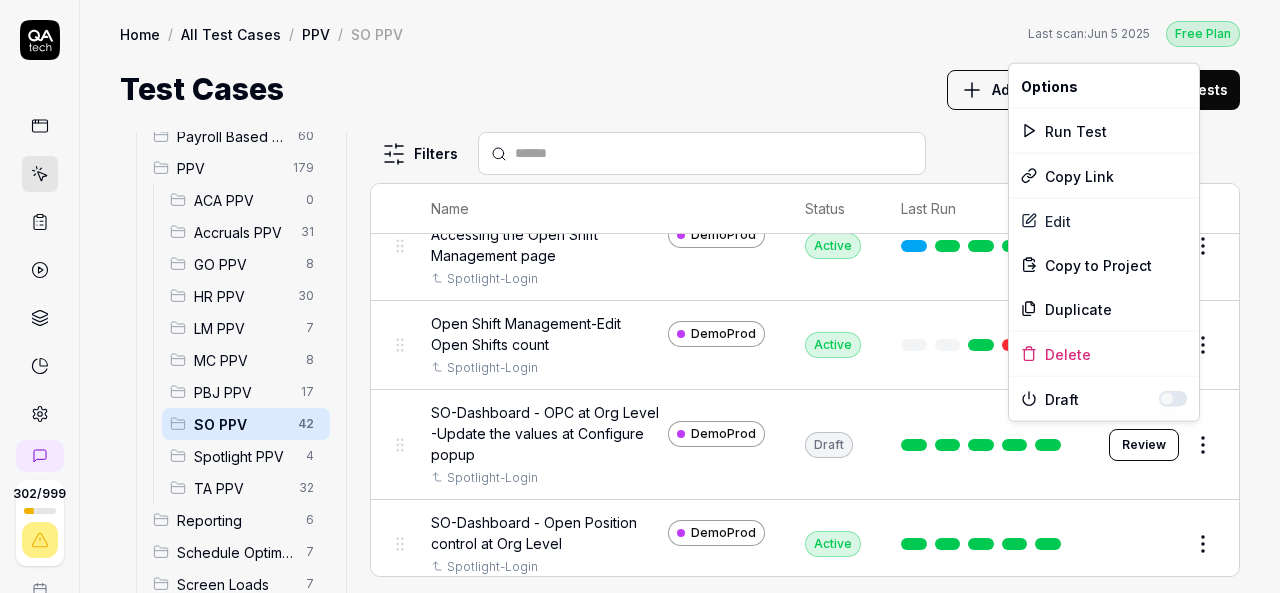 click on "302  /  999 k S Home / All Test Cases / PPV / SO PPV Free Plan Home / All Test Cases / PPV / SO PPV Last scan:  Jun 5 2025 Free Plan Test Cases Add Test Case Run Tests All Test Cases 621 Communication 46 Dashboard Management 13 Employee Management 42 Help and Support 19 Login 7 Logout 1 Master Schedule 10 Navigation 27 Payroll Based Journal 60 PPV 179 ACA PPV 0 Accruals PPV 31 GO PPV 8 HR PPV 30 LM PPV 7 MC PPV 8 PBJ PPV 17 SO PPV 42 Spotlight PPV 4 TA PPV 32 Reporting 6 Schedule Optimizer 7 Screen Loads 7 TestPPV 0 Time & Attendance 192 User Profile 1 Filters Name Status Last Run PPV SO PPV Compare number of open shifts between ms and osm DemoProd Spotlight-Login Draft Review Daily Attendance Report - Verify the positions under settings DemoProd Spotlight-Login Active Edit Daily unit Assignment - Census DemoProd Spotlight-Login Active Edit Daily unit Assignment -Add Open shift (Shift on Fly)from Daily unit assigment DemoProd Spotlight-Login Active Edit Daily unit Assignment -Assign the employee to shift Edit" at bounding box center (640, 296) 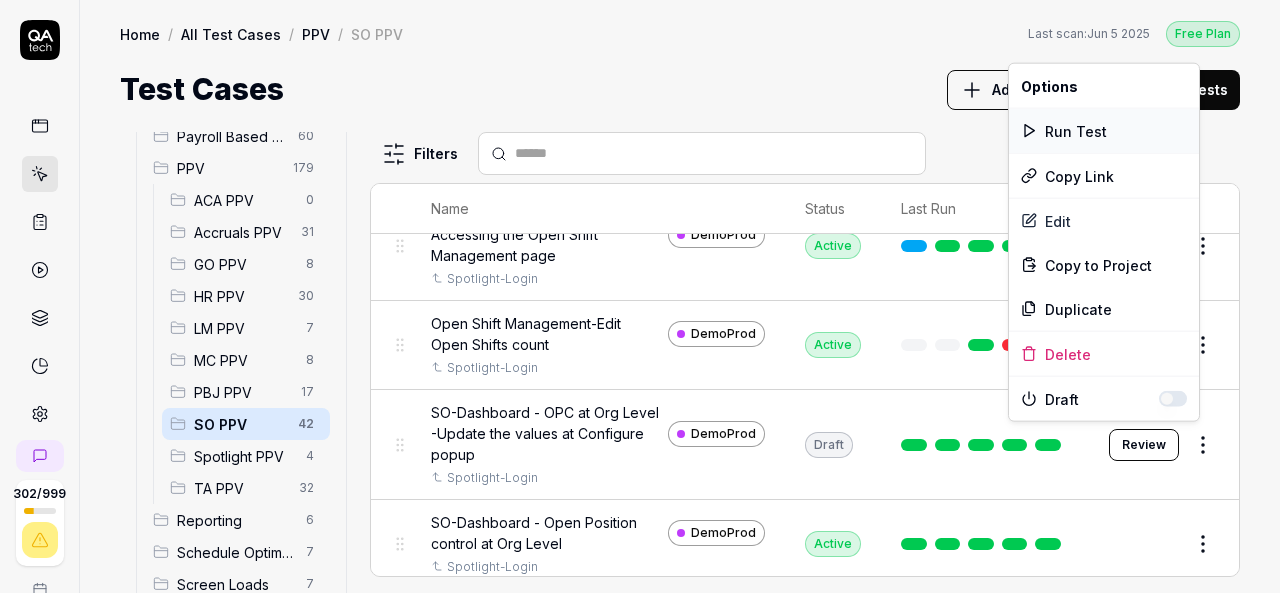 click on "Run Test" at bounding box center [1104, 131] 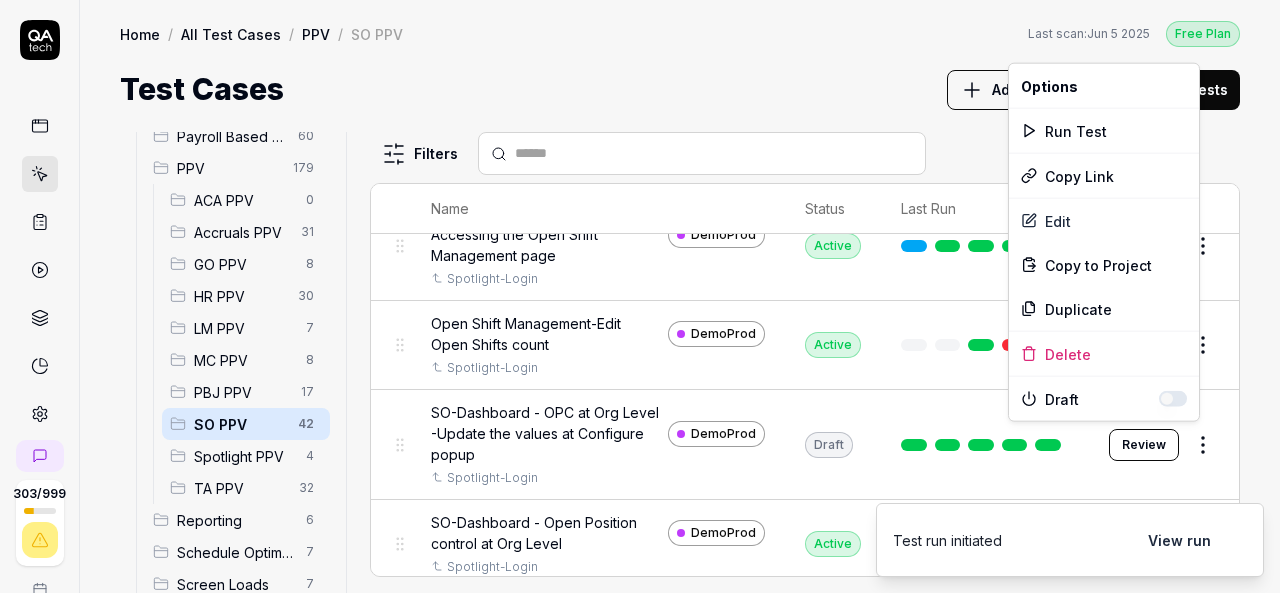 click on "303  /  999 k S Home / All Test Cases / PPV / SO PPV Free Plan Home / All Test Cases / PPV / SO PPV Last scan:  Jun 5 2025 Free Plan Test Cases Add Test Case Run Tests All Test Cases 621 Communication 46 Dashboard Management 13 Employee Management 42 Help and Support 19 Login 7 Logout 1 Master Schedule 10 Navigation 27 Payroll Based Journal 60 PPV 179 ACA PPV 0 Accruals PPV 31 GO PPV 8 HR PPV 30 LM PPV 7 MC PPV 8 PBJ PPV 17 SO PPV 42 Spotlight PPV 4 TA PPV 32 Reporting 6 Schedule Optimizer 7 Screen Loads 7 TestPPV 0 Time & Attendance 192 User Profile 1 Filters Name Status Last Run PPV SO PPV Compare number of open shifts between ms and osm DemoProd Spotlight-Login Draft Review Daily Attendance Report - Verify the positions under settings DemoProd Spotlight-Login Active Edit Daily unit Assignment - Census DemoProd Spotlight-Login Active Edit Daily unit Assignment -Add Open shift (Shift on Fly)from Daily unit assigment DemoProd Spotlight-Login Active Edit Daily unit Assignment -Assign the employee to shift Edit" at bounding box center (640, 296) 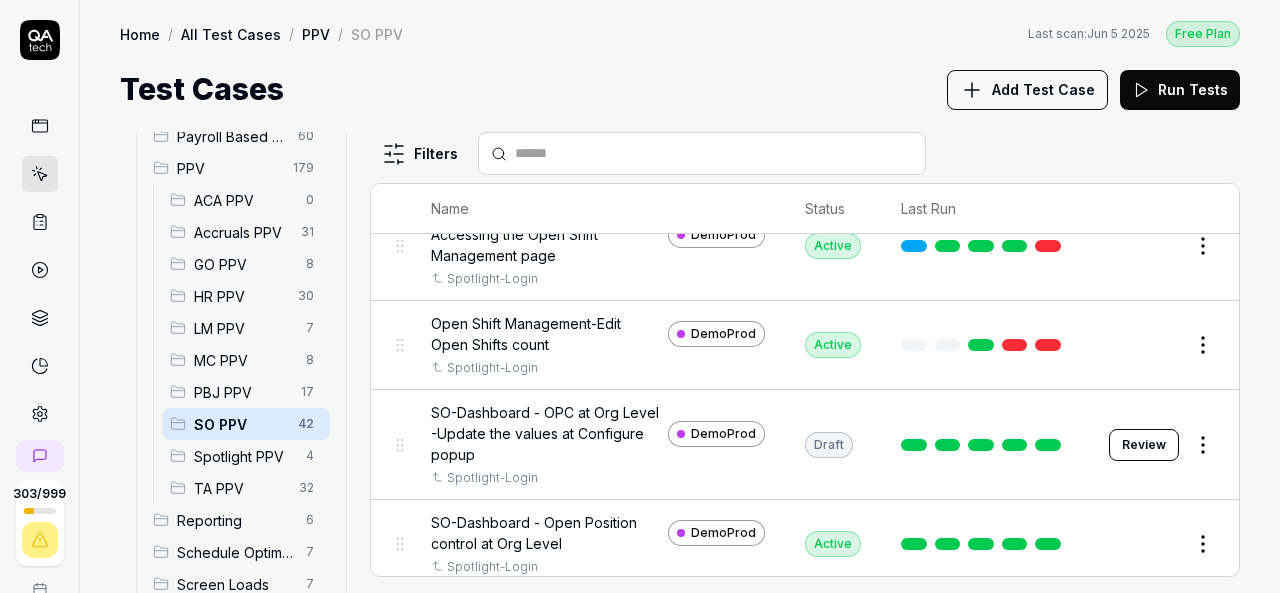 click on "303  /  999 k S Home / All Test Cases / PPV / SO PPV Free Plan Home / All Test Cases / PPV / SO PPV Last scan:  Jun 5 2025 Free Plan Test Cases Add Test Case Run Tests All Test Cases 621 Communication 46 Dashboard Management 13 Employee Management 42 Help and Support 19 Login 7 Logout 1 Master Schedule 10 Navigation 27 Payroll Based Journal 60 PPV 179 ACA PPV 0 Accruals PPV 31 GO PPV 8 HR PPV 30 LM PPV 7 MC PPV 8 PBJ PPV 17 SO PPV 42 Spotlight PPV 4 TA PPV 32 Reporting 6 Schedule Optimizer 7 Screen Loads 7 TestPPV 0 Time & Attendance 192 User Profile 1 Filters Name Status Last Run PPV SO PPV Compare number of open shifts between ms and osm DemoProd Spotlight-Login Draft Review Daily Attendance Report - Verify the positions under settings DemoProd Spotlight-Login Active Edit Daily unit Assignment - Census DemoProd Spotlight-Login Active Edit Daily unit Assignment -Add Open shift (Shift on Fly)from Daily unit assigment DemoProd Spotlight-Login Active Edit Daily unit Assignment -Assign the employee to shift Edit" at bounding box center [640, 296] 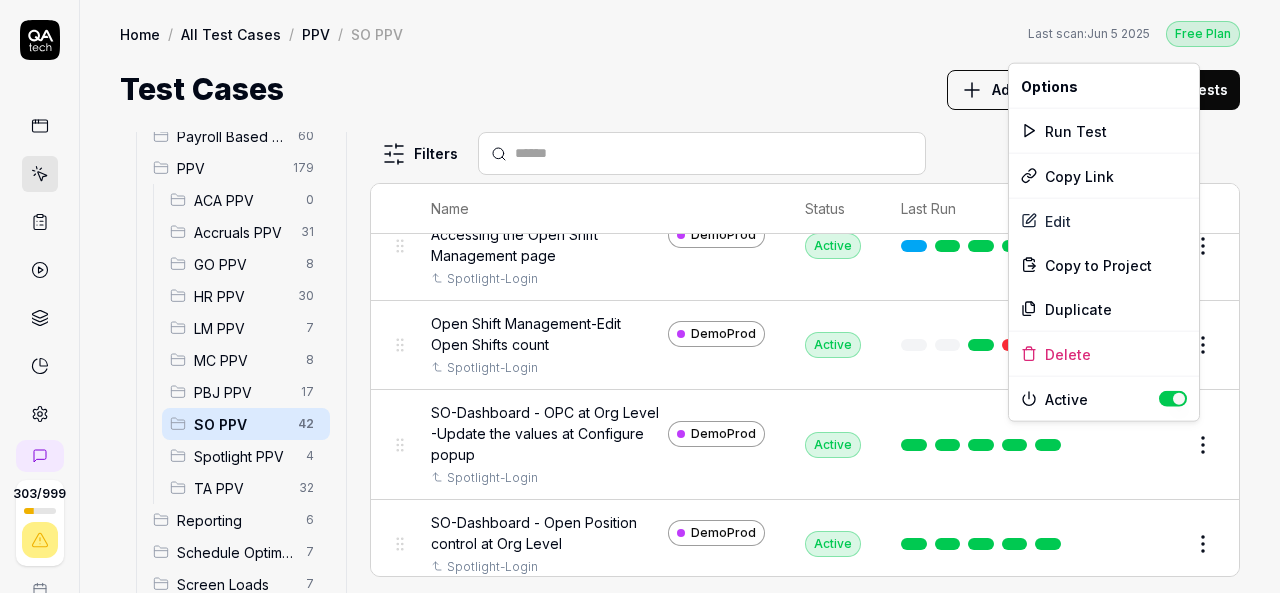 click on "303  /  999 k S Home / All Test Cases / PPV / SO PPV Free Plan Home / All Test Cases / PPV / SO PPV Last scan:  Jun 5 2025 Free Plan Test Cases Add Test Case Run Tests All Test Cases 621 Communication 46 Dashboard Management 13 Employee Management 42 Help and Support 19 Login 7 Logout 1 Master Schedule 10 Navigation 27 Payroll Based Journal 60 PPV 179 ACA PPV 0 Accruals PPV 31 GO PPV 8 HR PPV 30 LM PPV 7 MC PPV 8 PBJ PPV 17 SO PPV 42 Spotlight PPV 4 TA PPV 32 Reporting 6 Schedule Optimizer 7 Screen Loads 7 TestPPV 0 Time & Attendance 192 User Profile 1 Filters Name Status Last Run PPV SO PPV Compare number of open shifts between ms and osm DemoProd Spotlight-Login Draft Review Daily Attendance Report - Verify the positions under settings DemoProd Spotlight-Login Active Edit Daily unit Assignment - Census DemoProd Spotlight-Login Active Edit Daily unit Assignment -Add Open shift (Shift on Fly)from Daily unit assigment DemoProd Spotlight-Login Active Edit Daily unit Assignment -Assign the employee to shift Edit" at bounding box center (640, 296) 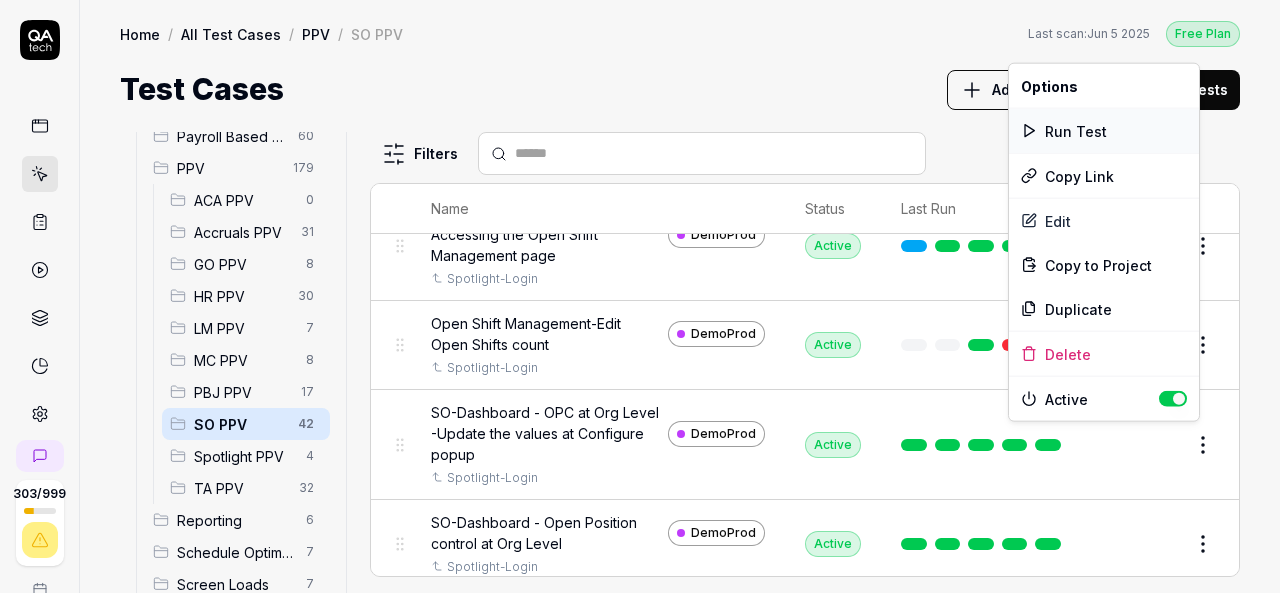 click on "Run Test" at bounding box center [1104, 131] 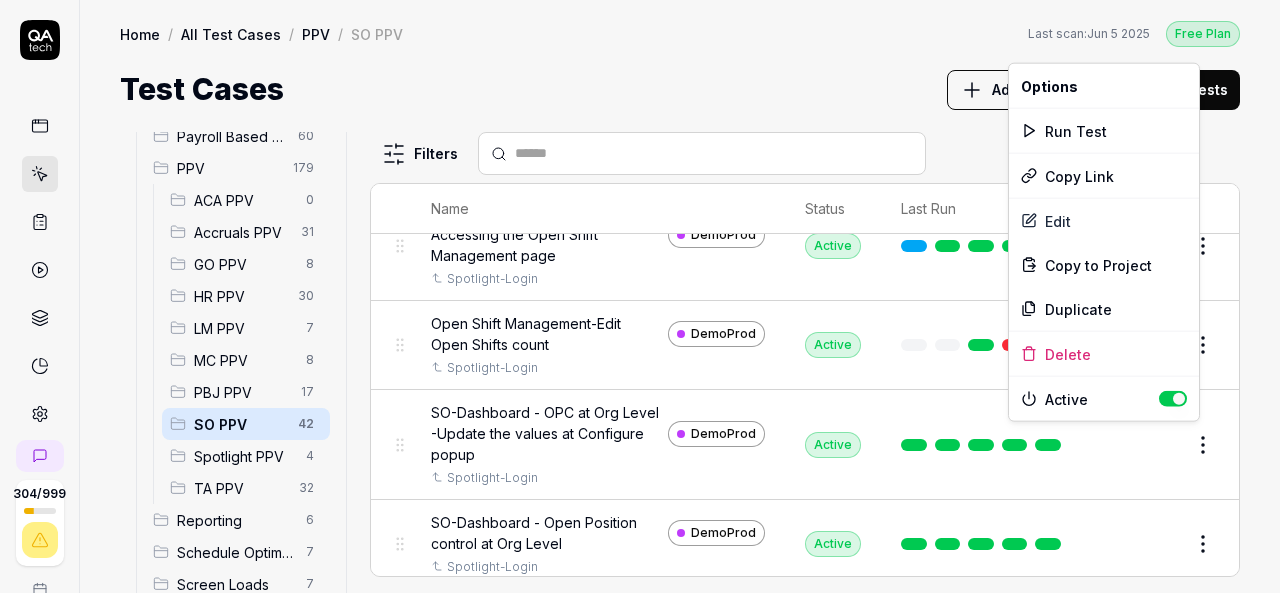 click on "304  /  999 k S Home / All Test Cases / PPV / SO PPV Free Plan Home / All Test Cases / PPV / SO PPV Last scan:  Jun 5 2025 Free Plan Test Cases Add Test Case Run Tests All Test Cases 621 Communication 46 Dashboard Management 13 Employee Management 42 Help and Support 19 Login 7 Logout 1 Master Schedule 10 Navigation 27 Payroll Based Journal 60 PPV 179 ACA PPV 0 Accruals PPV 31 GO PPV 8 HR PPV 30 LM PPV 7 MC PPV 8 PBJ PPV 17 SO PPV 42 Spotlight PPV 4 TA PPV 32 Reporting 6 Schedule Optimizer 7 Screen Loads 7 TestPPV 0 Time & Attendance 192 User Profile 1 Filters Name Status Last Run PPV SO PPV Compare number of open shifts between ms and osm DemoProd Spotlight-Login Draft Review Daily Attendance Report - Verify the positions under settings DemoProd Spotlight-Login Active Edit Daily unit Assignment - Census DemoProd Spotlight-Login Active Edit Daily unit Assignment -Add Open shift (Shift on Fly)from Daily unit assigment DemoProd Spotlight-Login Active Edit Daily unit Assignment -Assign the employee to shift Edit" at bounding box center [640, 296] 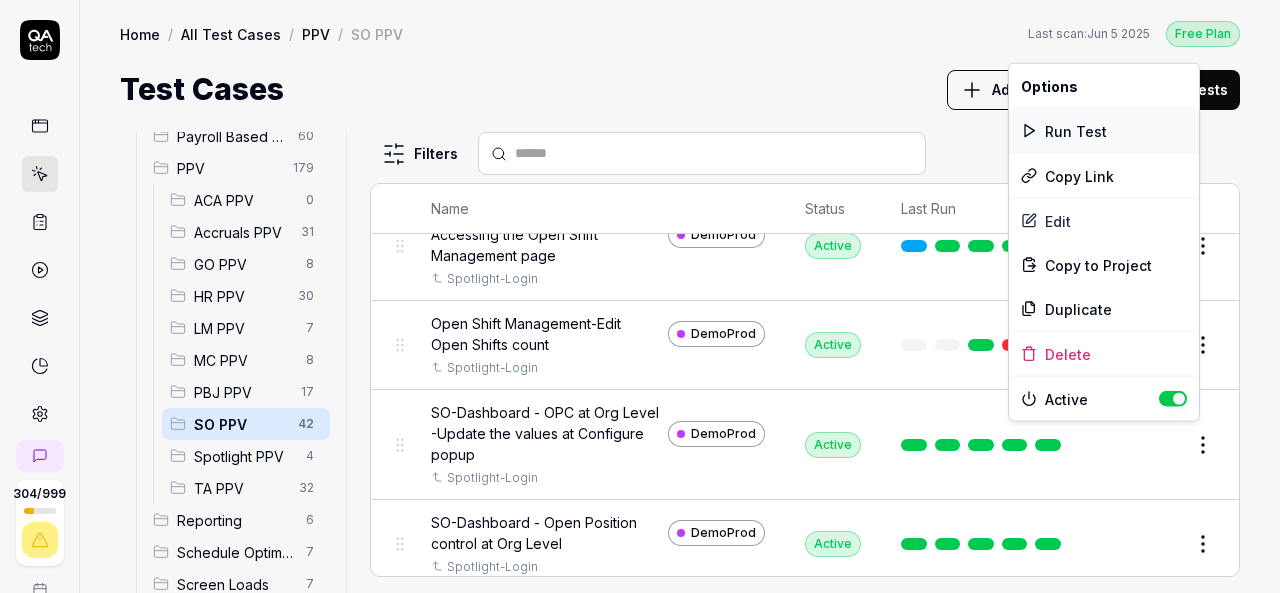 click on "Run Test" at bounding box center (1104, 131) 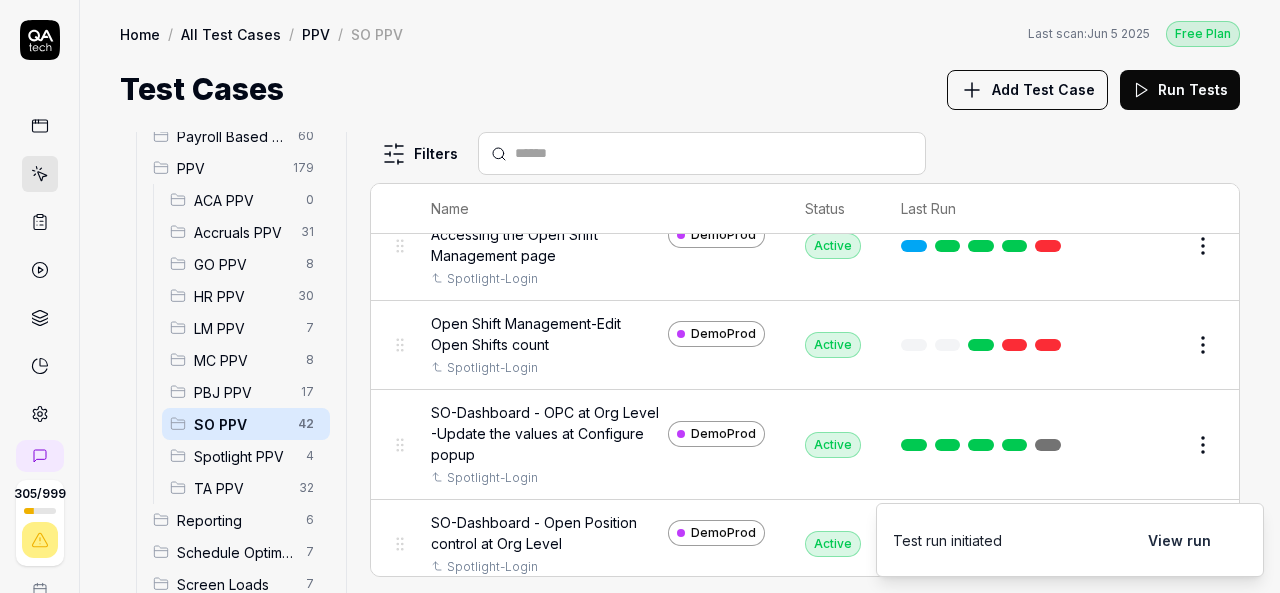 type 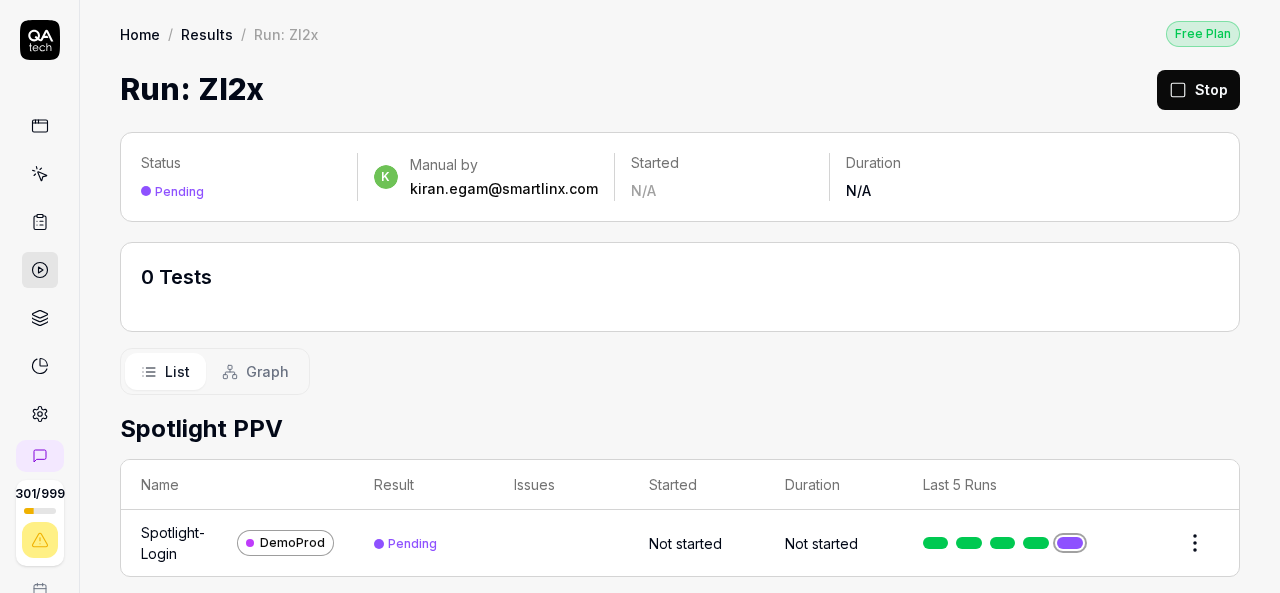 scroll, scrollTop: 0, scrollLeft: 0, axis: both 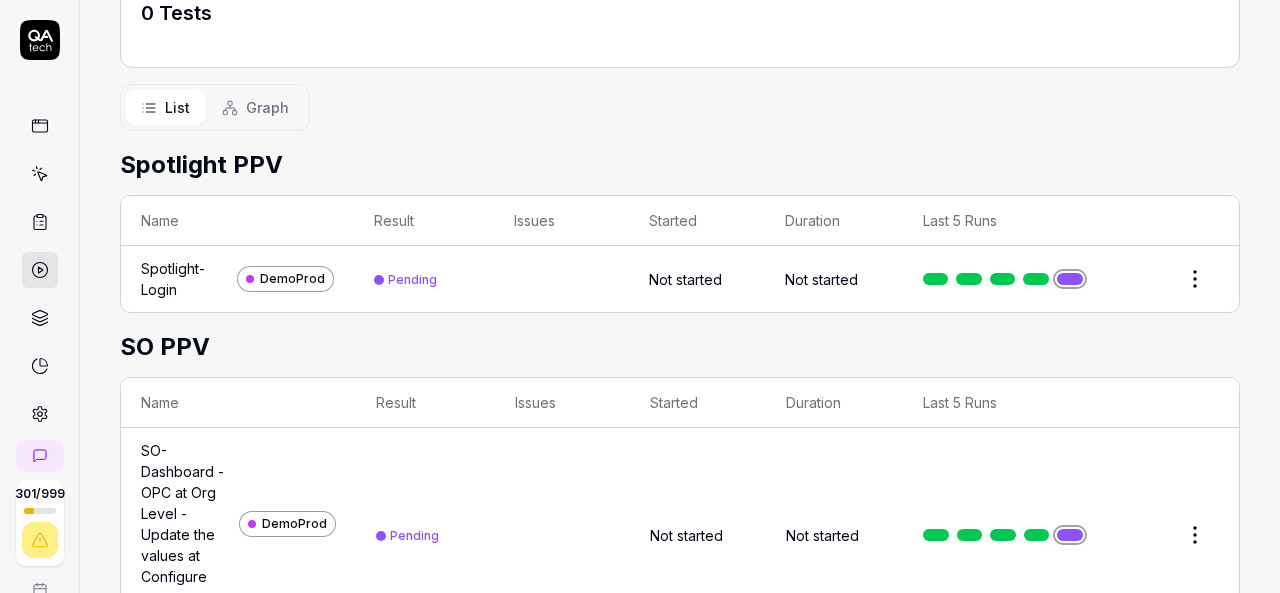 click on "0 Tests" at bounding box center (680, 23) 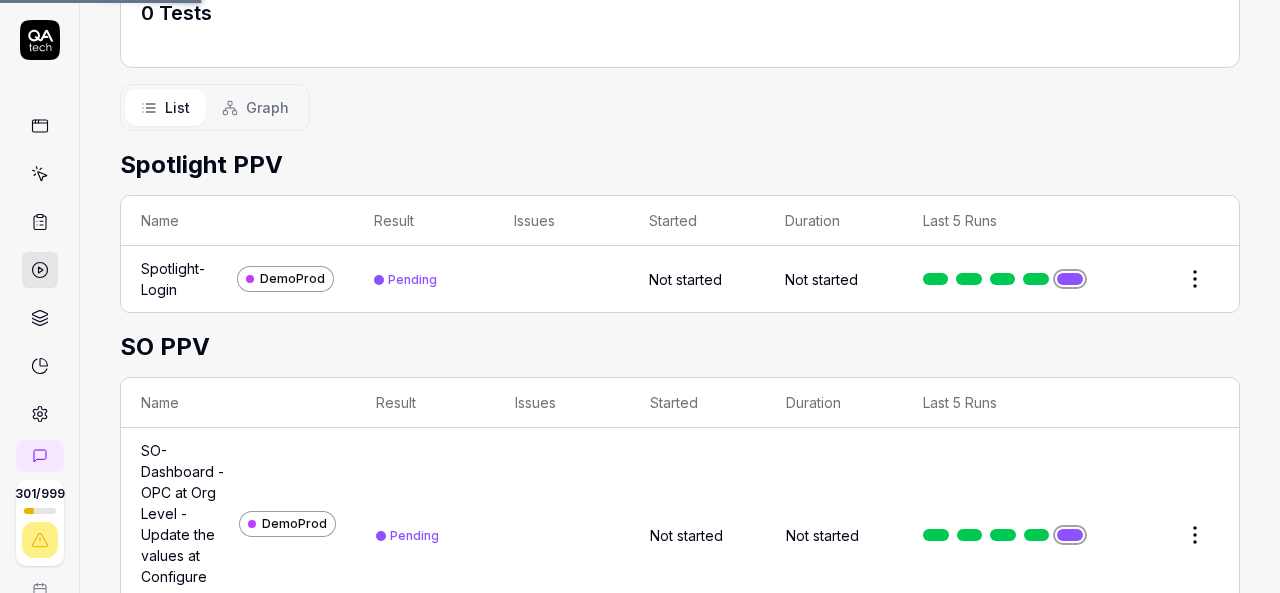 scroll, scrollTop: 0, scrollLeft: 0, axis: both 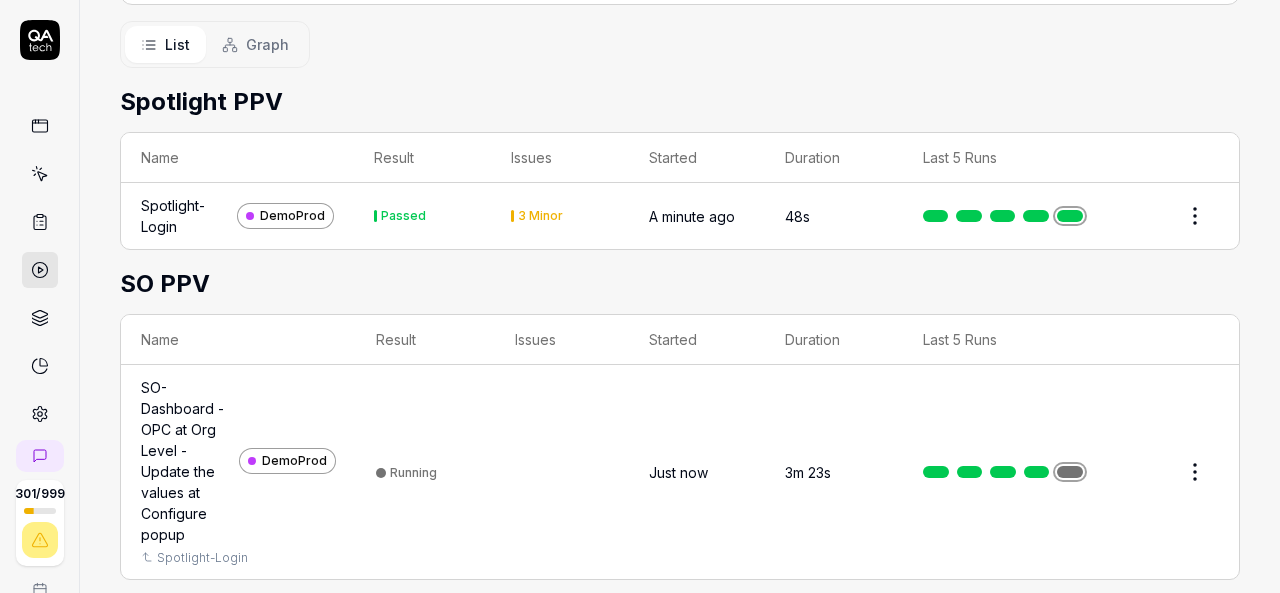click on "SO-Dashboard - OPC at  Org Level -Update the values at Configure popup" at bounding box center (186, 461) 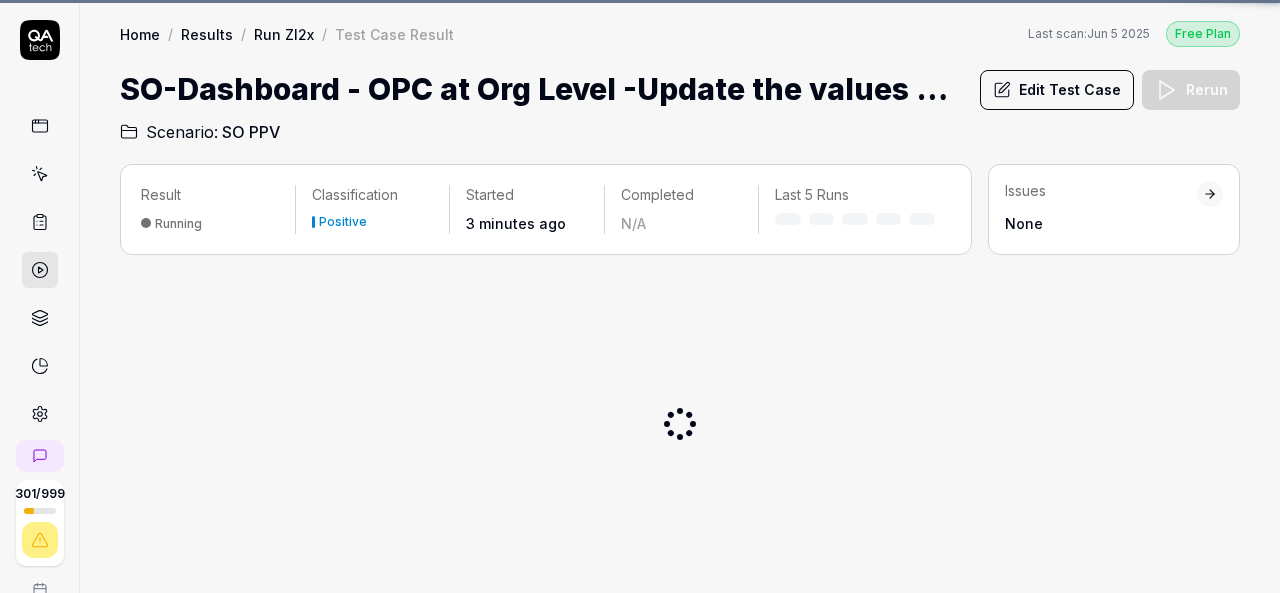 scroll, scrollTop: 0, scrollLeft: 0, axis: both 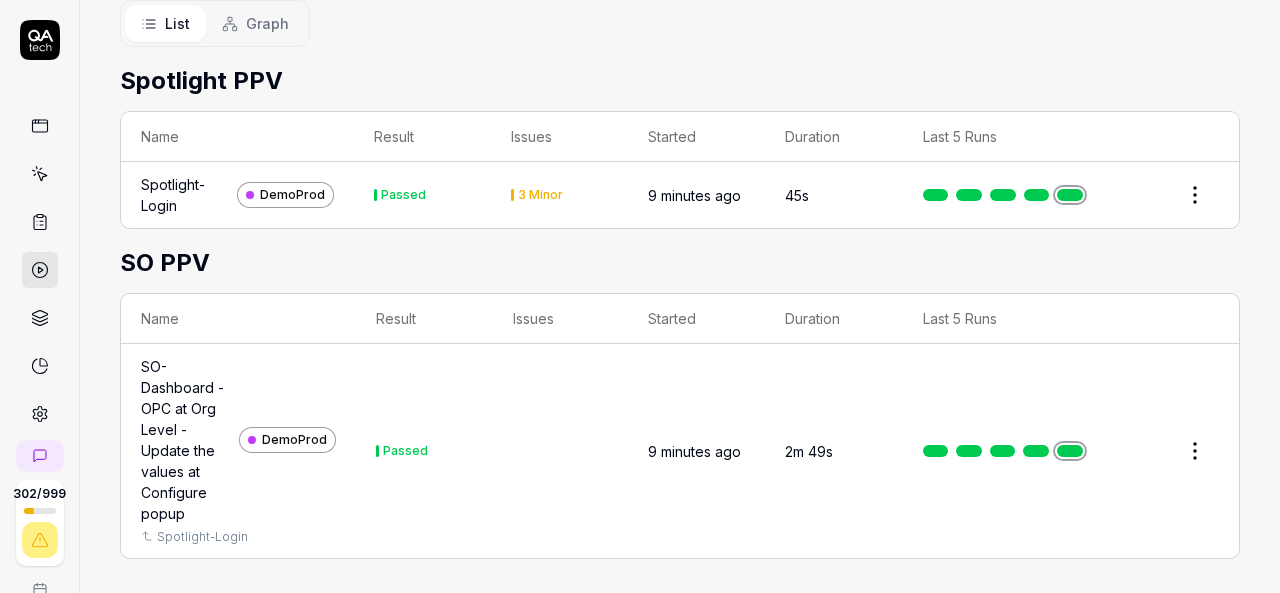 click on "SO-Dashboard - OPC at  Org Level -Update the values at Configure popup" at bounding box center (186, 440) 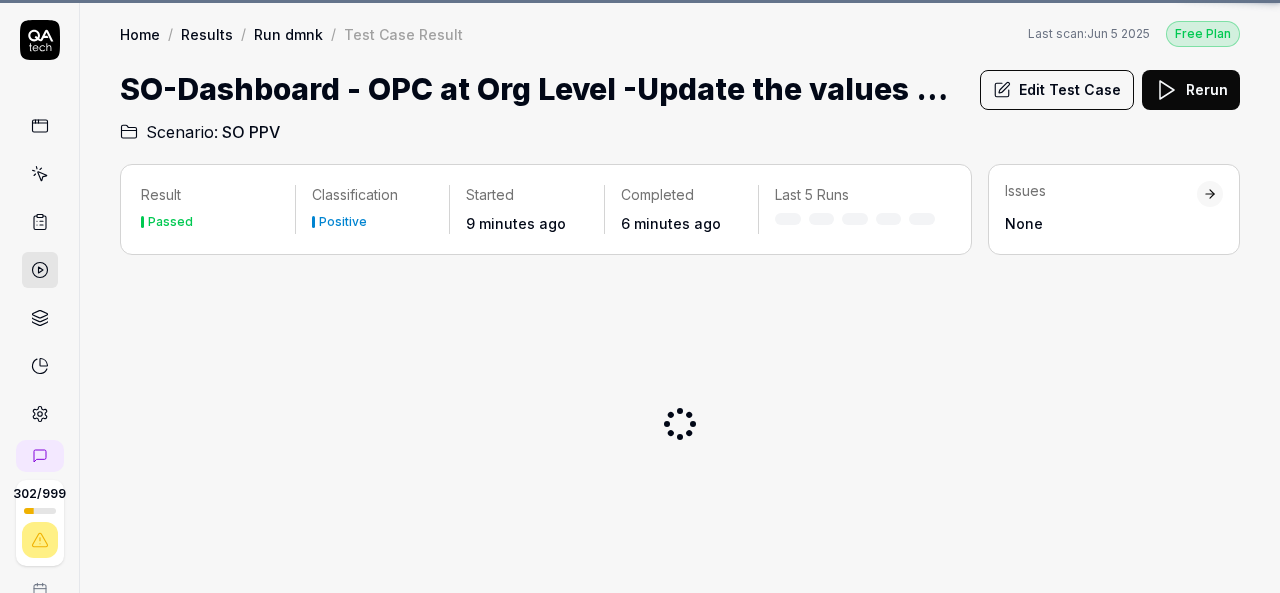 scroll, scrollTop: 0, scrollLeft: 0, axis: both 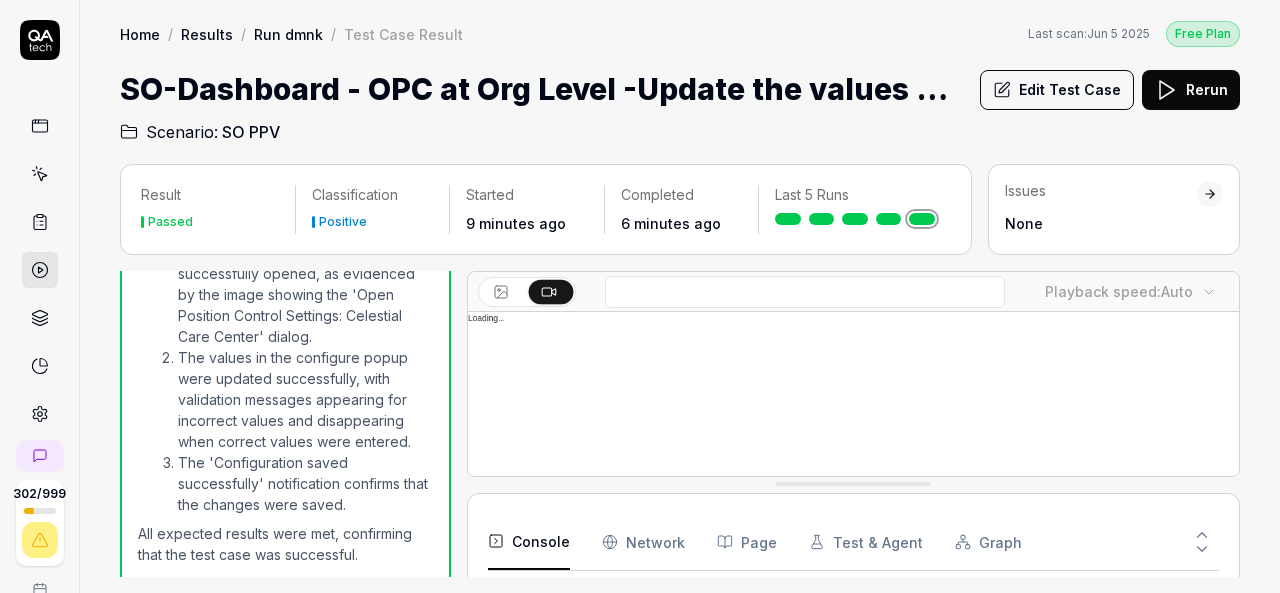 click at bounding box center (853, 553) 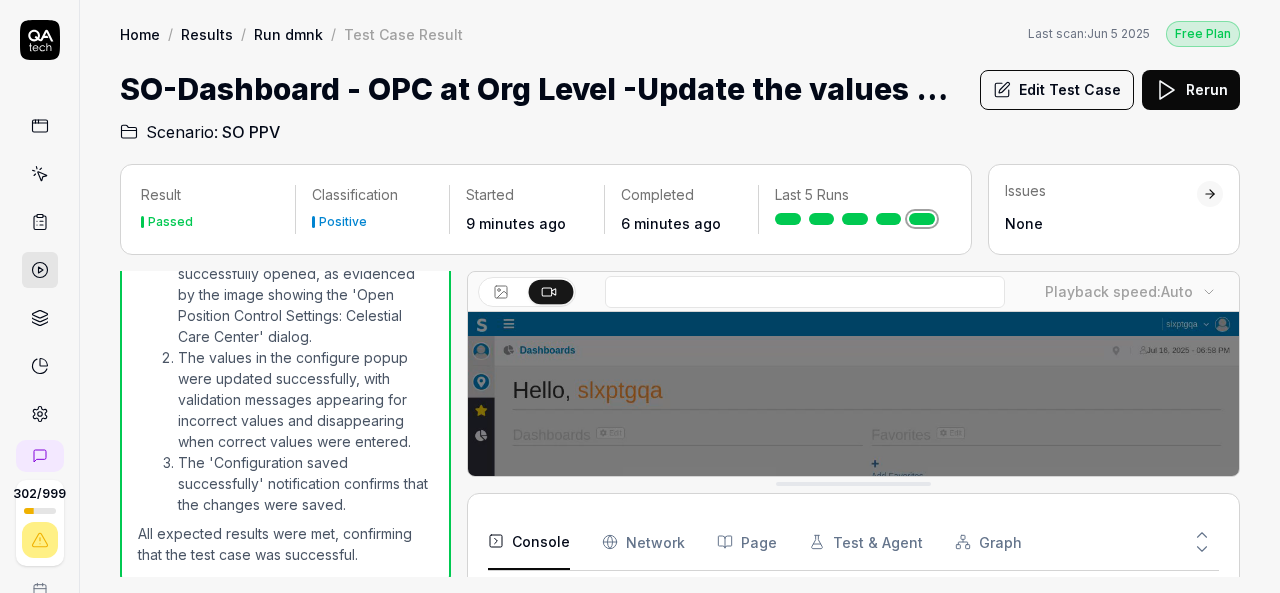 click at bounding box center (853, 553) 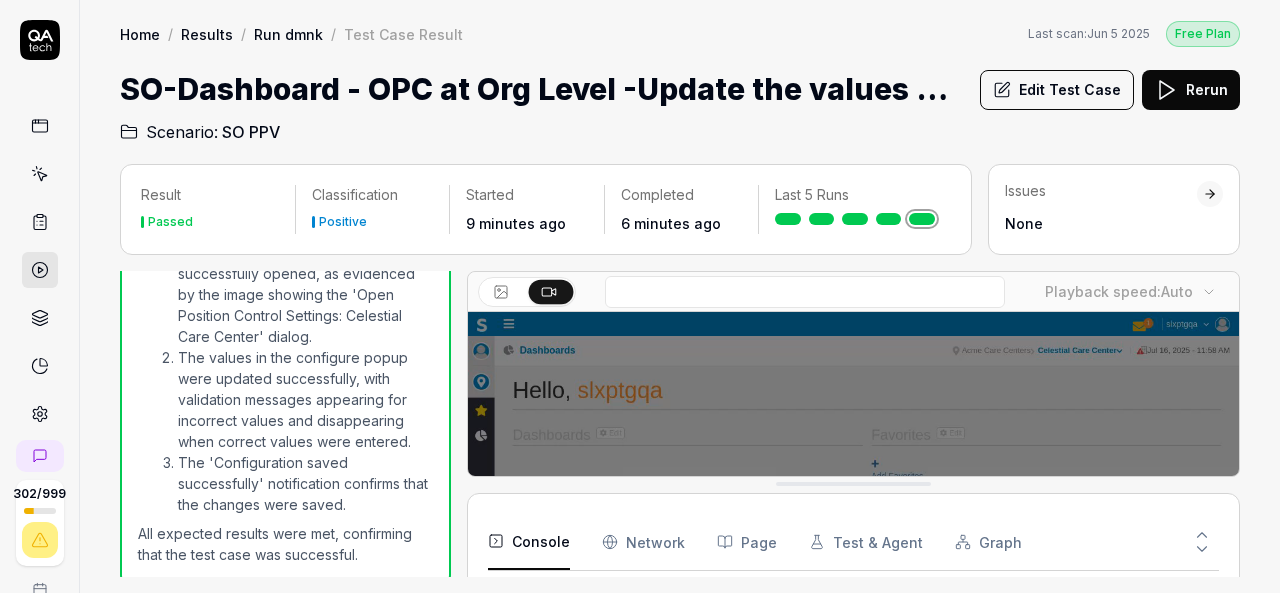 click at bounding box center (853, 553) 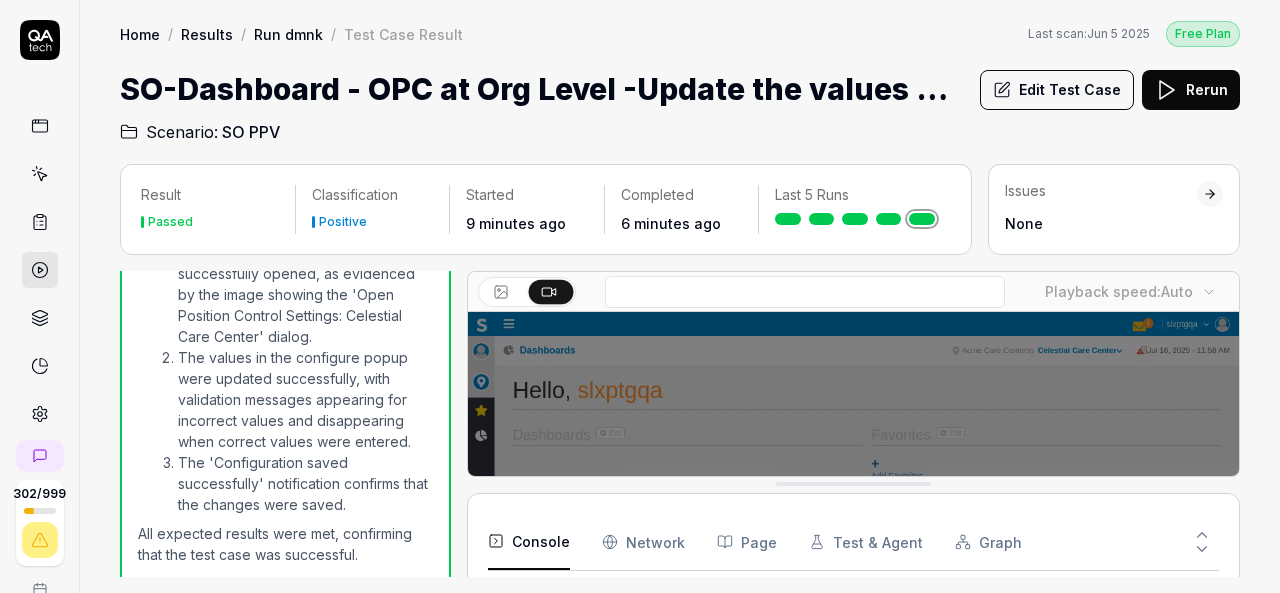 click at bounding box center (853, 553) 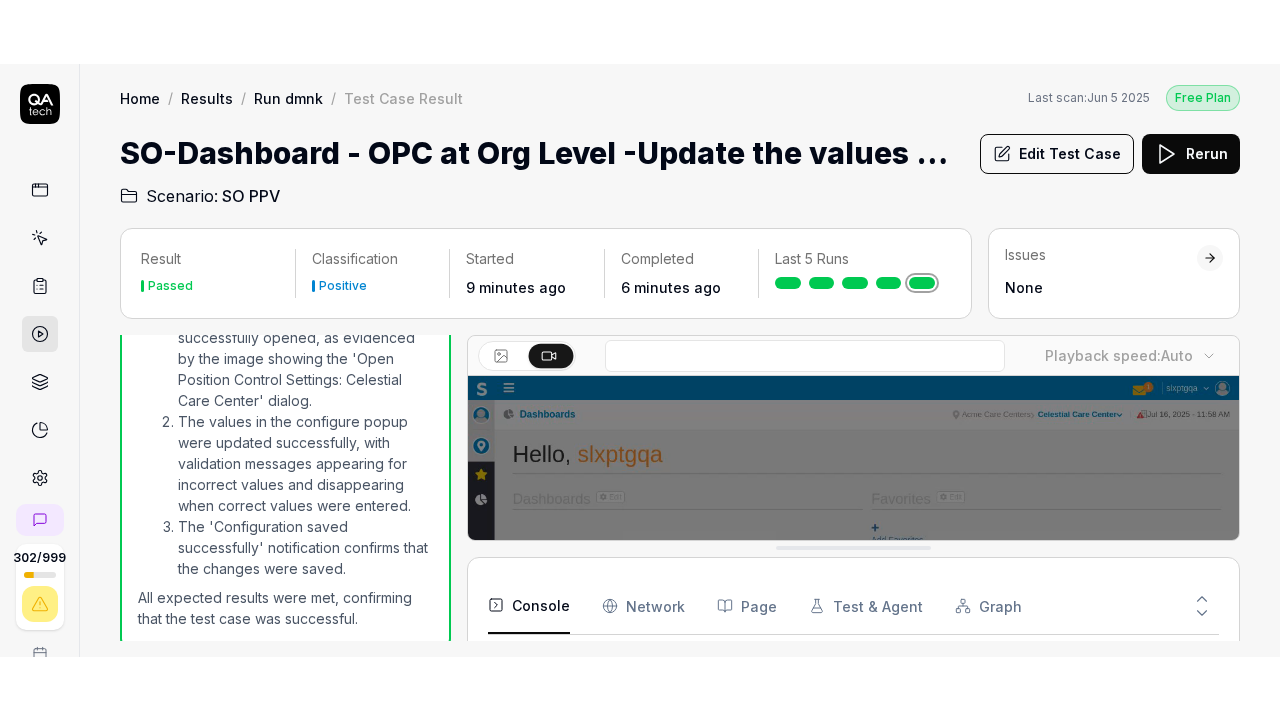 scroll, scrollTop: 0, scrollLeft: 0, axis: both 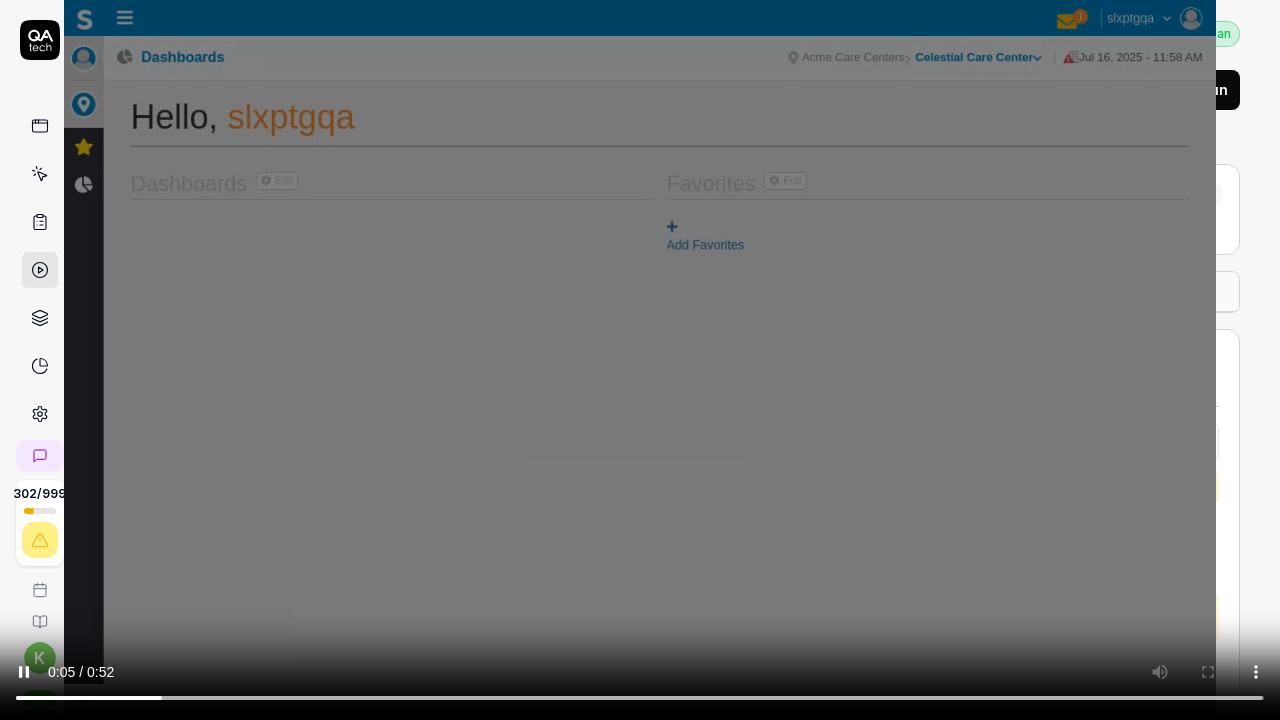 type 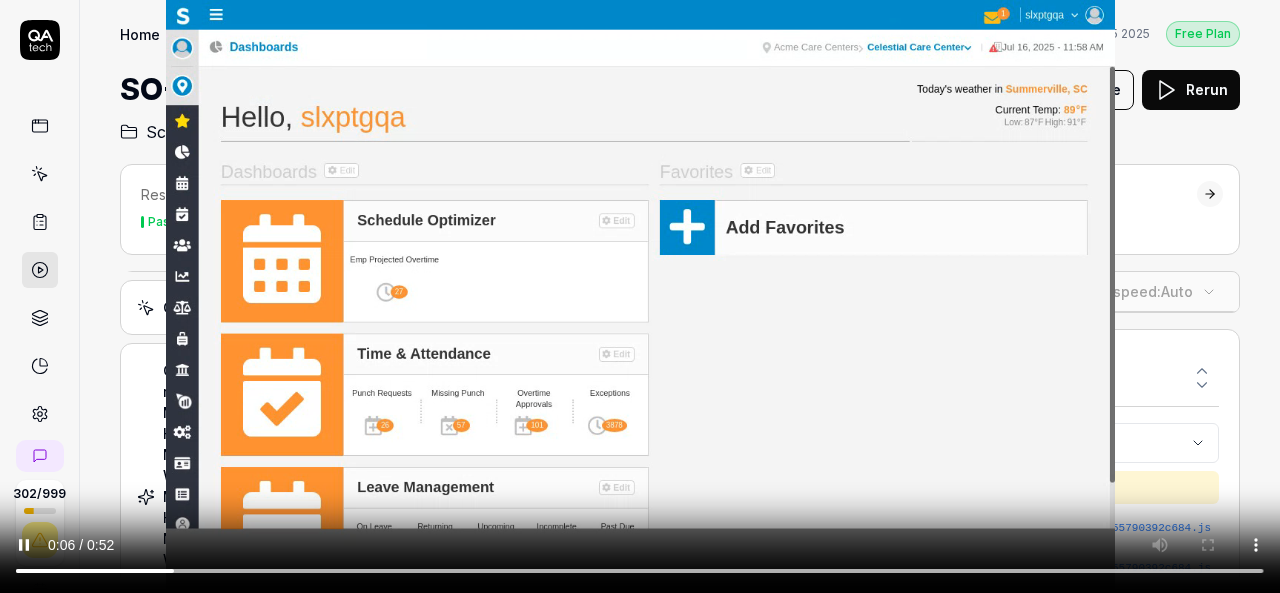 scroll, scrollTop: 531, scrollLeft: 0, axis: vertical 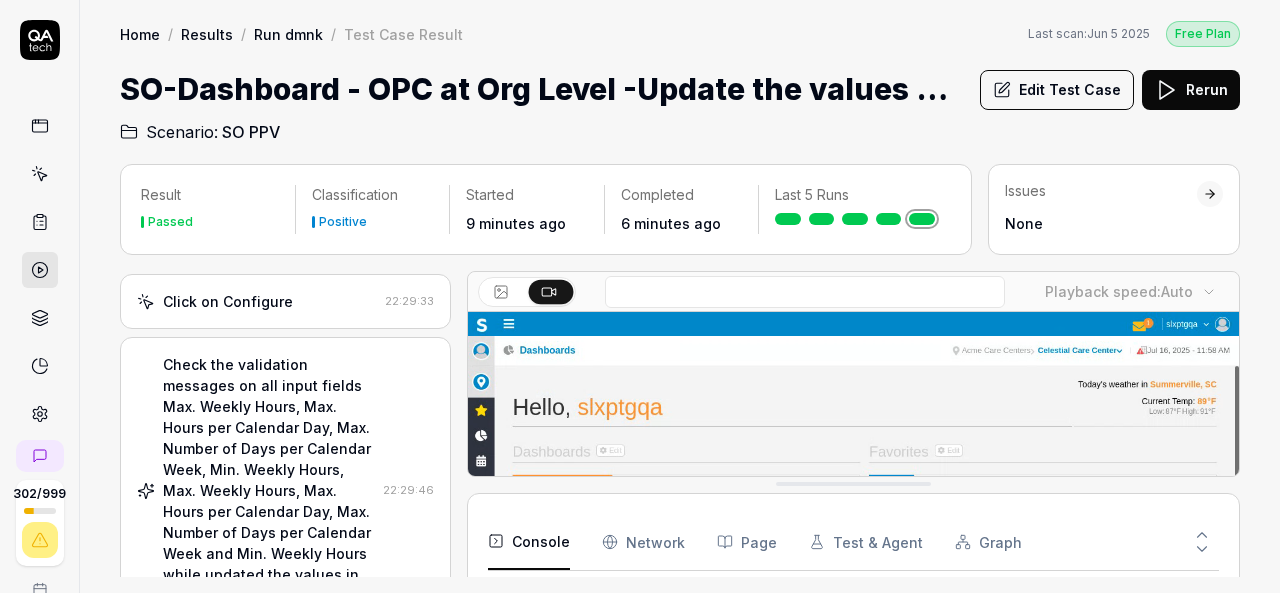 click on "Check the validation messages on  all input fields  Max. Weekly Hours, Max. Hours per Calendar Day, Max. Number of Days per Calendar Week, Min. Weekly Hours, Max. Weekly Hours, Max. Hours per Calendar Day, Max. Number of Days per Calendar Week
and Min. Weekly Hours while updated the values in all input fields and enter correct values in put fields" at bounding box center [269, 490] 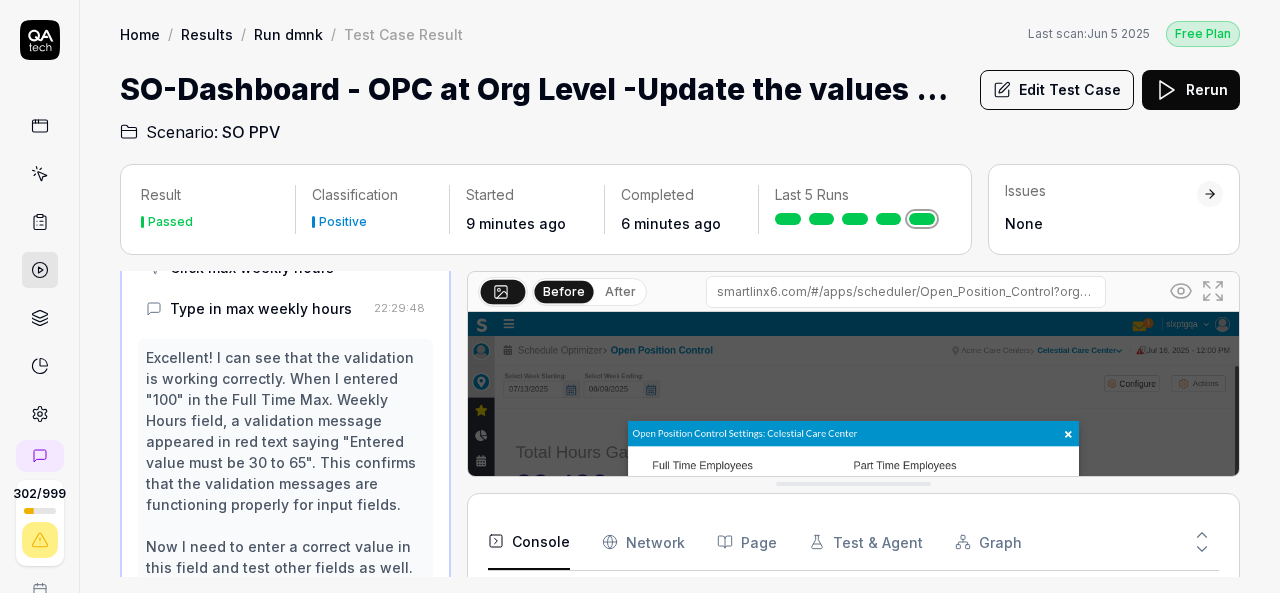 scroll, scrollTop: 1646, scrollLeft: 0, axis: vertical 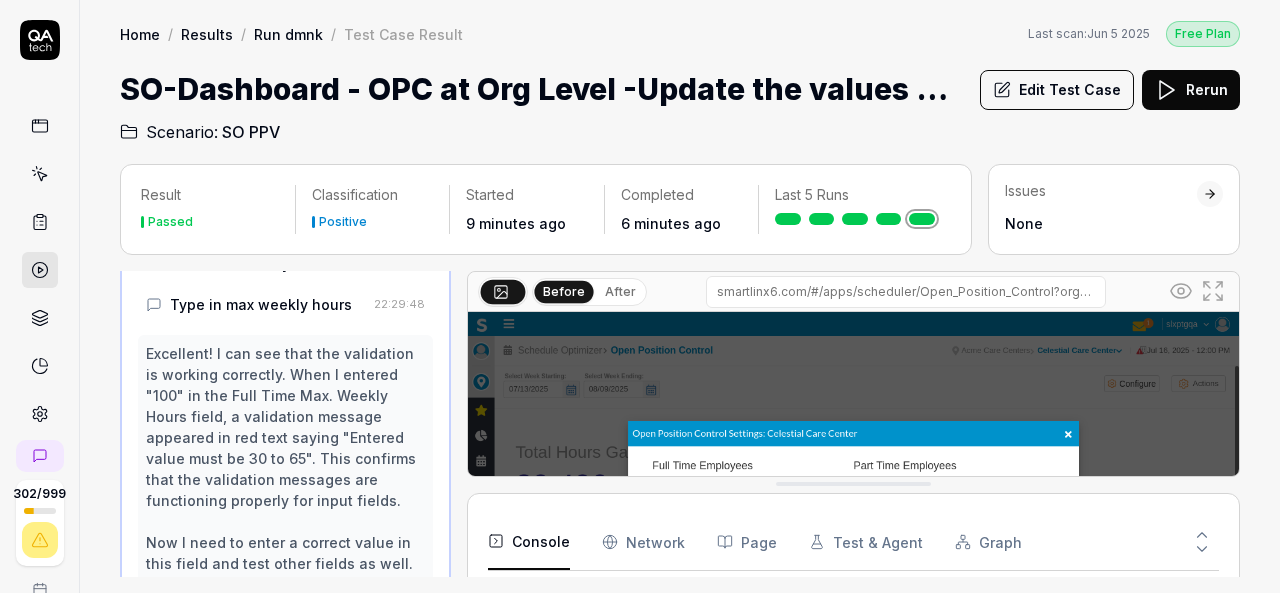 click on "Excellent! I can see that the validation is working correctly. When I entered "100" in the Full Time Max. Weekly Hours field, a validation message appeared in red text saying "Entered value must be 30 to 65". This confirms that the validation messages are functioning properly for input fields.
Now I need to enter a correct value in this field and test other fields as well. Let me enter a valid value (50) for the Full Time Max. Weekly Hours field:" at bounding box center [285, 479] 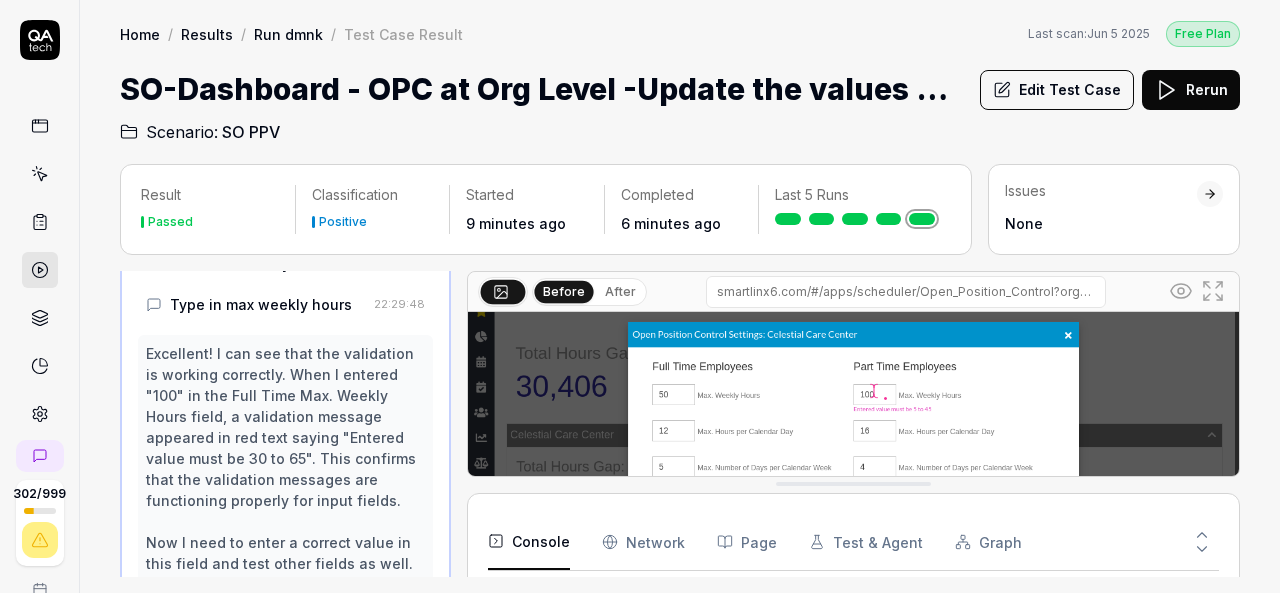 scroll, scrollTop: 100, scrollLeft: 0, axis: vertical 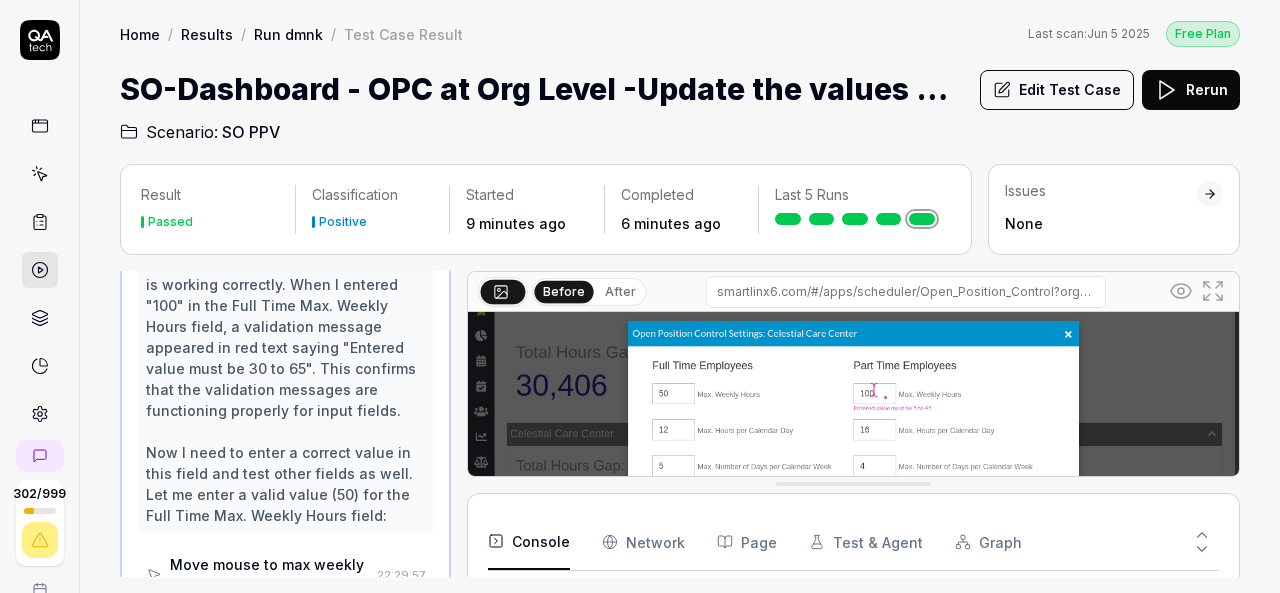 click on "Excellent! I can see that the validation is working correctly. When I entered "100" in the Full Time Max. Weekly Hours field, a validation message appeared in red text saying "Entered value must be 30 to 65". This confirms that the validation messages are functioning properly for input fields.
Now I need to enter a correct value in this field and test other fields as well. Let me enter a valid value (50) for the Full Time Max. Weekly Hours field:" at bounding box center [285, 389] 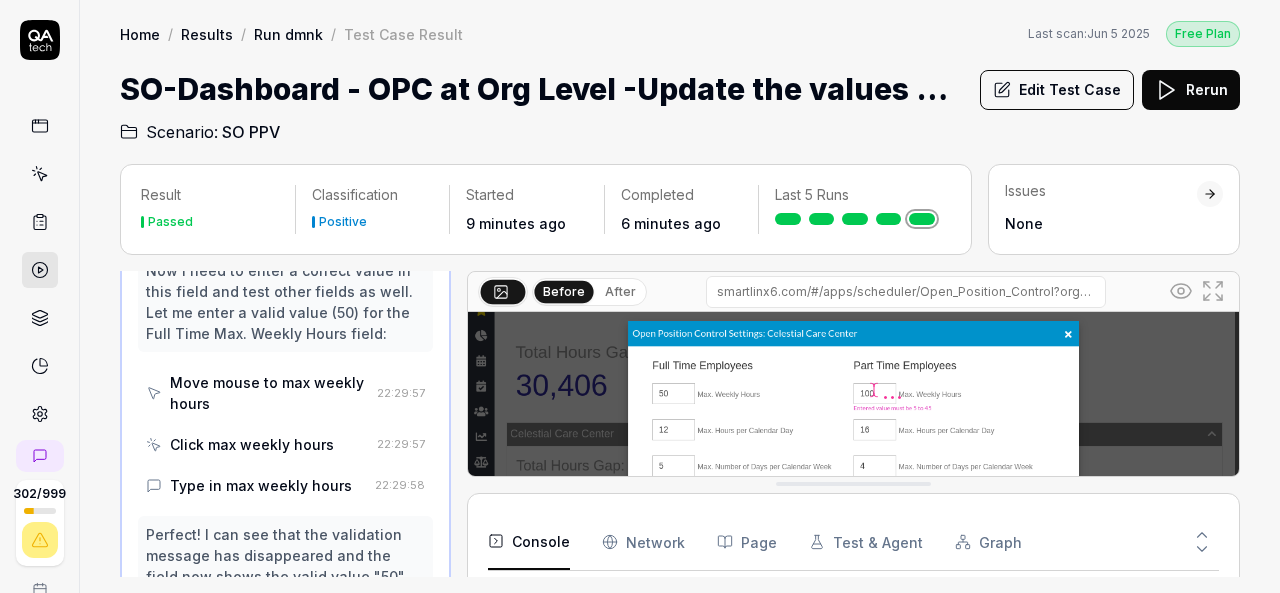 scroll, scrollTop: 1918, scrollLeft: 0, axis: vertical 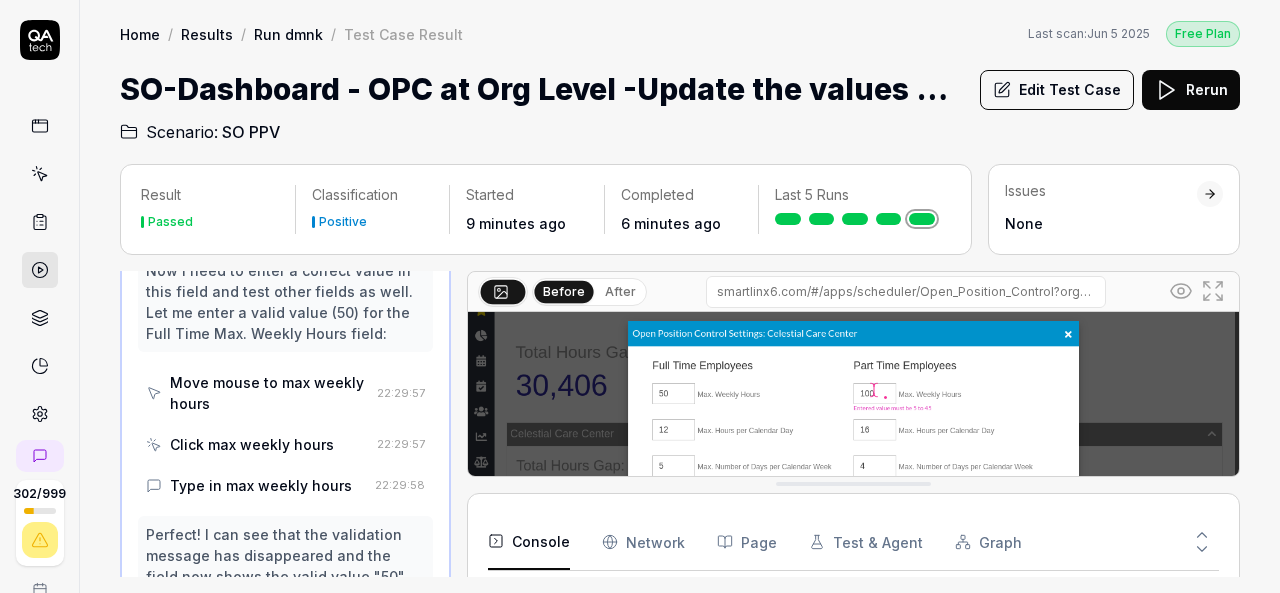 click on "Perfect! I can see that the validation message has disappeared and the field now shows the valid value "50" for Full Time Max. Weekly Hours. Now I need to test validation on another field to ensure all fields have proper validation. Let me test the Part Time Max. Weekly Hours field by entering an invalid value:" at bounding box center (285, 618) 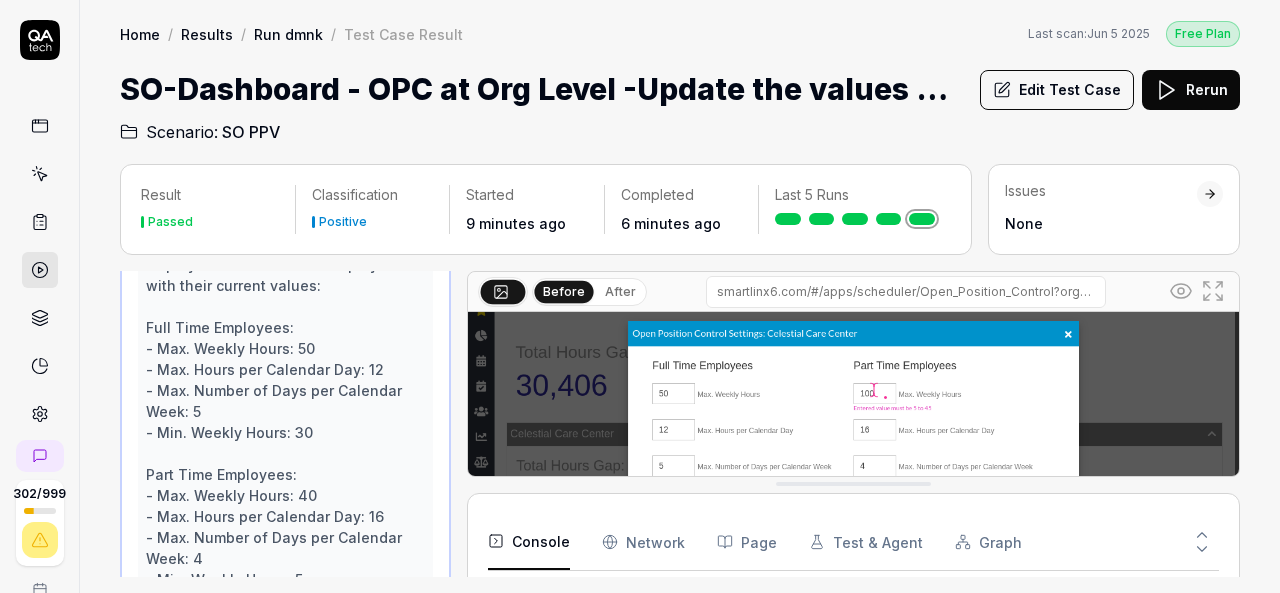 scroll, scrollTop: 1046, scrollLeft: 0, axis: vertical 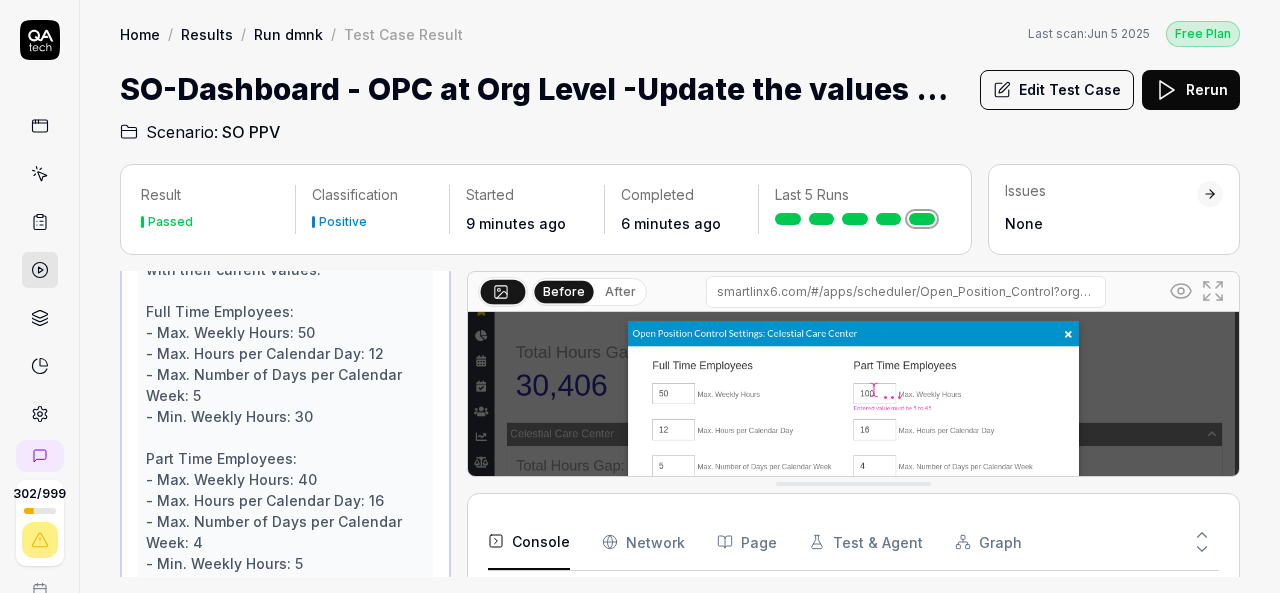 click on "Perfect! The Configure popup has opened successfully, showing the "Open Position Control Settings: Celestial Care Center" dialog. I can see all the input fields for both Full Time Employees and Part Time Employees with their current values:
Full Time Employees:
- Max. Weekly Hours: 50
- Max. Hours per Calendar Day: 12
- Max. Number of Days per Calendar Week: 5
- Min. Weekly Hours: 30
Part Time Employees:
- Max. Weekly Hours: 40
- Max. Hours per Calendar Day: 16
- Max. Number of Days per Calendar Week: 4
- Min. Weekly Hours: 5
According to step 14, I need to check validation messages on all input fields while updating values. I'll start by testing one of the input fields to see if validation messages appear. Let me try entering an invalid value in the first field (Full Time Max. Weekly Hours) to trigger validation." at bounding box center [285, 448] 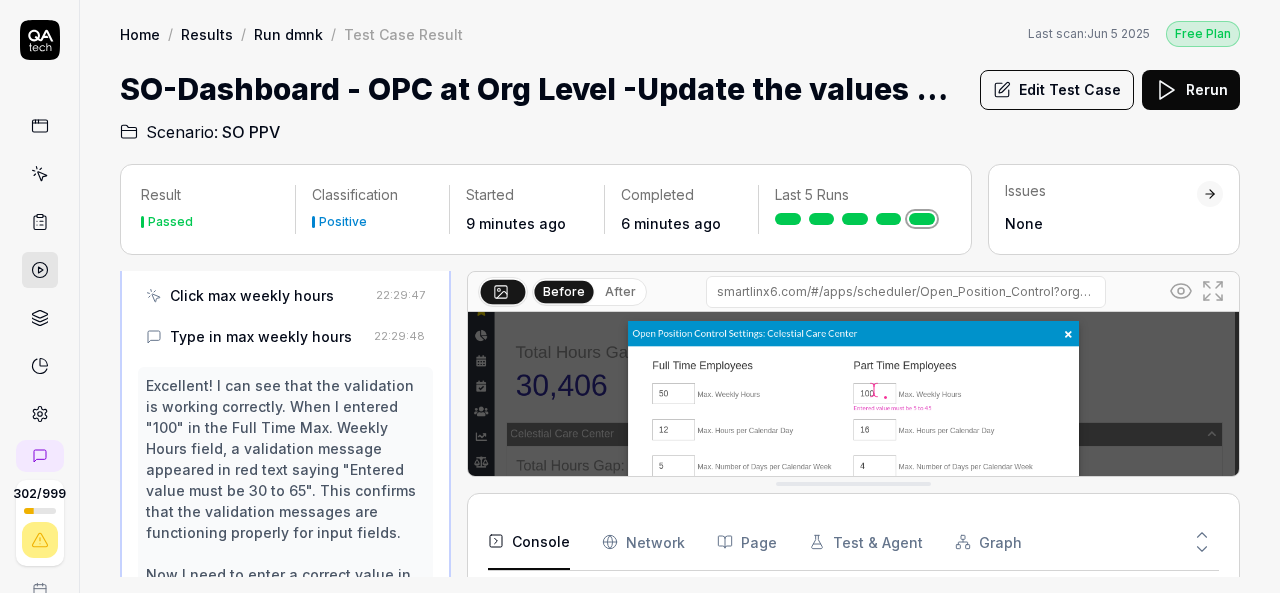 scroll, scrollTop: 1708, scrollLeft: 0, axis: vertical 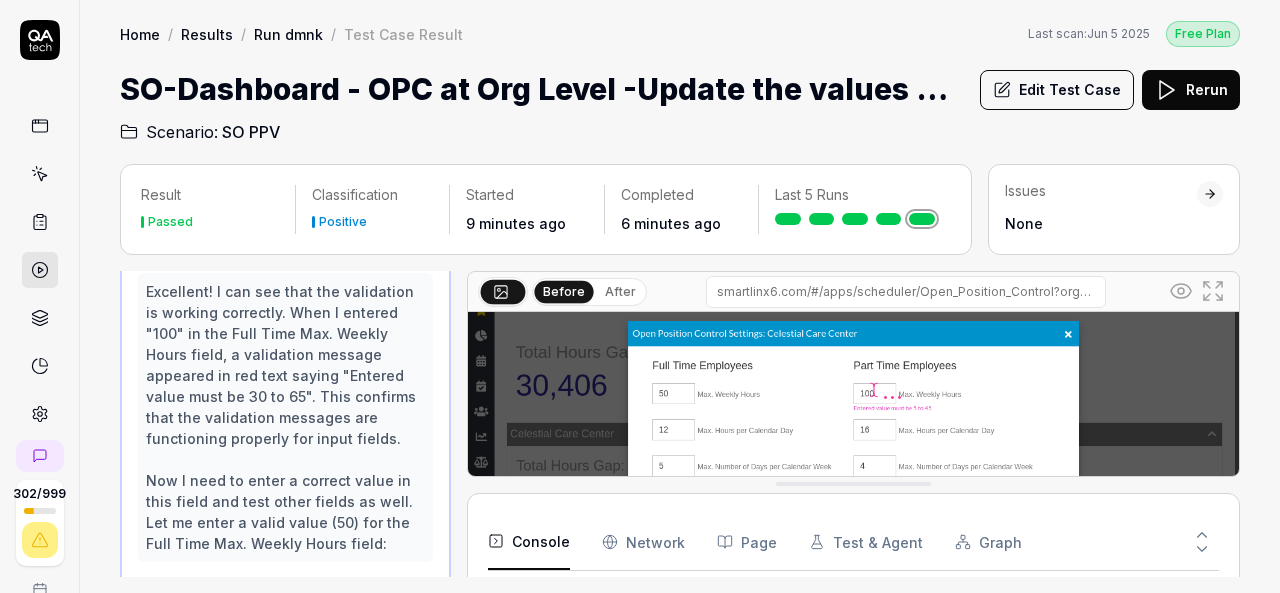 click on "Excellent! I can see that the validation is working correctly. When I entered "100" in the Full Time Max. Weekly Hours field, a validation message appeared in red text saying "Entered value must be 30 to 65". This confirms that the validation messages are functioning properly for input fields.
Now I need to enter a correct value in this field and test other fields as well. Let me enter a valid value (50) for the Full Time Max. Weekly Hours field:" at bounding box center [285, 417] 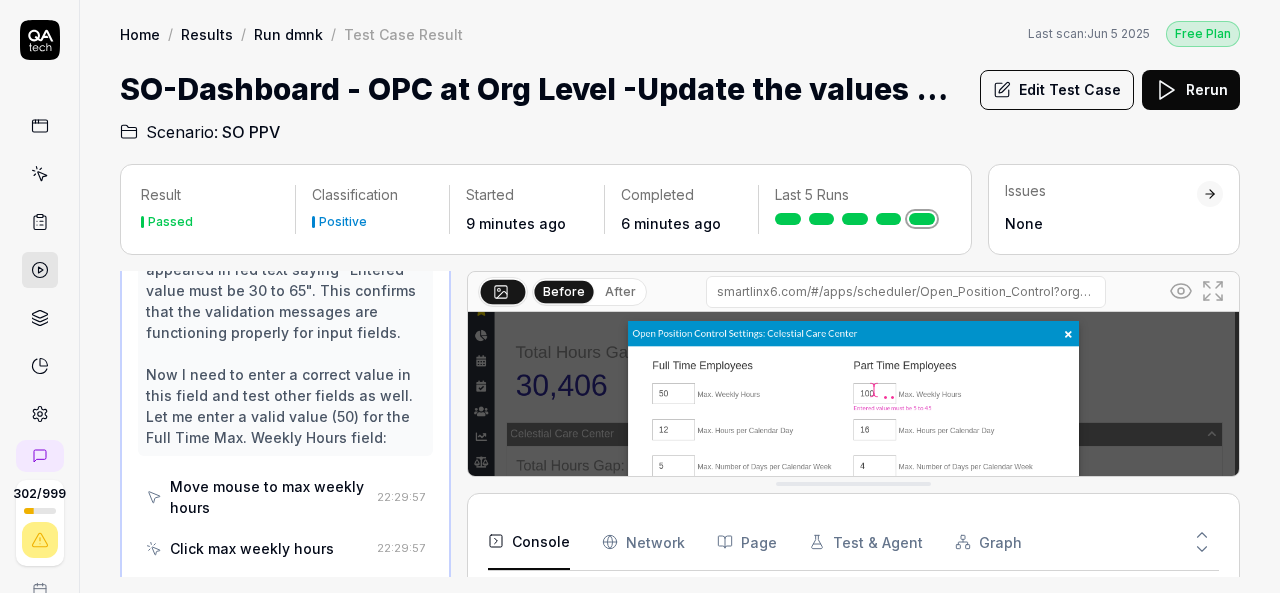 scroll, scrollTop: 1816, scrollLeft: 0, axis: vertical 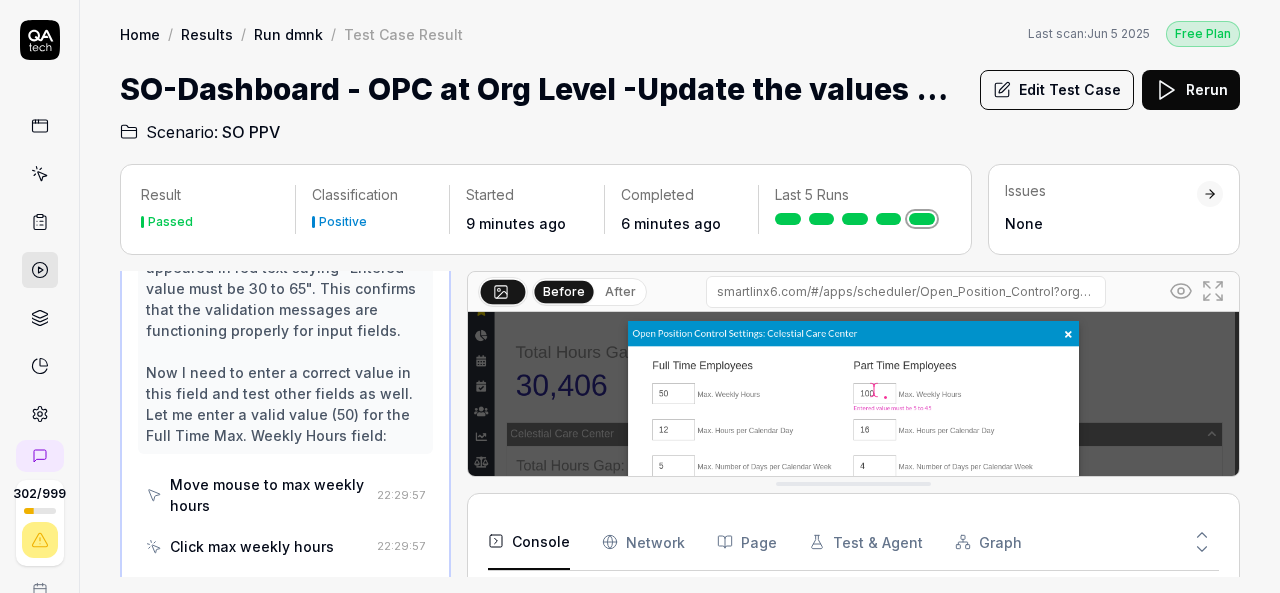 click on "Move mouse to max weekly hours" at bounding box center [257, 495] 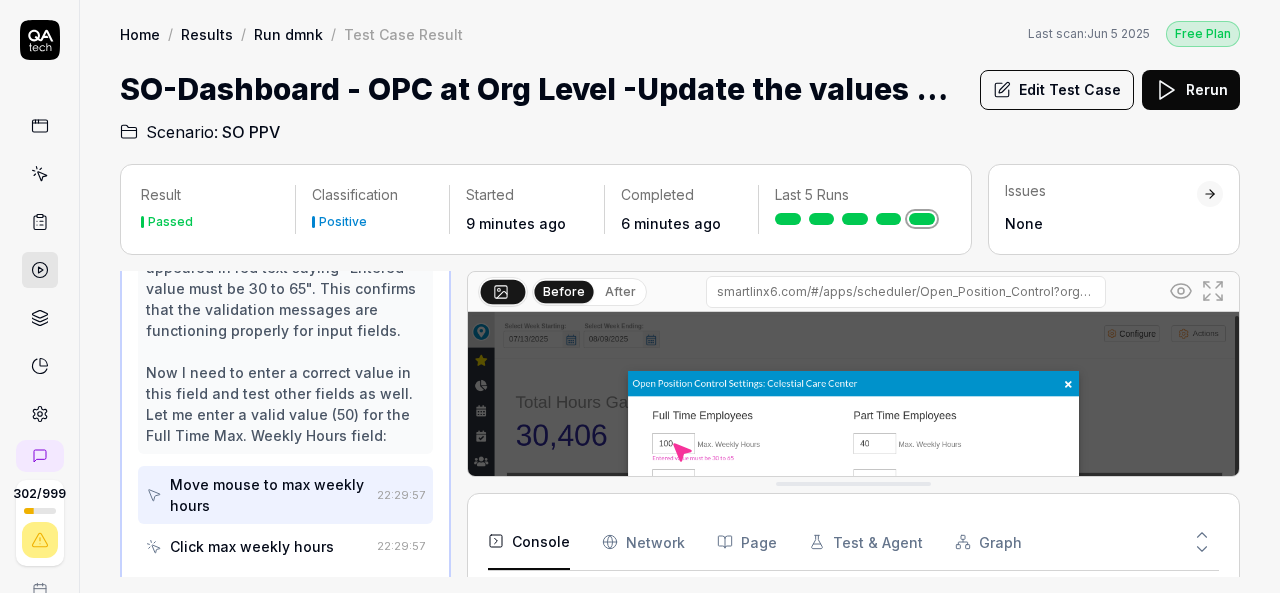 scroll, scrollTop: 60, scrollLeft: 0, axis: vertical 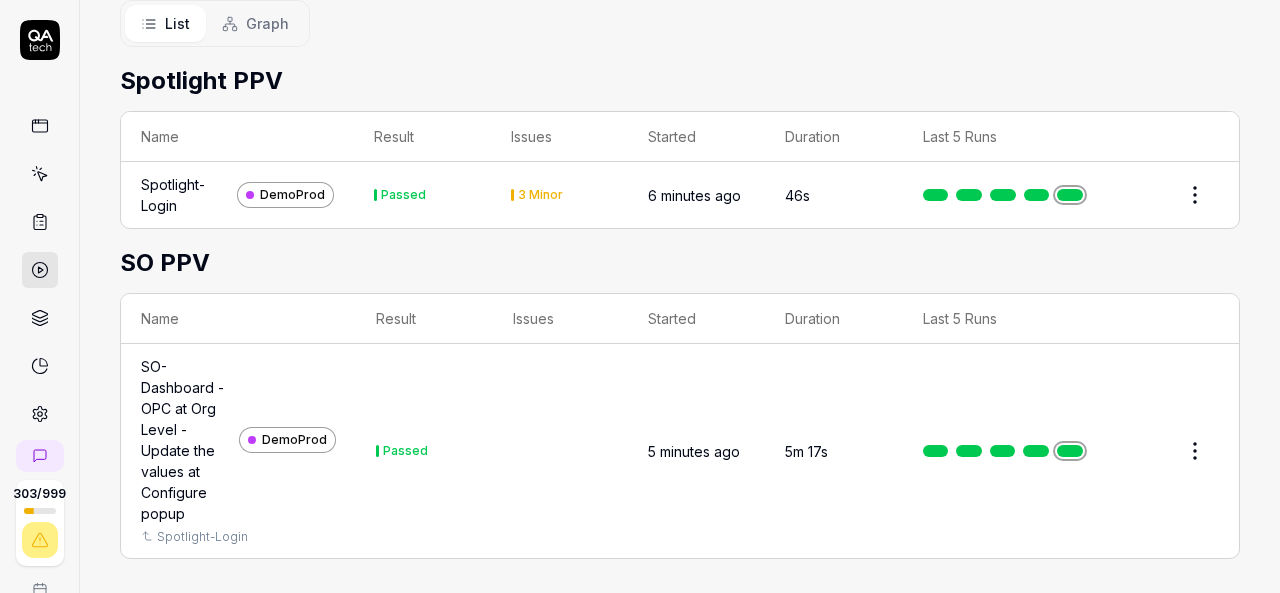 click on "SO-Dashboard - OPC at  Org Level -Update the values at Configure popup" at bounding box center (186, 440) 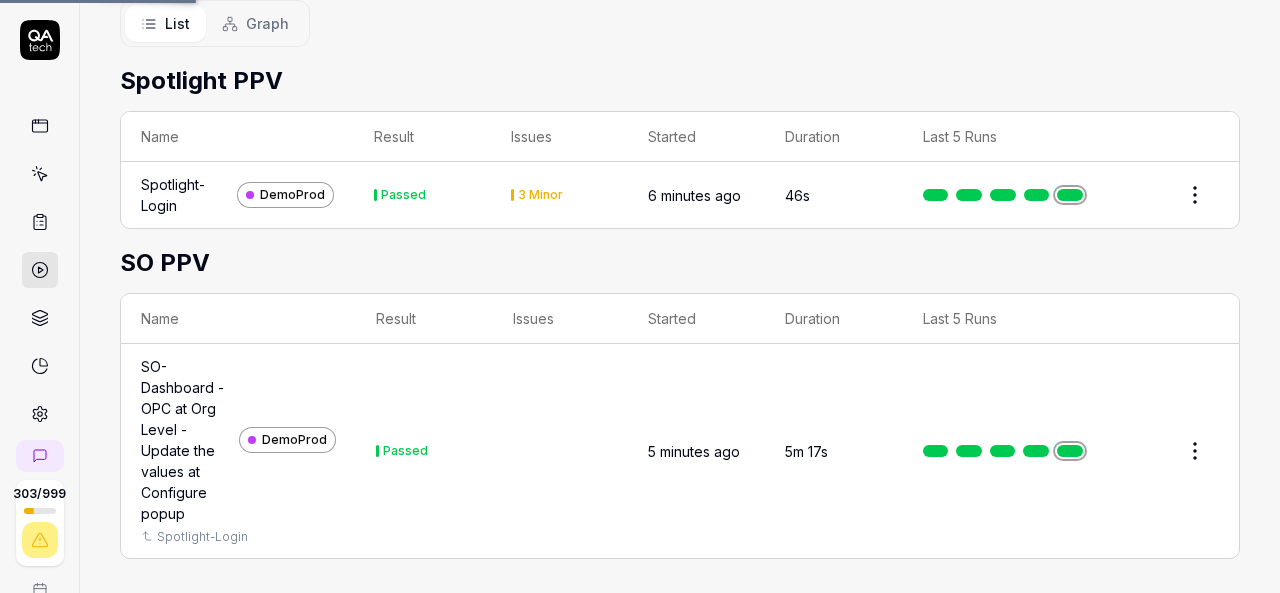 scroll, scrollTop: 0, scrollLeft: 0, axis: both 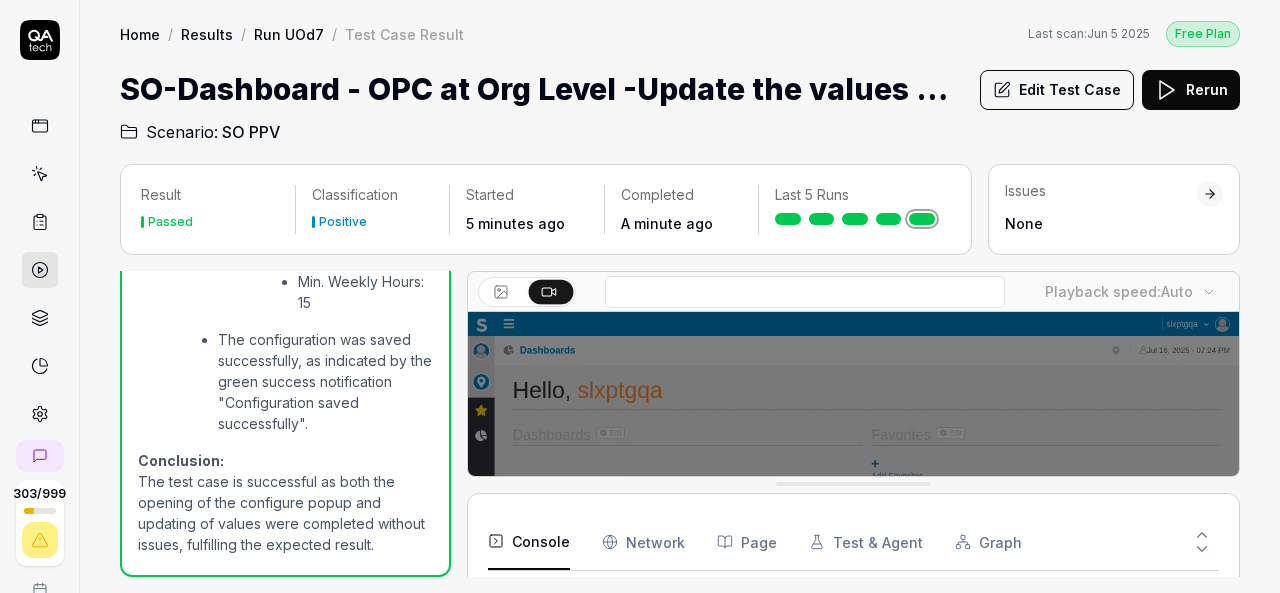 click on "Edit Test Case" at bounding box center (1057, 90) 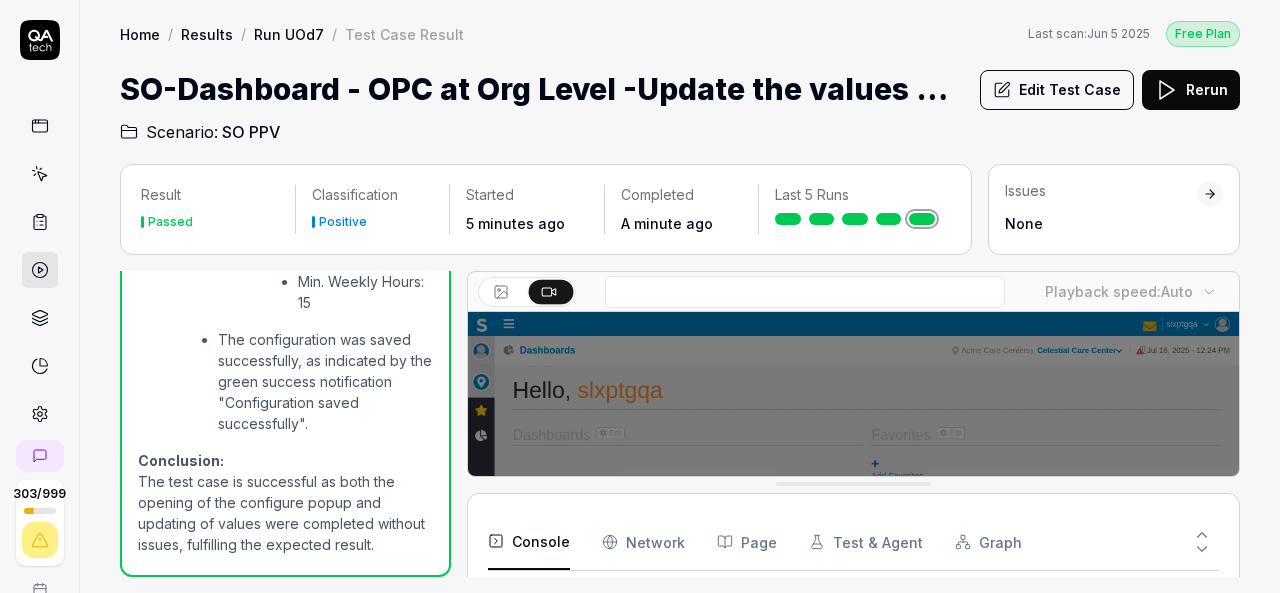 scroll, scrollTop: 2301, scrollLeft: 0, axis: vertical 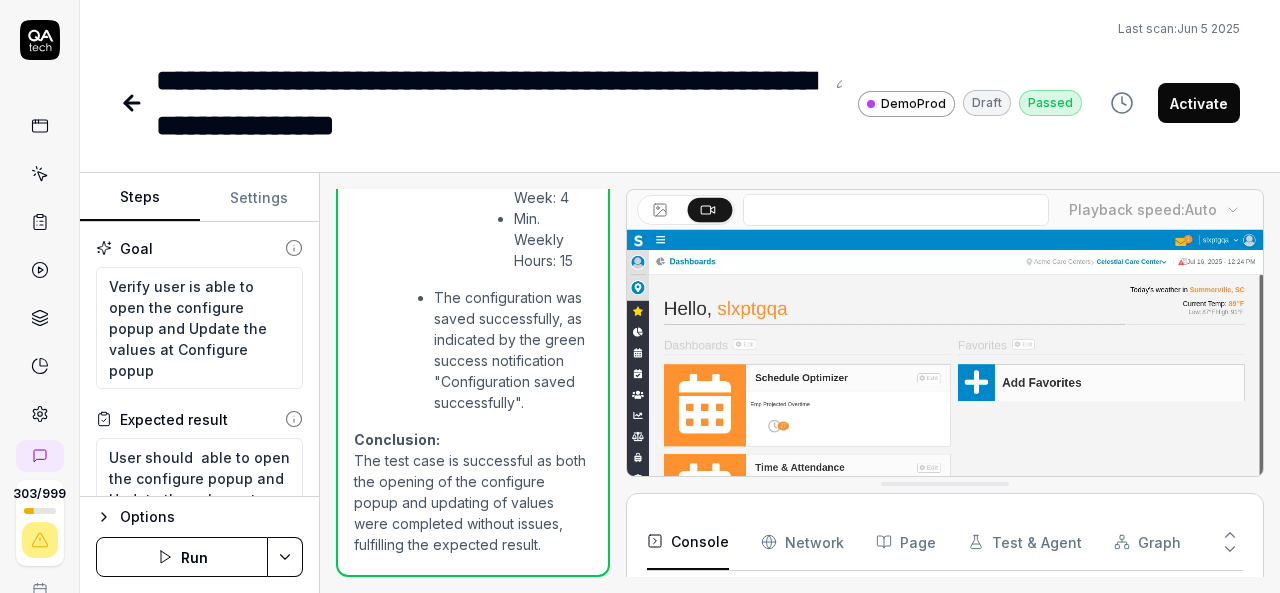 click on "Activate" at bounding box center (1199, 103) 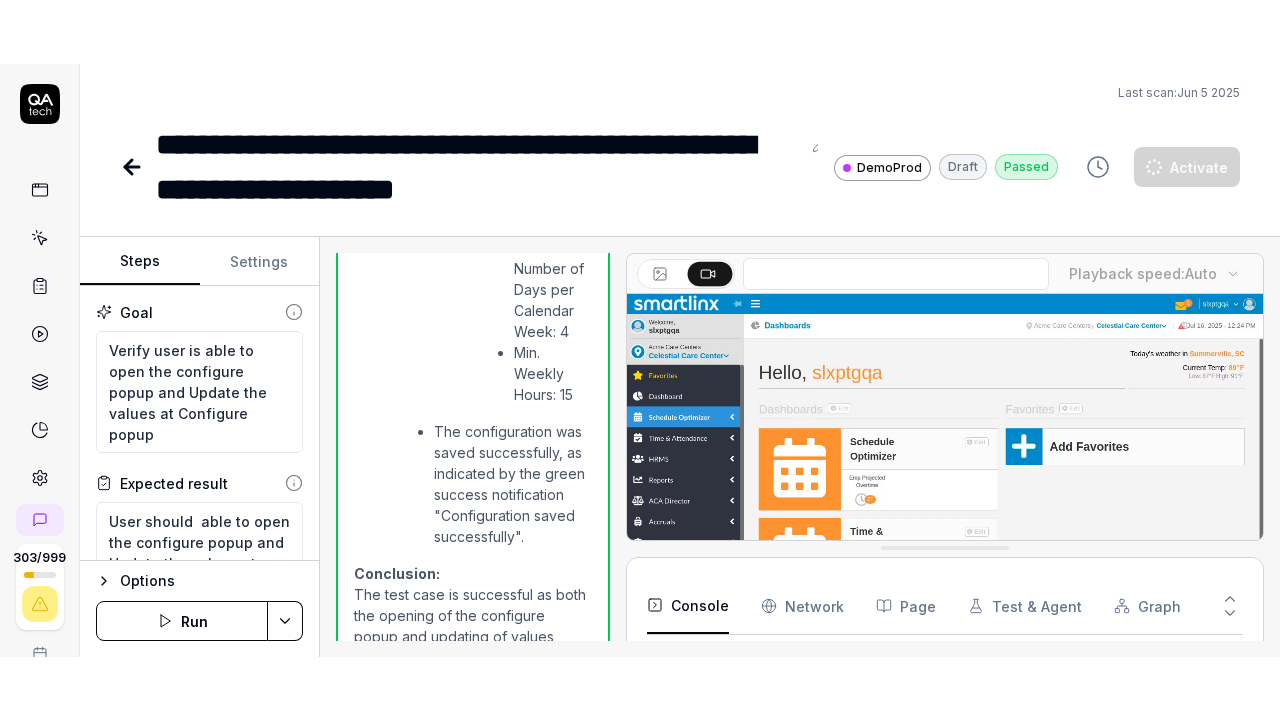 scroll, scrollTop: 2956, scrollLeft: 0, axis: vertical 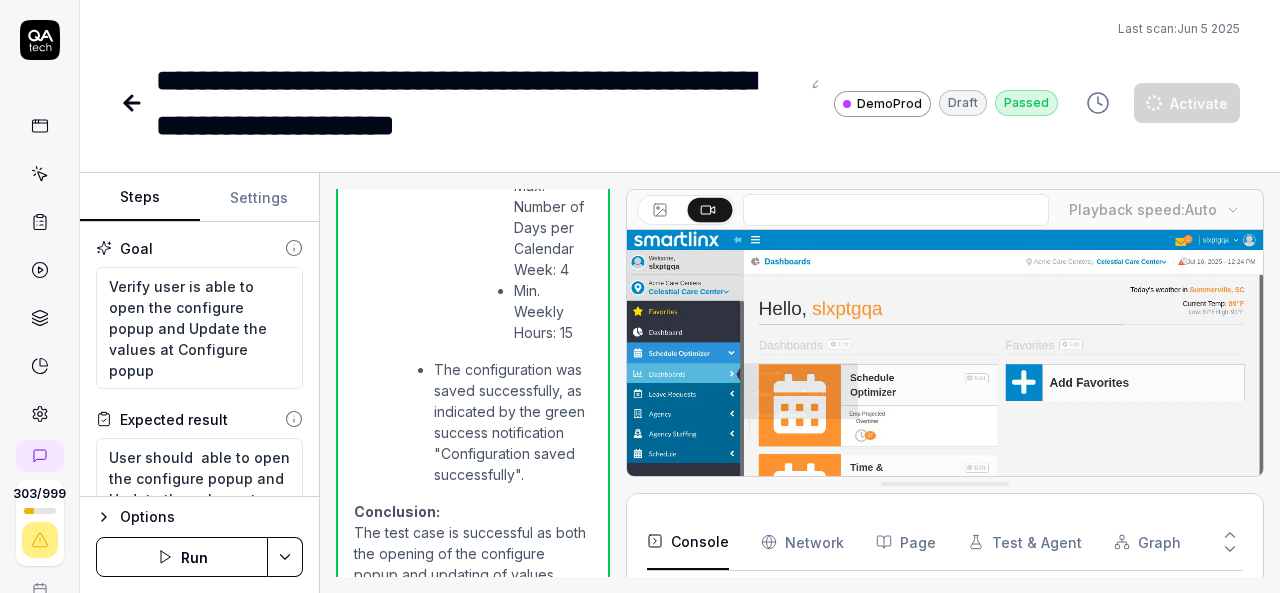click at bounding box center (945, 429) 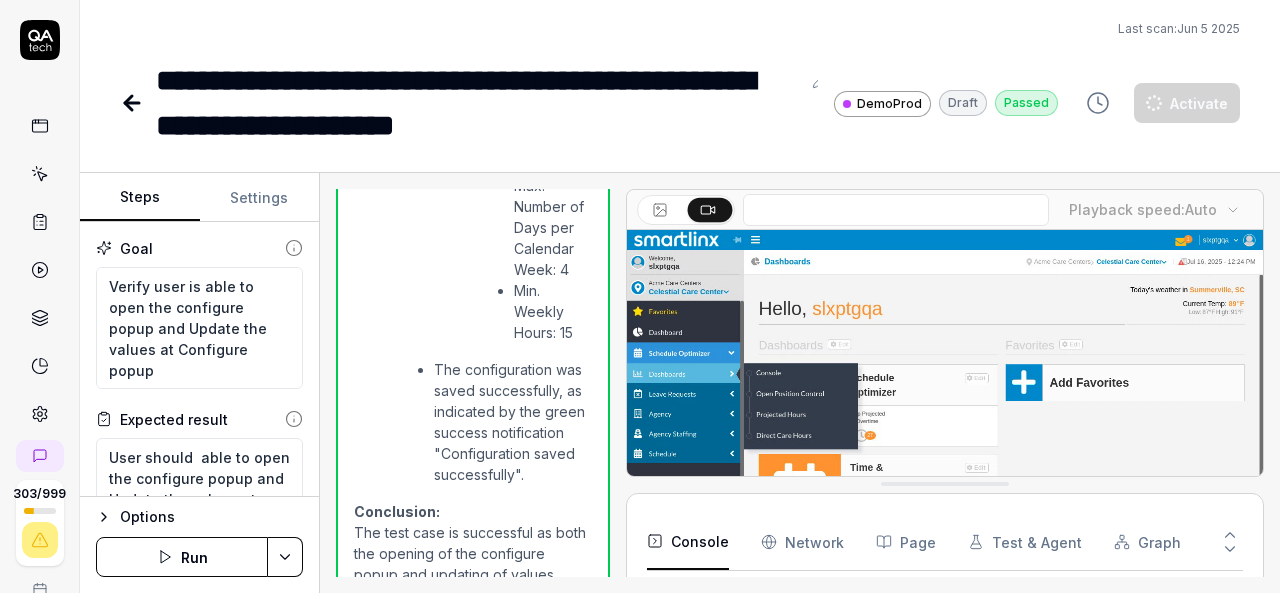 click at bounding box center (945, 429) 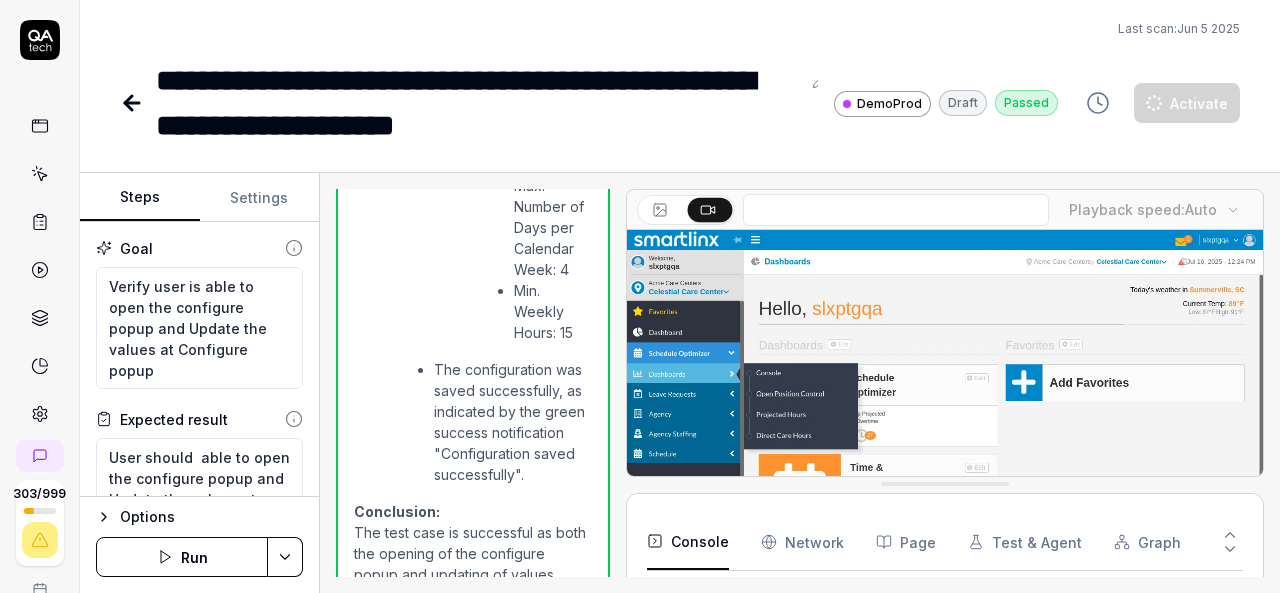 scroll, scrollTop: 0, scrollLeft: 0, axis: both 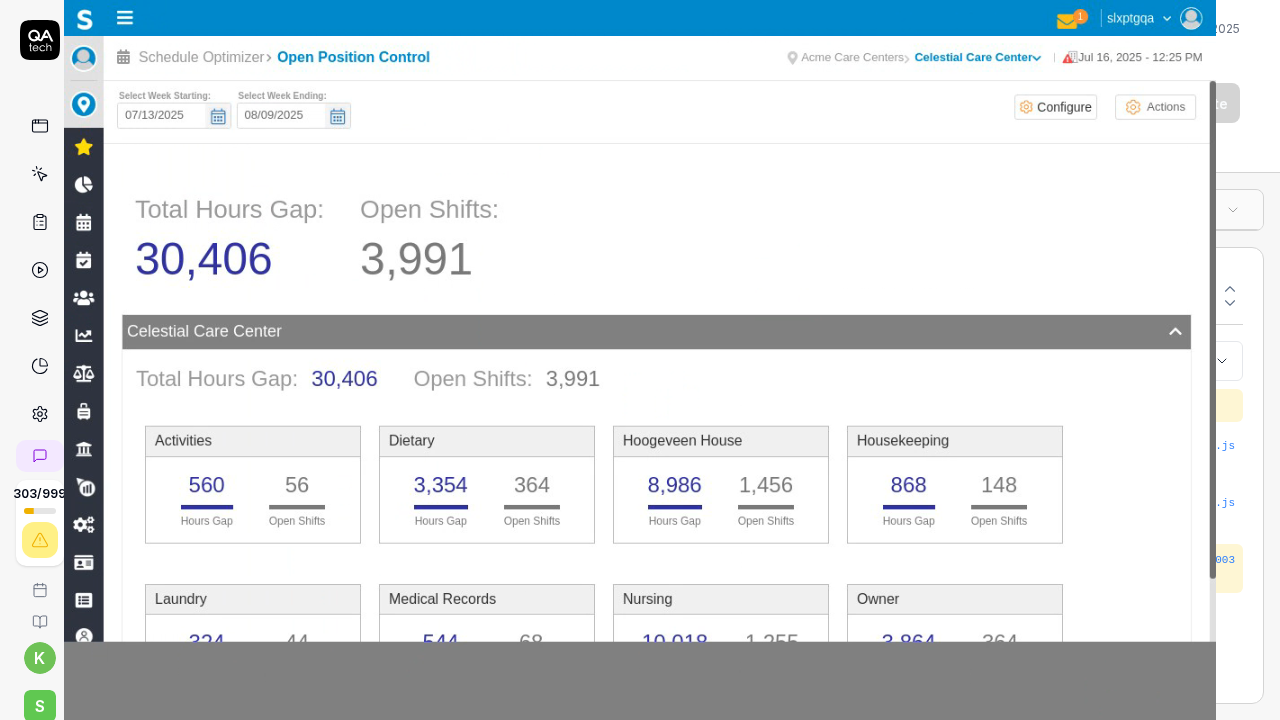 click at bounding box center (640, 360) 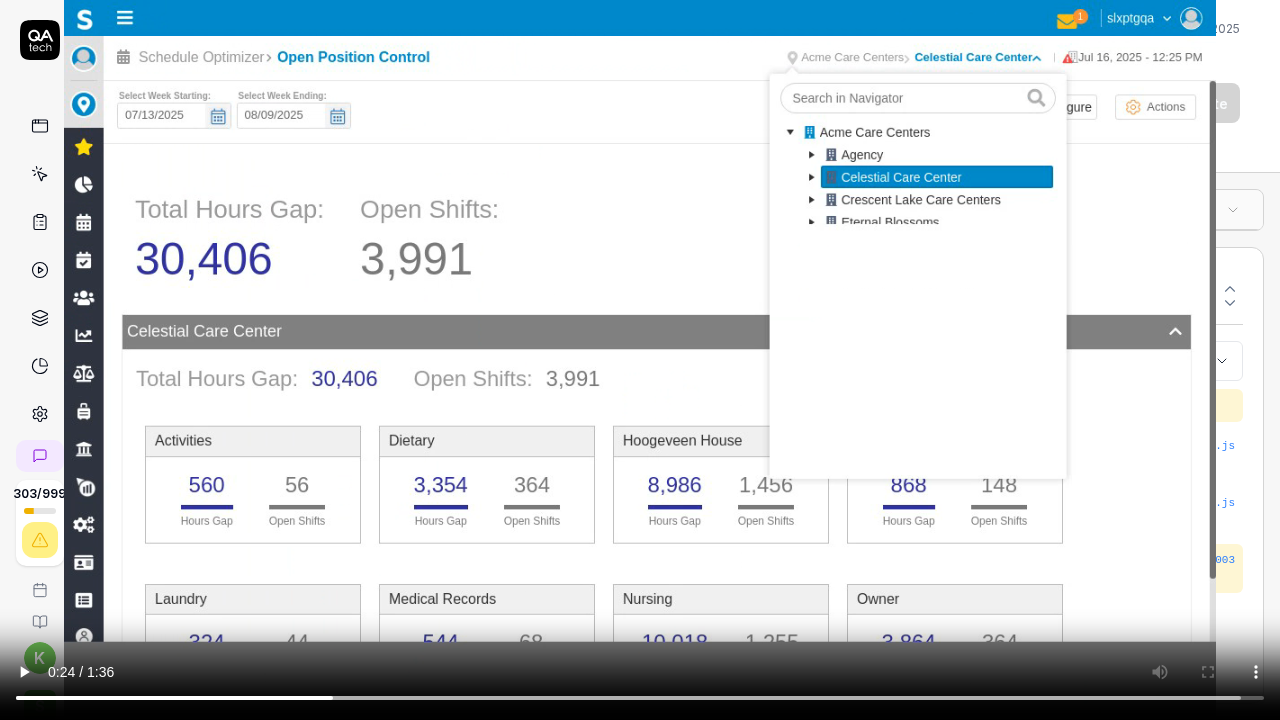 type on "*" 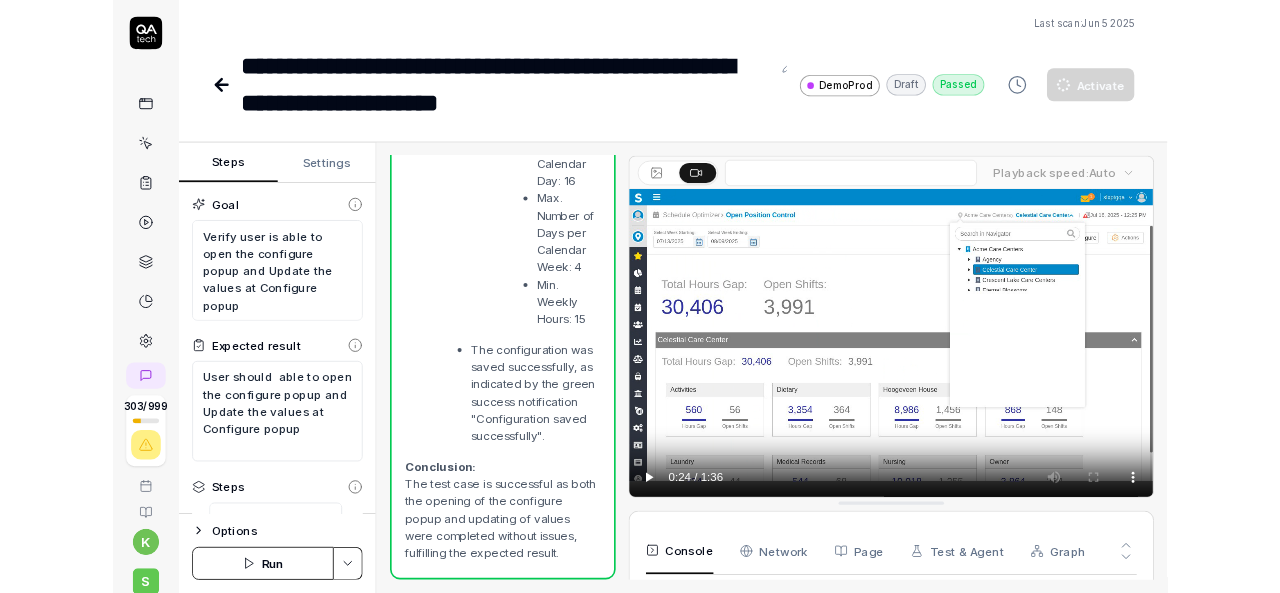 scroll, scrollTop: 32, scrollLeft: 0, axis: vertical 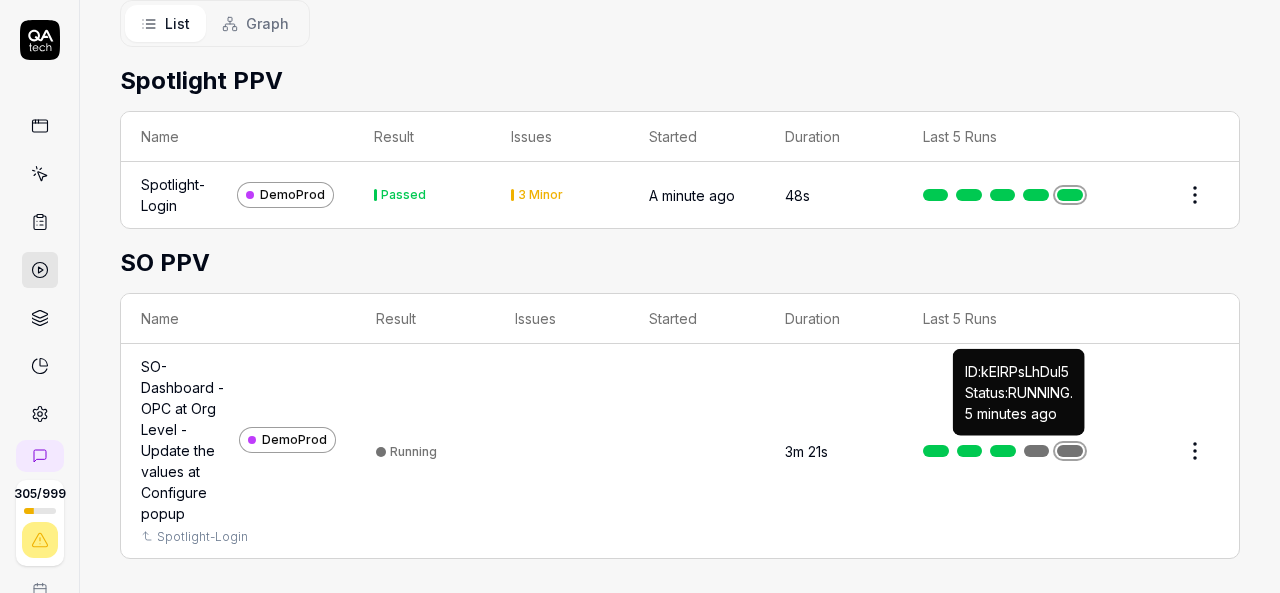 click at bounding box center (1037, 451) 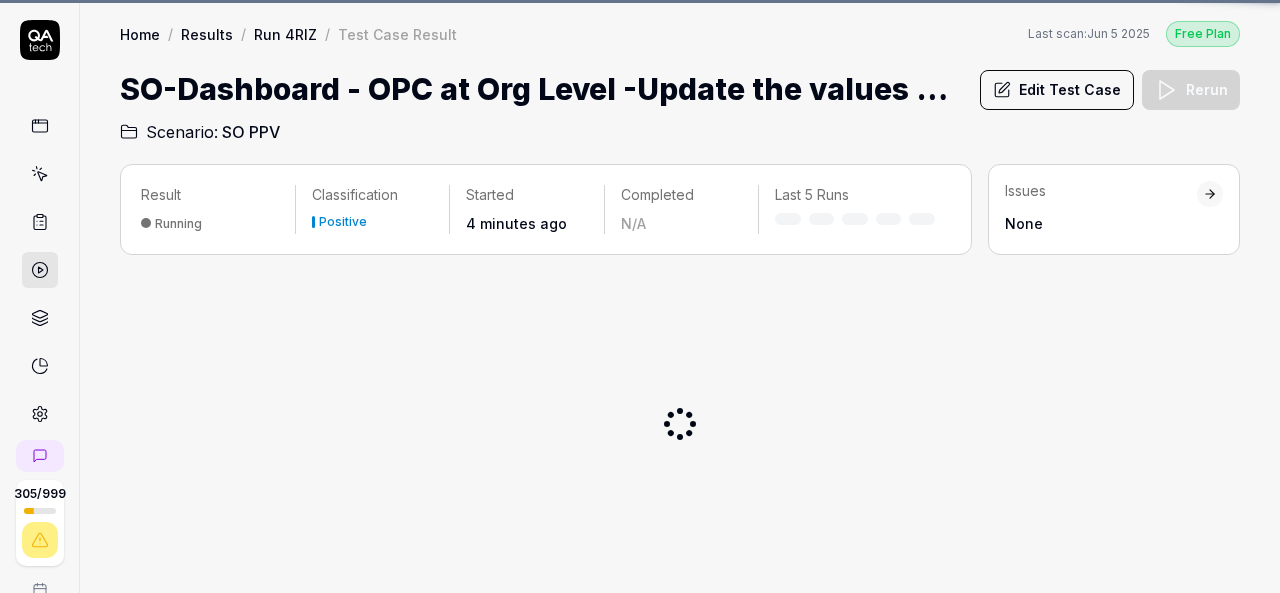 scroll, scrollTop: 0, scrollLeft: 0, axis: both 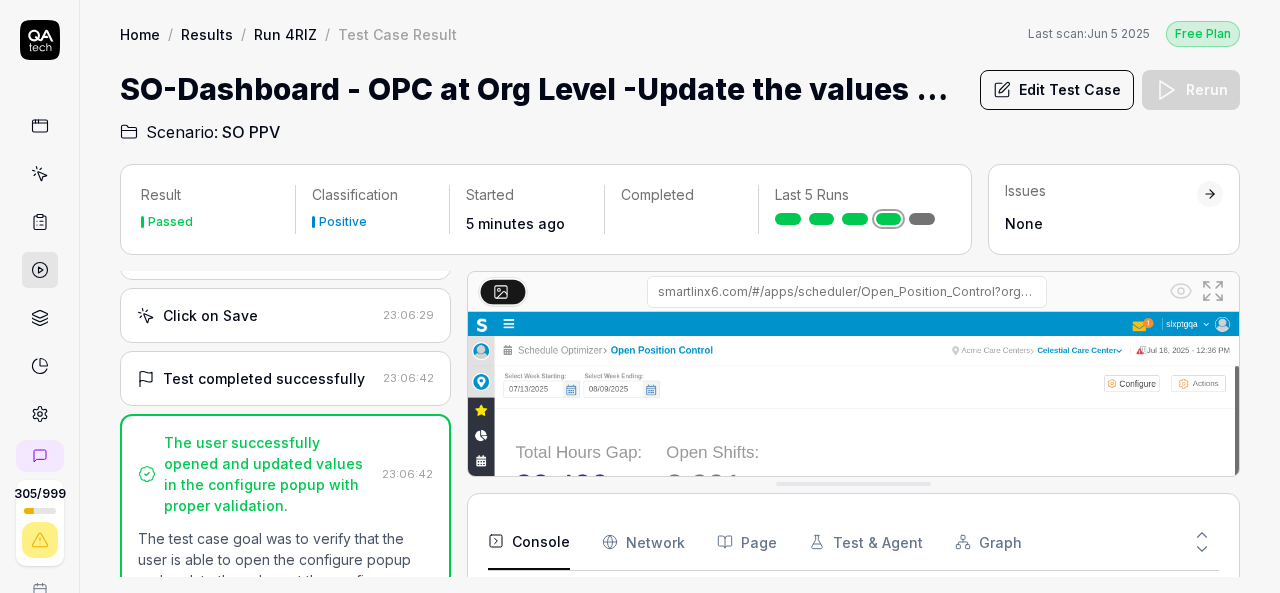 click at bounding box center (922, 219) 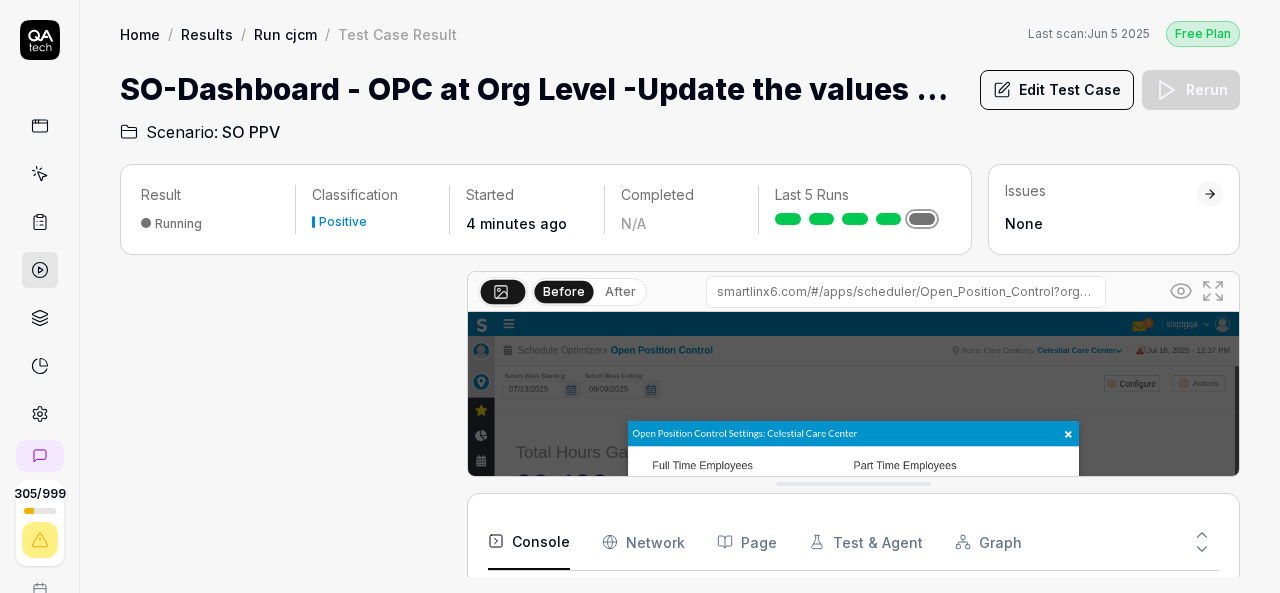 scroll, scrollTop: 3824, scrollLeft: 0, axis: vertical 